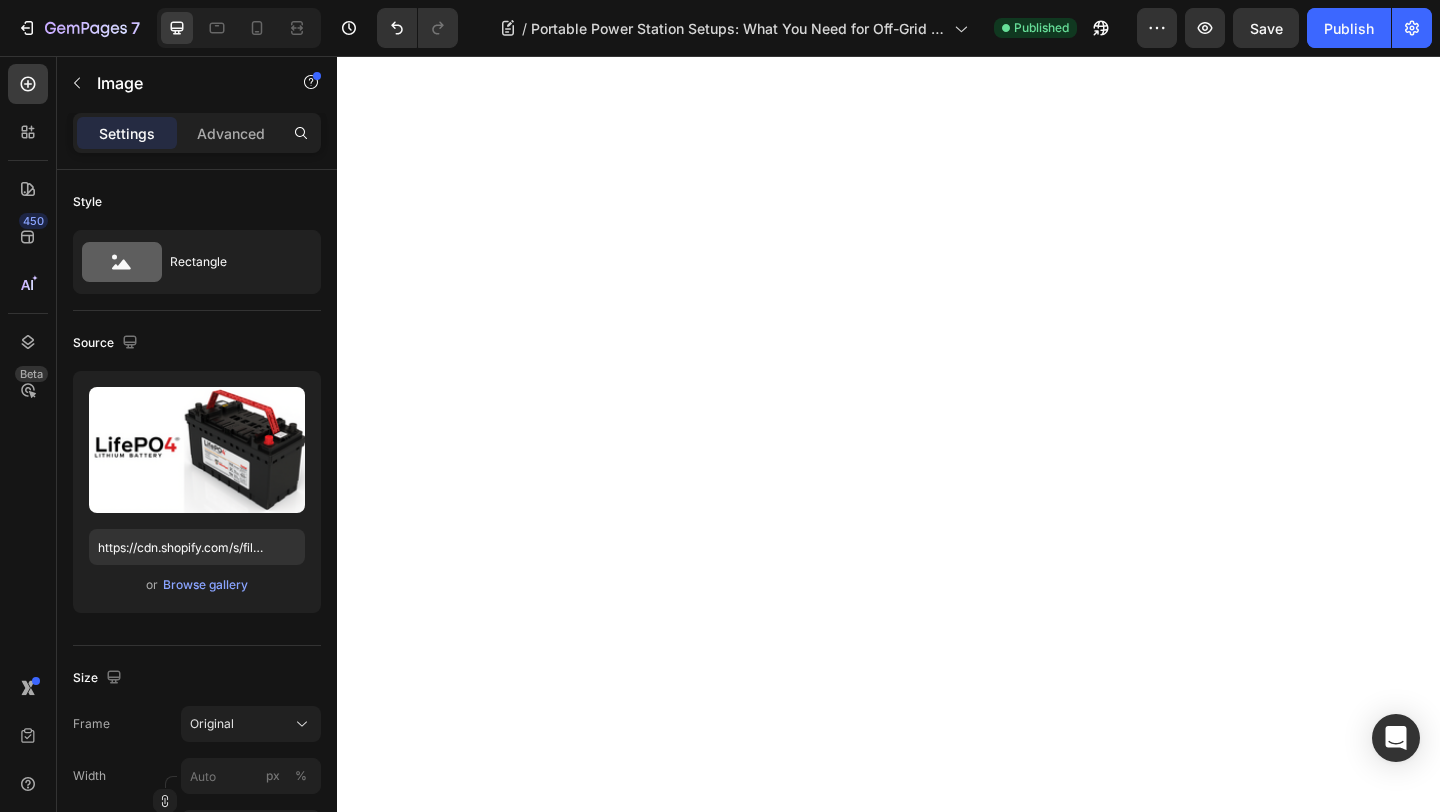 scroll, scrollTop: 0, scrollLeft: 0, axis: both 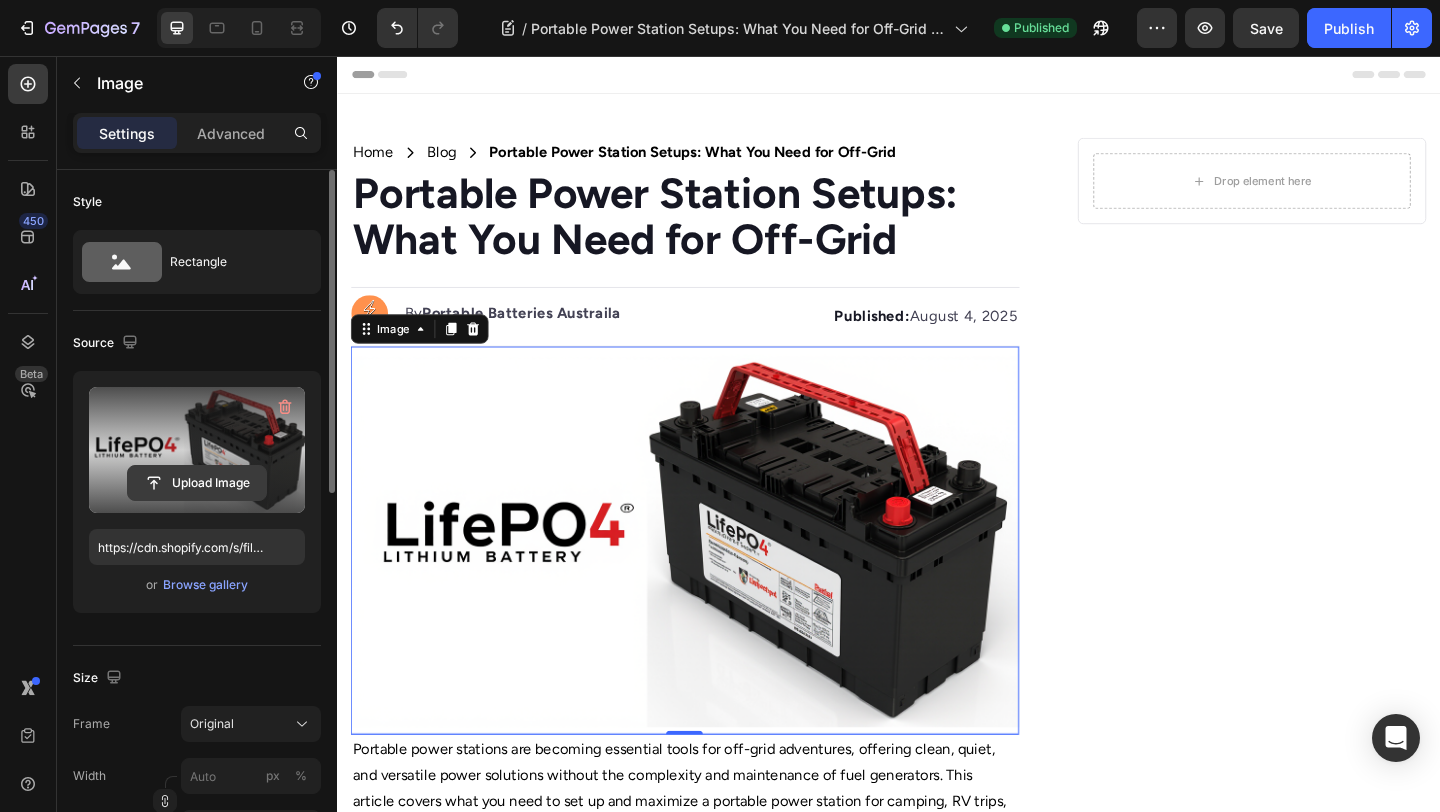 click 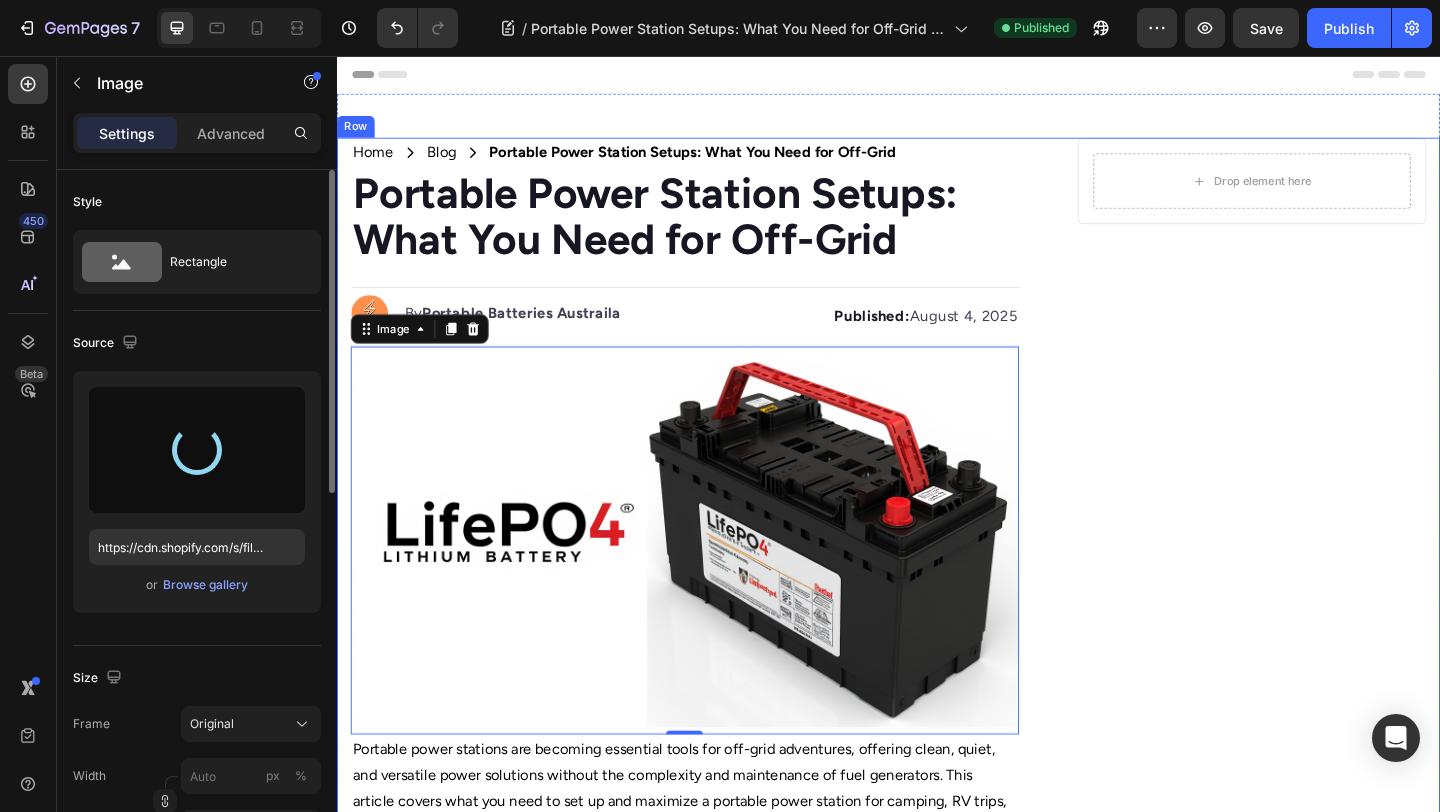 type on "https://cdn.shopify.com/s/files/1/0668/9642/9137/files/gempages_567543371971691561-d31345a8-9029-47bc-9332-641e217e974e.png" 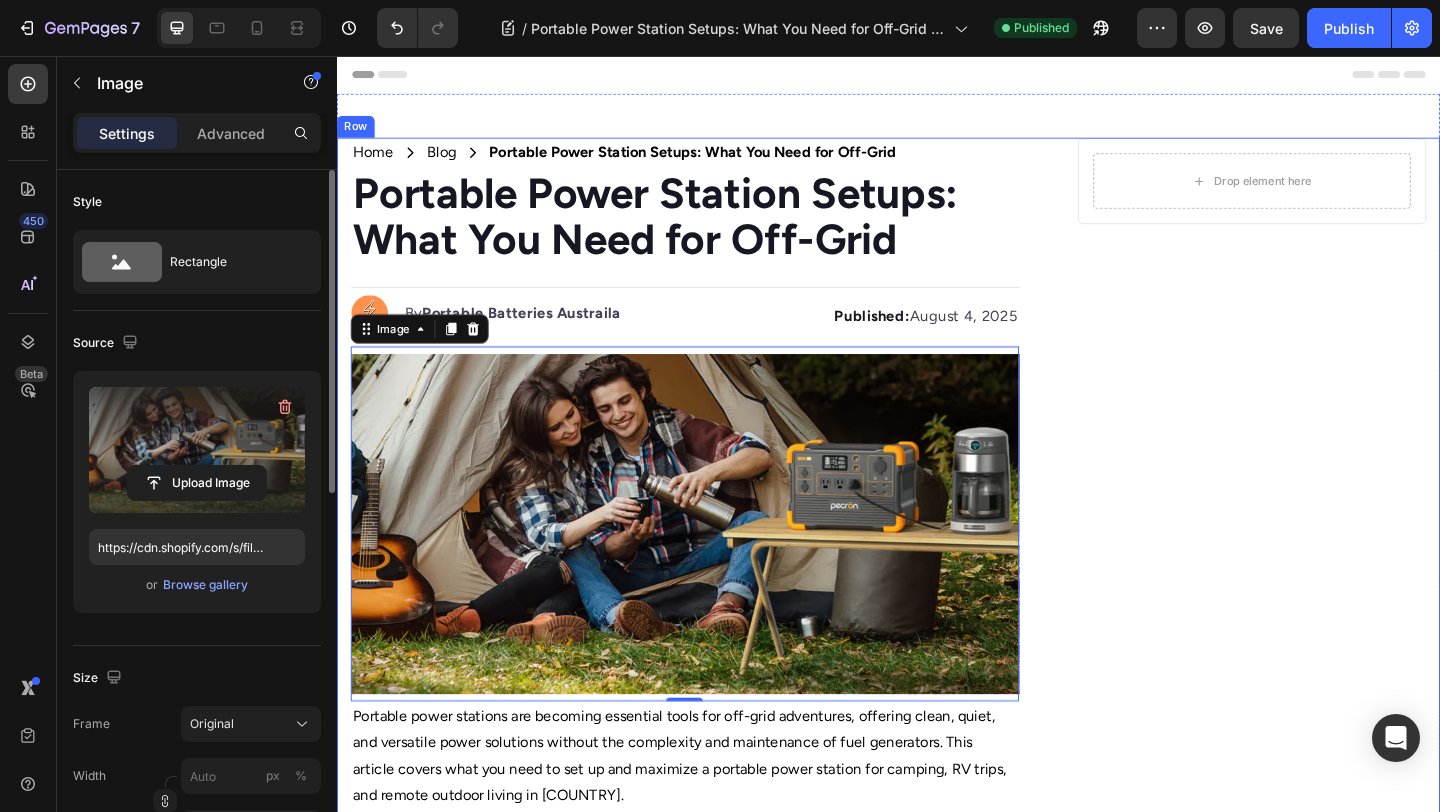 click on "Drop element here Row" at bounding box center [1332, 1176] 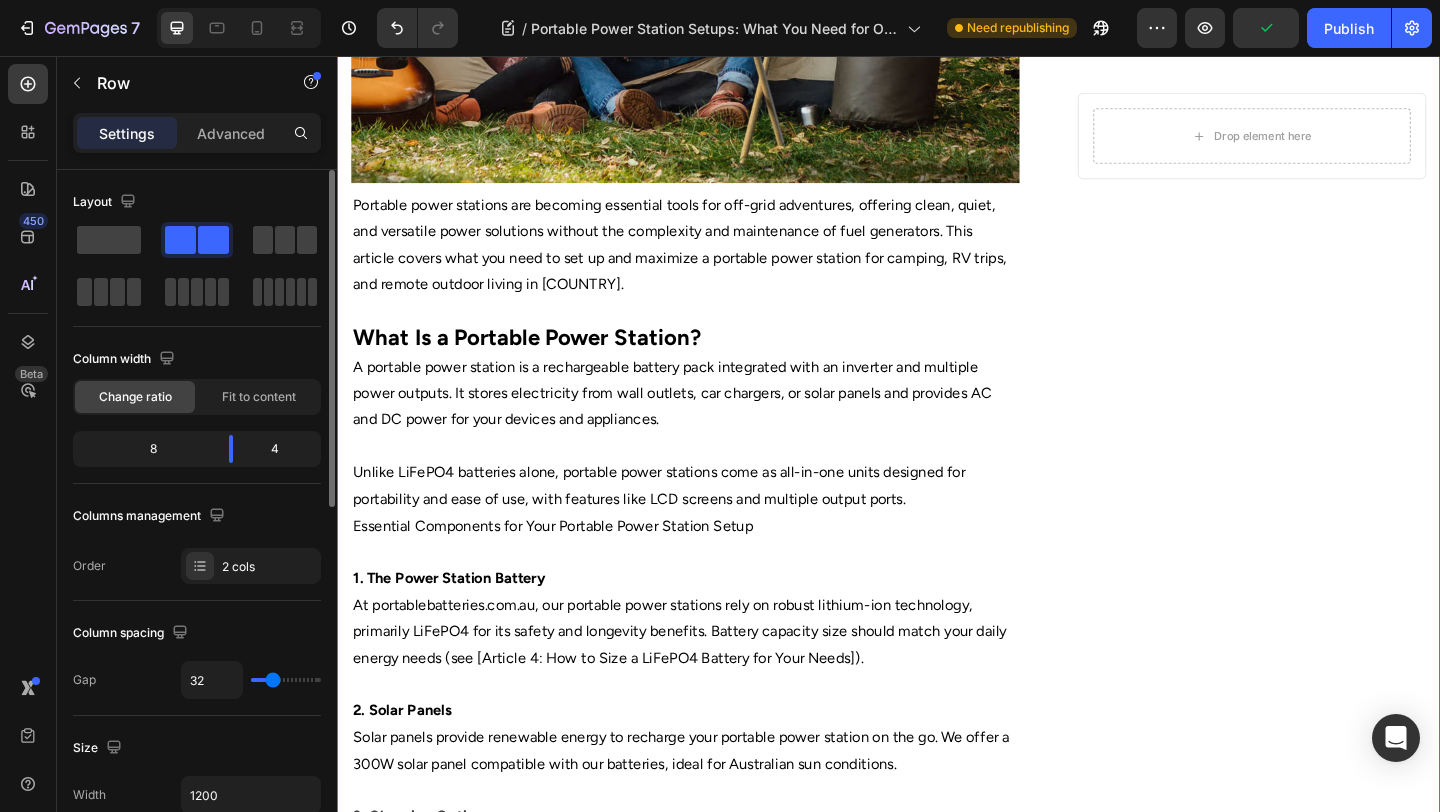 scroll, scrollTop: 0, scrollLeft: 0, axis: both 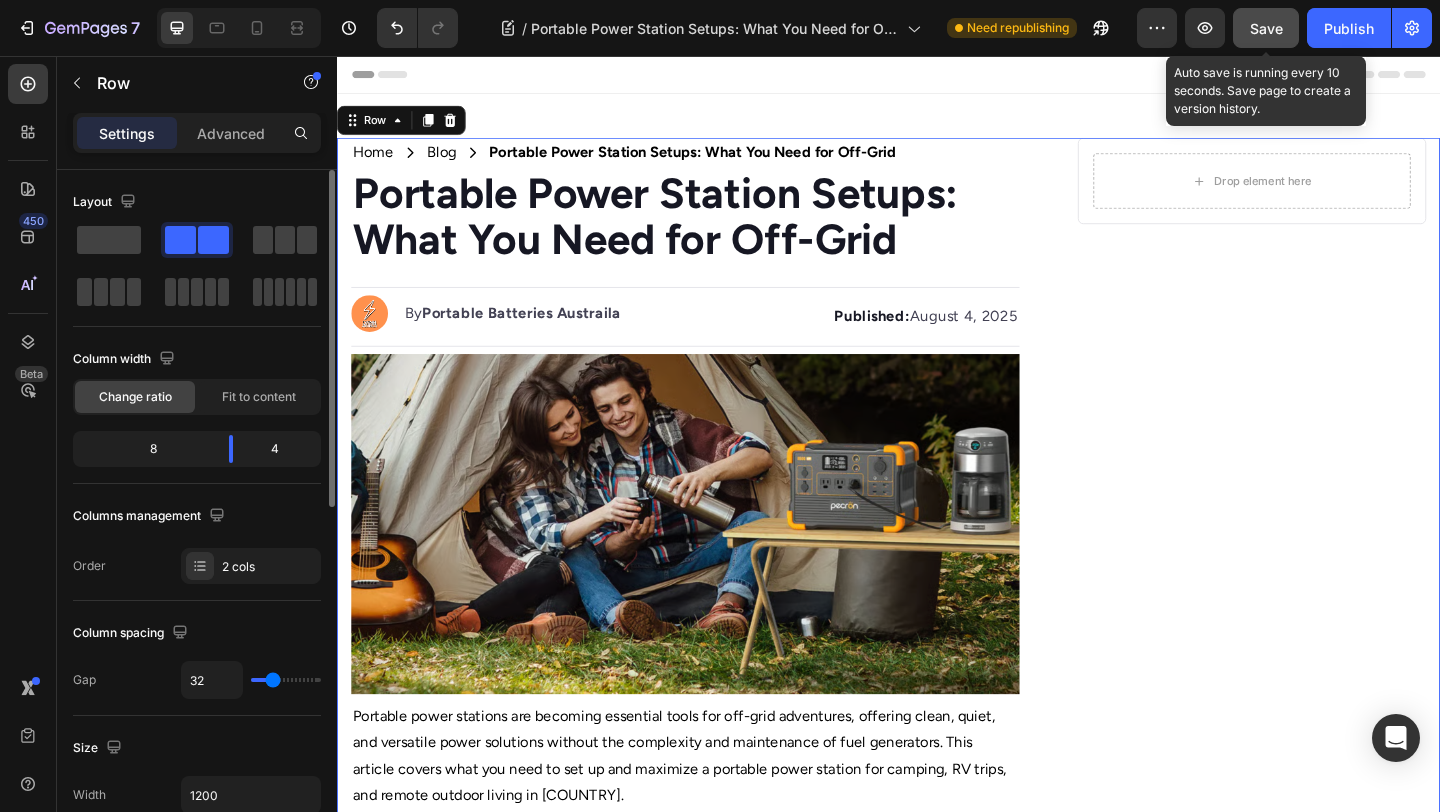 click on "Save" 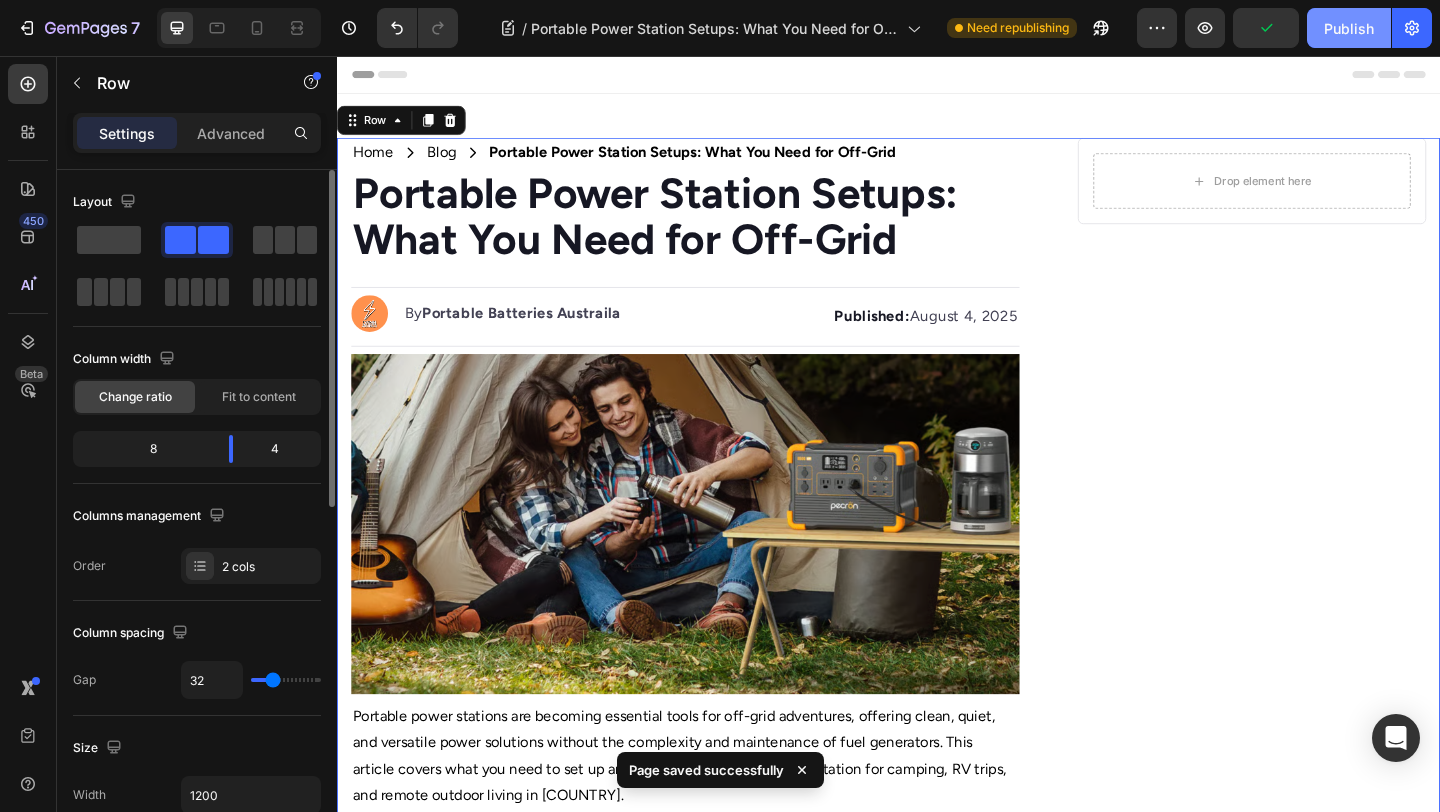 click on "Publish" at bounding box center (1349, 28) 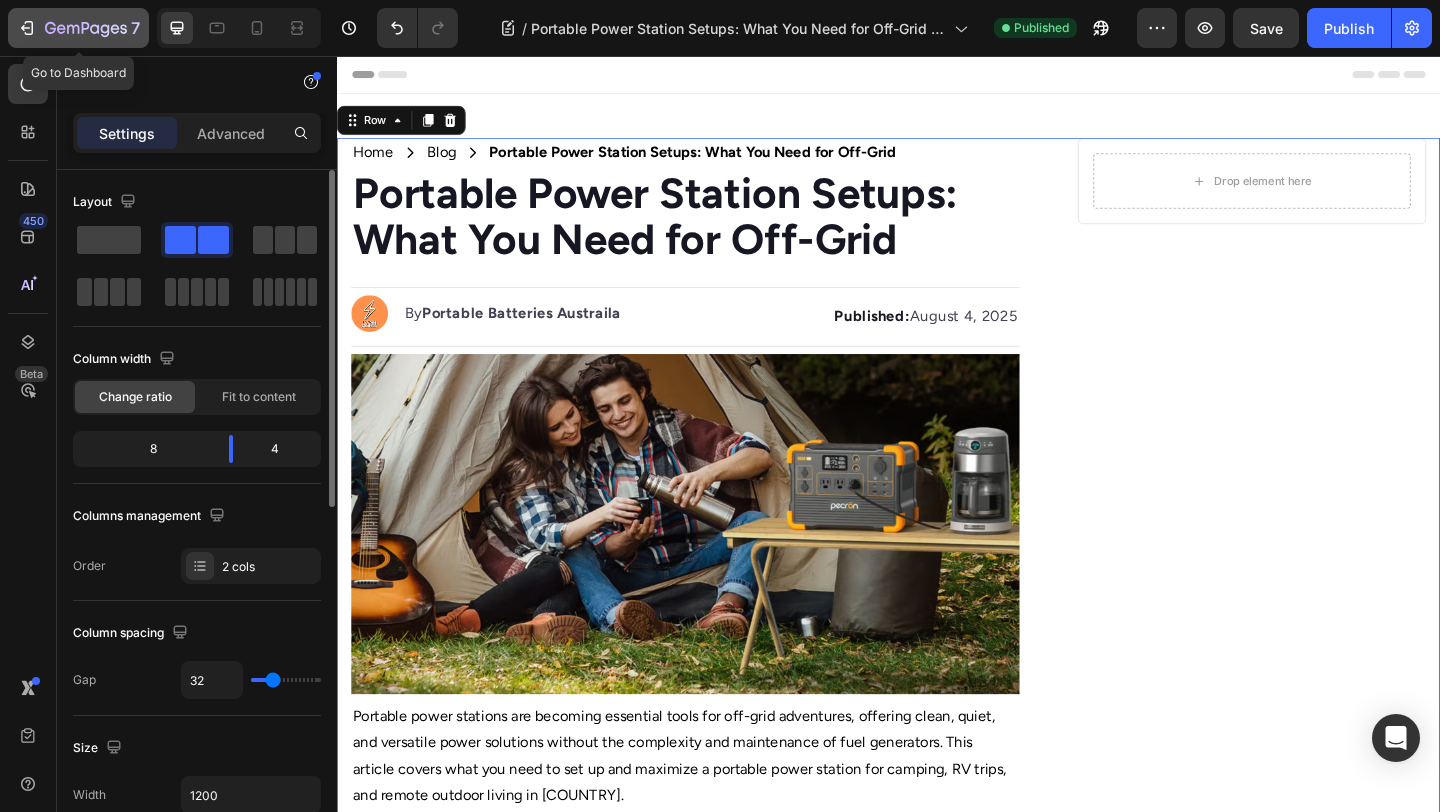 click 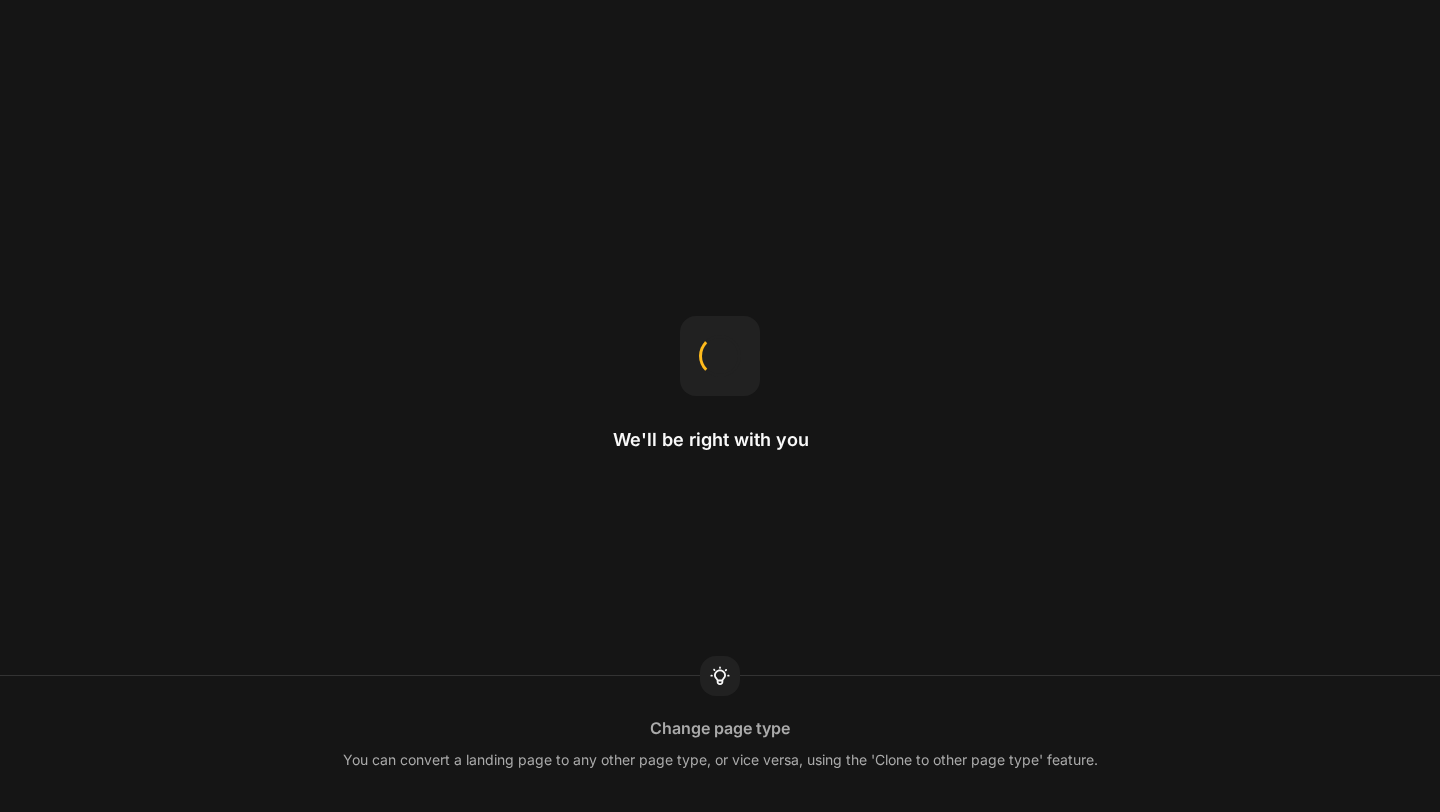 scroll, scrollTop: 0, scrollLeft: 0, axis: both 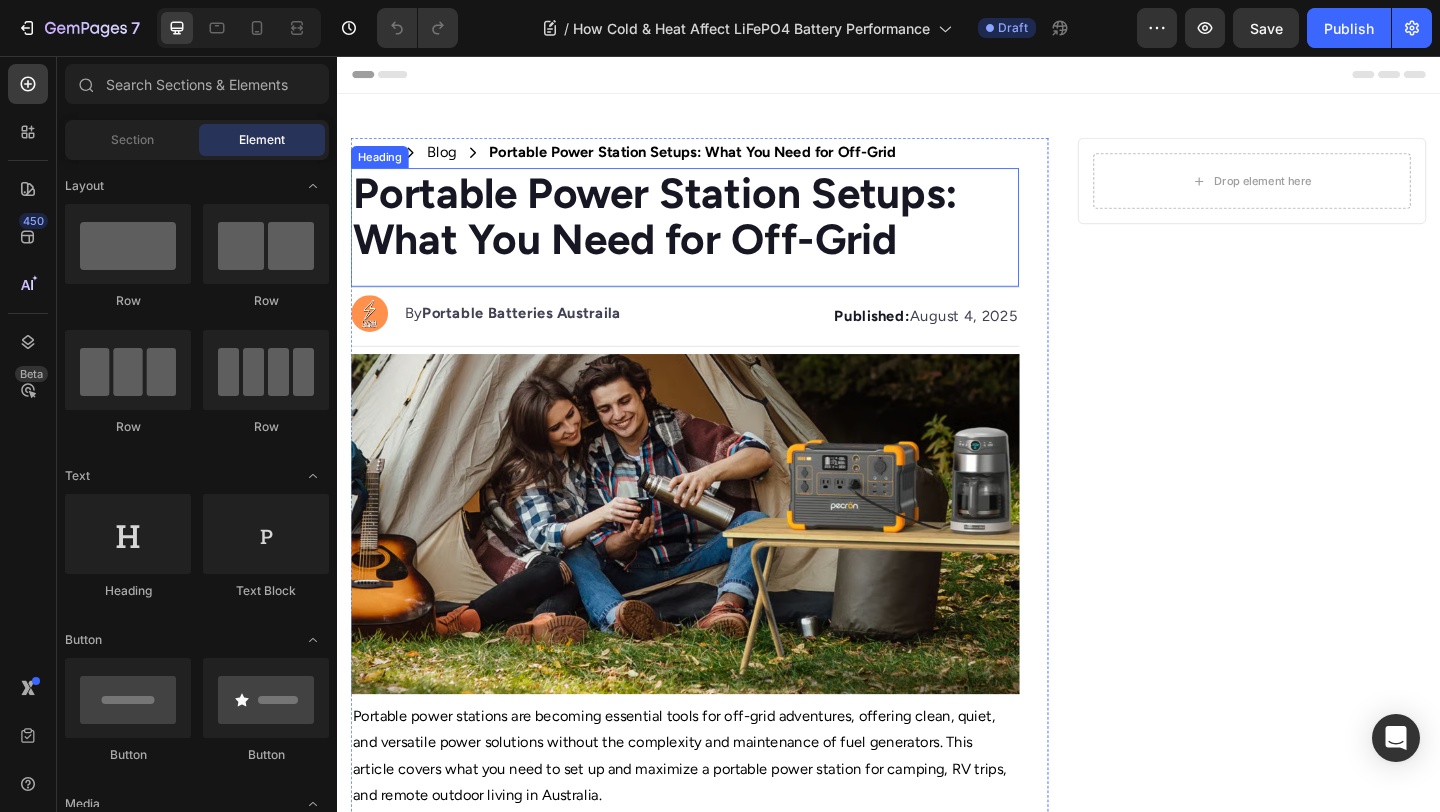 click on "Portable Power Station Setups: What You Need for Off-Grid" at bounding box center [683, 230] 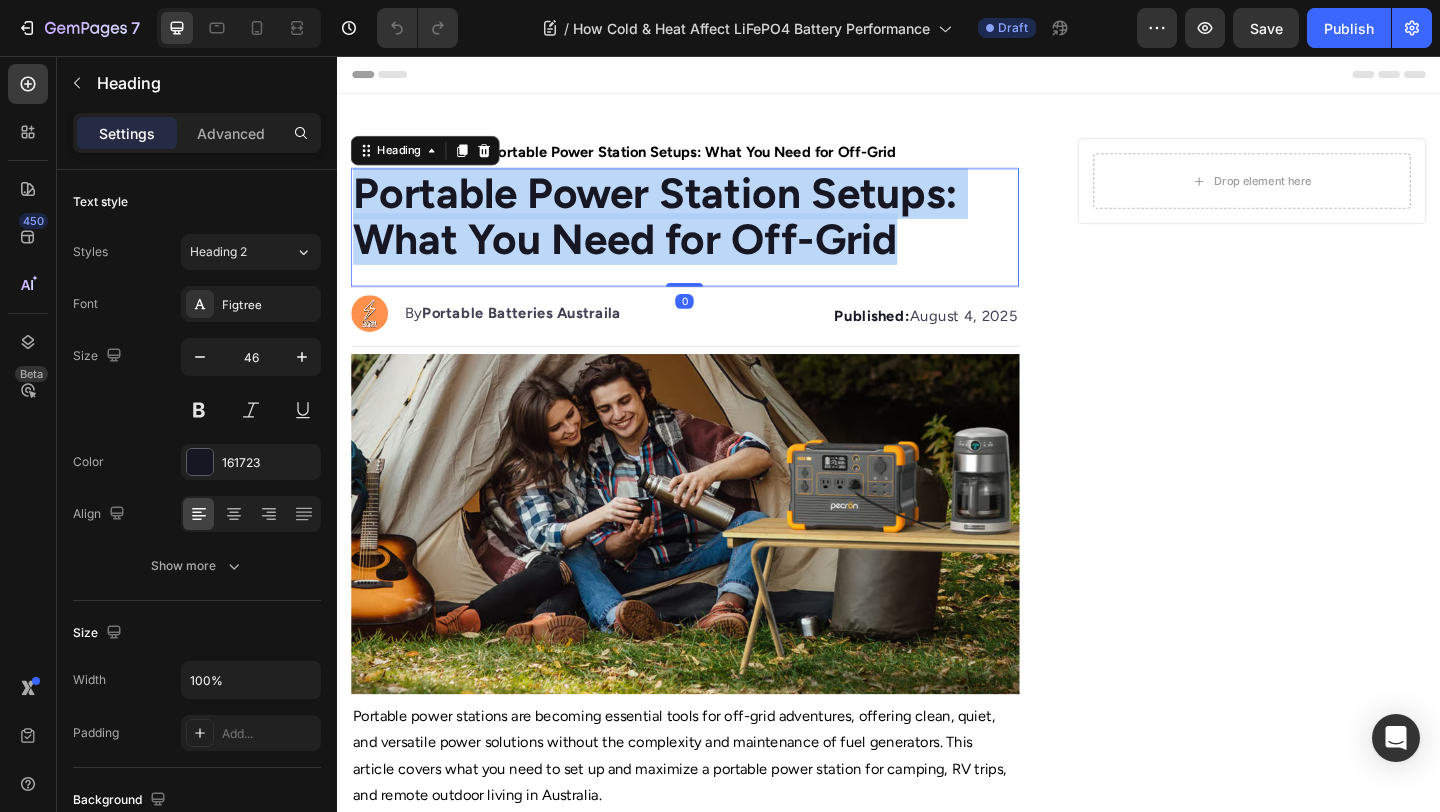 click on "Portable Power Station Setups: What You Need for Off-Grid" at bounding box center [683, 230] 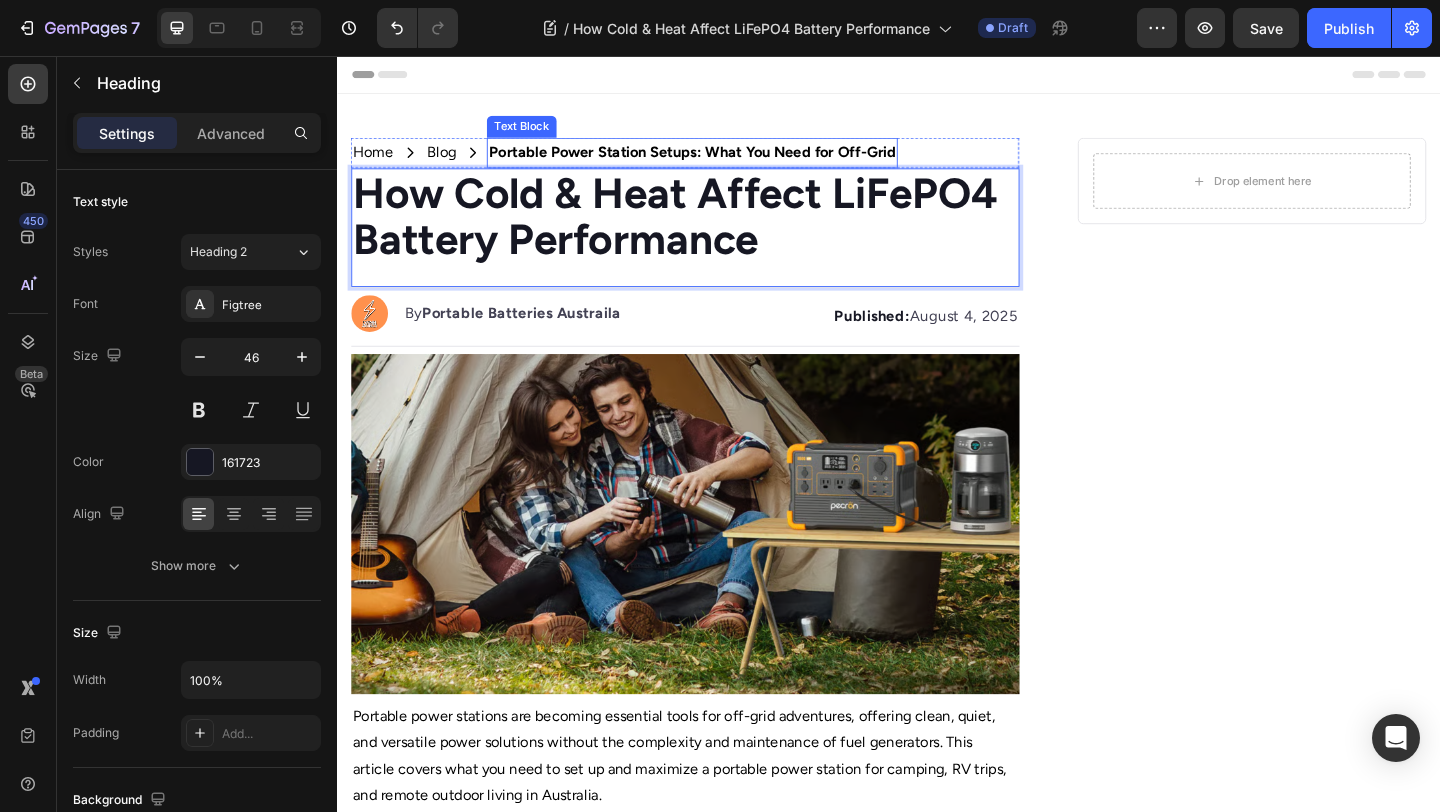 click on "Portable Power Station Setups: What You Need for Off-Grid" at bounding box center [723, 160] 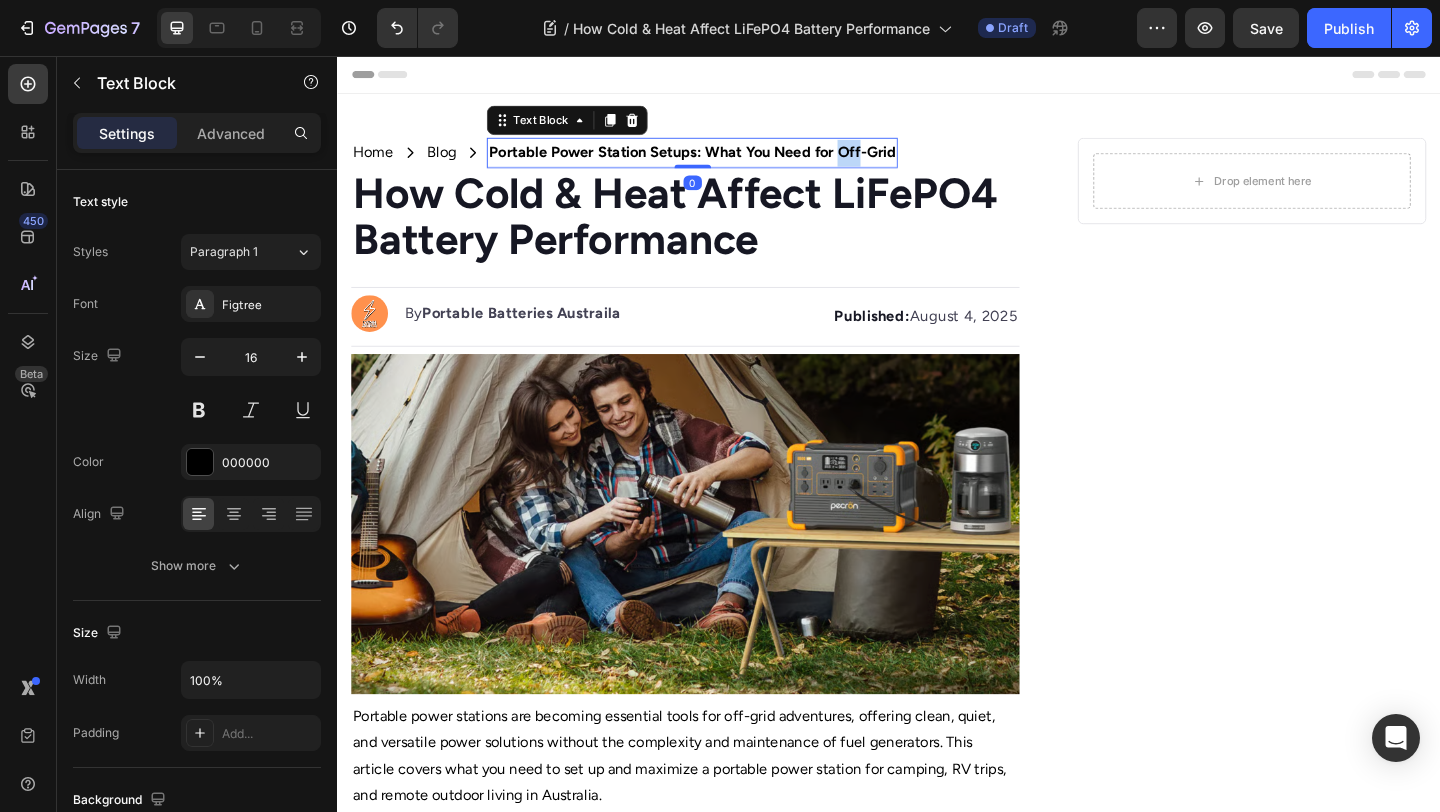 click on "Portable Power Station Setups: What You Need for Off-Grid" at bounding box center (723, 160) 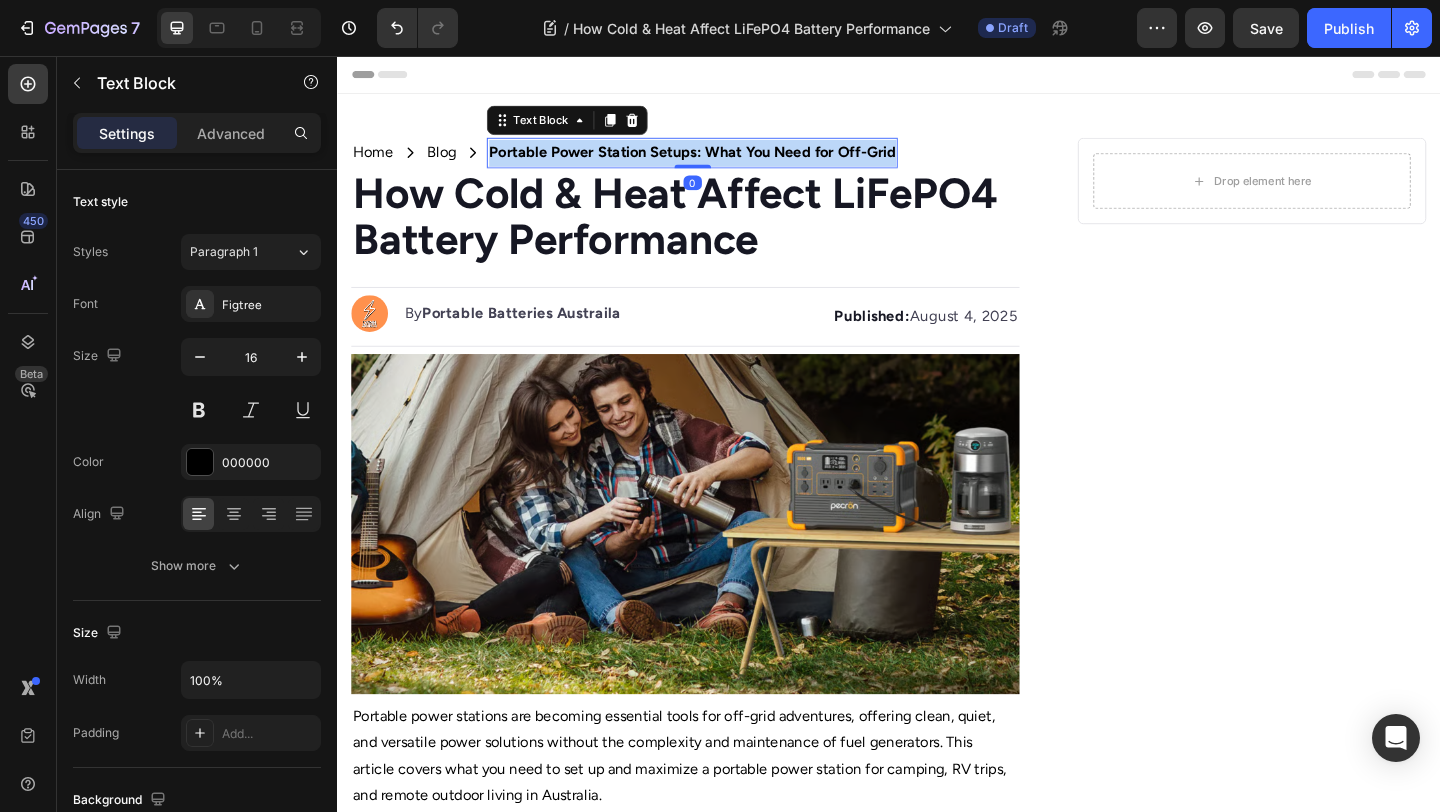 click on "Portable Power Station Setups: What You Need for Off-Grid" at bounding box center (723, 160) 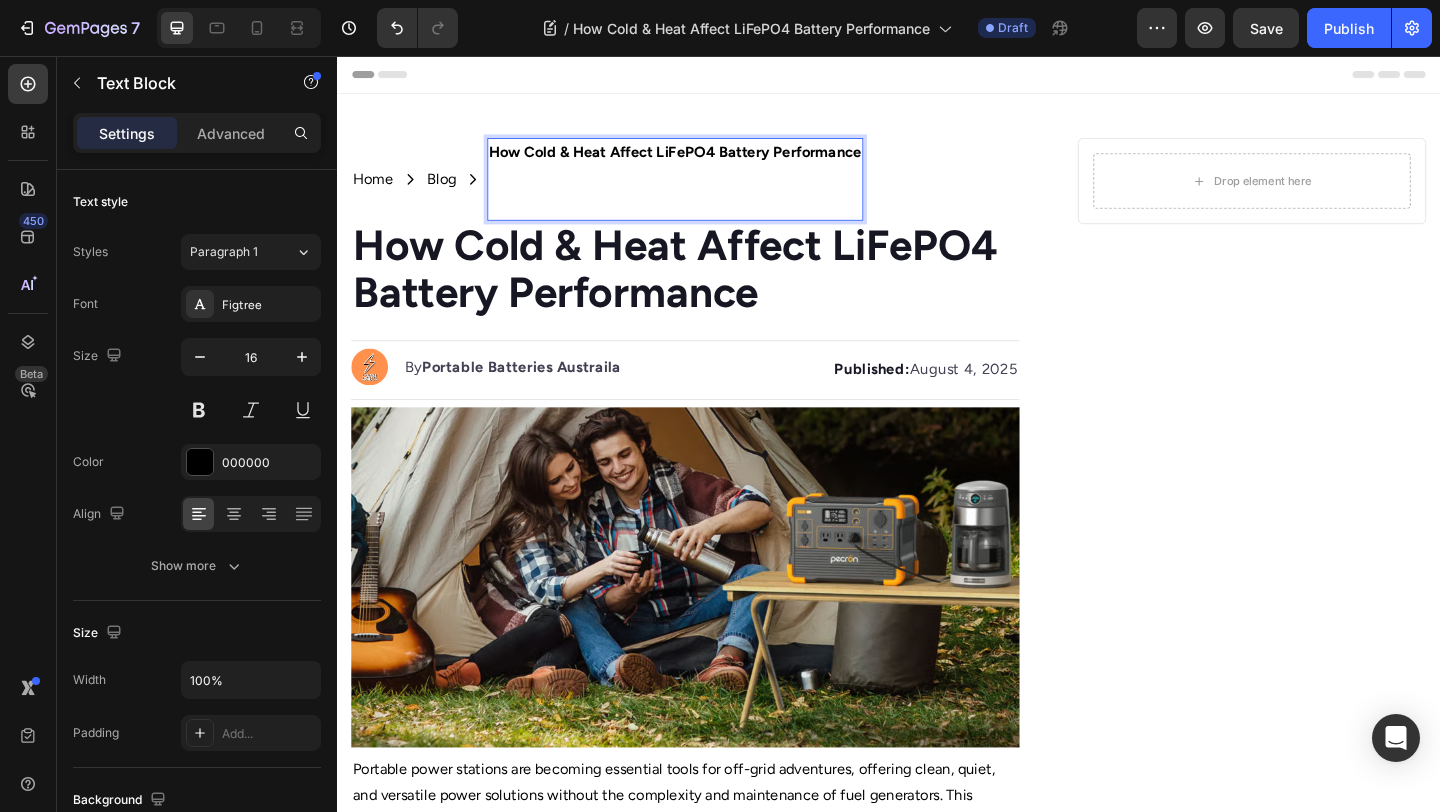 click on "How Cold & Heat Affect LiFePO4 Battery Performance" at bounding box center [704, 160] 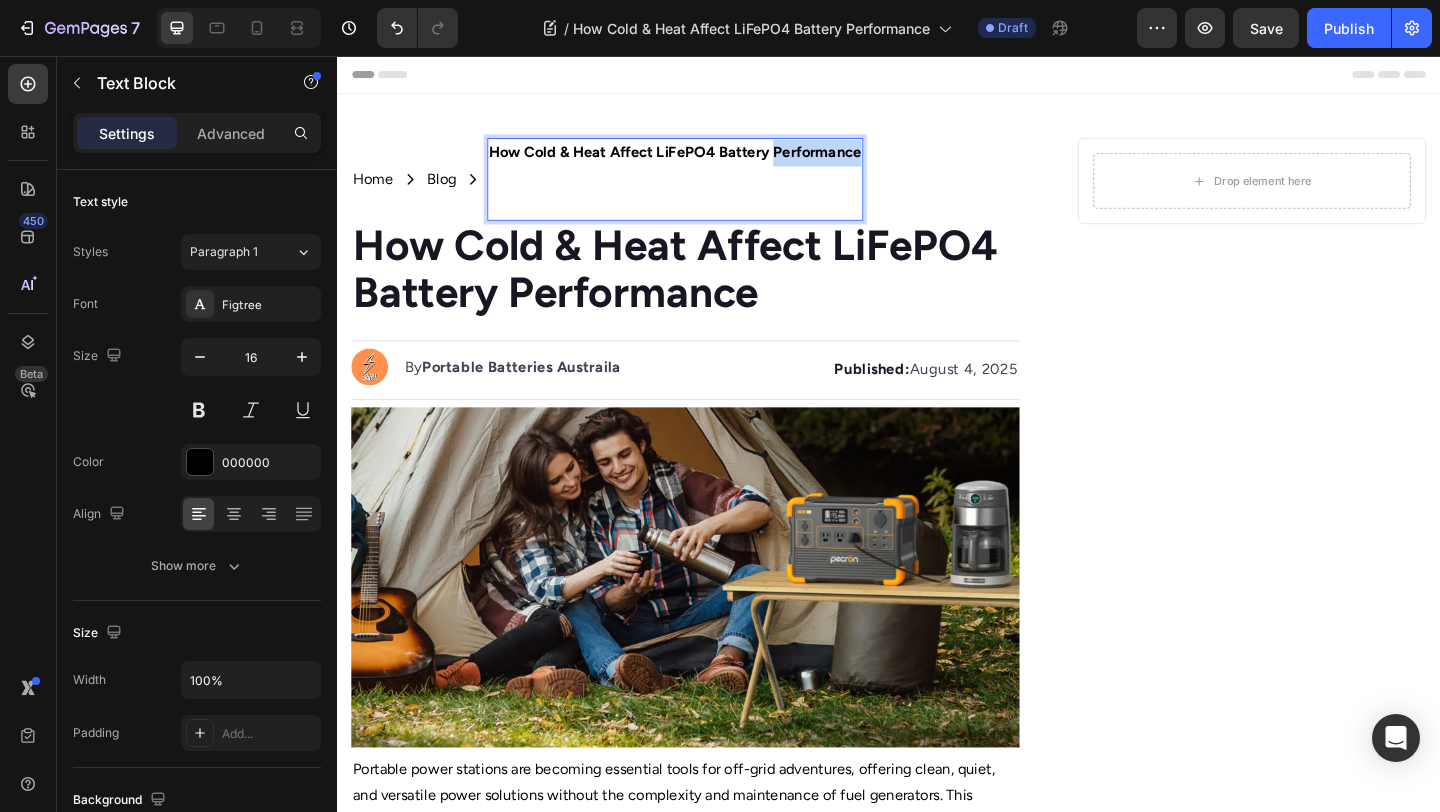 click on "How Cold & Heat Affect LiFePO4 Battery Performance" at bounding box center (704, 160) 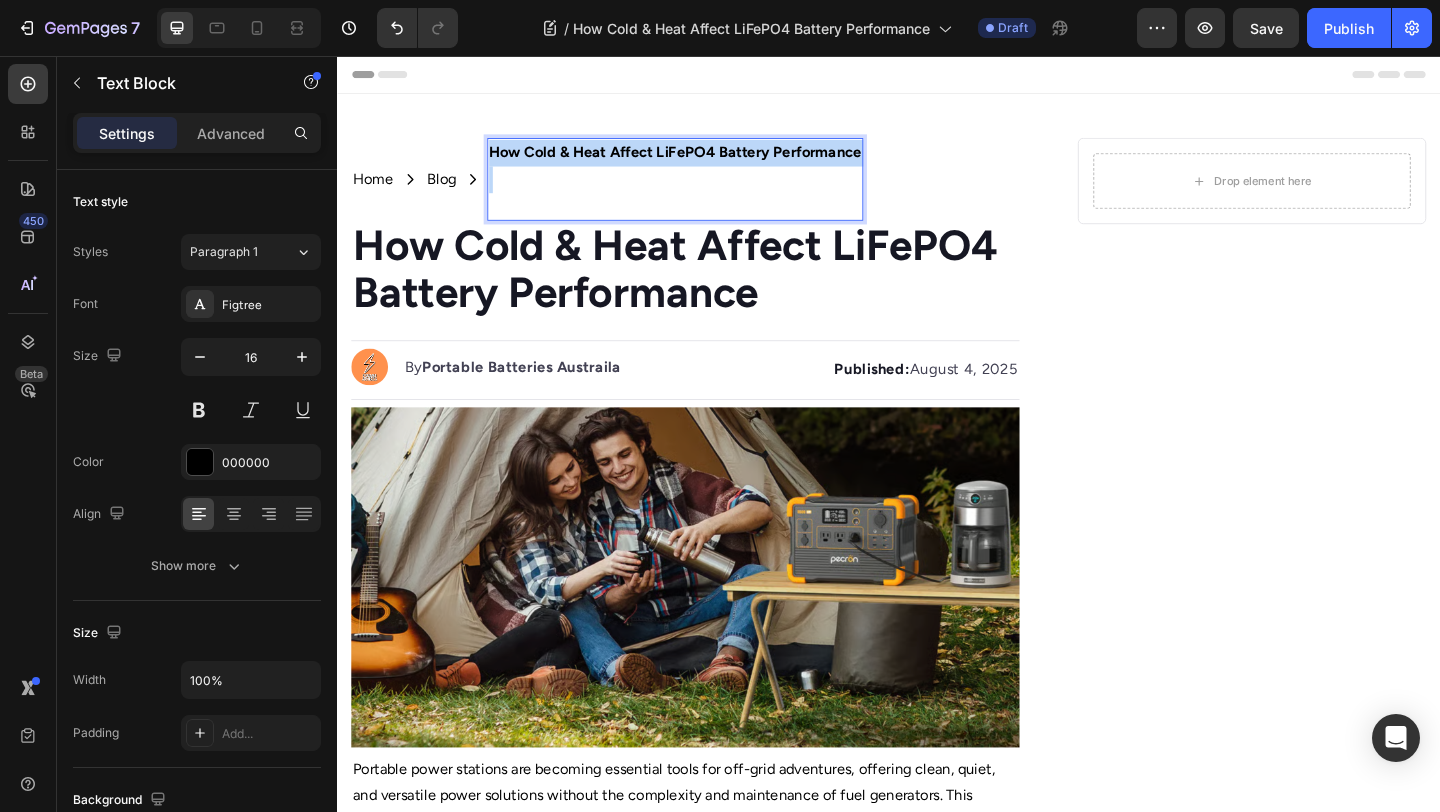 click on "How Cold & Heat Affect LiFePO4 Battery Performance" at bounding box center (704, 160) 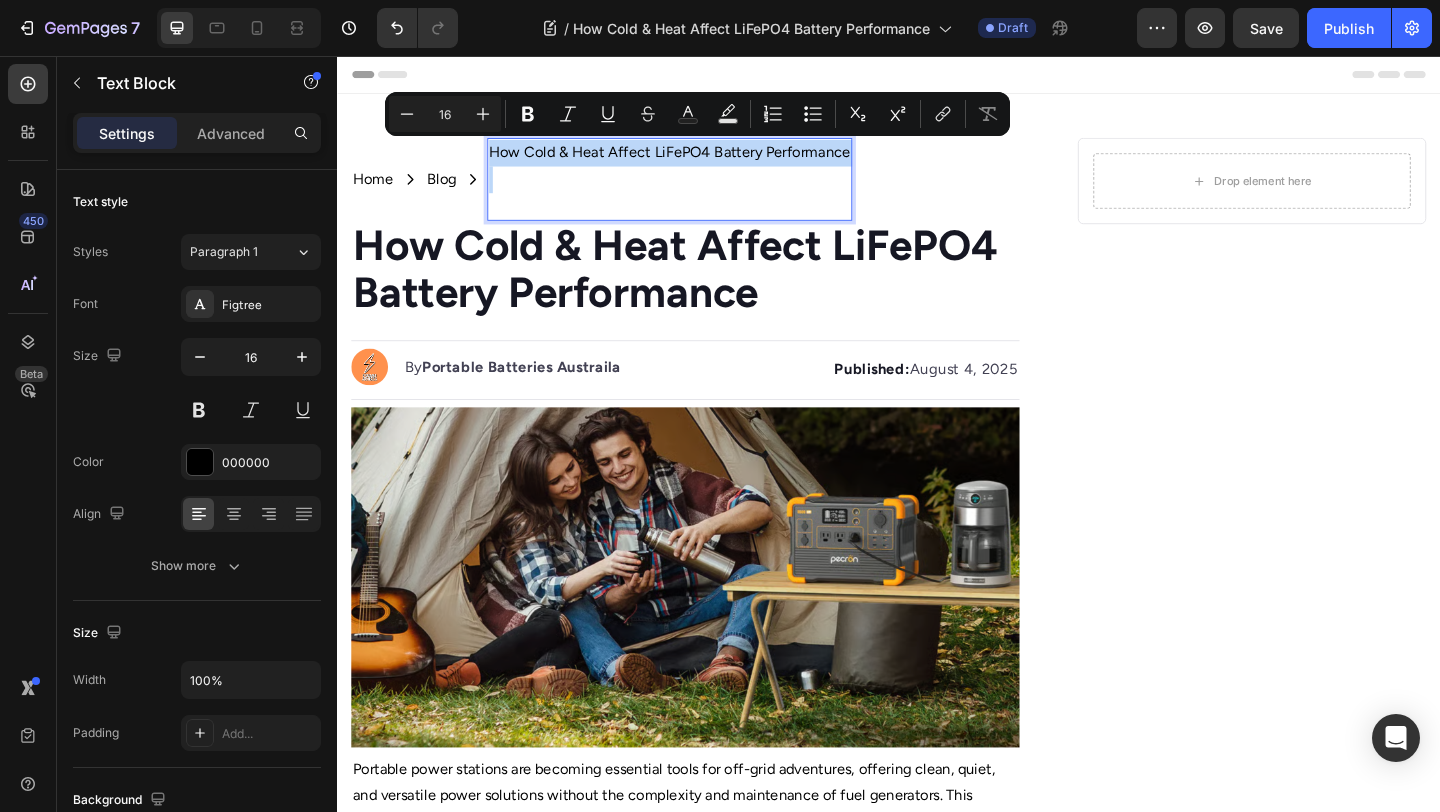 click at bounding box center (698, 205) 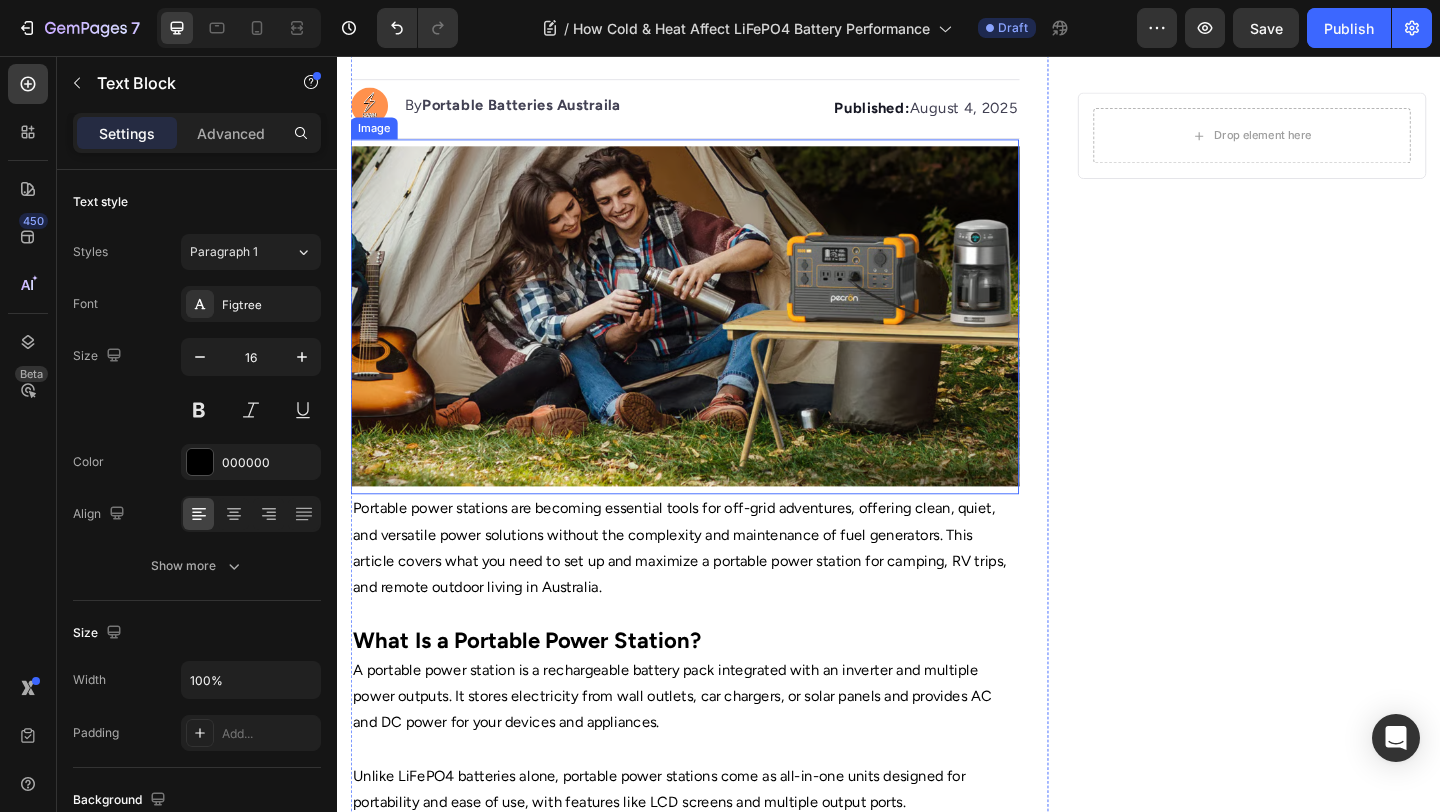 scroll, scrollTop: 223, scrollLeft: 0, axis: vertical 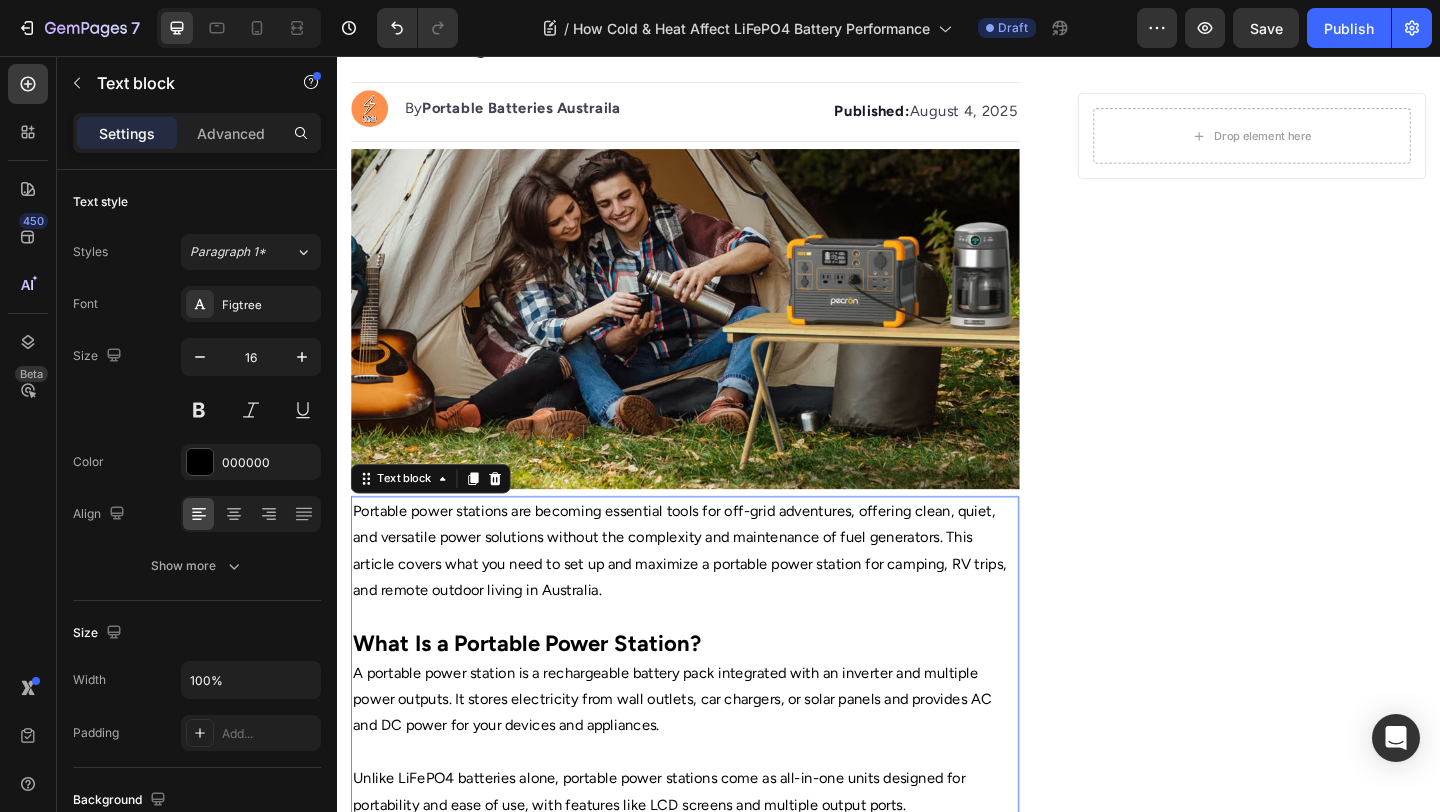 click on "Portable power stations are becoming essential tools for off-grid adventures, offering clean, quiet, and versatile power solutions without the complexity and maintenance of fuel generators. This article covers what you need to set up and maximize a portable power station for camping, RV trips, and remote outdoor living in Australia." at bounding box center (715, 594) 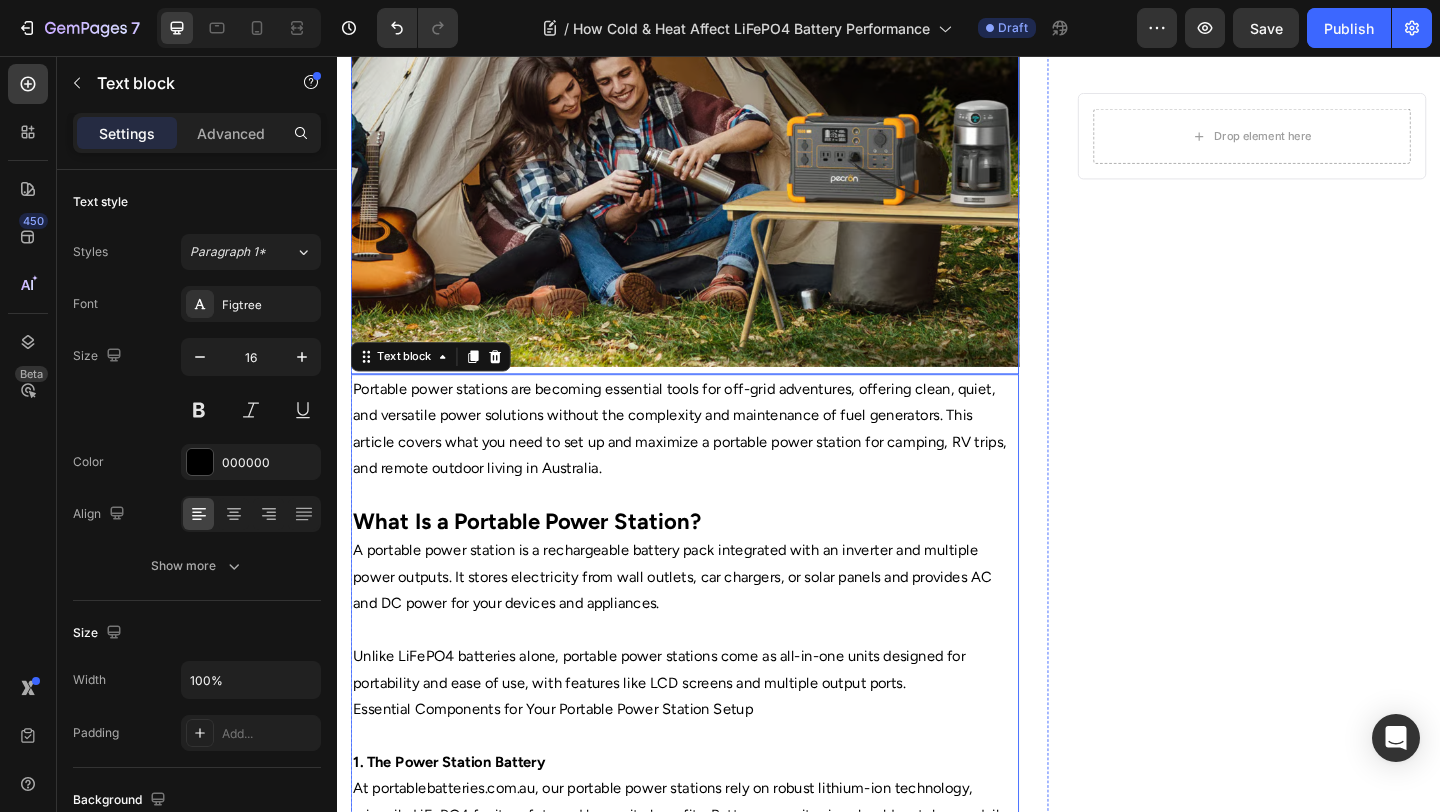 scroll, scrollTop: 360, scrollLeft: 0, axis: vertical 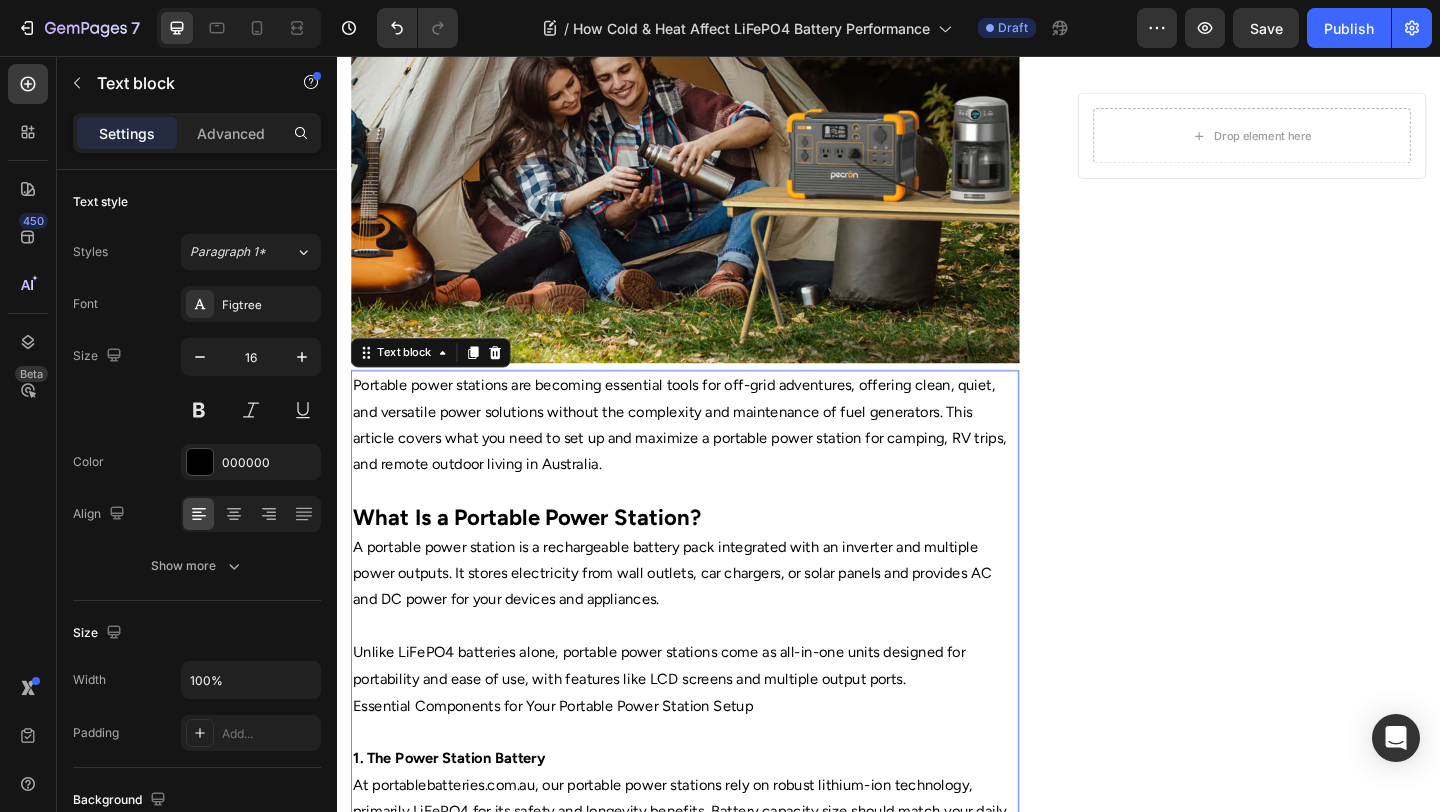click on "Portable power stations are becoming essential tools for off-grid adventures, offering clean, quiet, and versatile power solutions without the complexity and maintenance of fuel generators. This article covers what you need to set up and maximize a portable power station for camping, RV trips, and remote outdoor living in Australia." at bounding box center [715, 457] 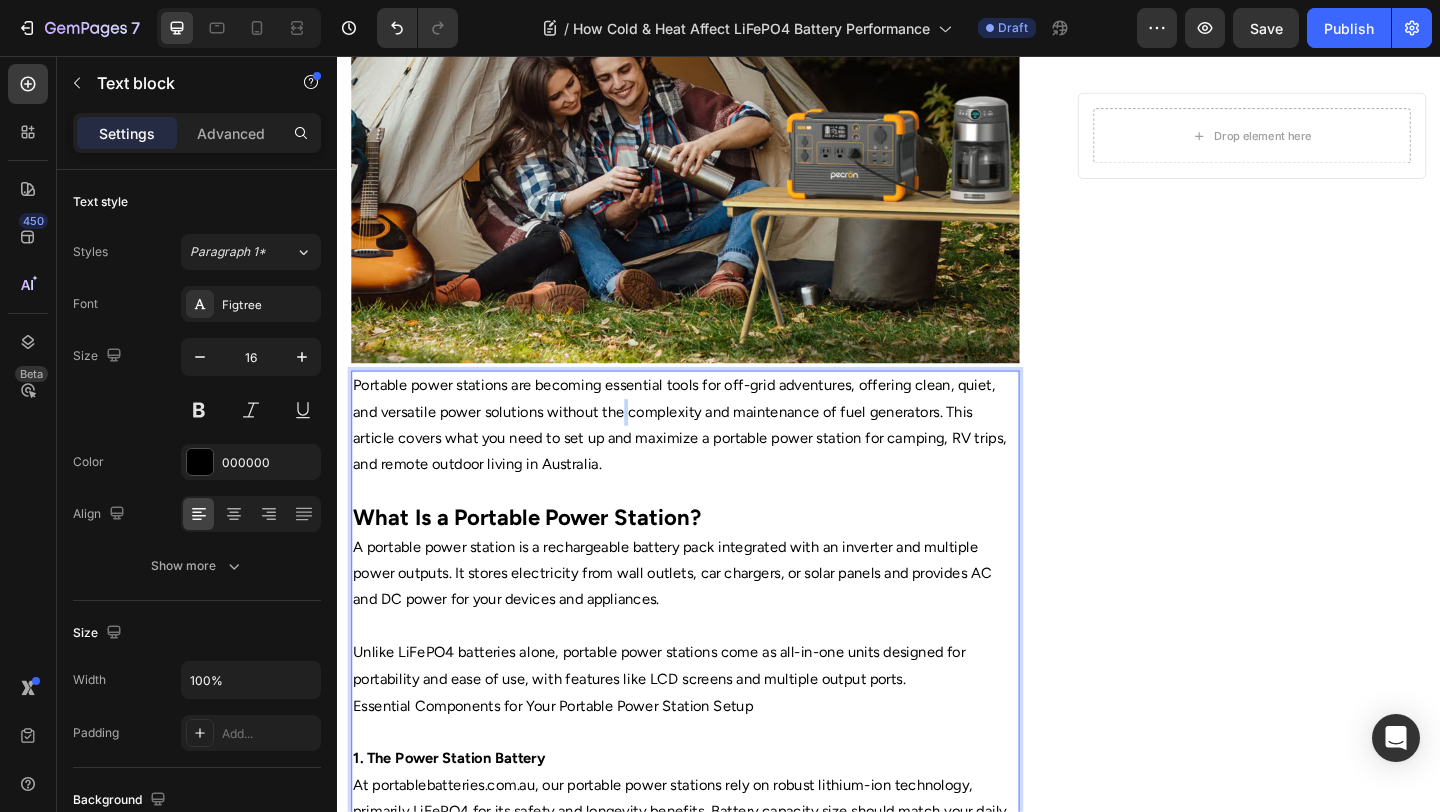 click on "Portable power stations are becoming essential tools for off-grid adventures, offering clean, quiet, and versatile power solutions without the complexity and maintenance of fuel generators. This article covers what you need to set up and maximize a portable power station for camping, RV trips, and remote outdoor living in Australia." at bounding box center [715, 457] 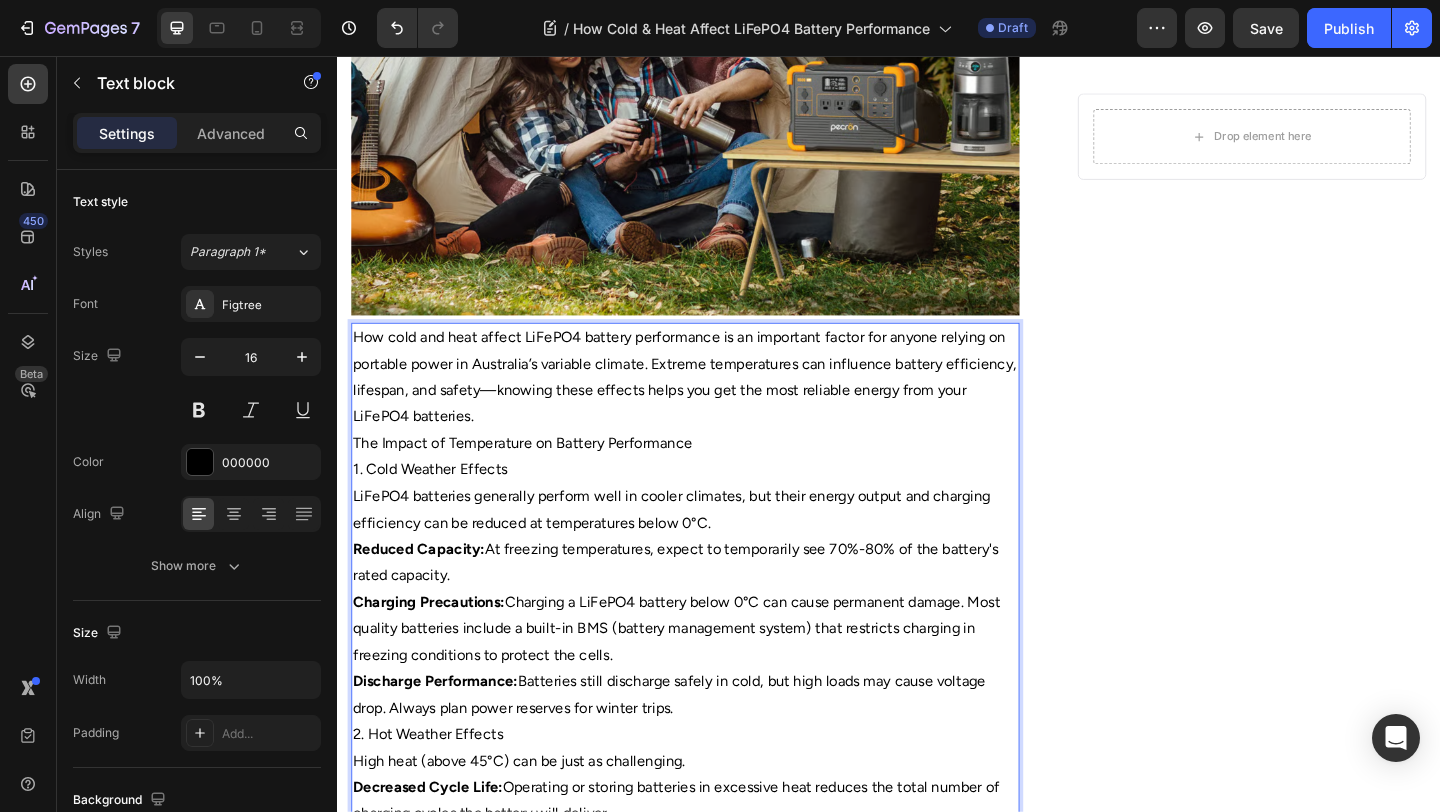 scroll, scrollTop: 360, scrollLeft: 0, axis: vertical 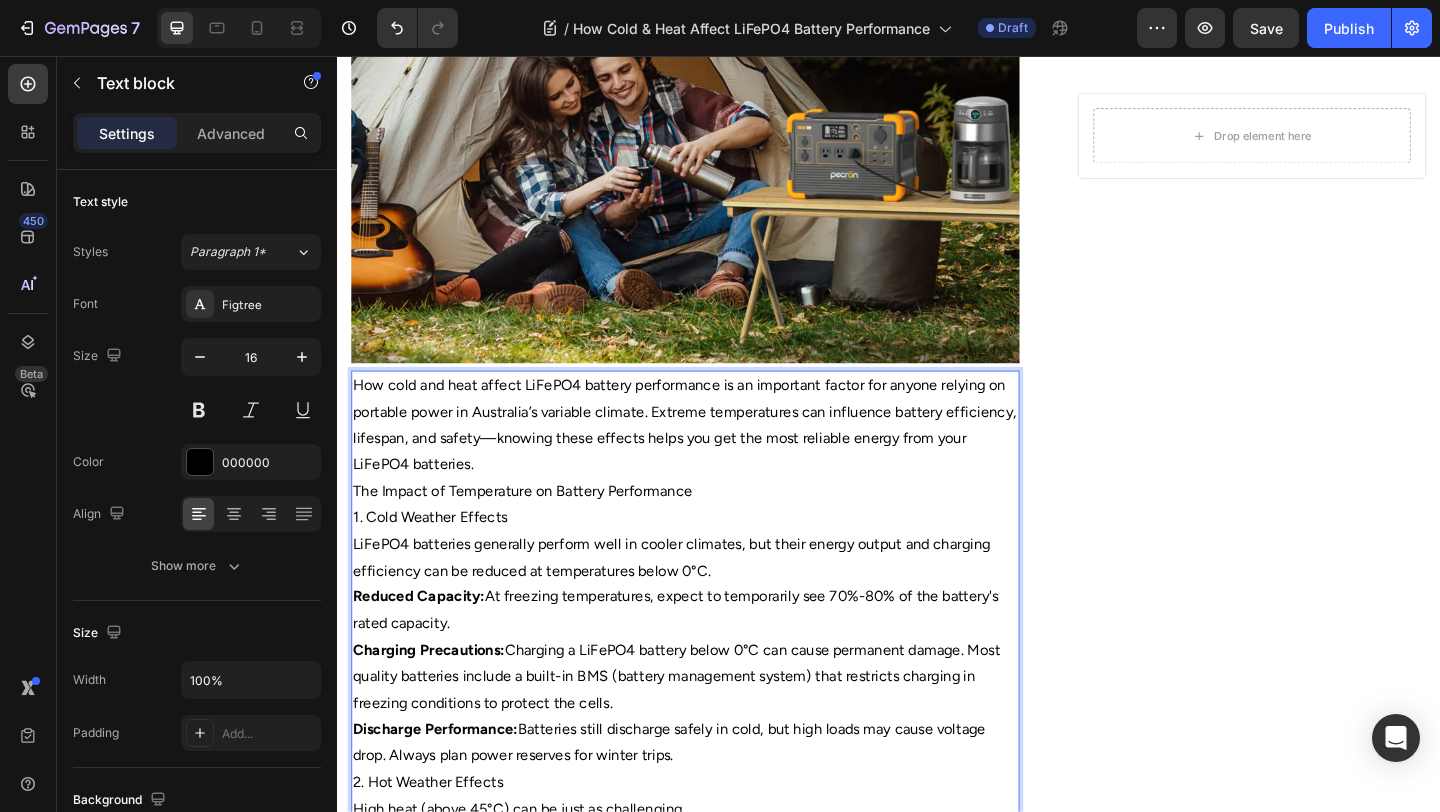 click on "How cold and heat affect LiFePO4 battery performance is an important factor for anyone relying on portable power in Australia’s variable climate. Extreme temperatures can influence battery efficiency, lifespan, and safety—knowing these effects helps you get the most reliable energy from your LiFePO4 batteries." at bounding box center [715, 457] 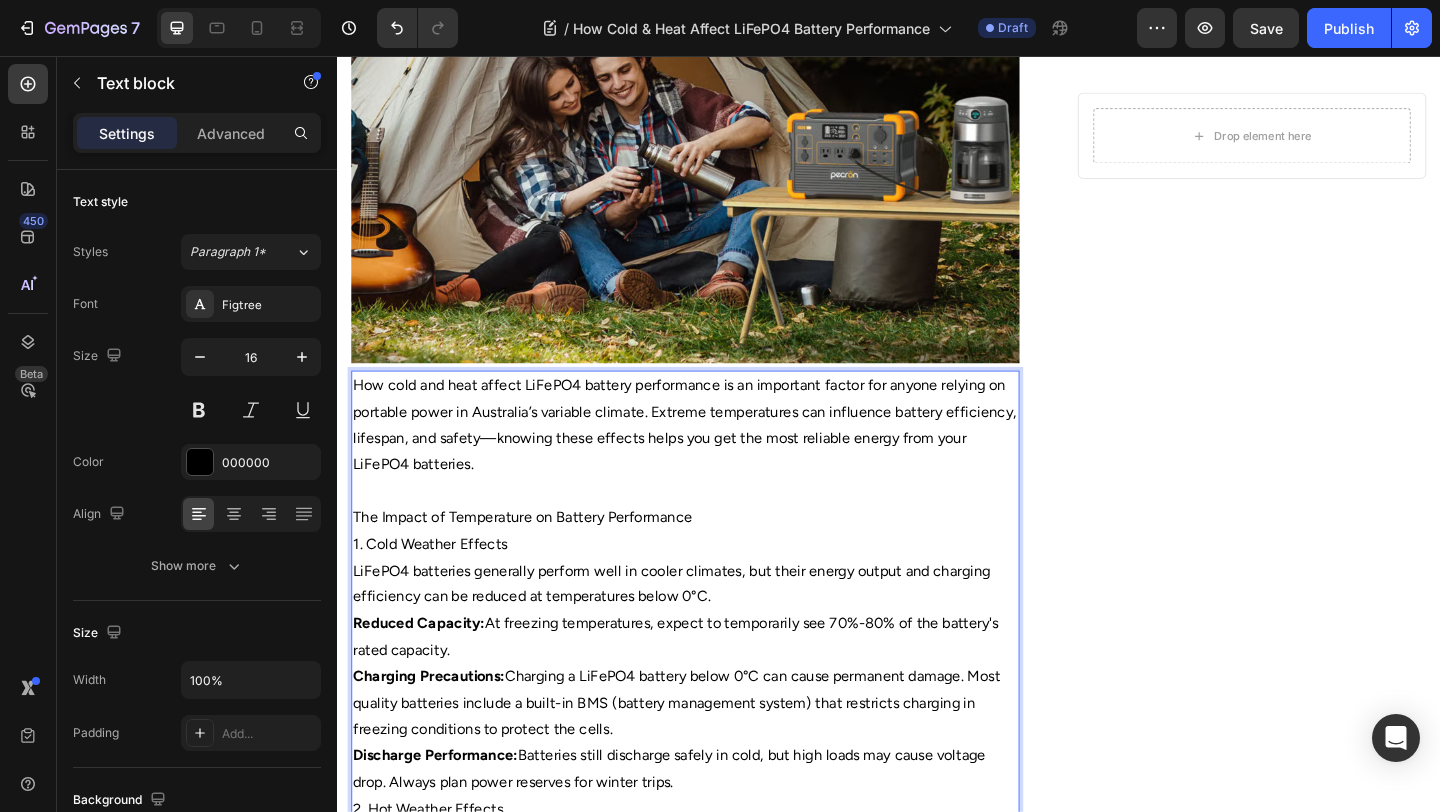 click on "How cold and heat affect LiFePO4 battery performance is an important factor for anyone relying on portable power in Australia’s variable climate. Extreme temperatures can influence battery efficiency, lifespan, and safety—knowing these effects helps you get the most reliable energy from your LiFePO4 batteries." at bounding box center (715, 472) 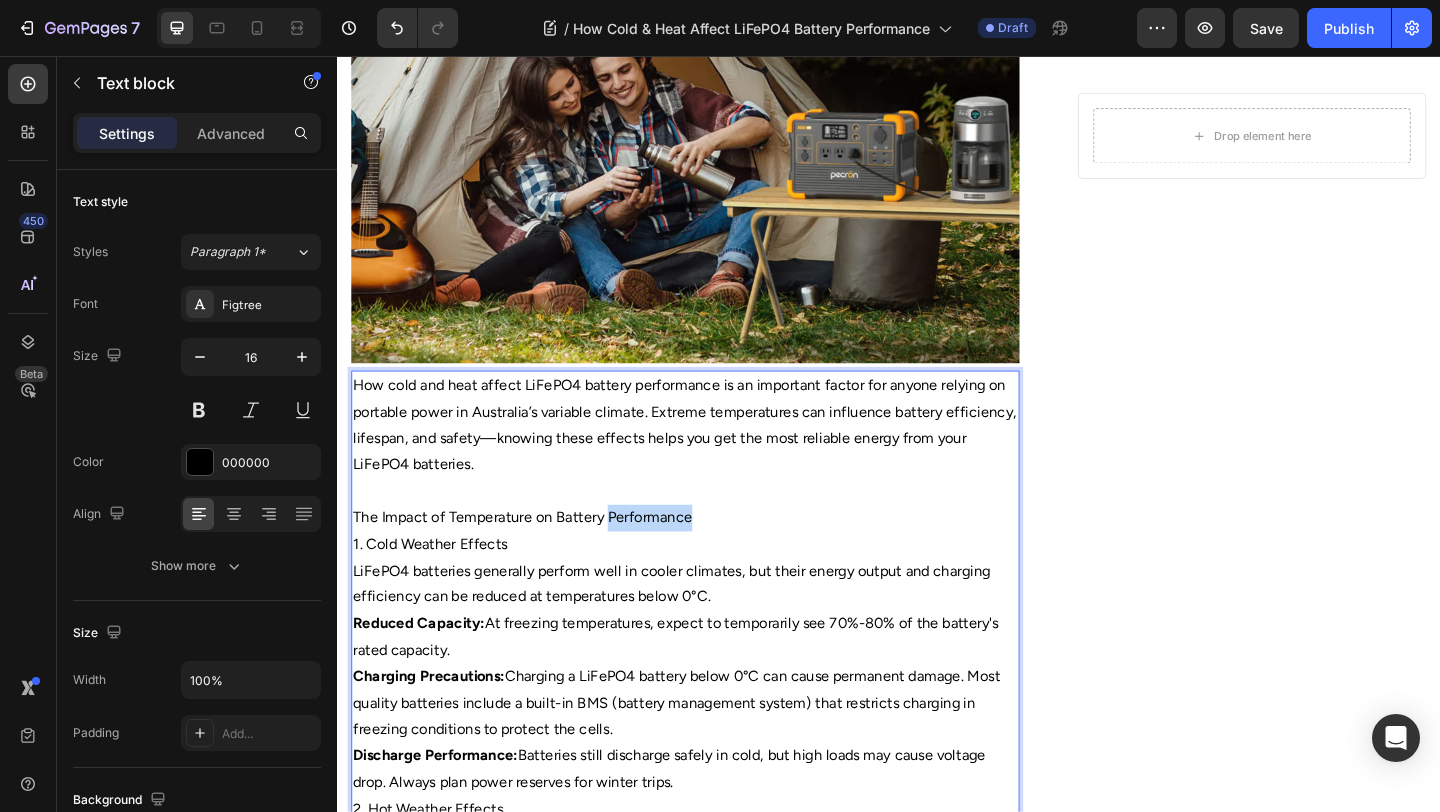 click on "The Impact of Temperature on Battery Performance" at bounding box center (715, 558) 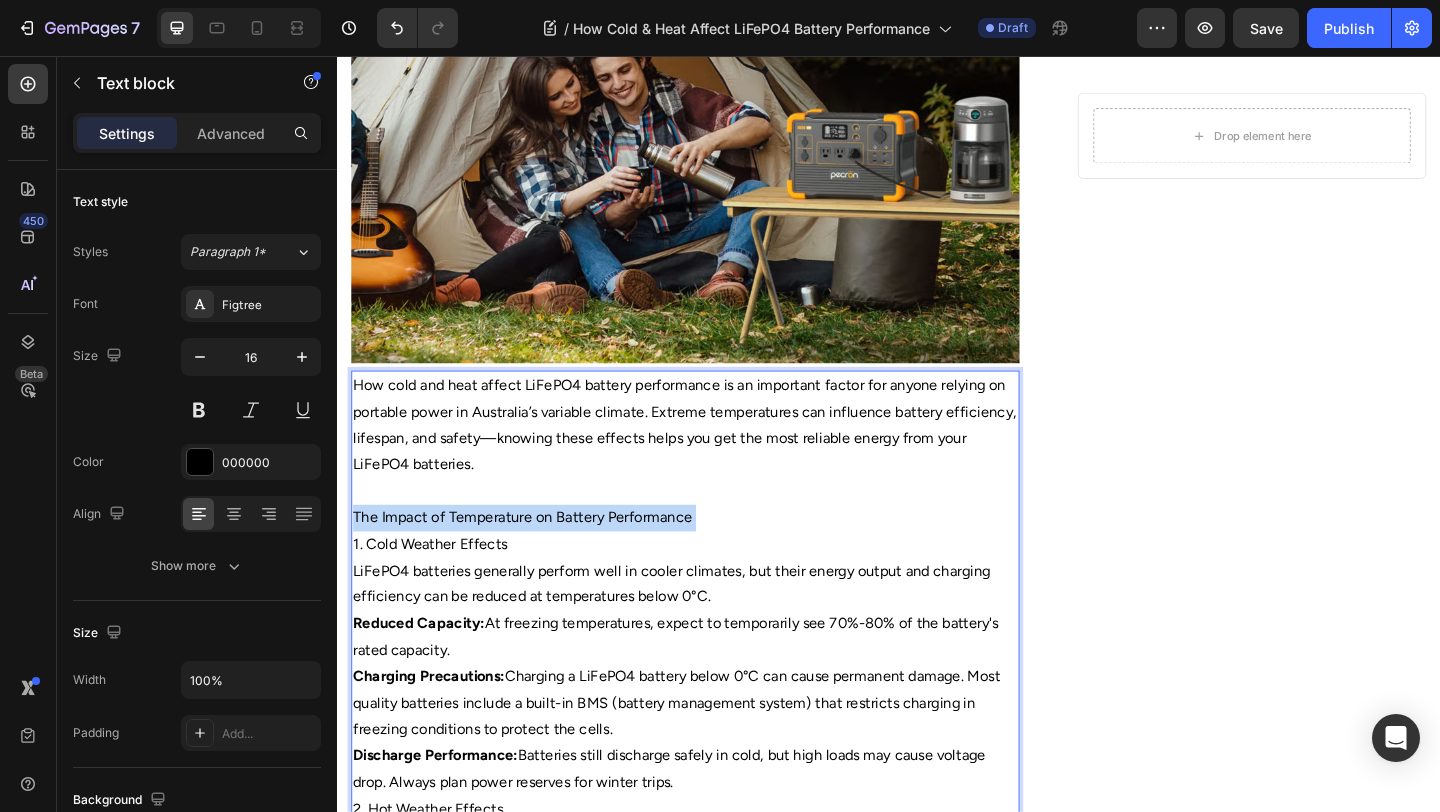 click on "The Impact of Temperature on Battery Performance" at bounding box center [715, 558] 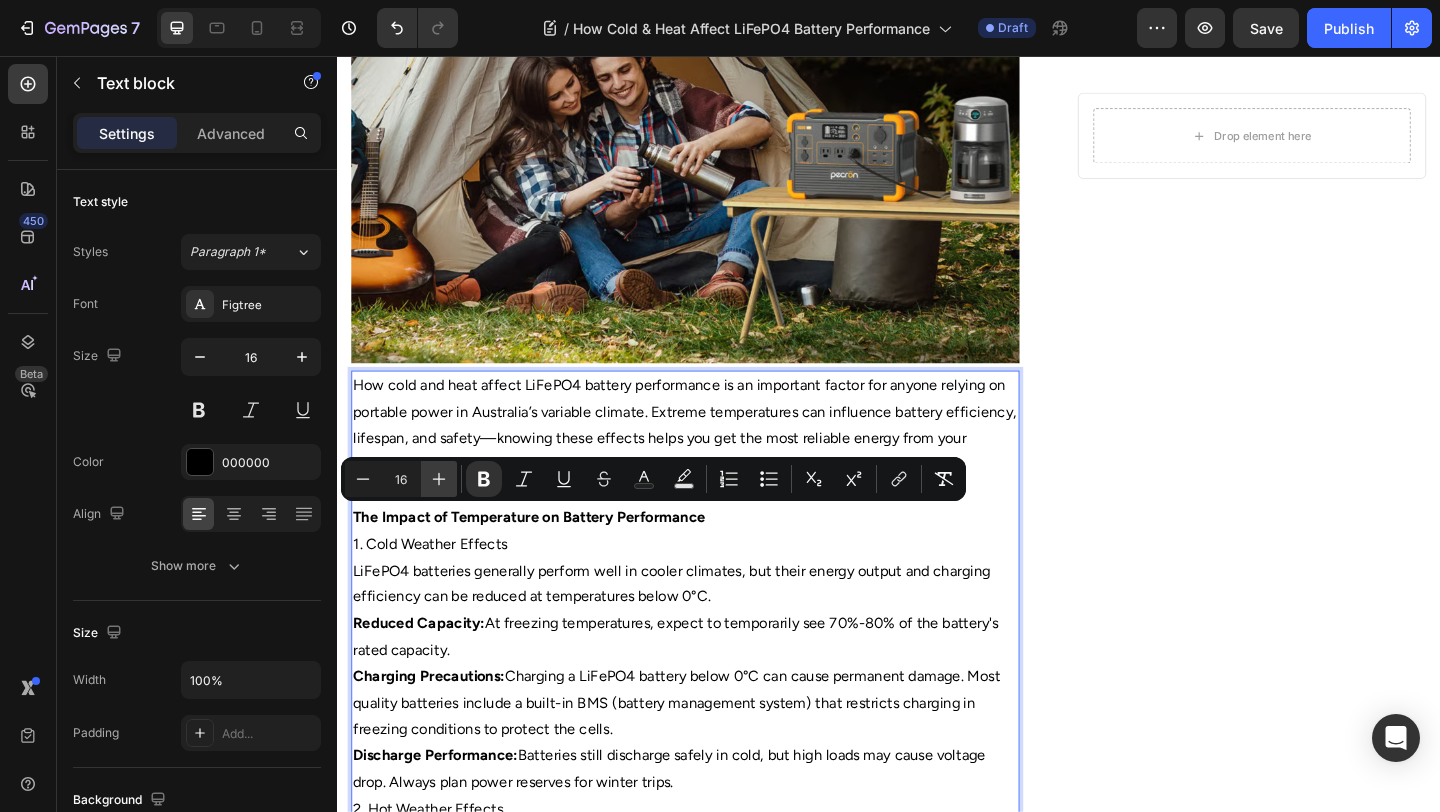 click 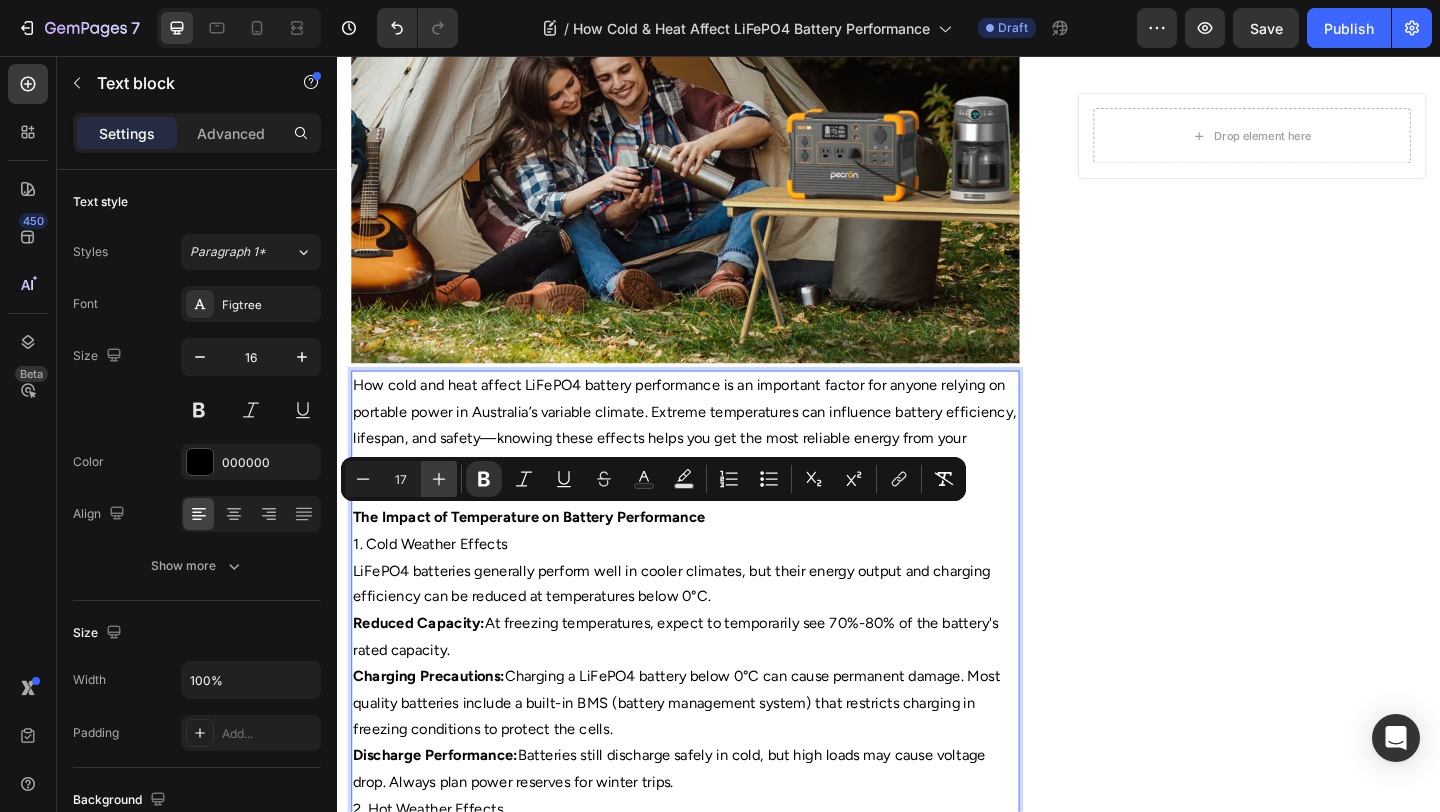 click 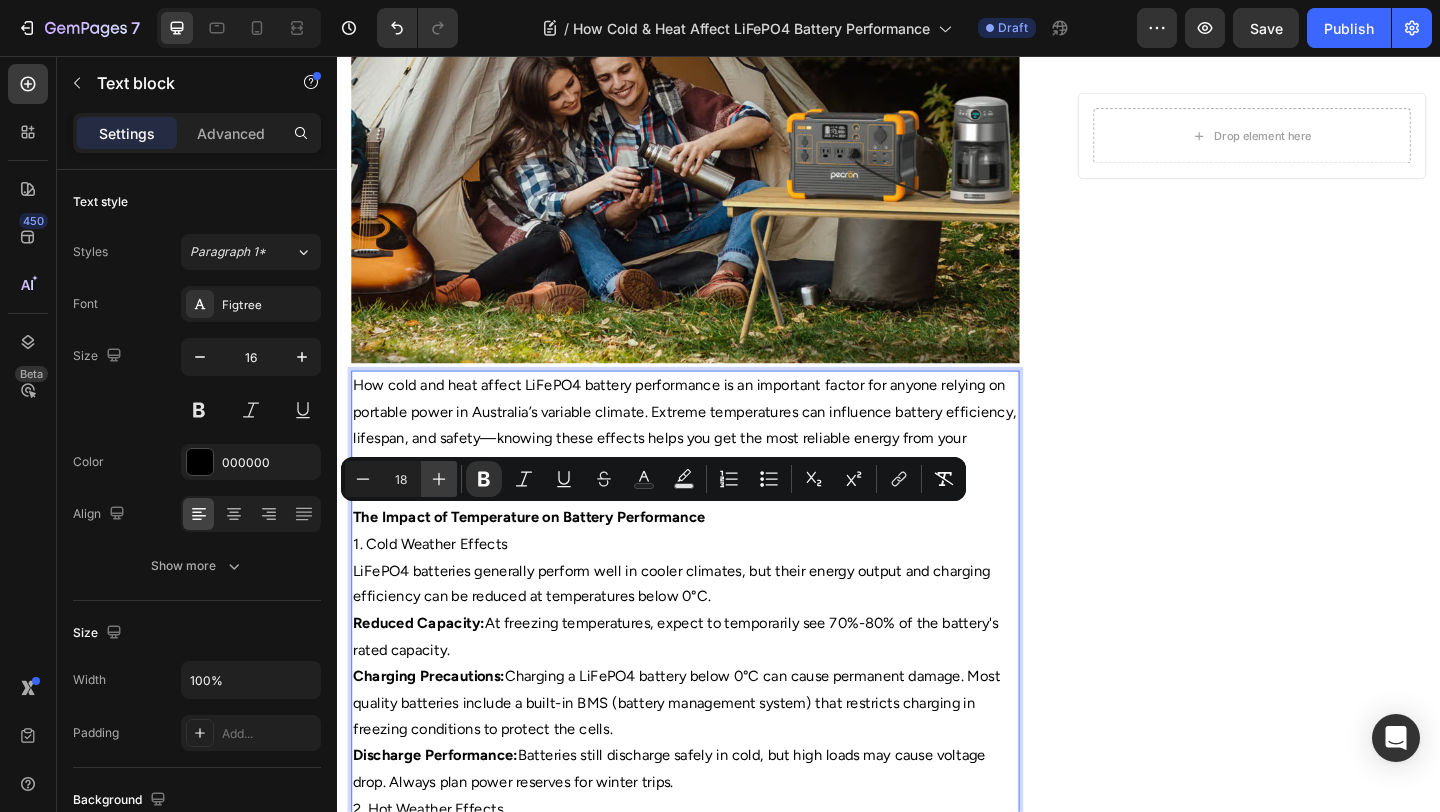 click 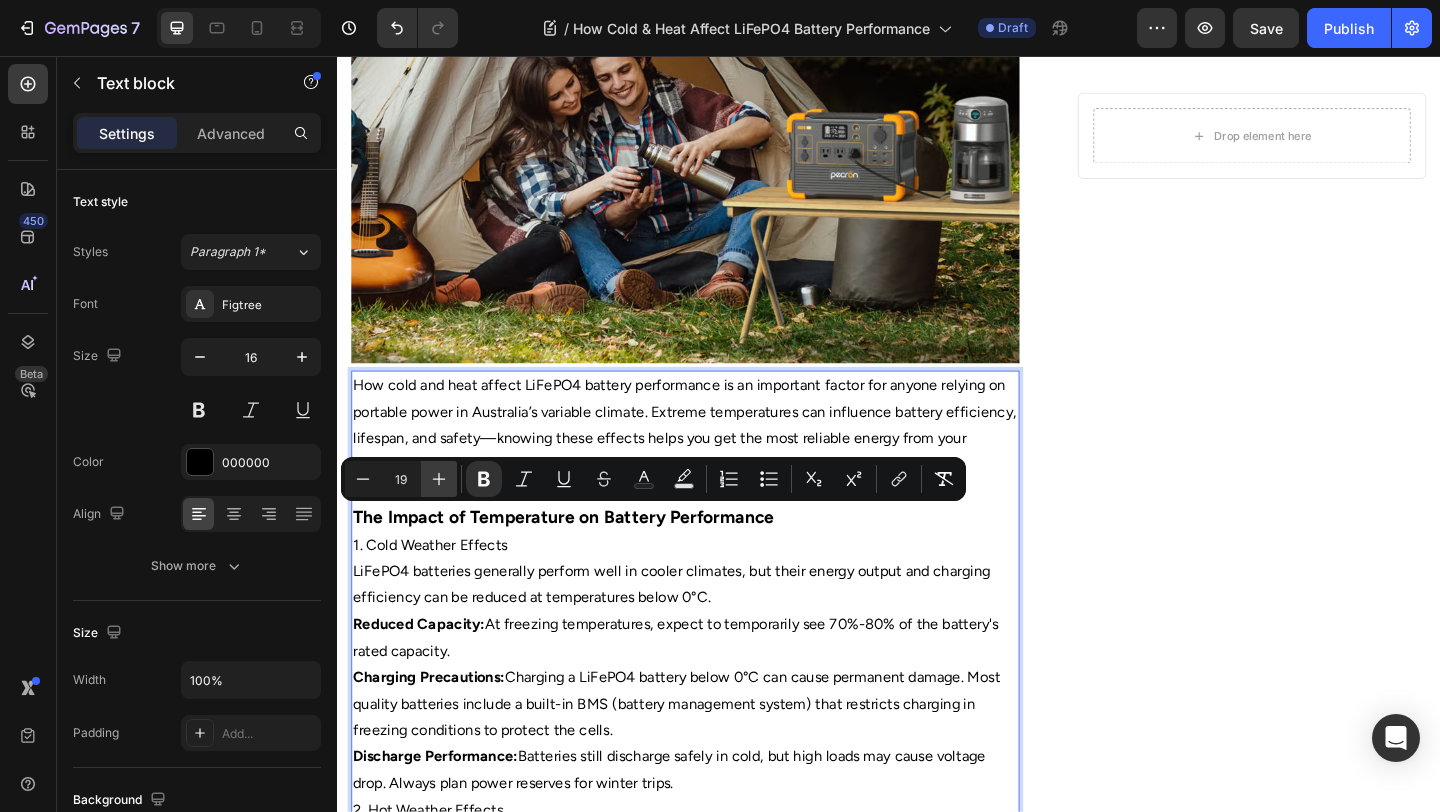 click 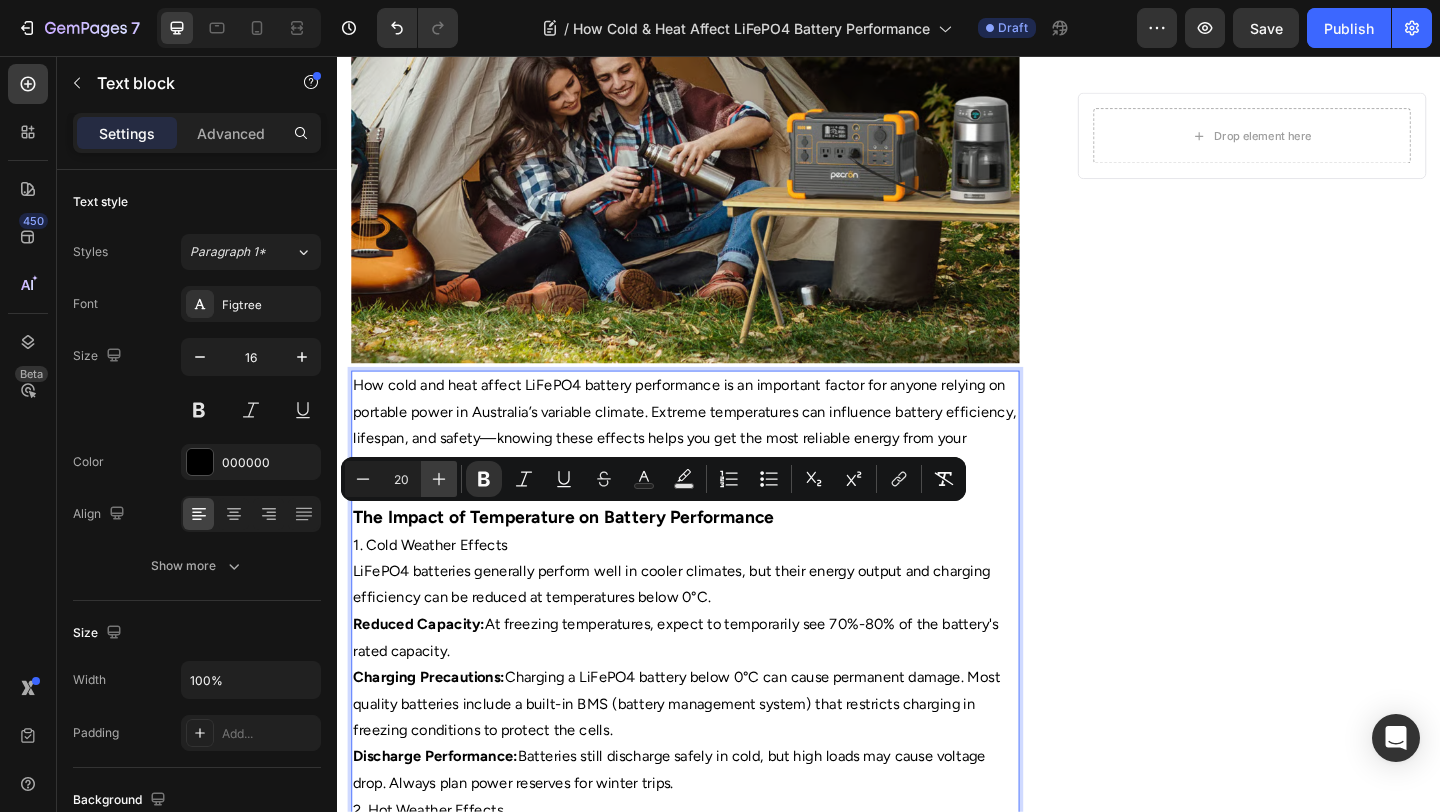 click 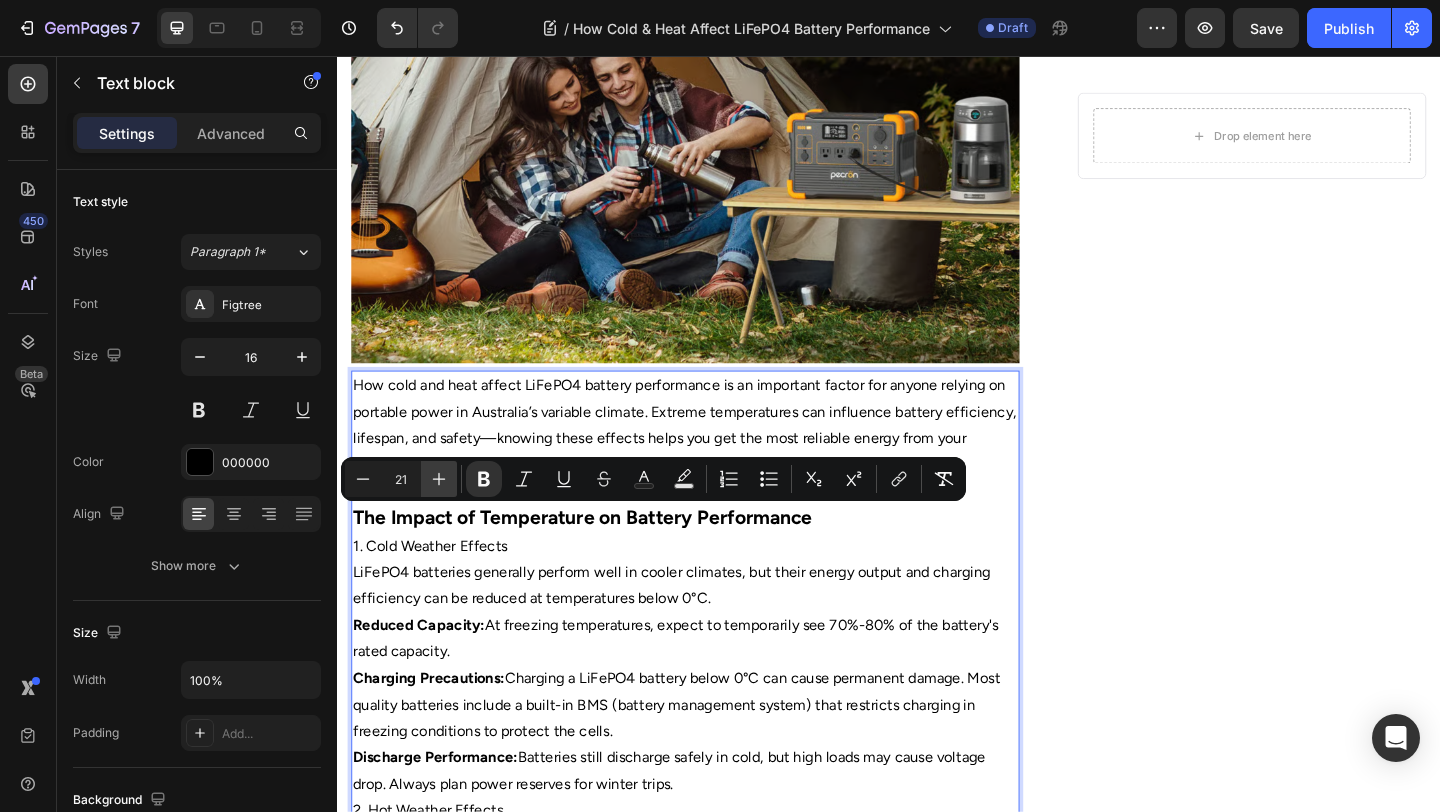 click 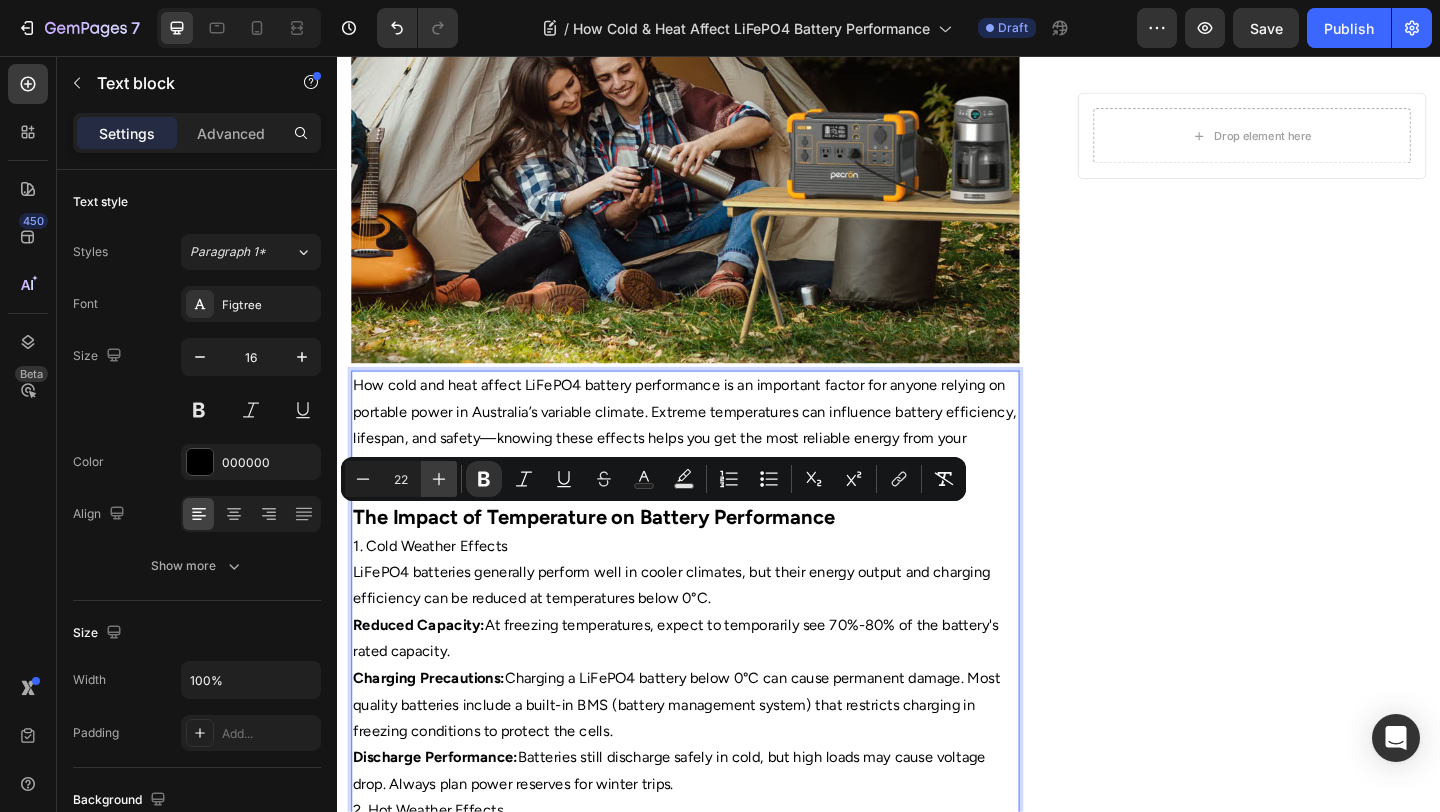 click 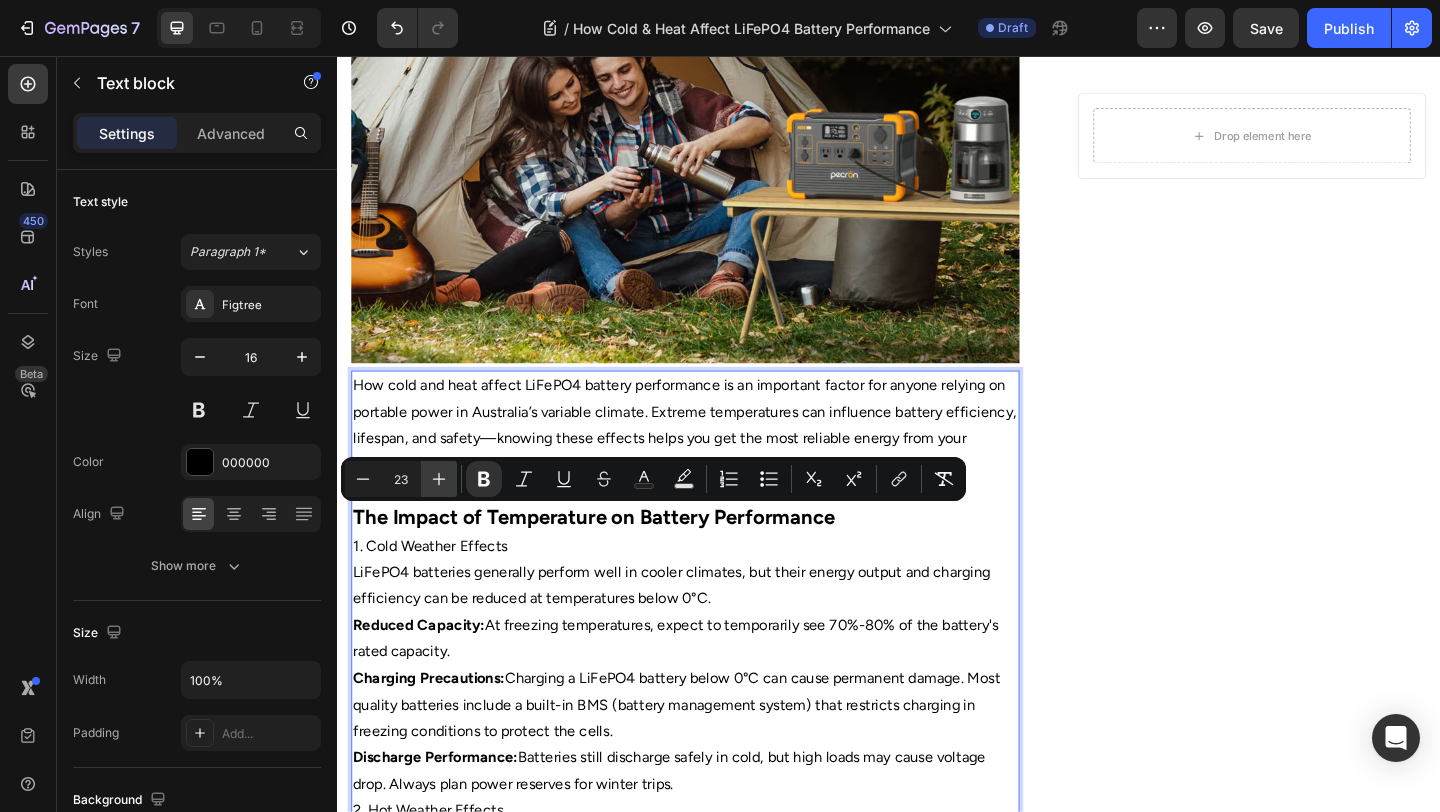 click 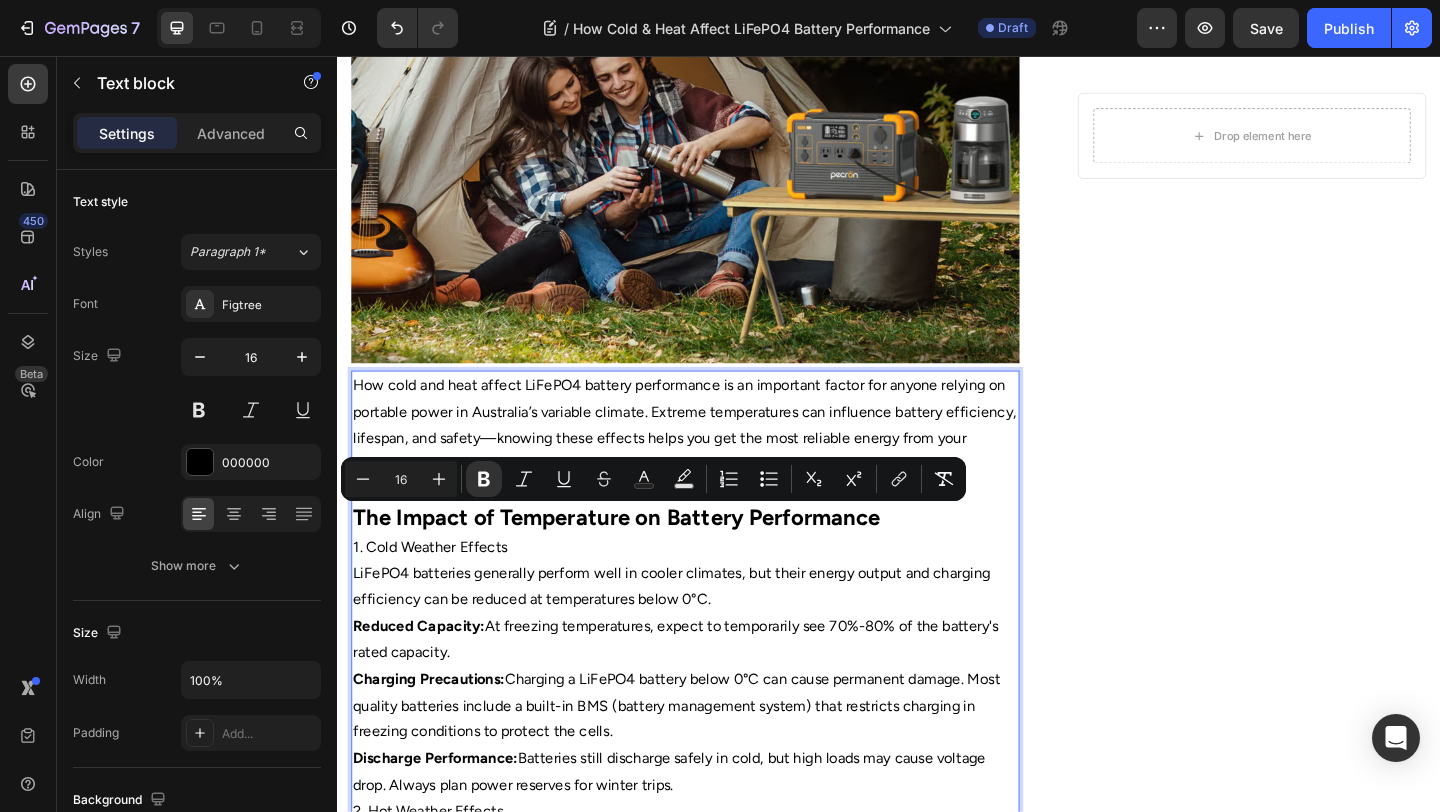 click on "LiFePO4 batteries generally perform well in cooler climates, but their energy output and charging efficiency can be reduced at temperatures below 0°C." at bounding box center [715, 634] 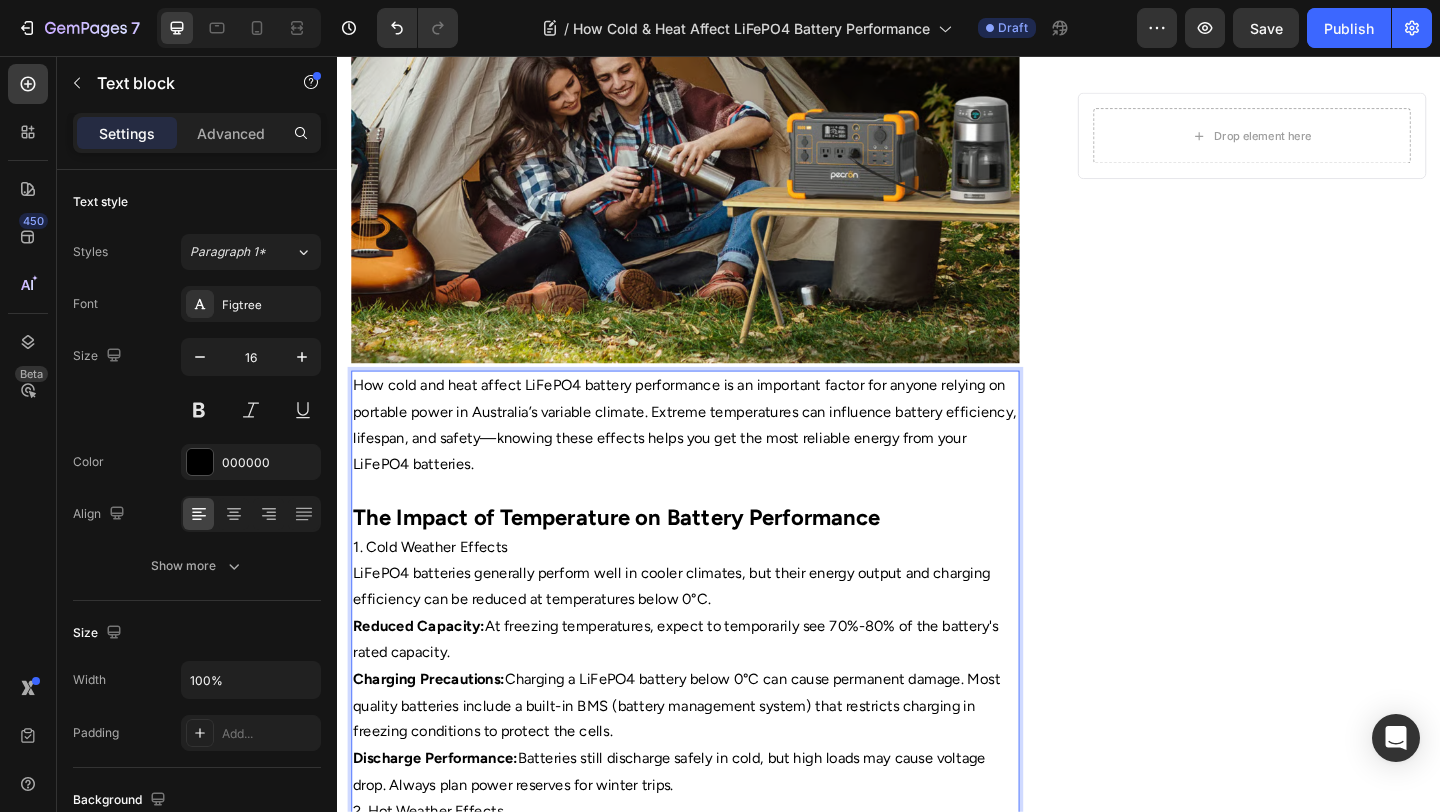 click on "1. Cold Weather Effects" at bounding box center (715, 590) 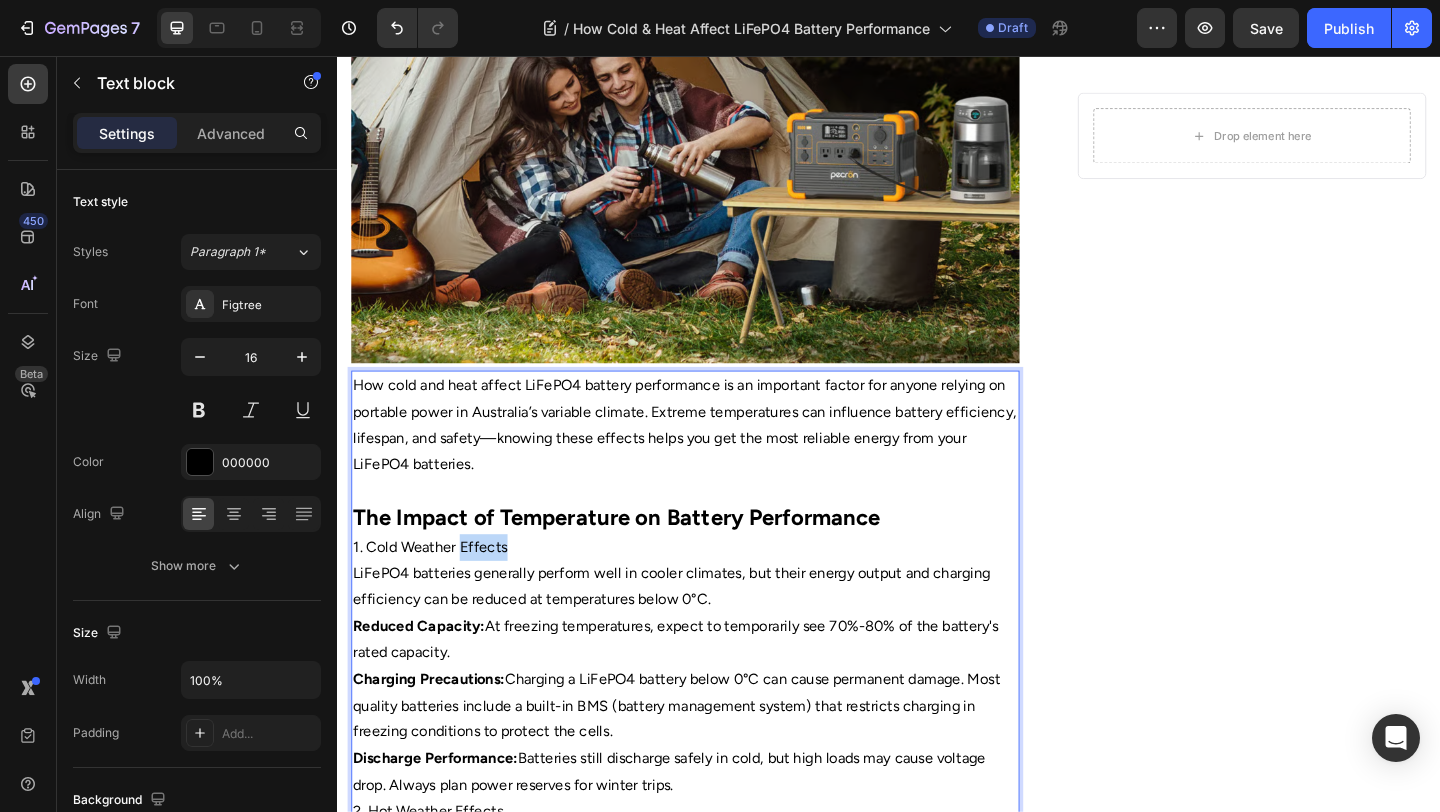 click on "1. Cold Weather Effects" at bounding box center [715, 590] 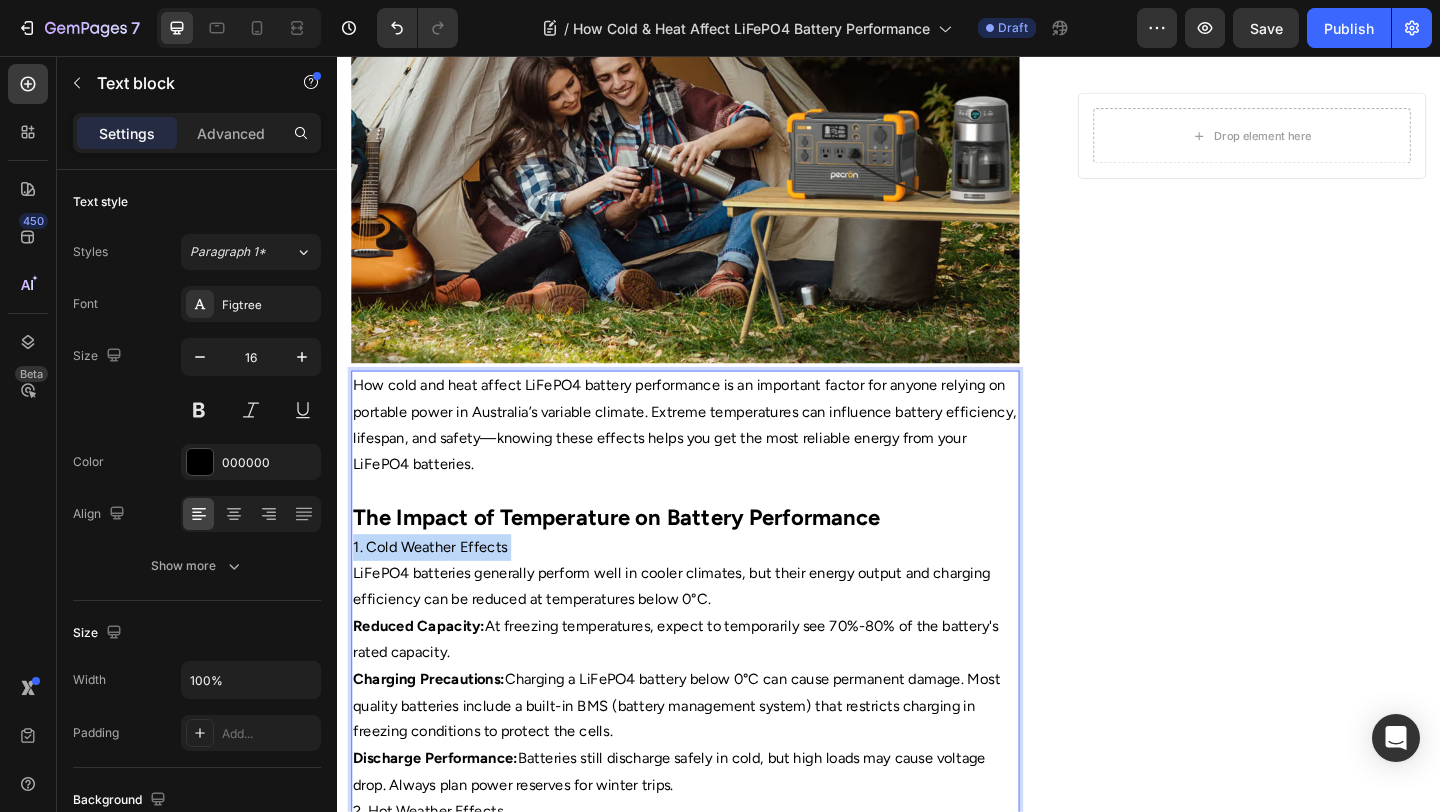 click on "1. Cold Weather Effects" at bounding box center [715, 590] 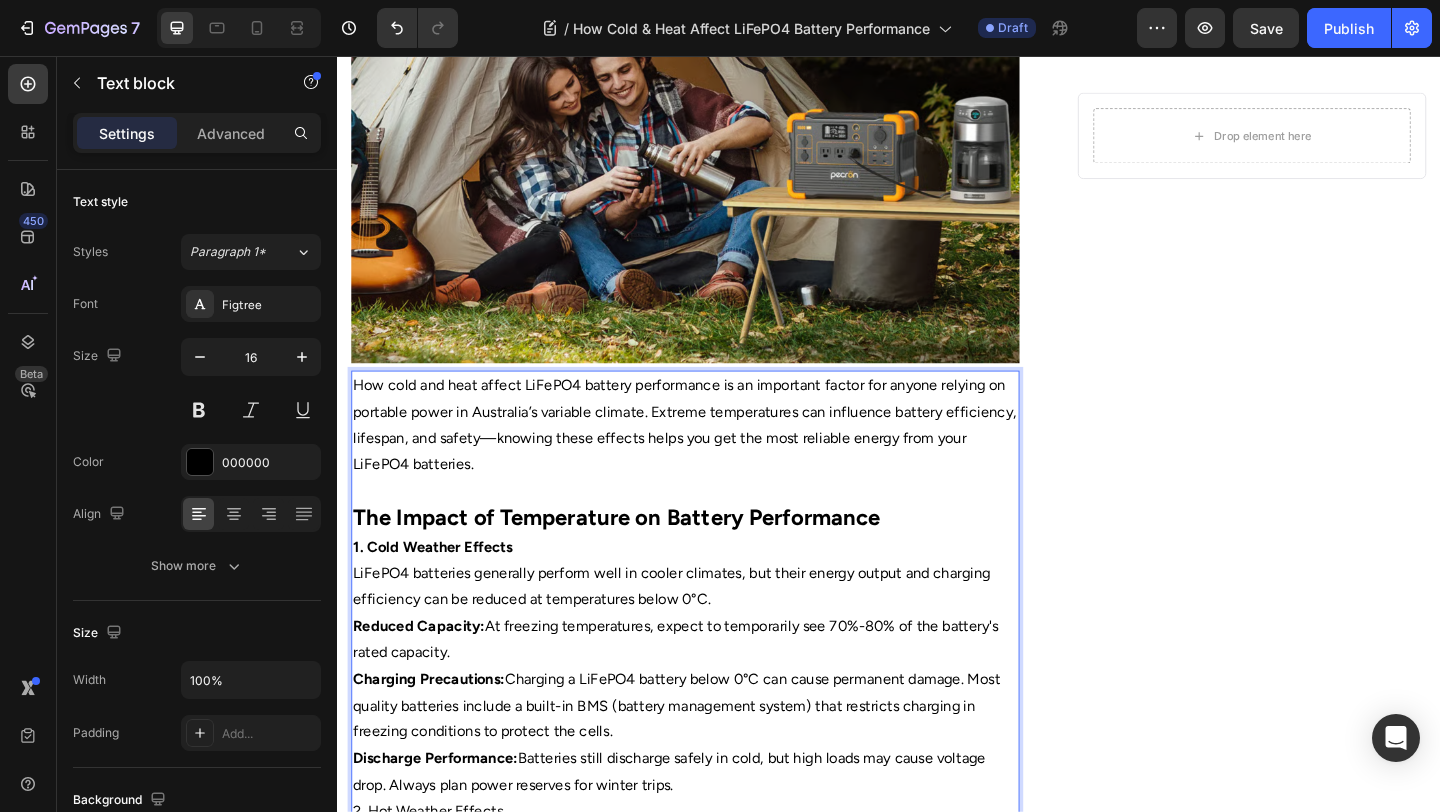 click on "Reduced Capacity:" at bounding box center [425, 675] 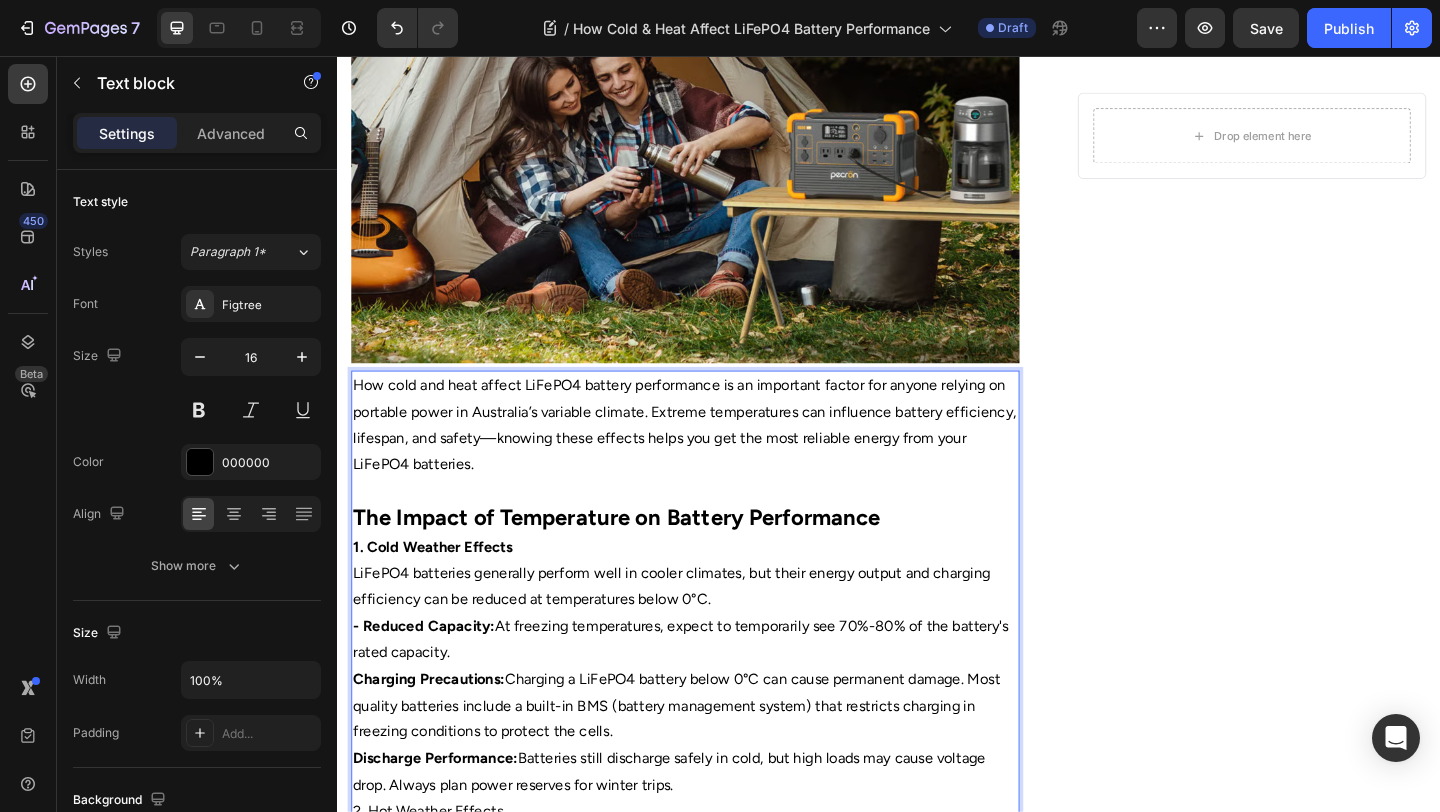 click on "Charging Precautions:" at bounding box center (436, 733) 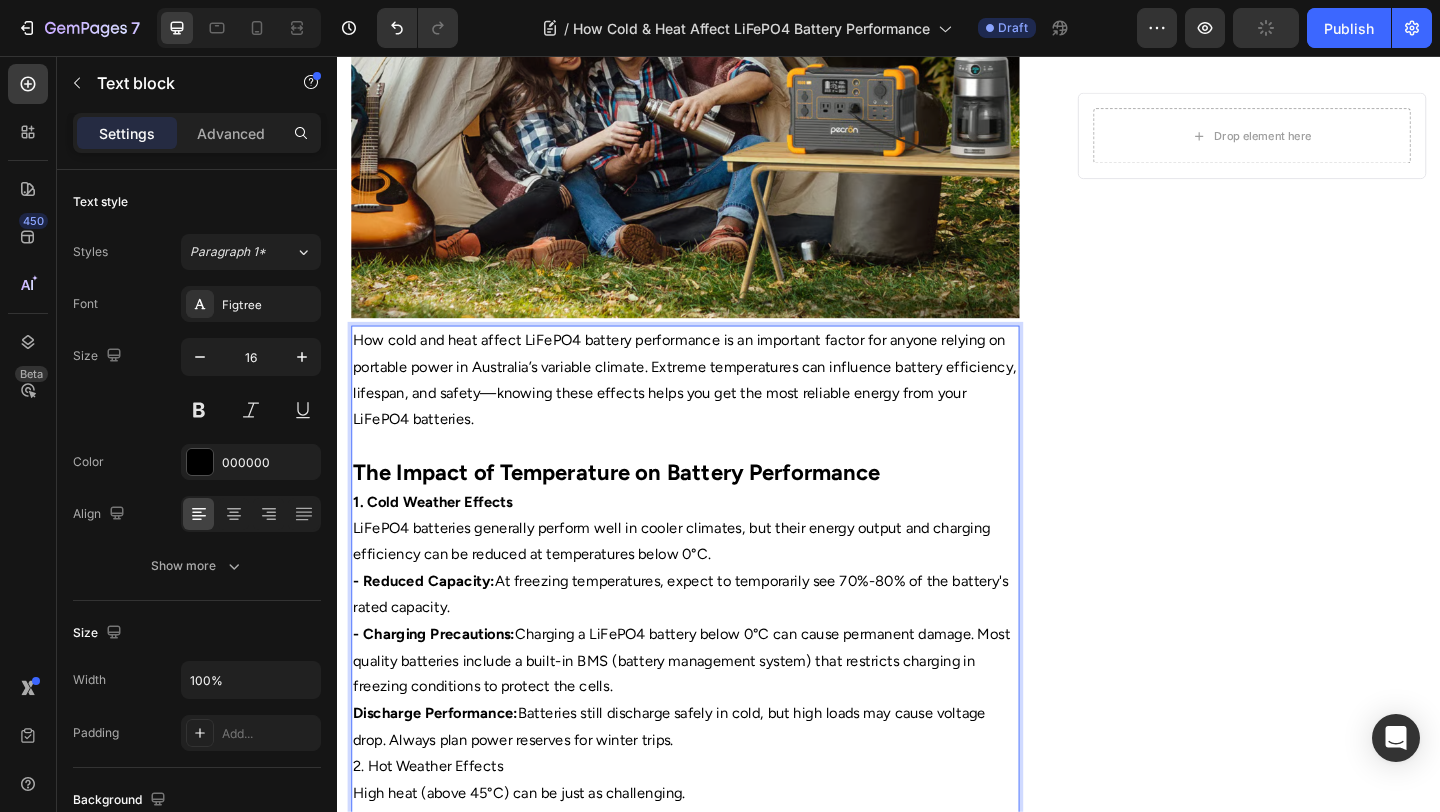 scroll, scrollTop: 417, scrollLeft: 0, axis: vertical 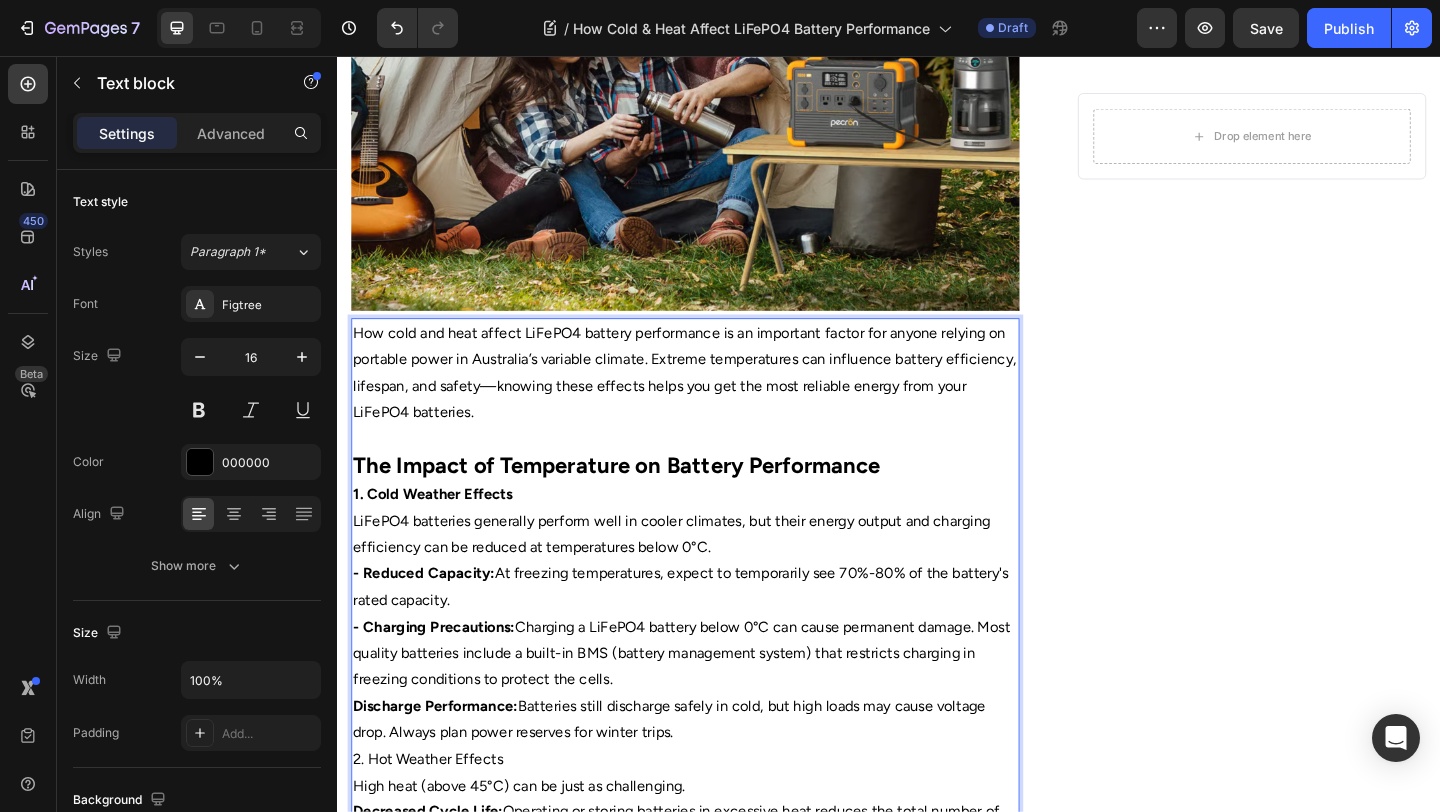 click on "How cold and heat affect LiFePO4 battery performance is an important factor for anyone relying on portable power in Australia’s variable climate. Extreme temperatures can influence battery efficiency, lifespan, and safety—knowing these effects helps you get the most reliable energy from your LiFePO4 batteries. The Impact of Temperature on Battery Performance 1. Cold Weather Effects LiFePO4 batteries generally perform well in cooler climates, but their energy output and charging efficiency can be reduced at temperatures below 0°C.  - Reduced Capacity:  At freezing temperatures, expect to temporarily see 70%-80% of the battery's rated capacity.  - Charging Precautions:  Charging a LiFePO4 battery below 0°C can cause permanent damage. Most quality batteries include a built-in BMS (battery management system) that restricts charging in freezing conditions to protect the cells. Discharge Performance: 2. Hot Weather Effects High heat (above 45°C) can be just as challenging. Decreased Cycle Life:" at bounding box center [715, 891] 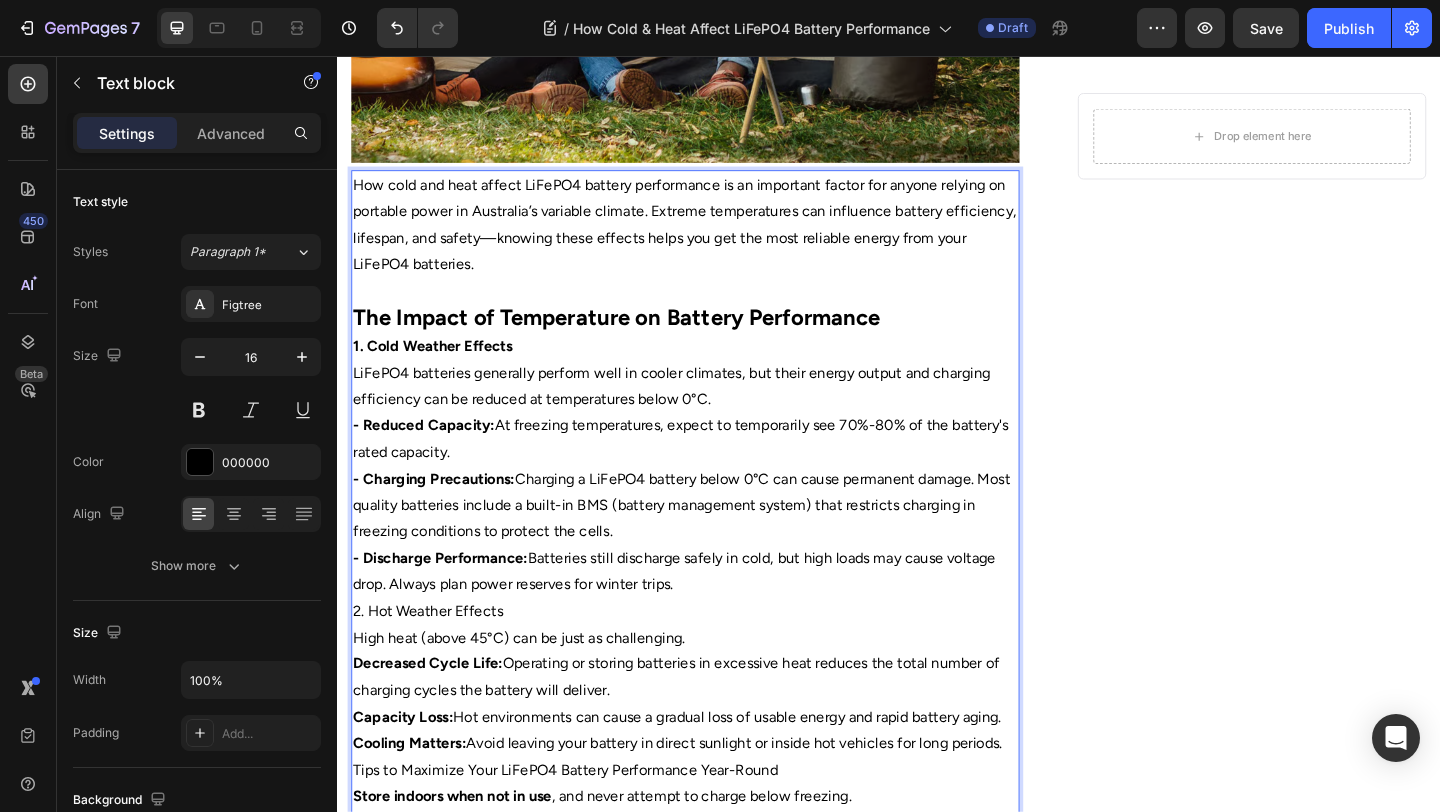 scroll, scrollTop: 579, scrollLeft: 0, axis: vertical 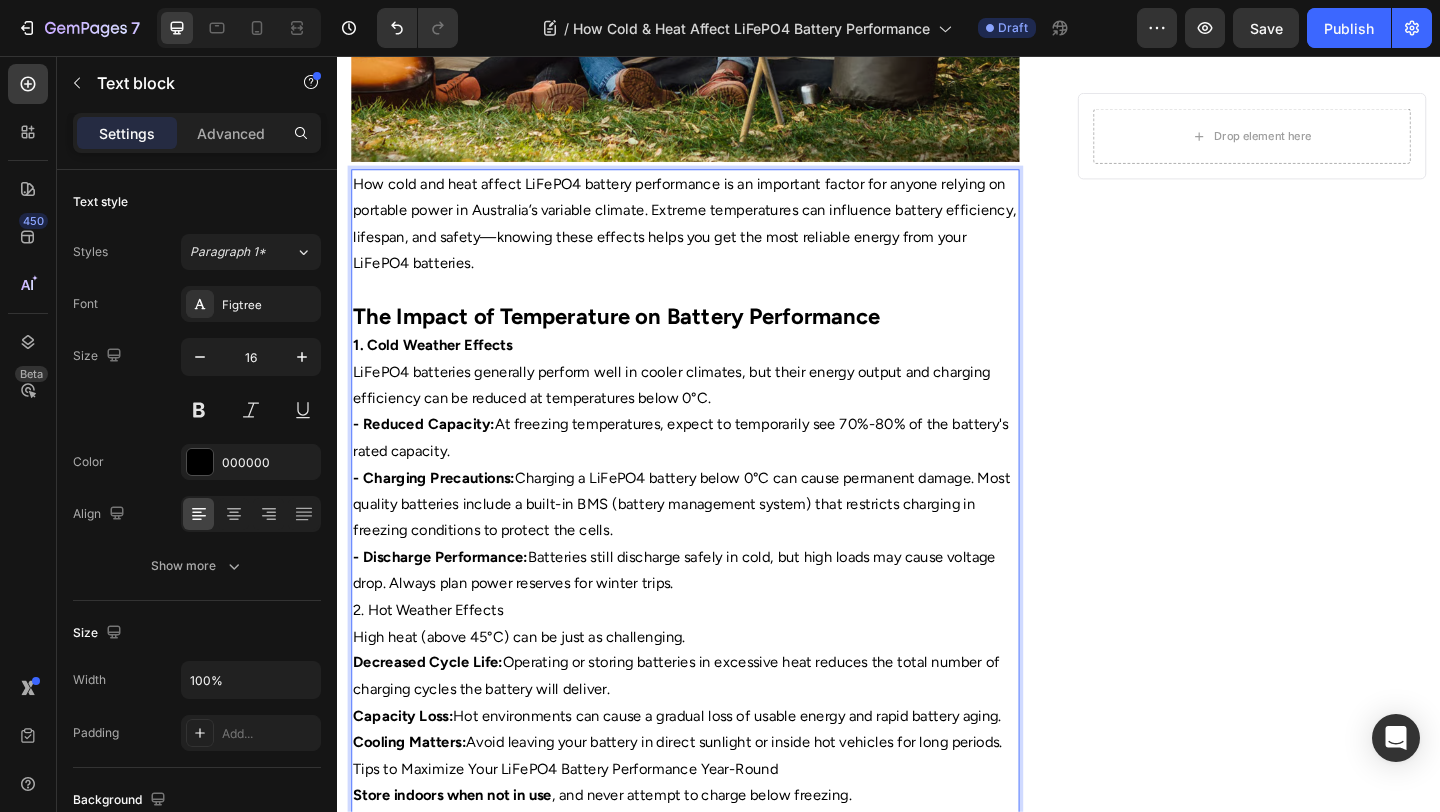 click on "2. Hot Weather Effects" at bounding box center [715, 659] 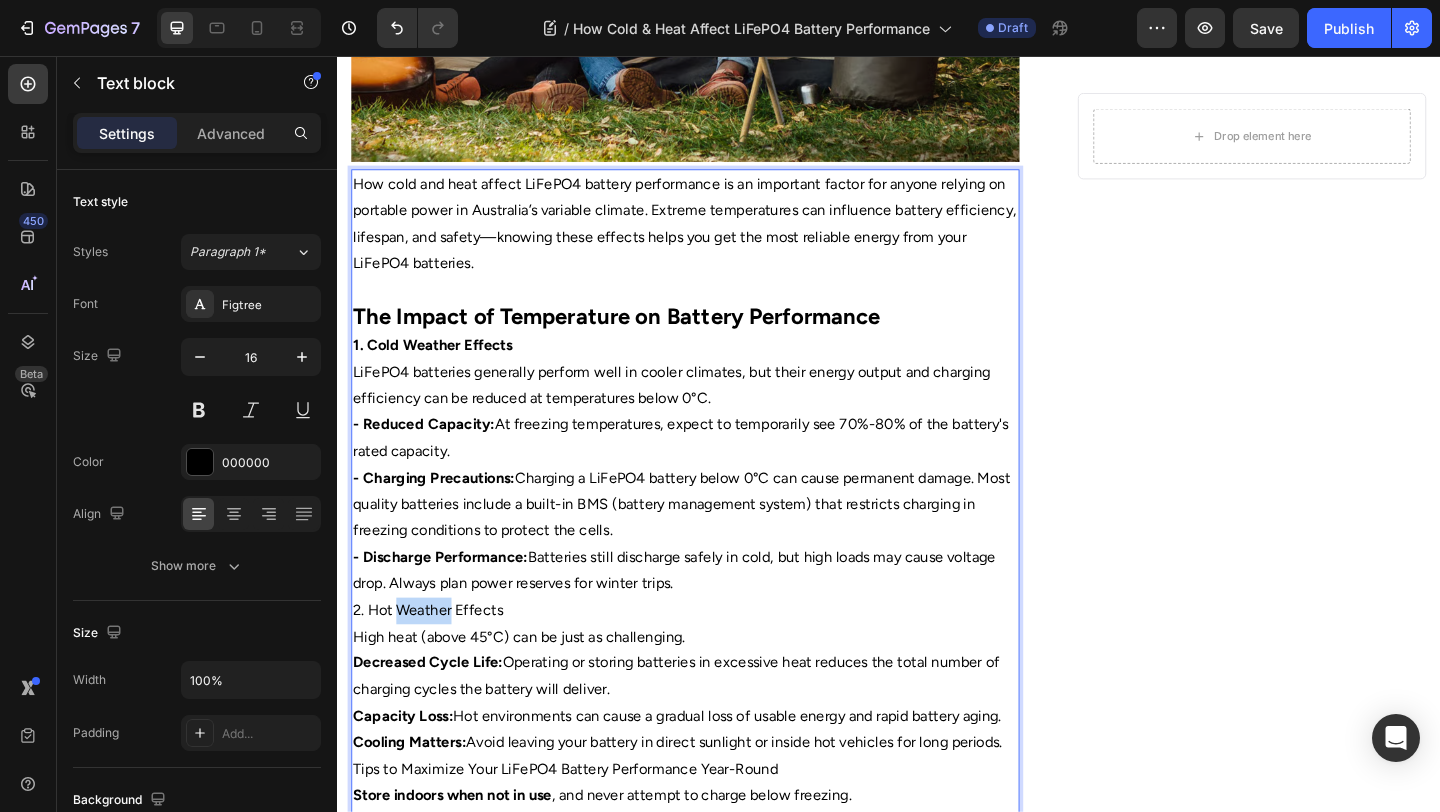 click on "2. Hot Weather Effects" at bounding box center (715, 659) 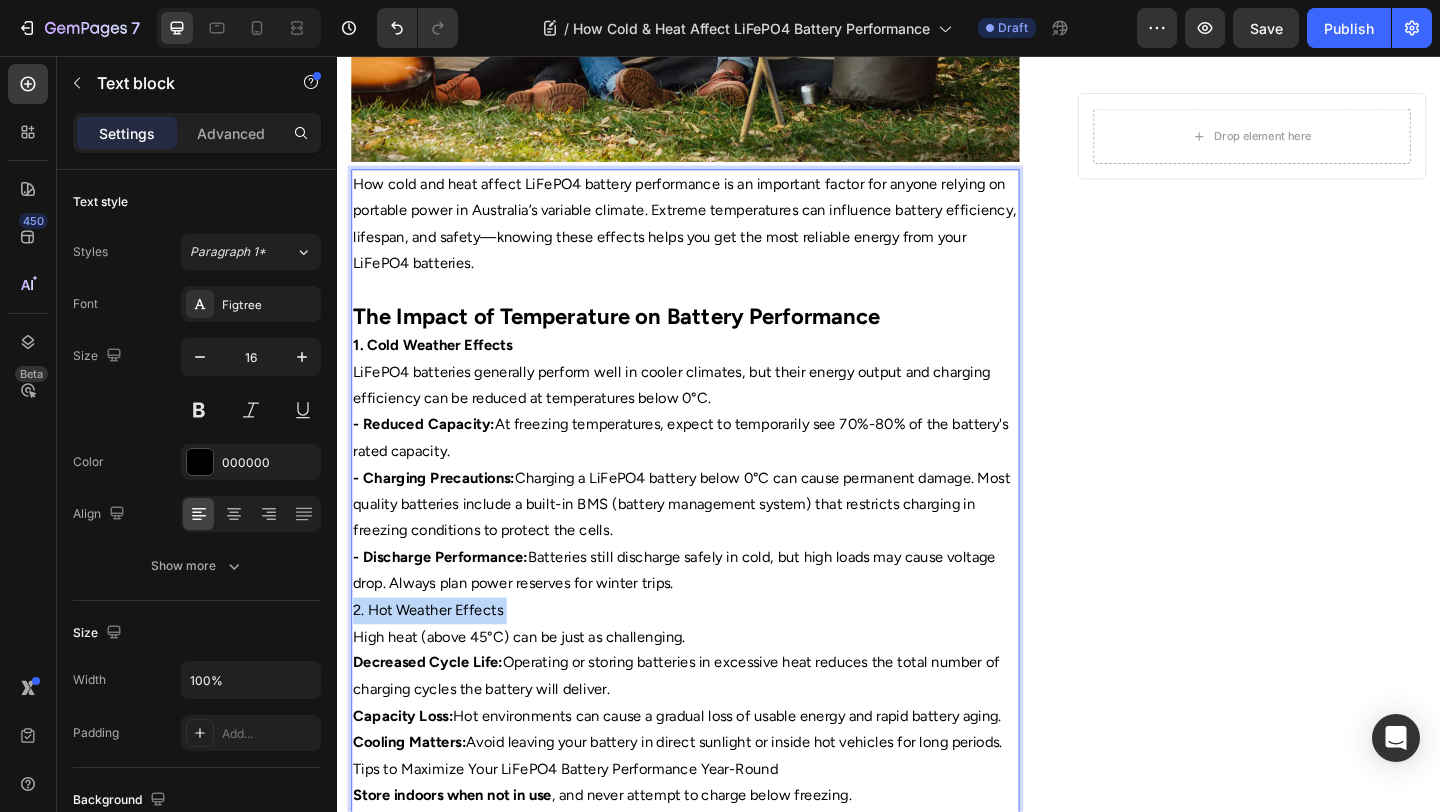 click on "2. Hot Weather Effects" at bounding box center (715, 659) 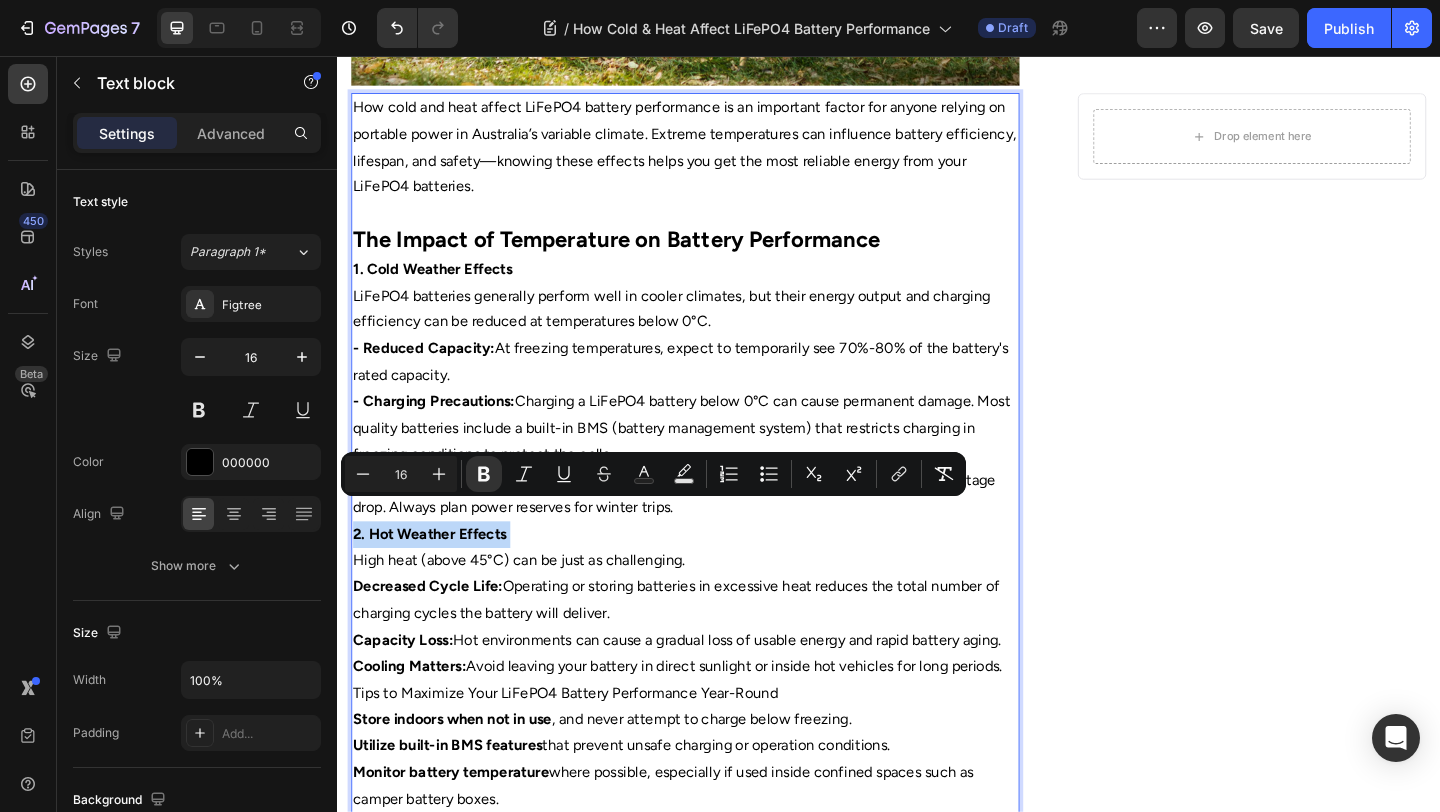 scroll, scrollTop: 687, scrollLeft: 0, axis: vertical 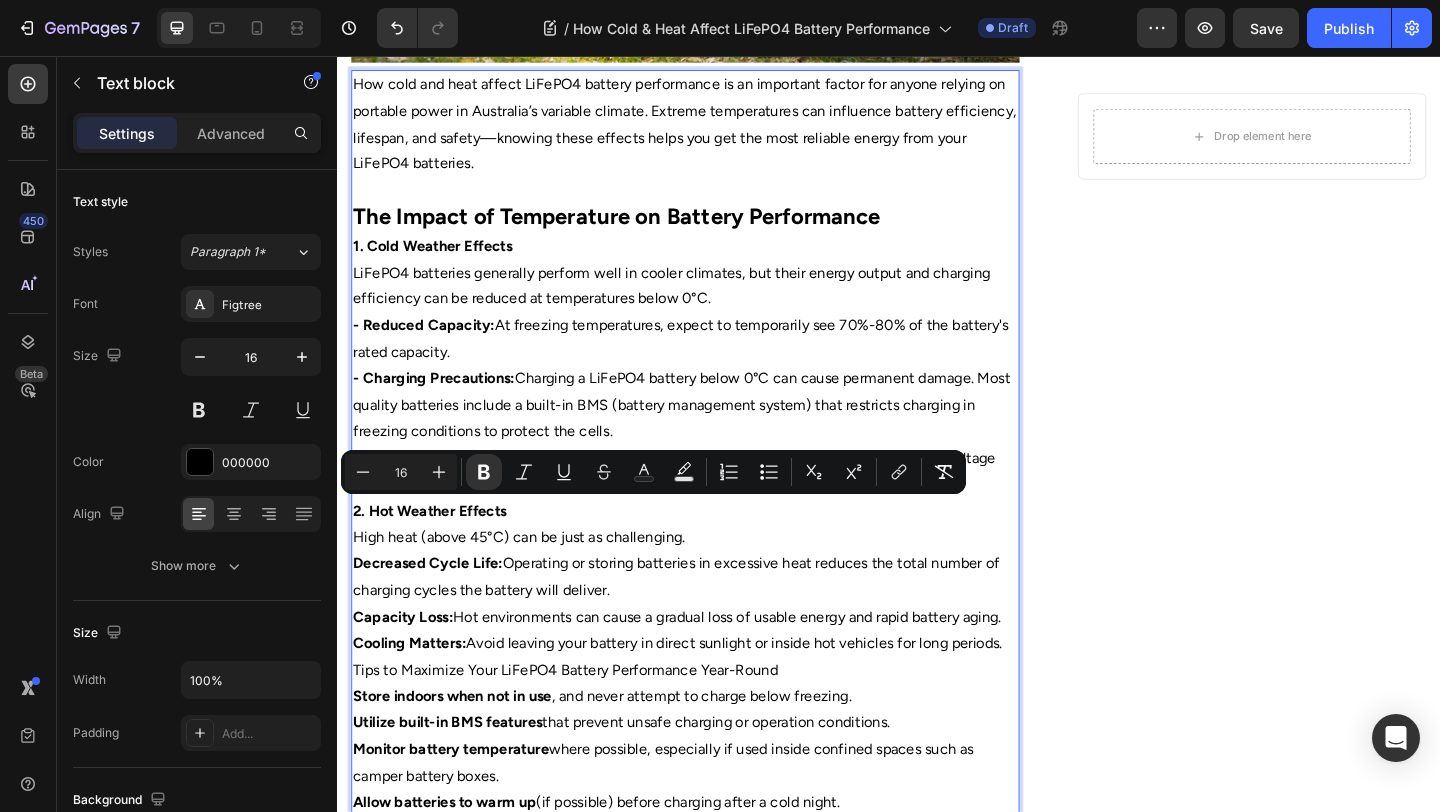 click on "1. Cold Weather Effects" at bounding box center [715, 263] 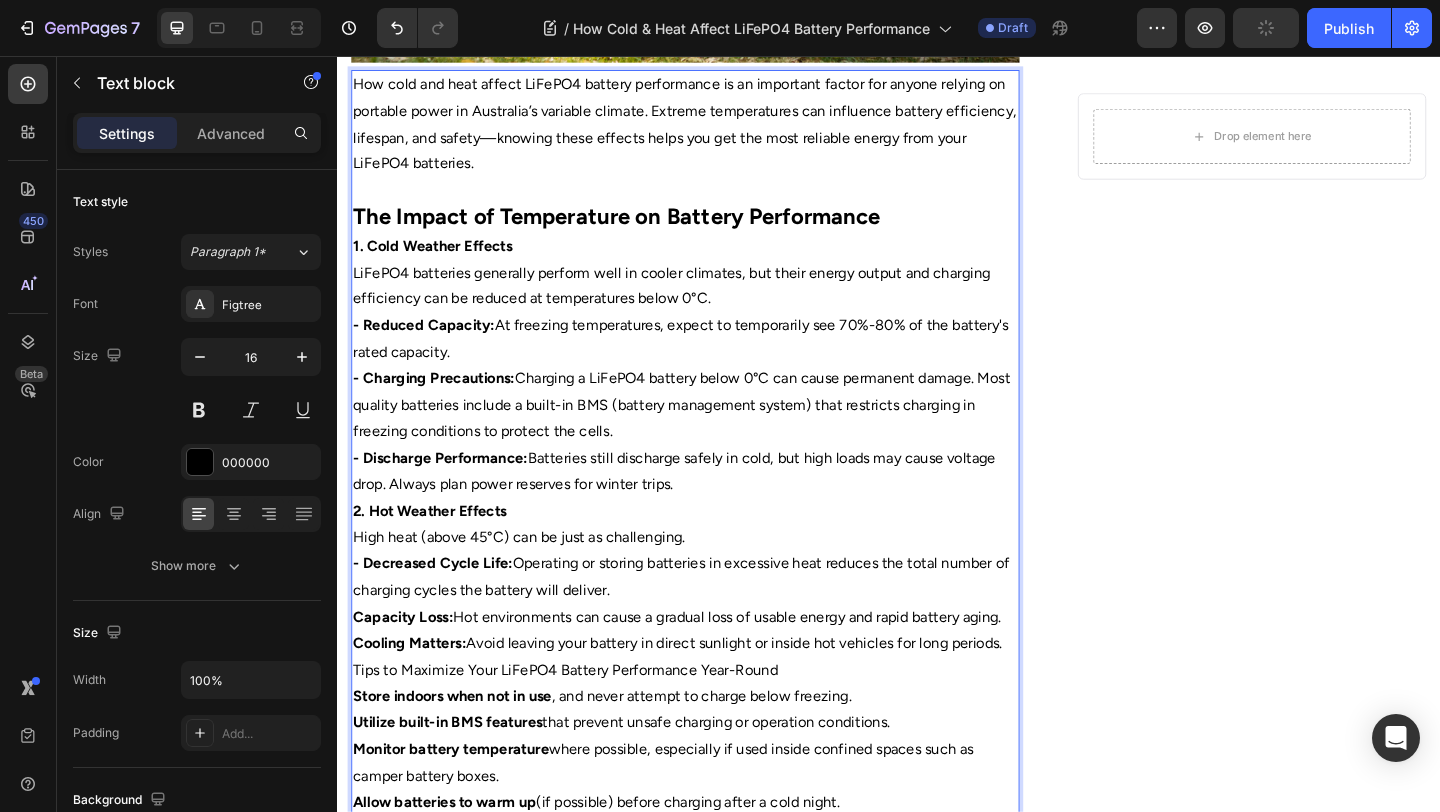 click on "Capacity Loss:" at bounding box center [408, 665] 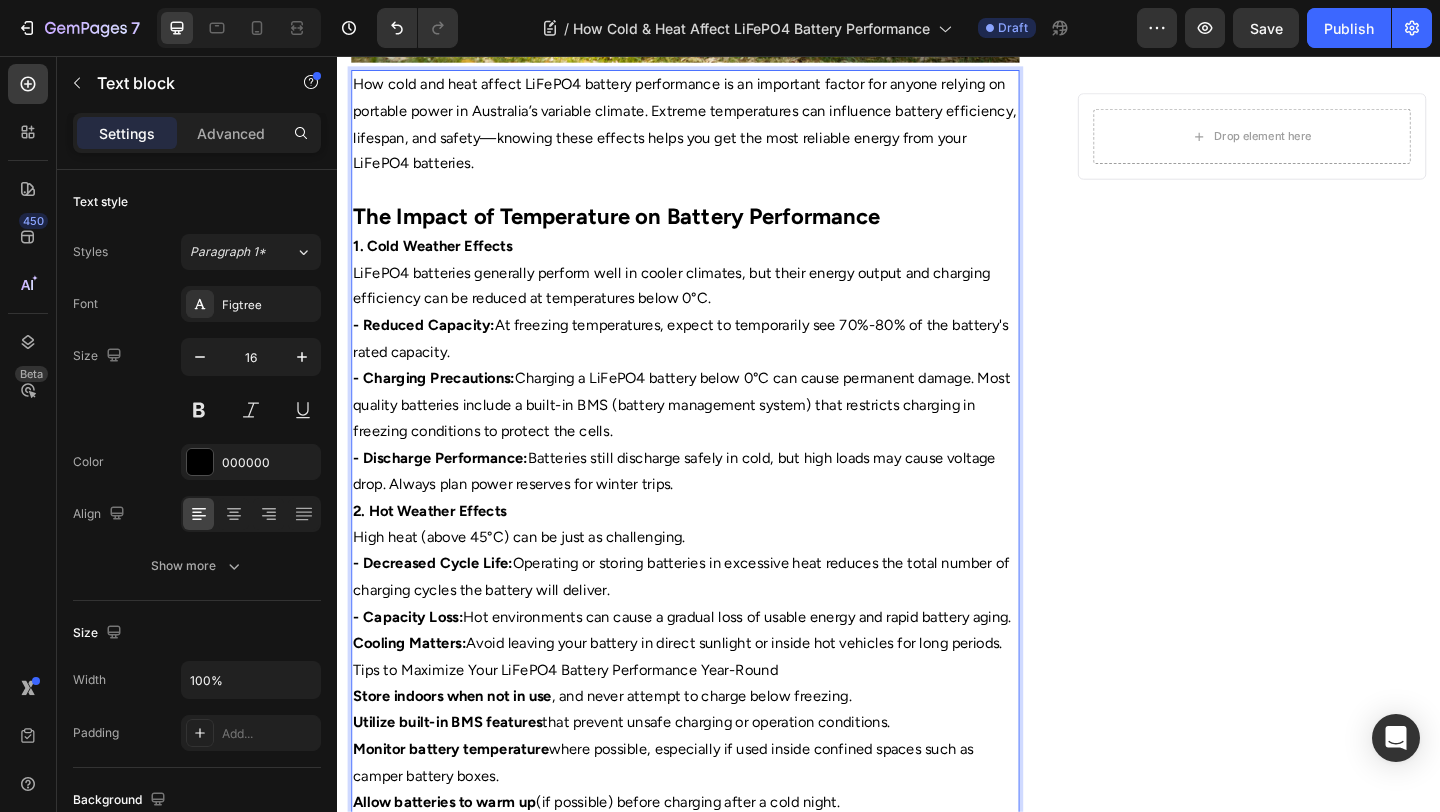 click on "Cooling Matters:" at bounding box center (415, 694) 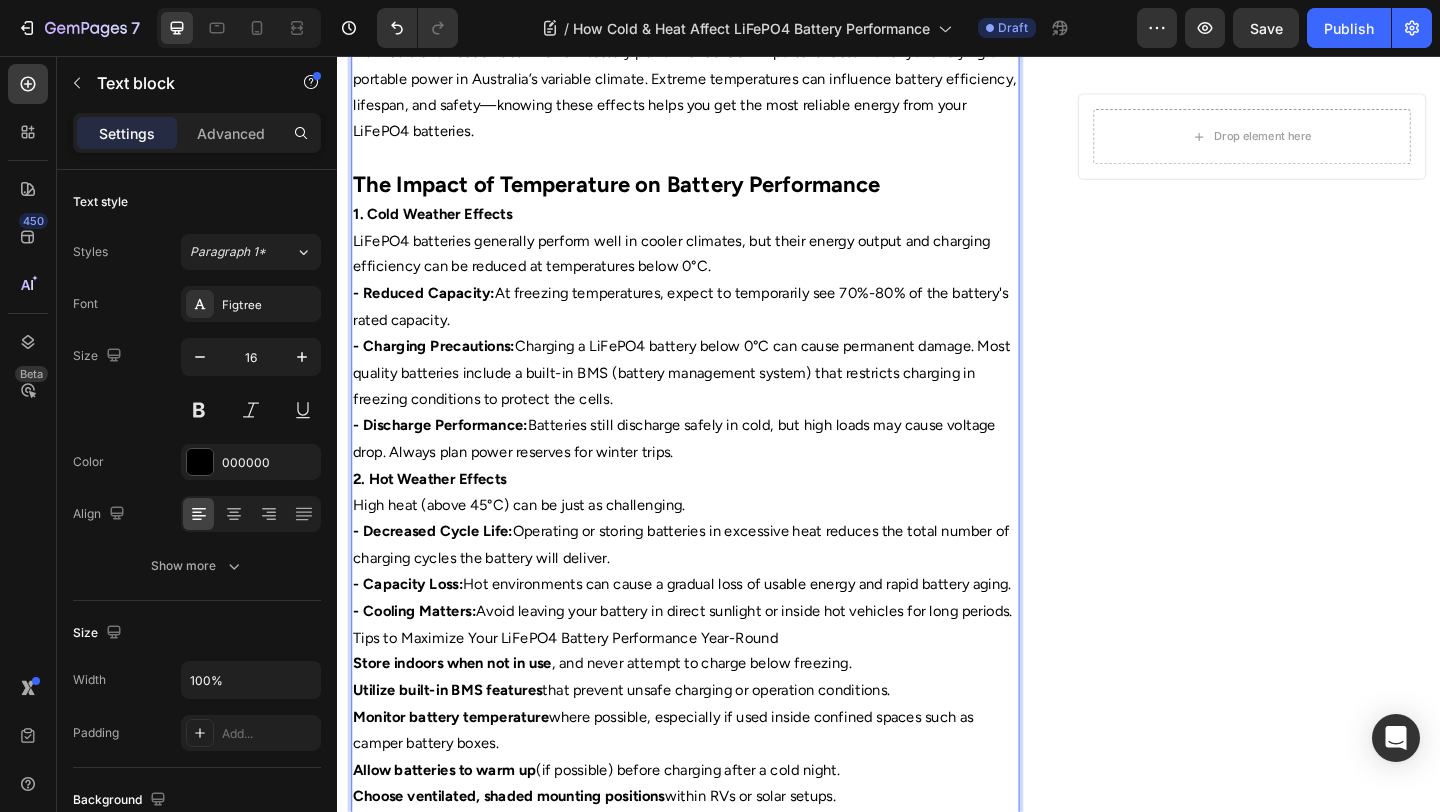 scroll, scrollTop: 727, scrollLeft: 0, axis: vertical 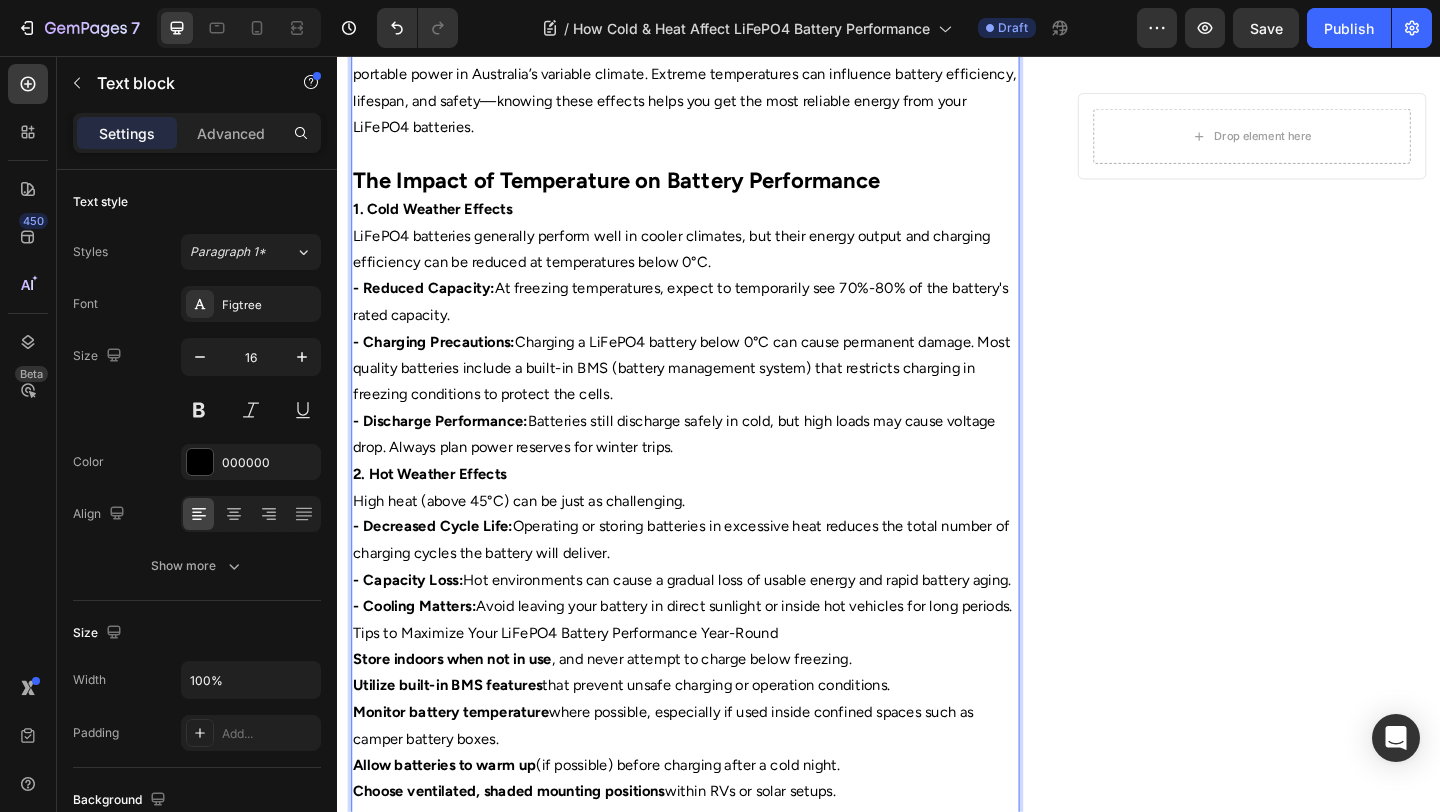 click on "Store indoors when not in use" at bounding box center (462, 711) 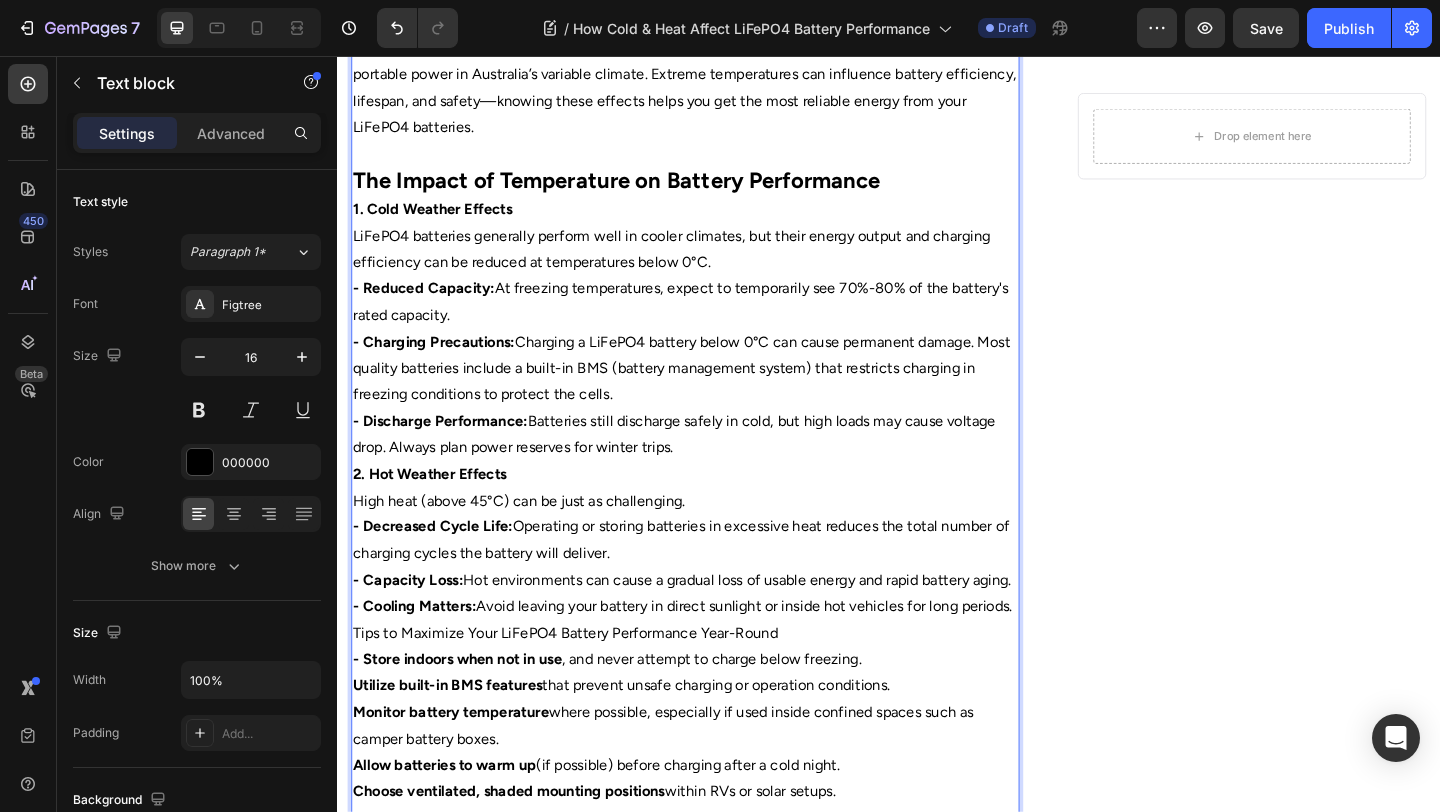click on "Utilize built-in BMS features" at bounding box center [457, 740] 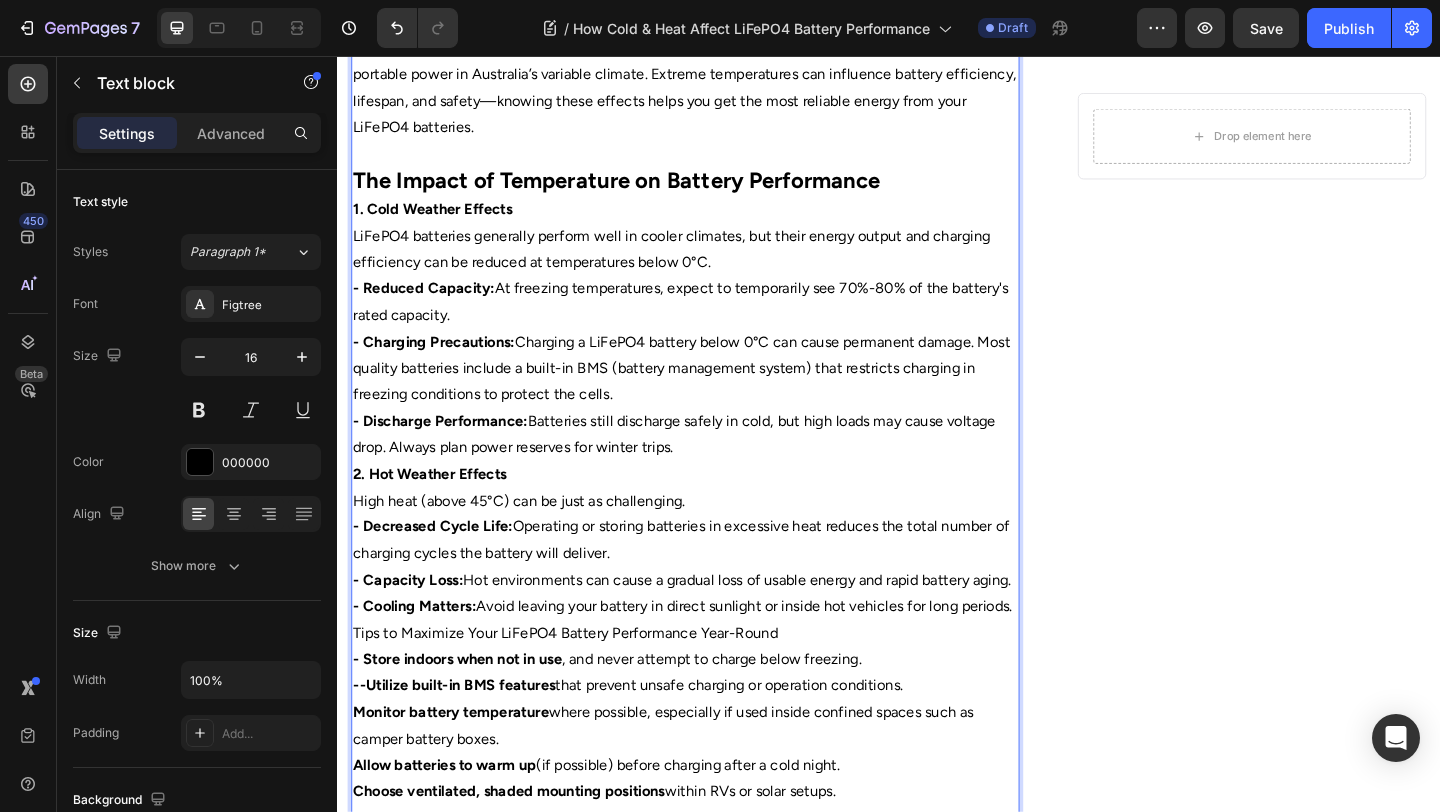click on "--Utilize built-in BMS features" at bounding box center (464, 740) 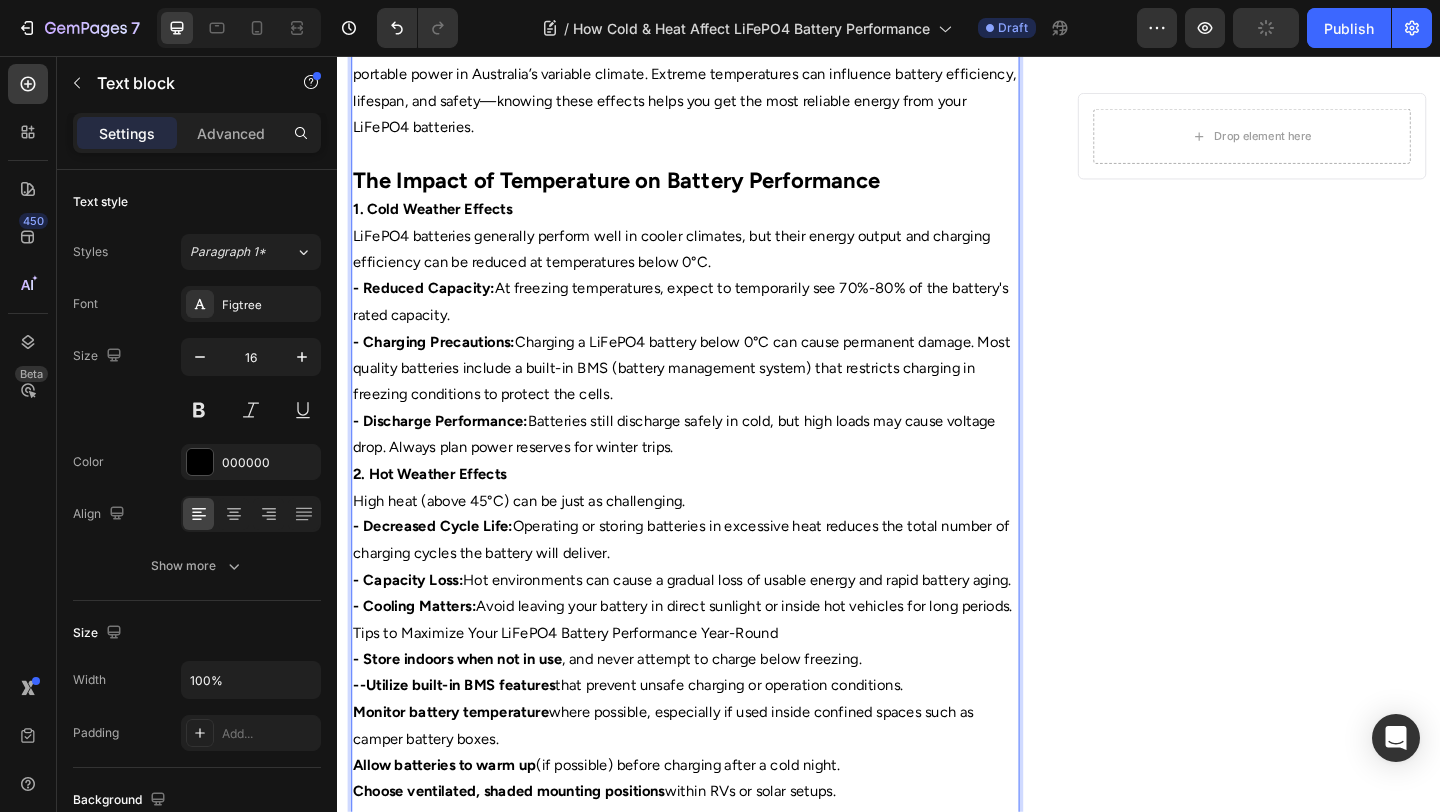 click on "--Utilize built-in BMS features" at bounding box center [464, 740] 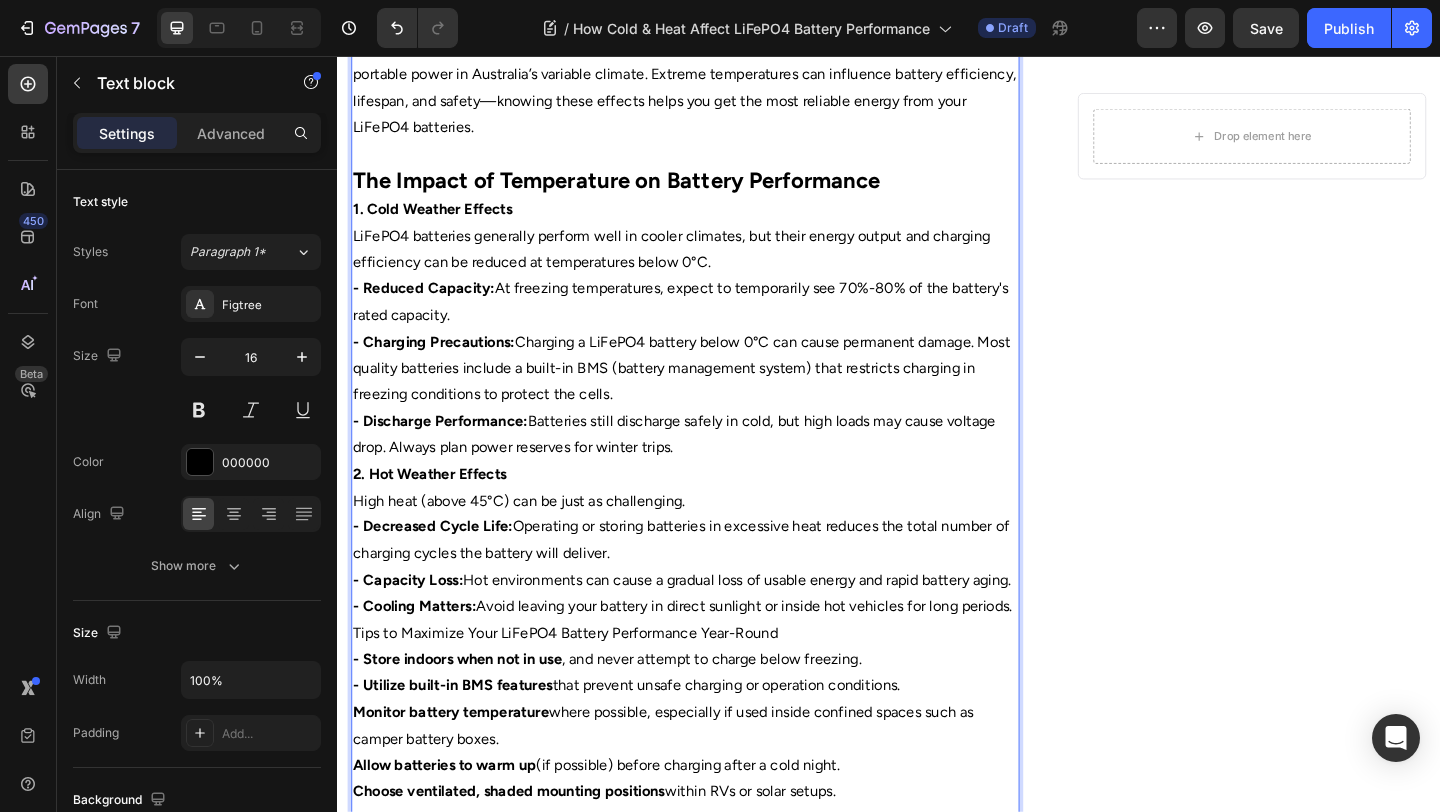 click on "Monitor battery temperature" at bounding box center [460, 769] 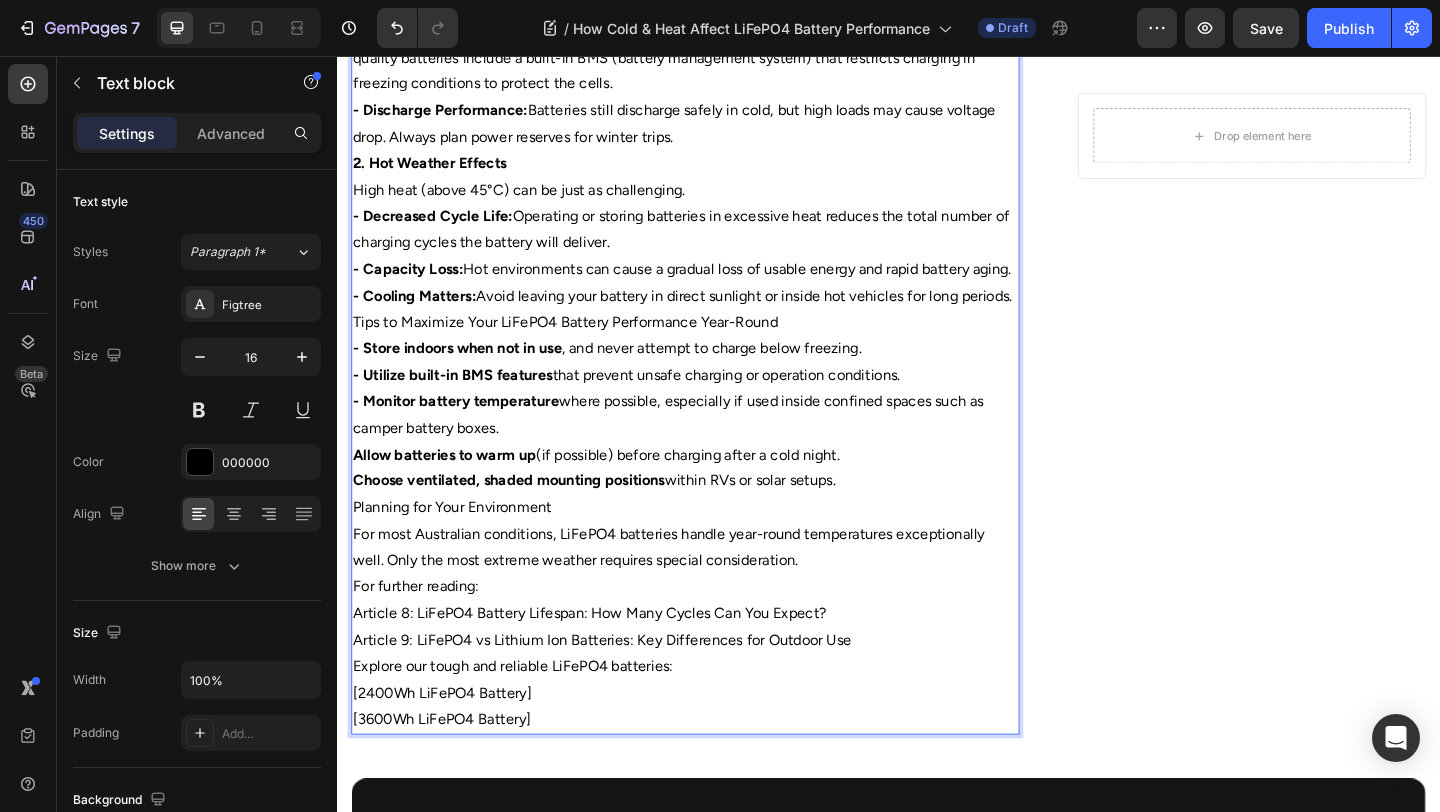 scroll, scrollTop: 1068, scrollLeft: 0, axis: vertical 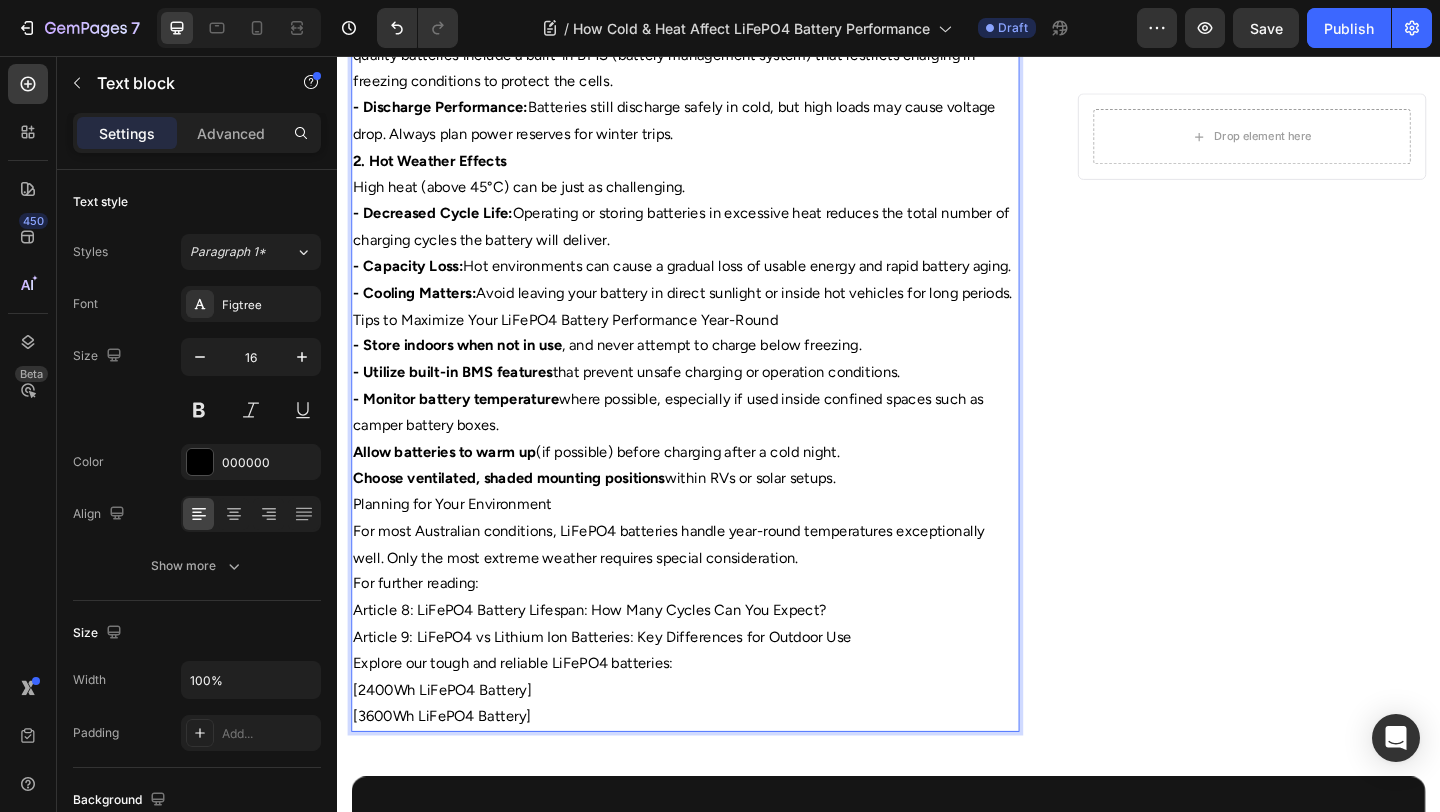 click on "Allow batteries to warm up" at bounding box center [453, 486] 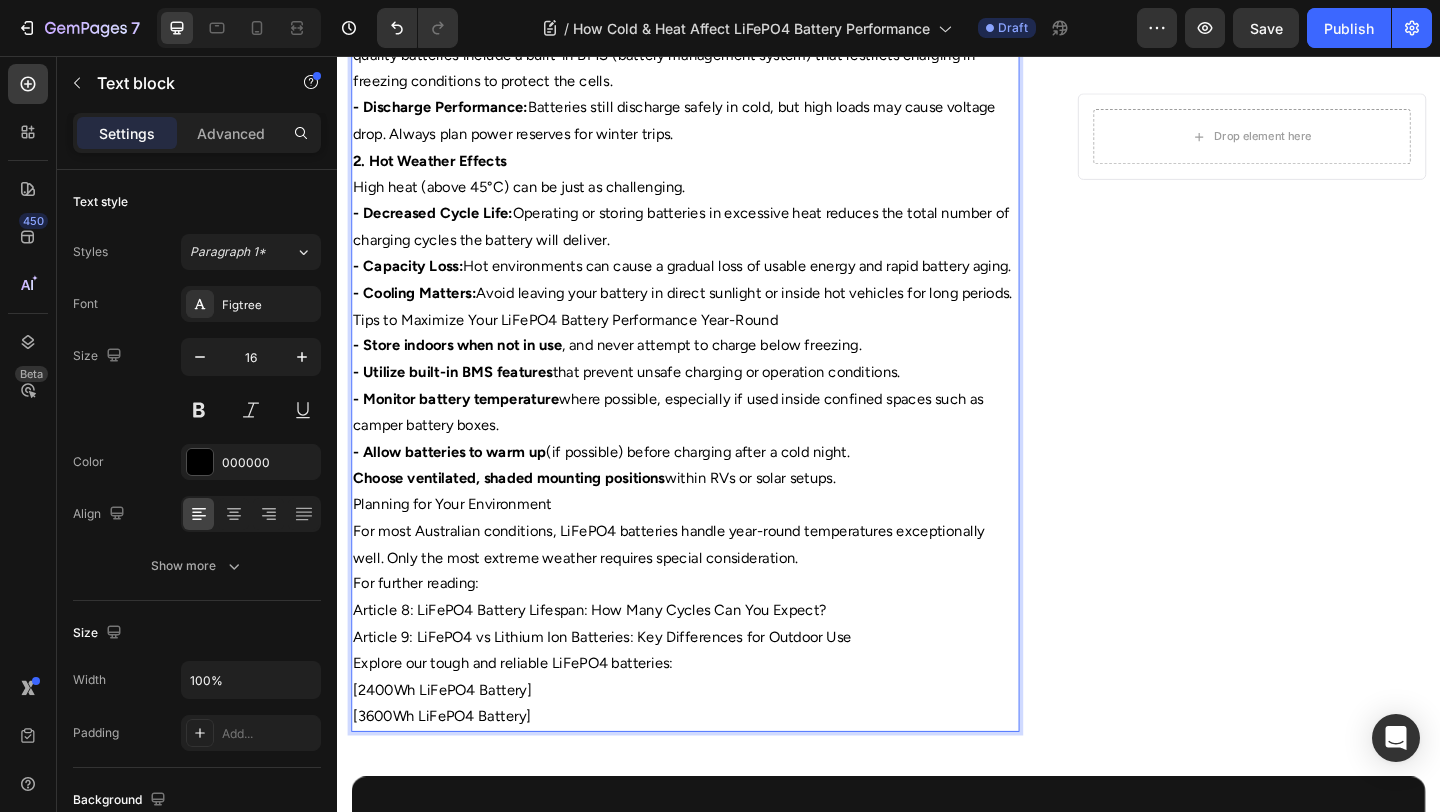 click on "Choose ventilated, shaded mounting positions" at bounding box center (523, 514) 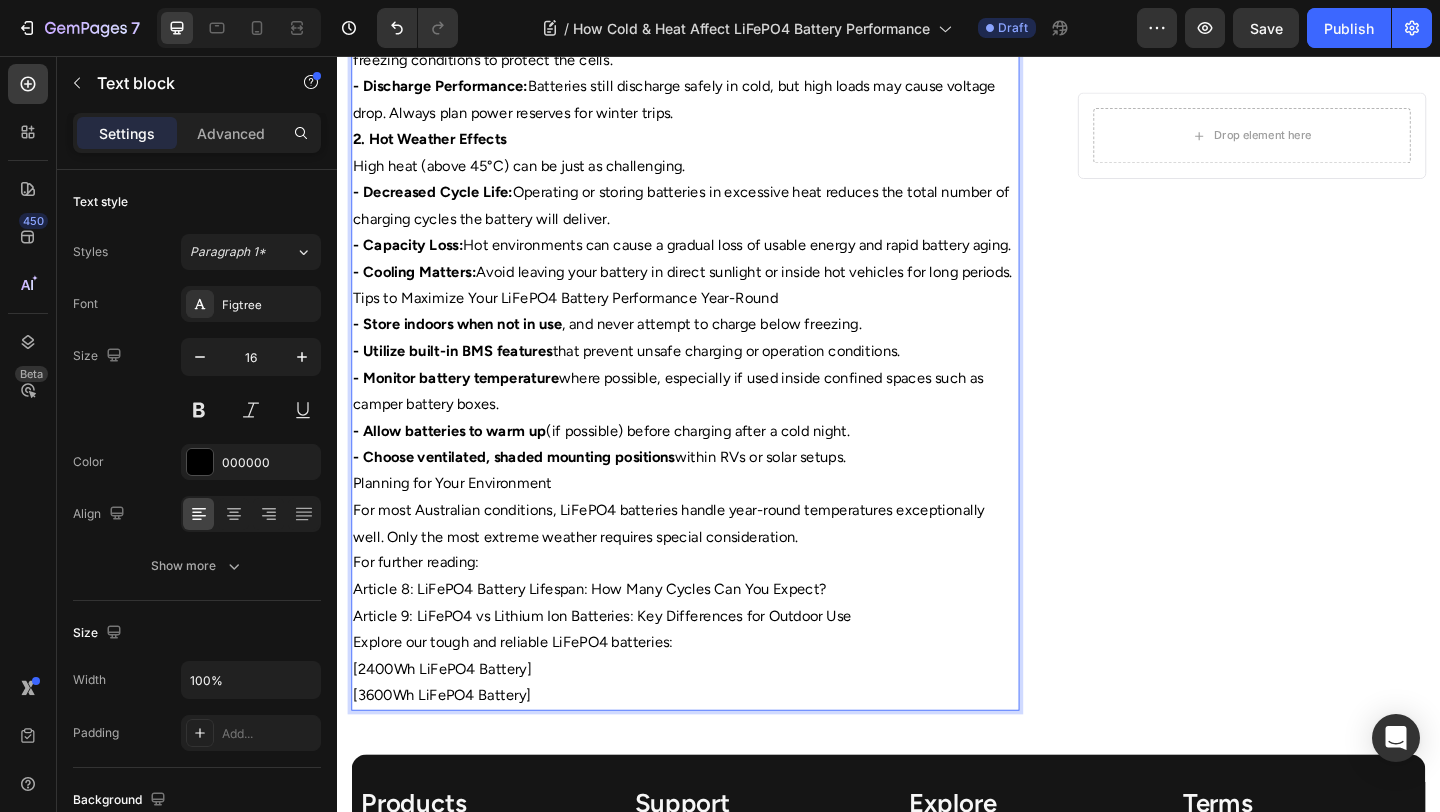 scroll, scrollTop: 1167, scrollLeft: 0, axis: vertical 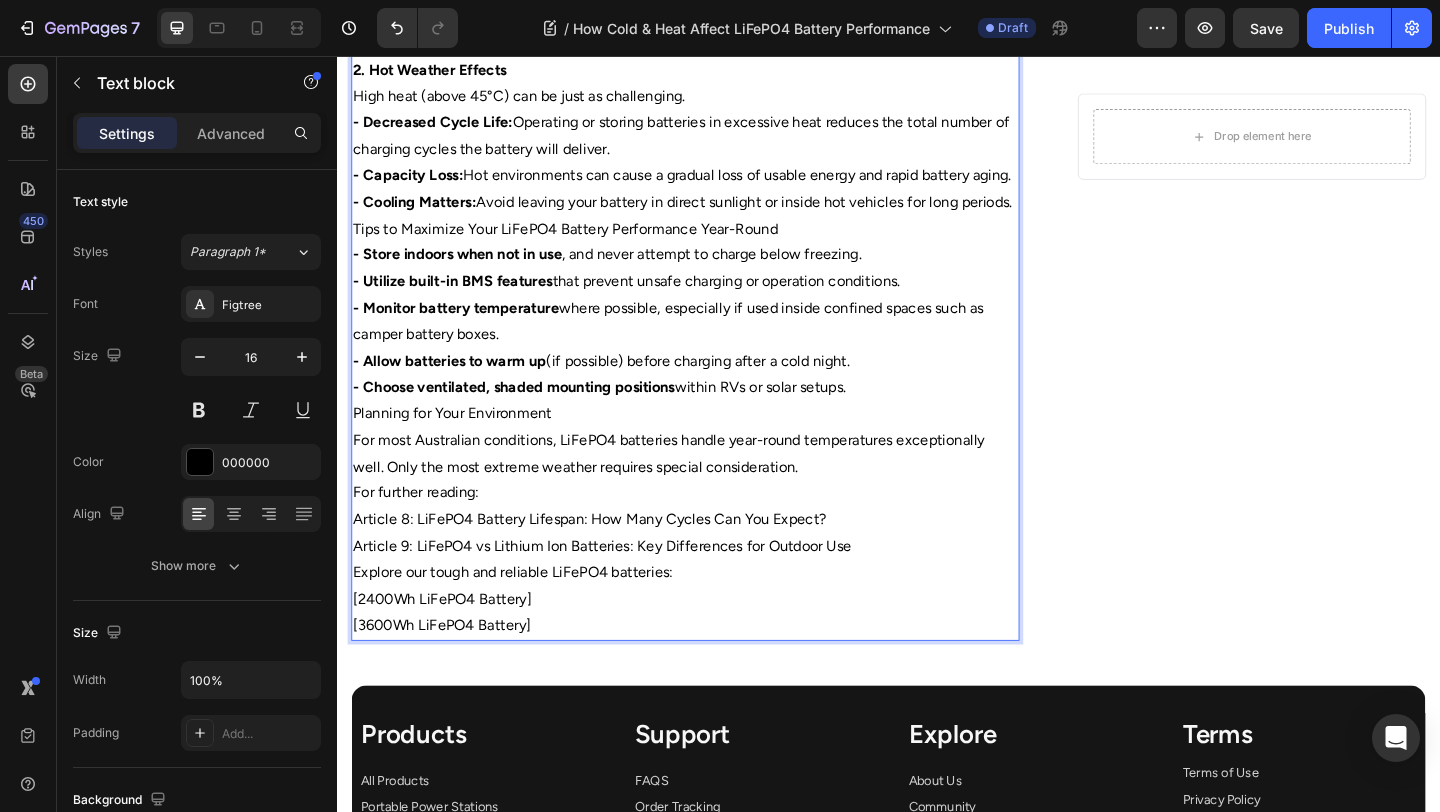 click on "Planning for Your Environment" at bounding box center (715, 445) 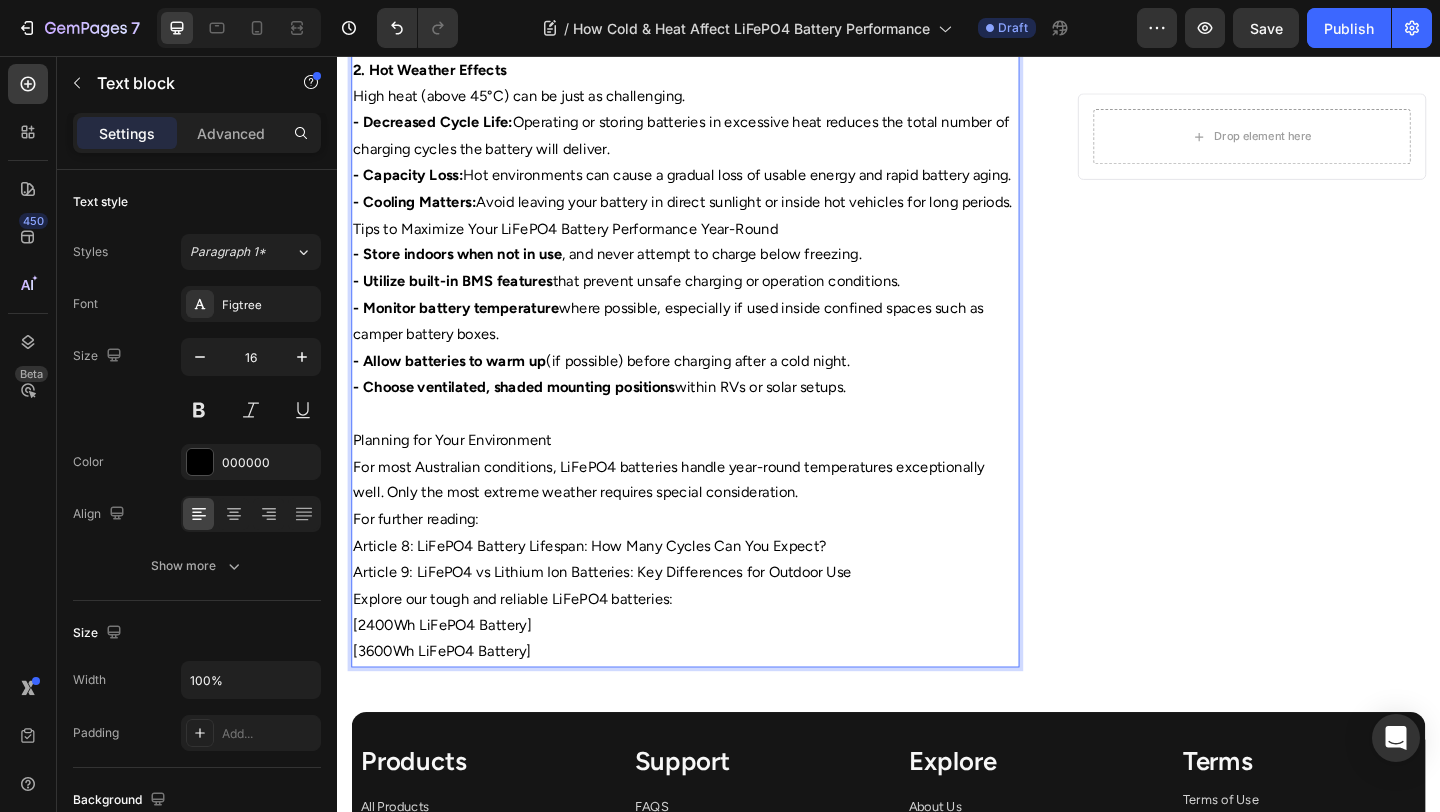 click on "Planning for Your Environment" at bounding box center [715, 474] 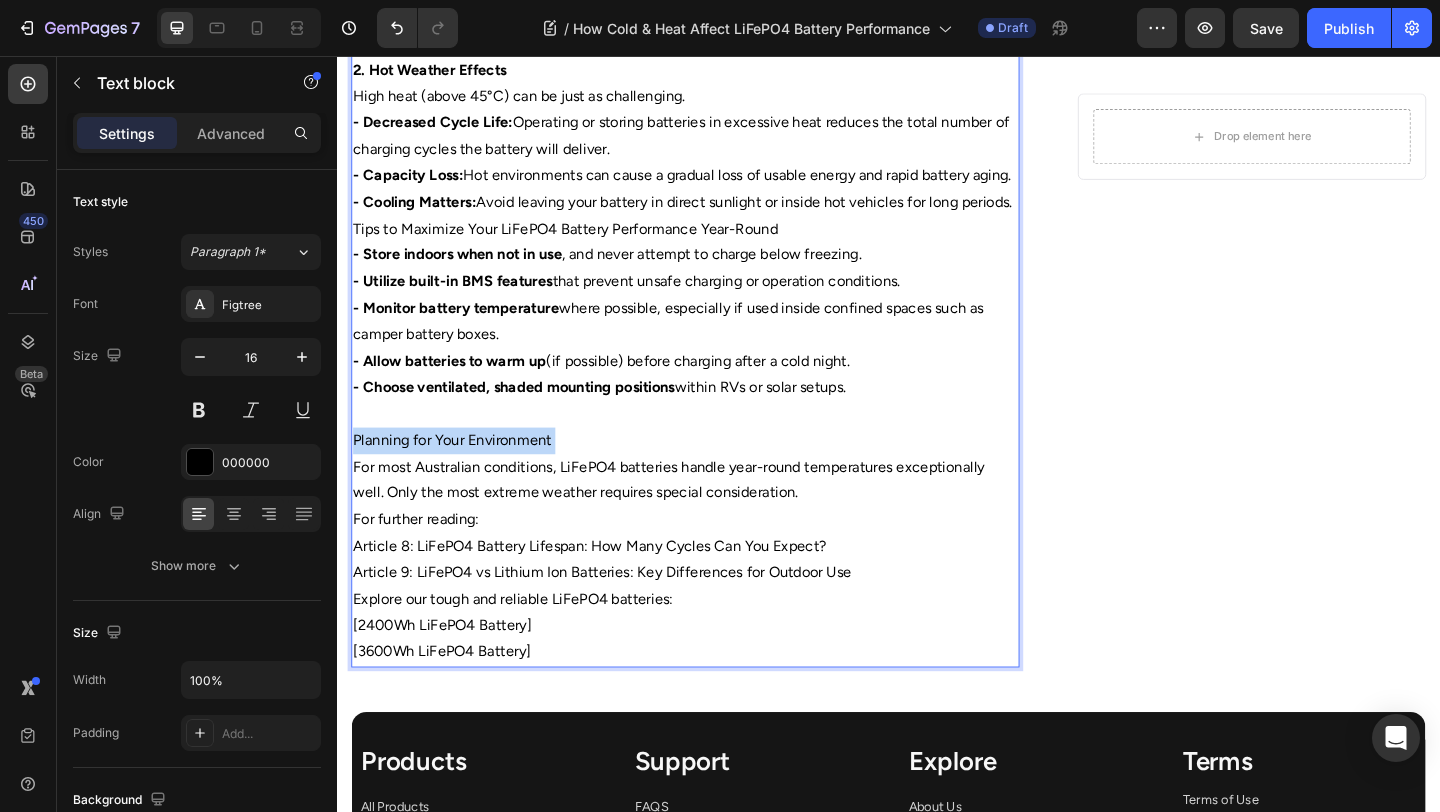 click on "Planning for Your Environment" at bounding box center (715, 474) 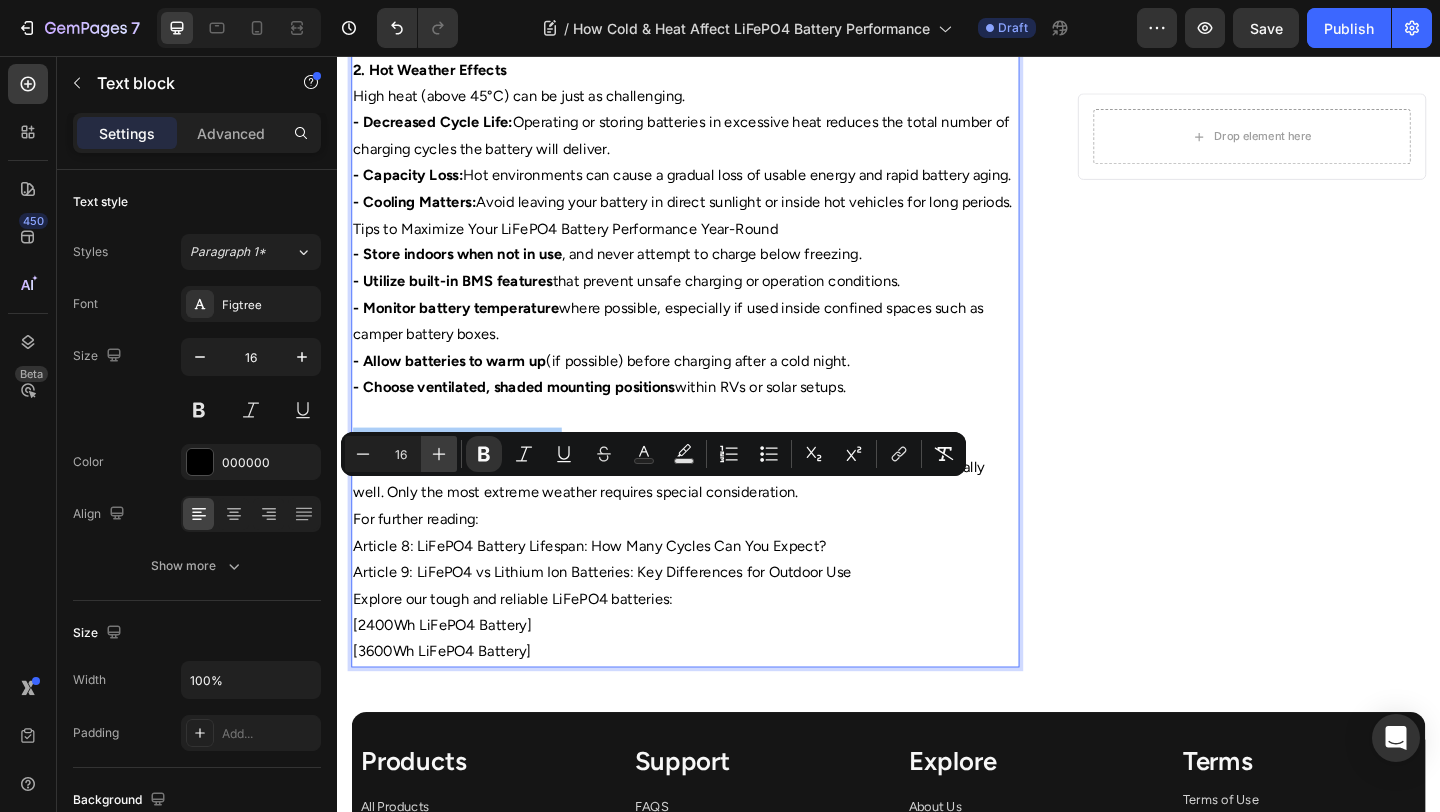 click 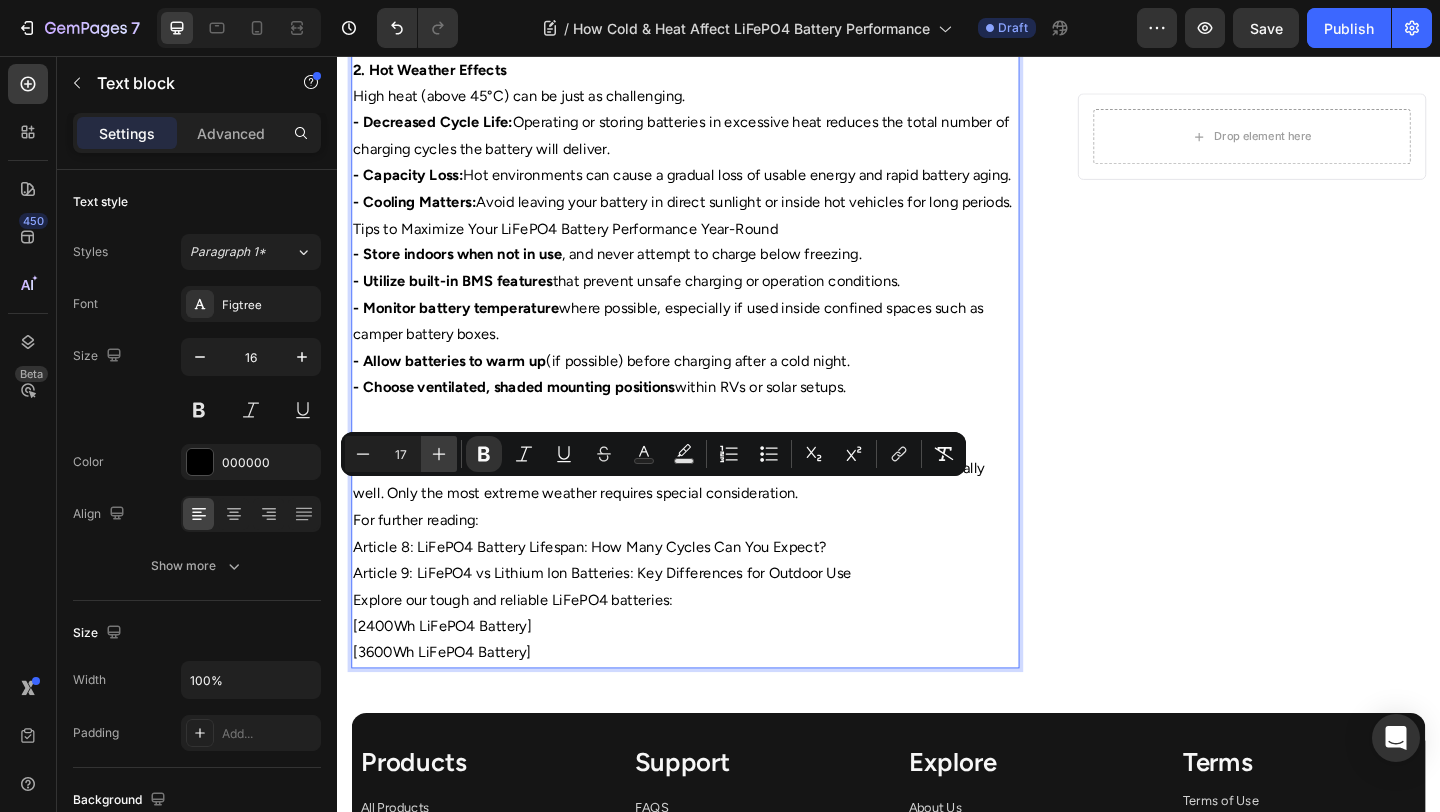 click 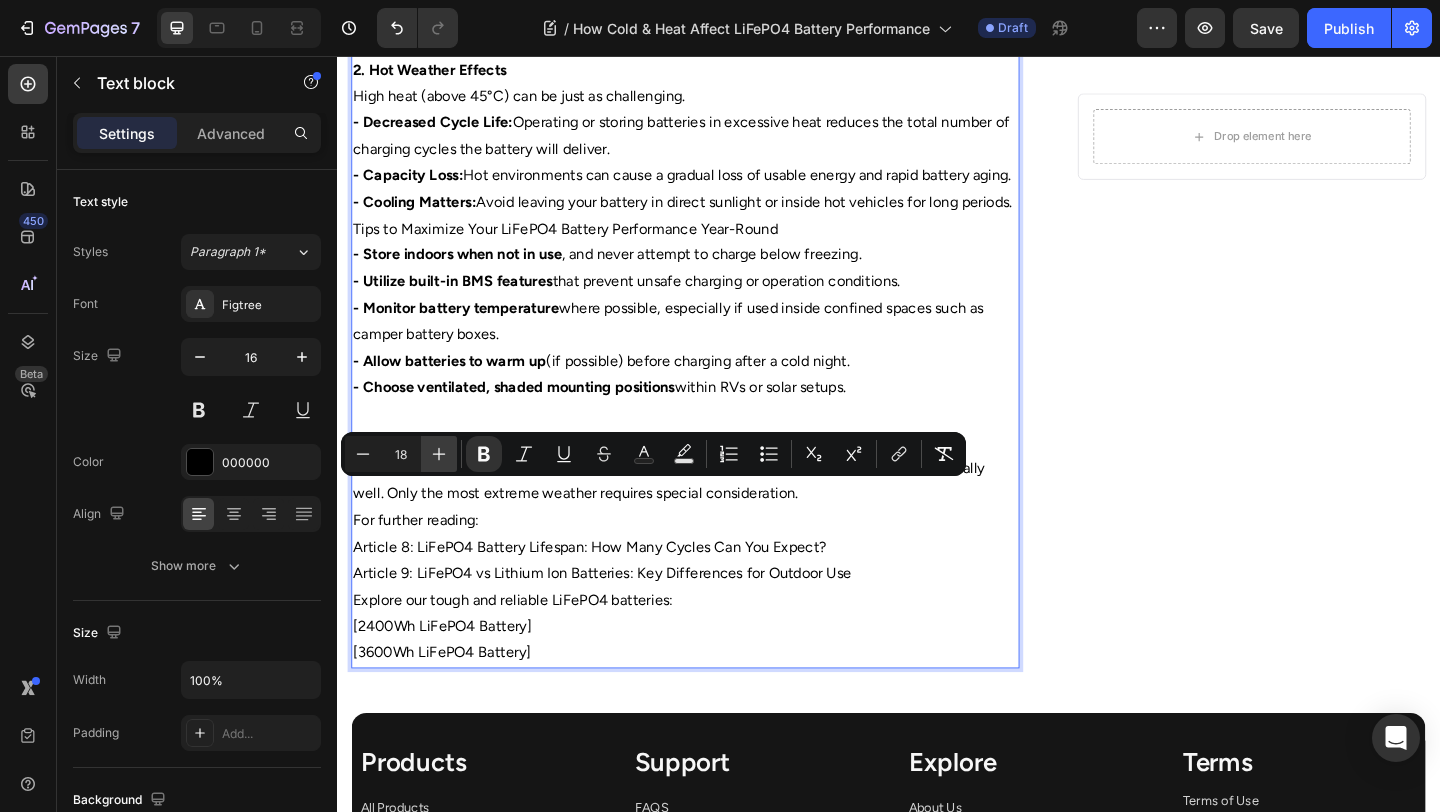 click 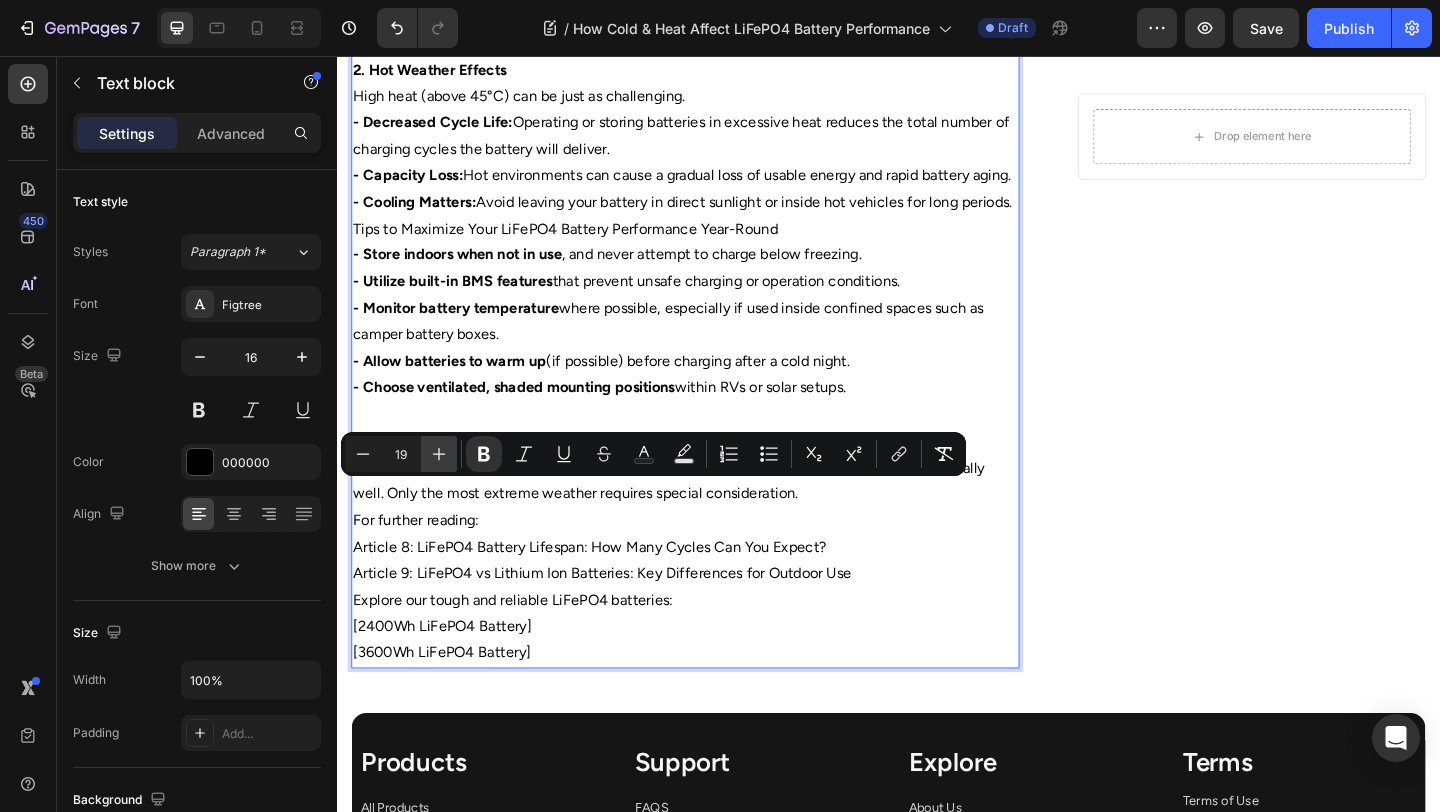 click 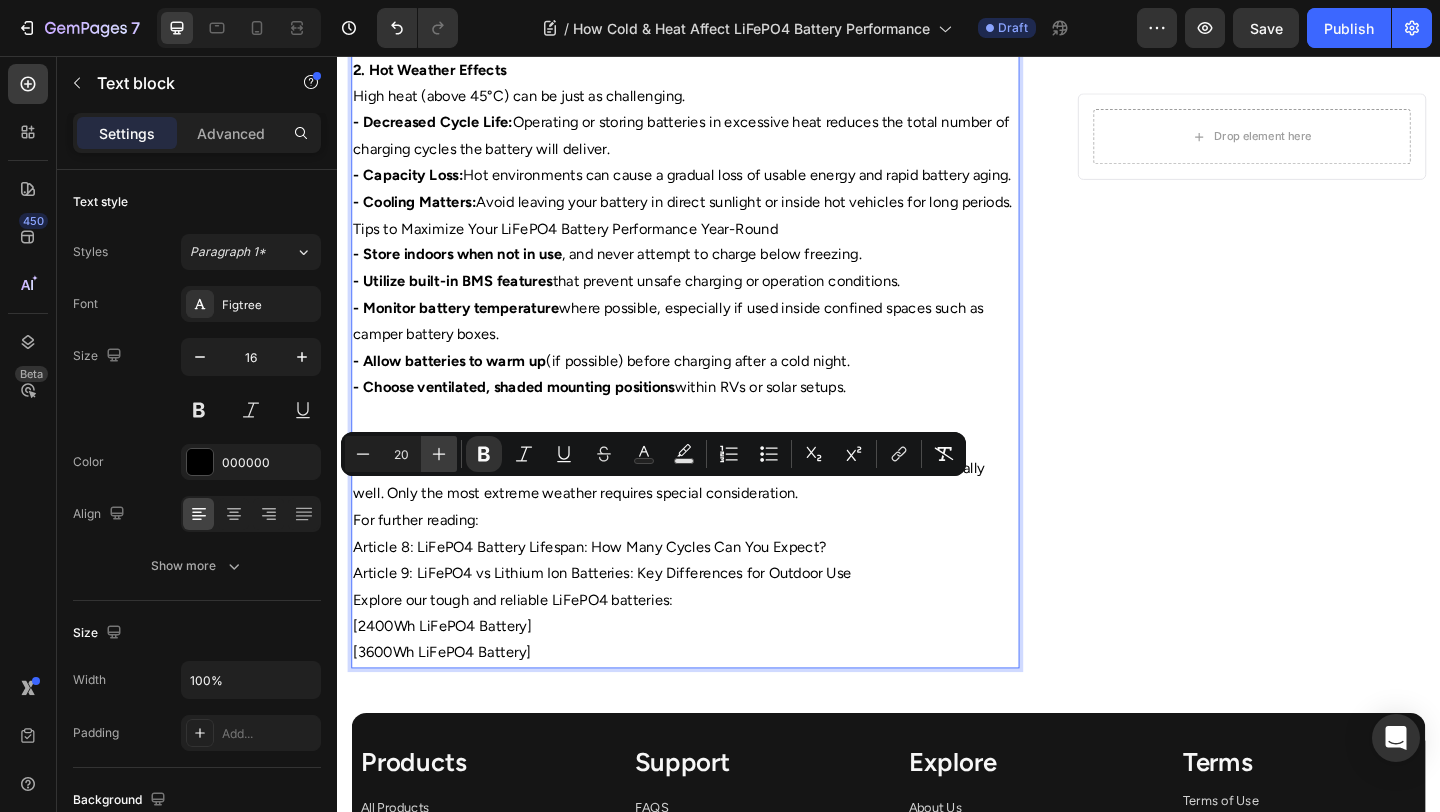 click 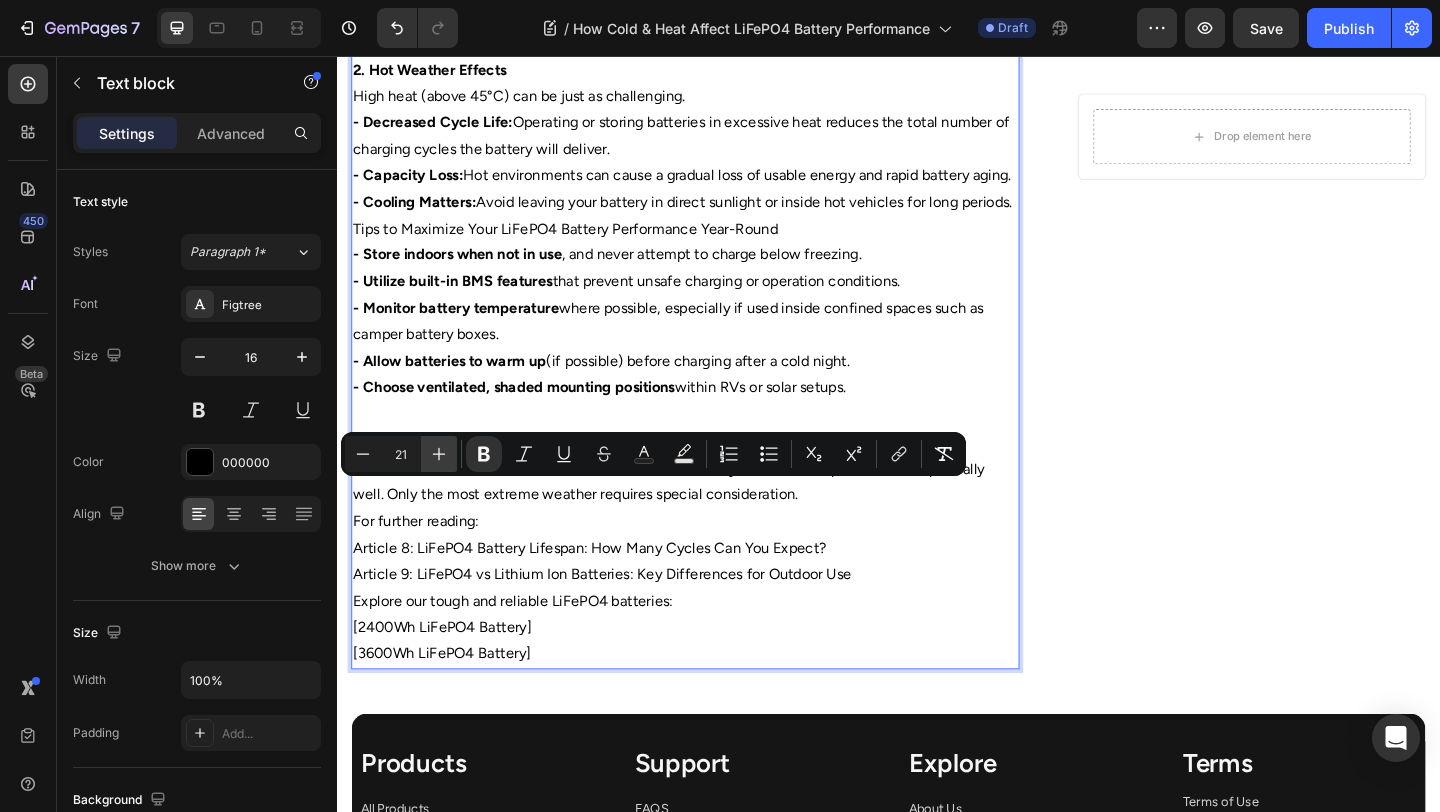 click 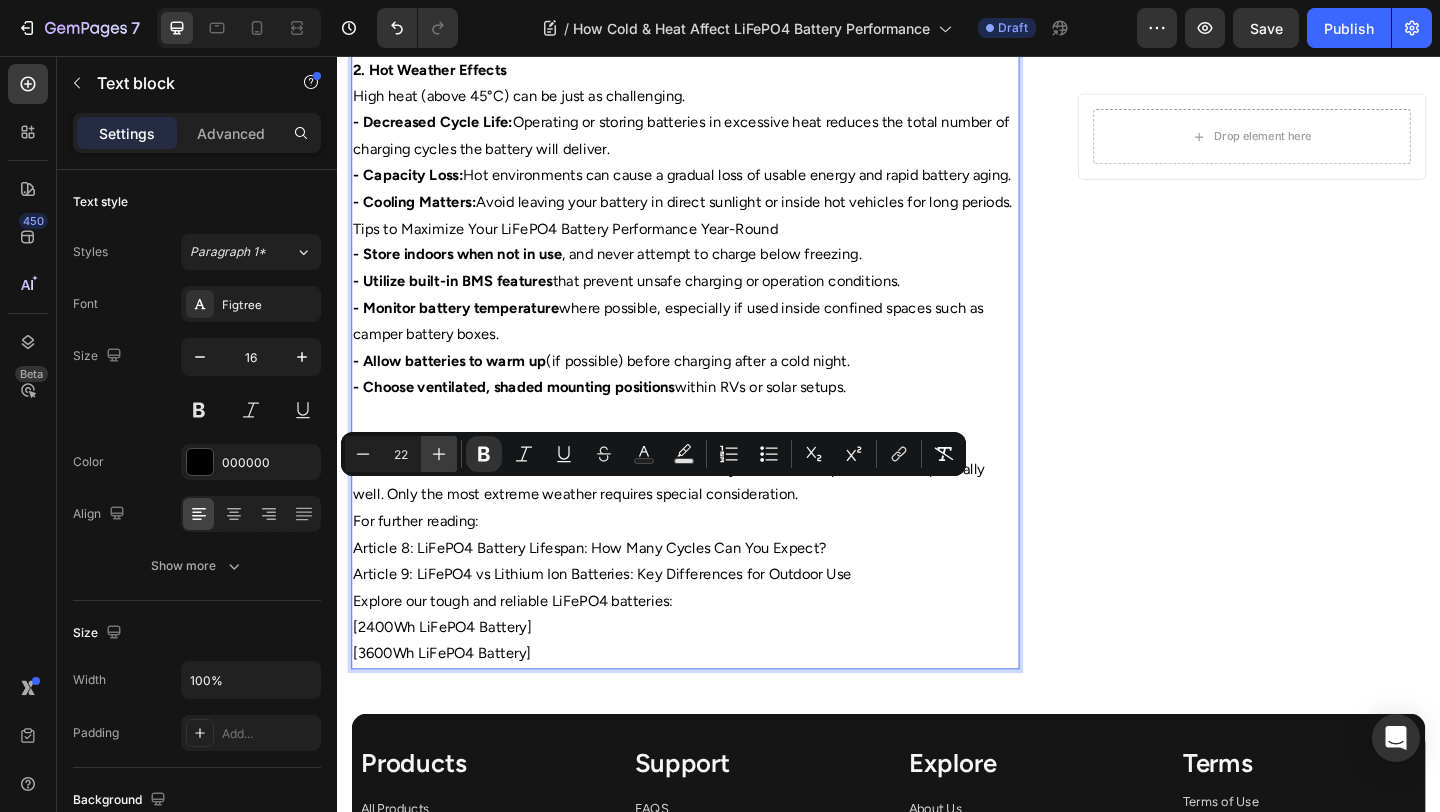 click 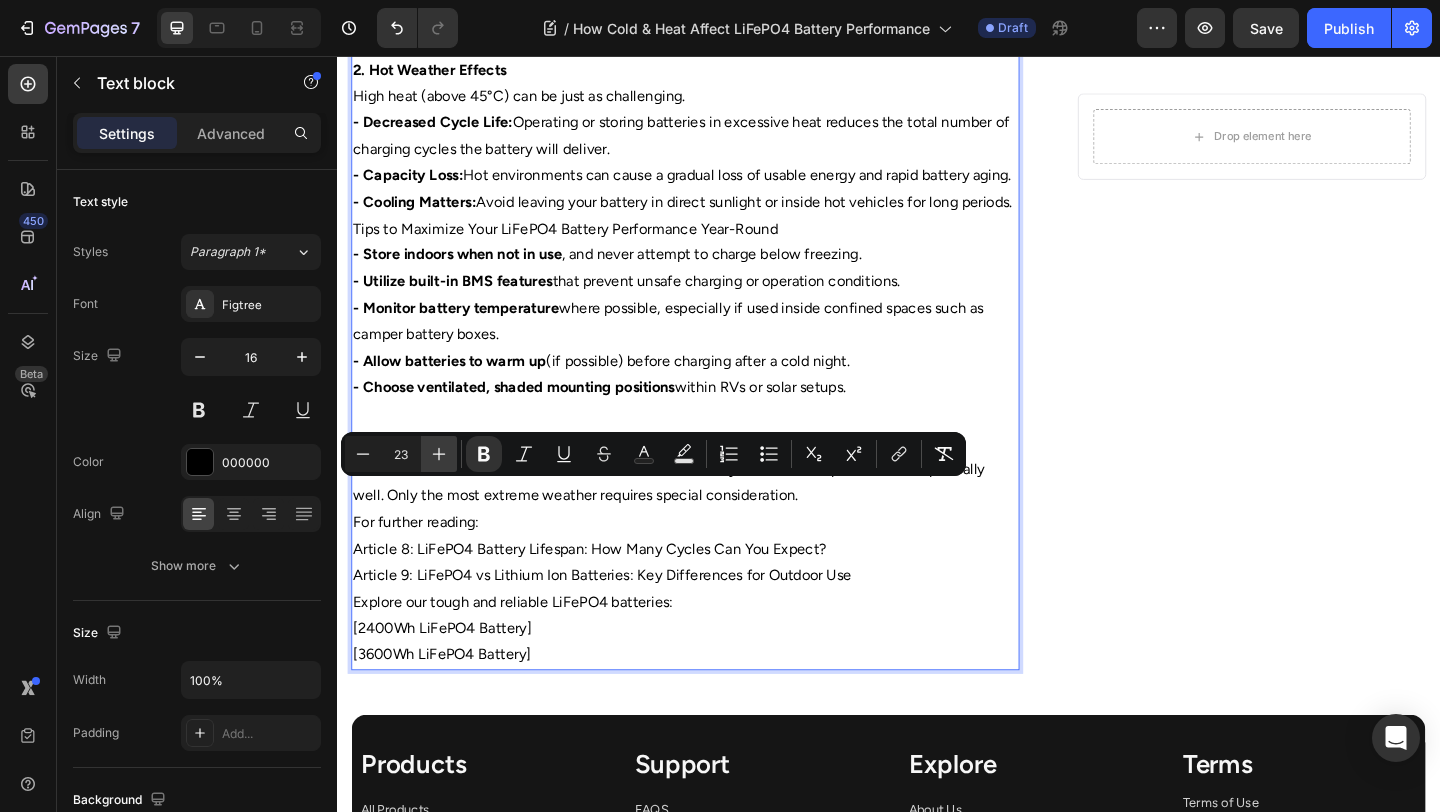 click 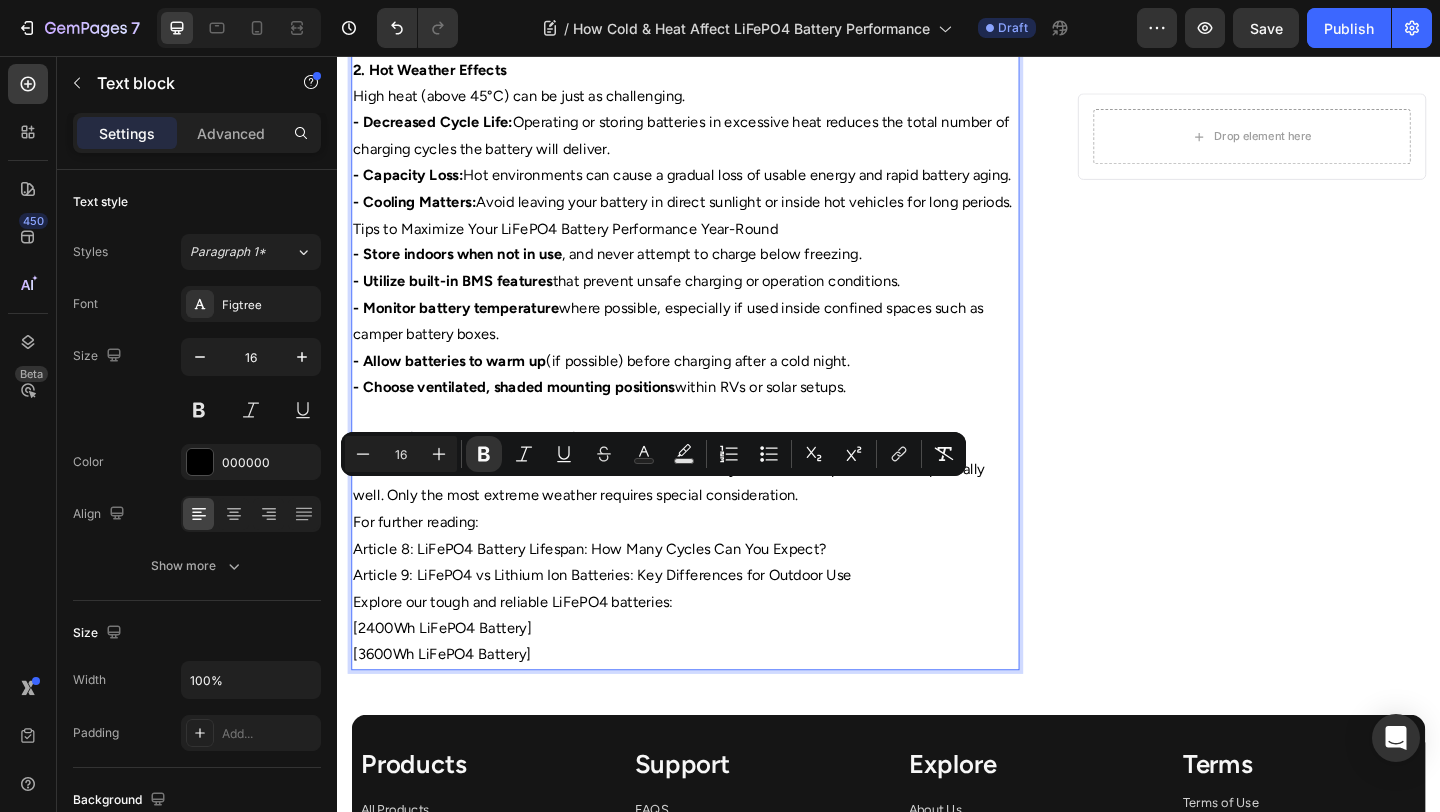 click on "For most Australian conditions, LiFePO4 batteries handle year-round temperatures exceptionally well. Only the most extreme weather requires special consideration." at bounding box center (715, 521) 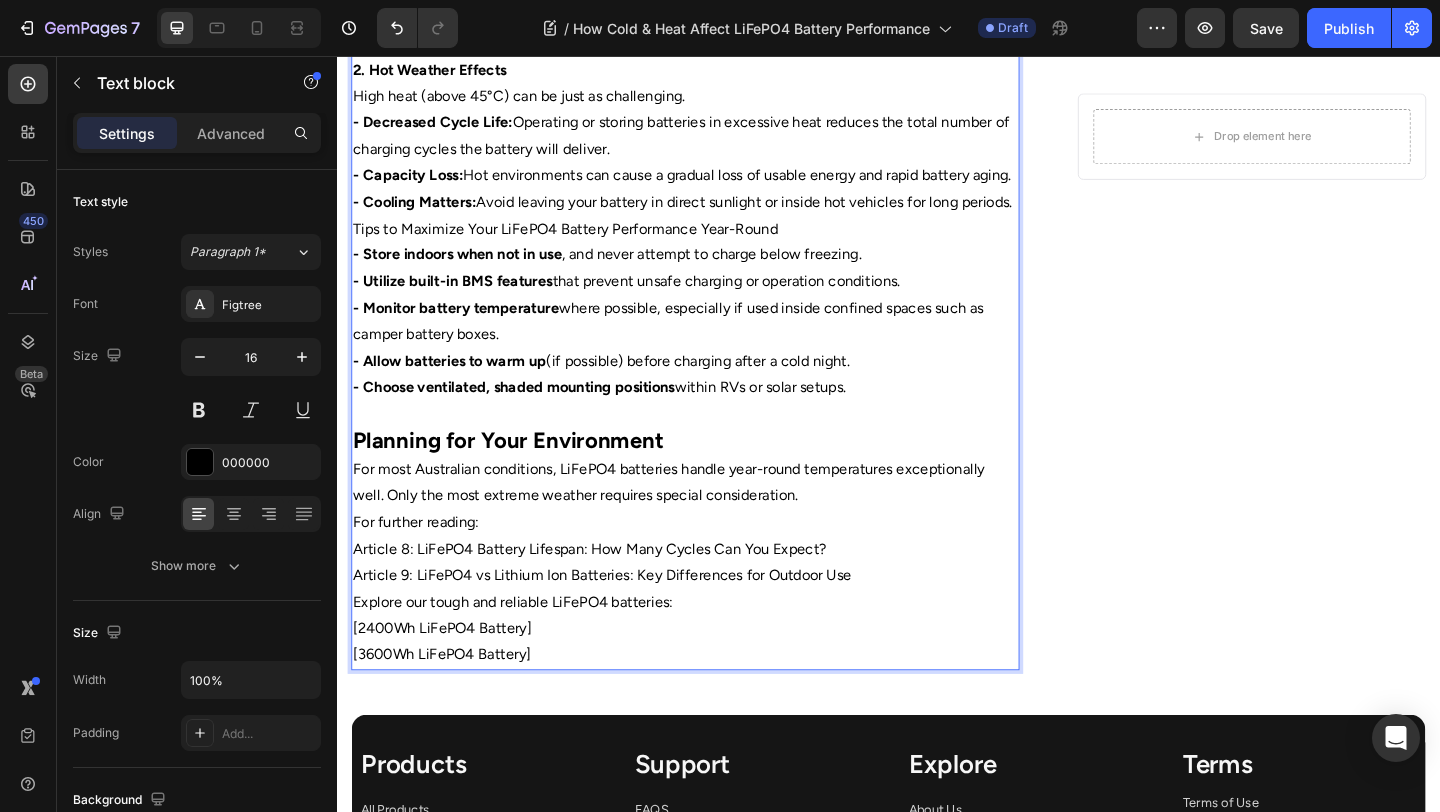 click on "Planning for Your Environment" at bounding box center (715, 476) 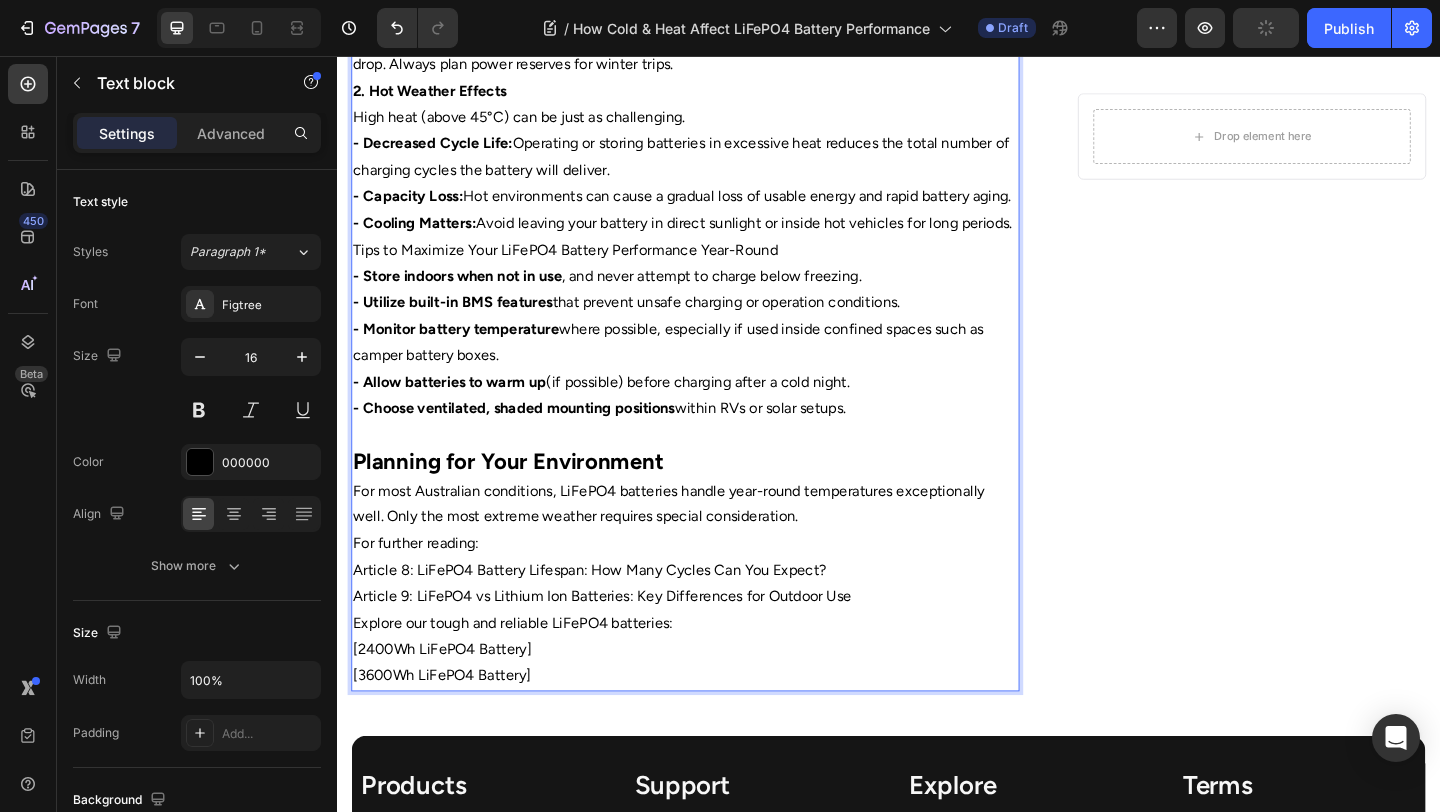 click on "Tips to Maximize Your LiFePO4 Battery Performance Year-Round" at bounding box center (715, 267) 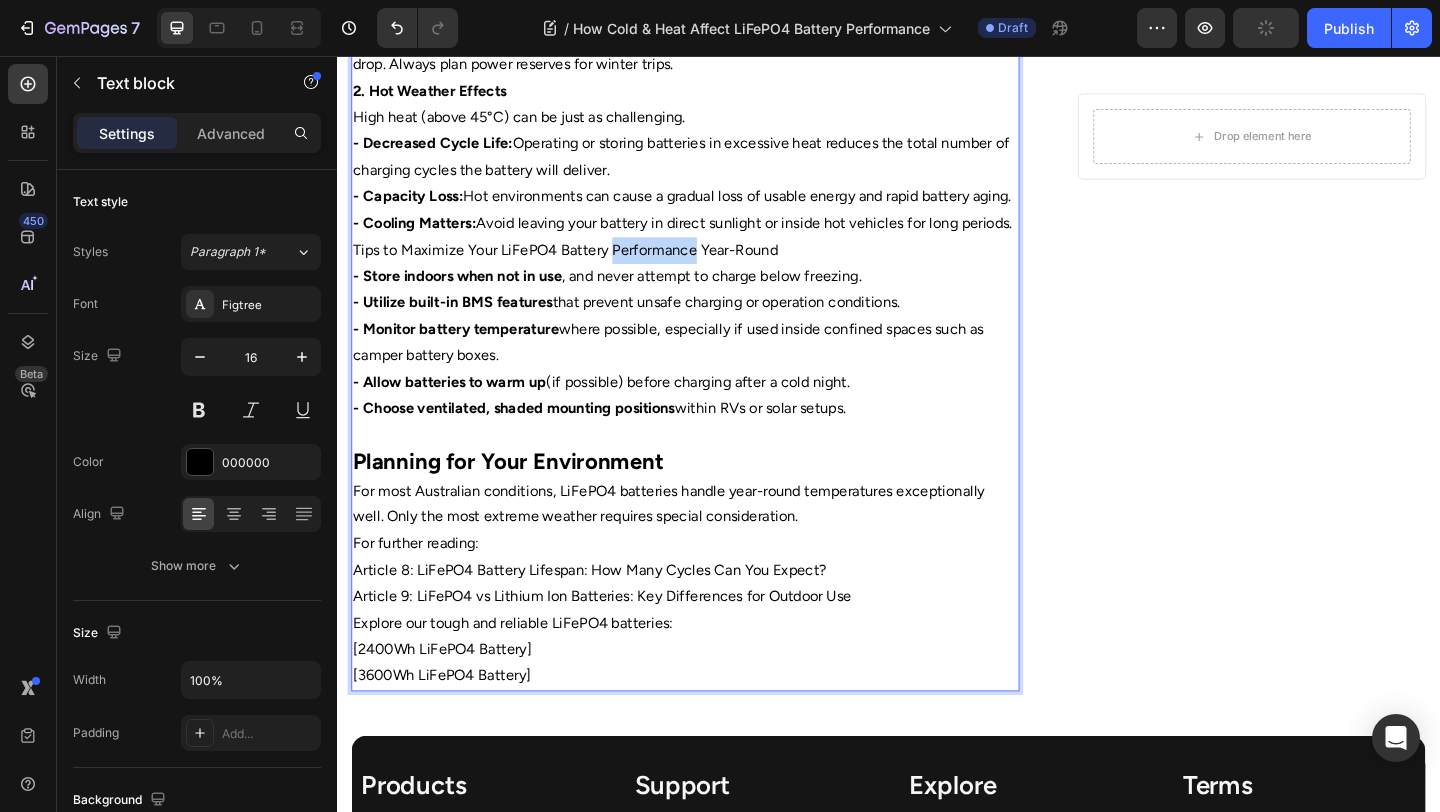 click on "Tips to Maximize Your LiFePO4 Battery Performance Year-Round" at bounding box center [715, 267] 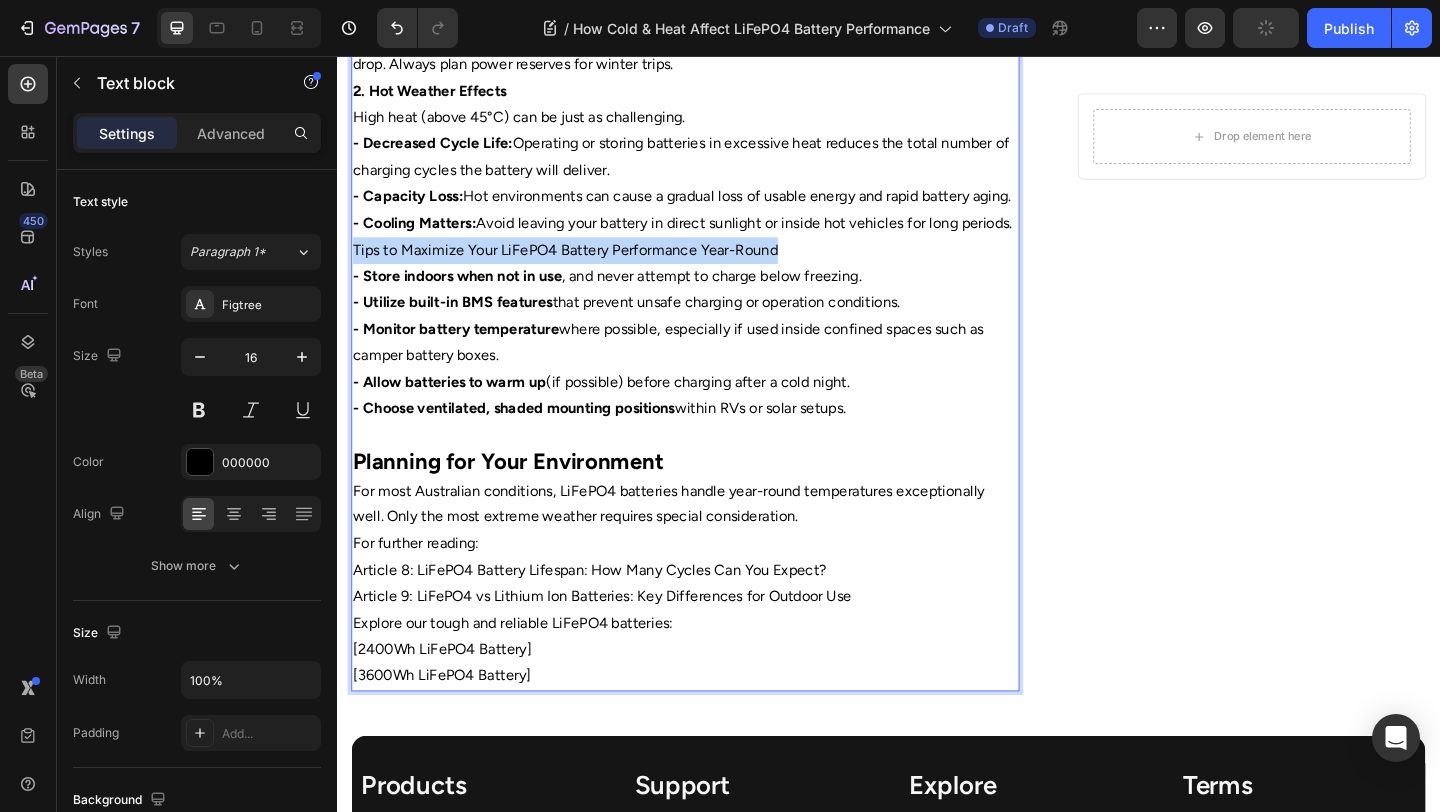 click on "Tips to Maximize Your LiFePO4 Battery Performance Year-Round" at bounding box center (715, 267) 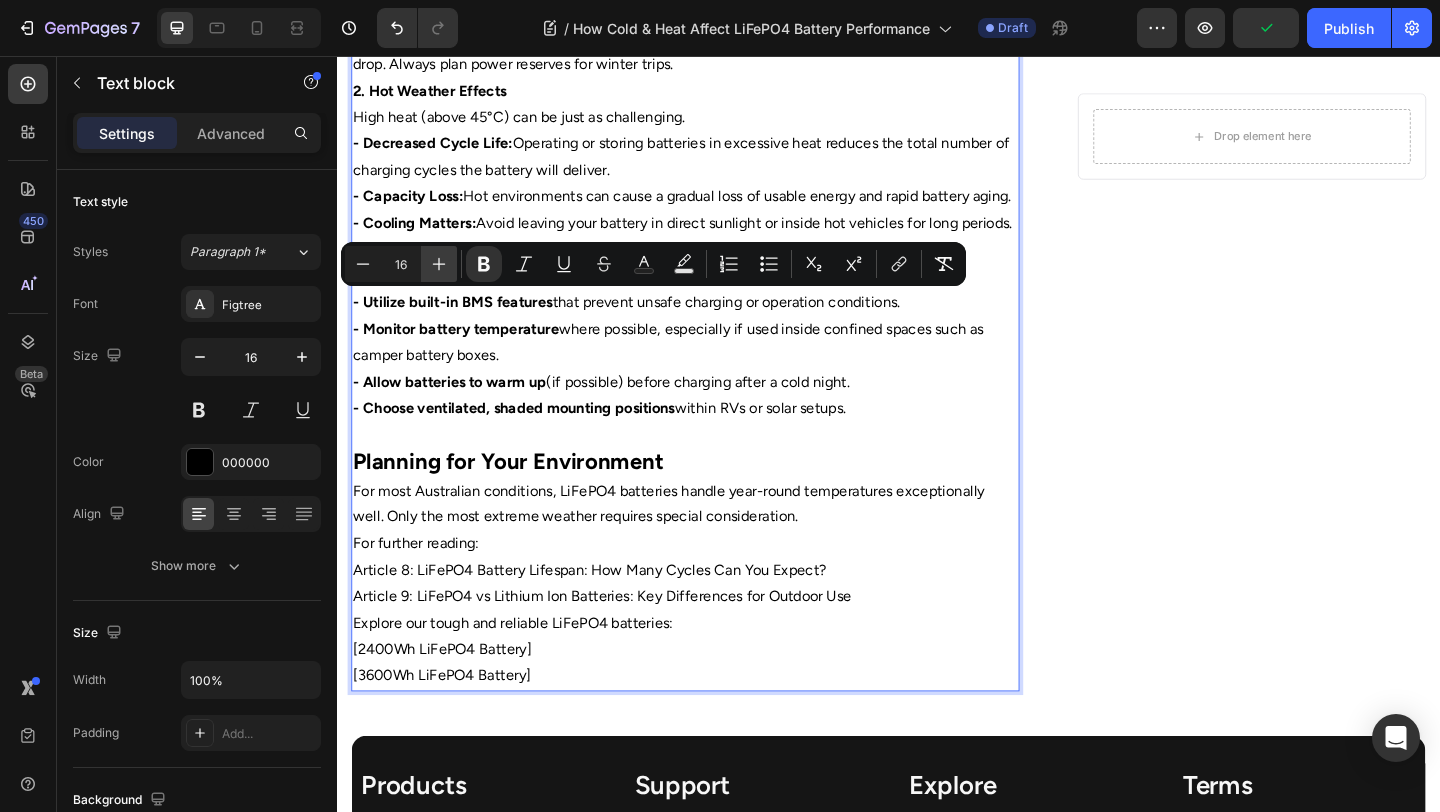 click 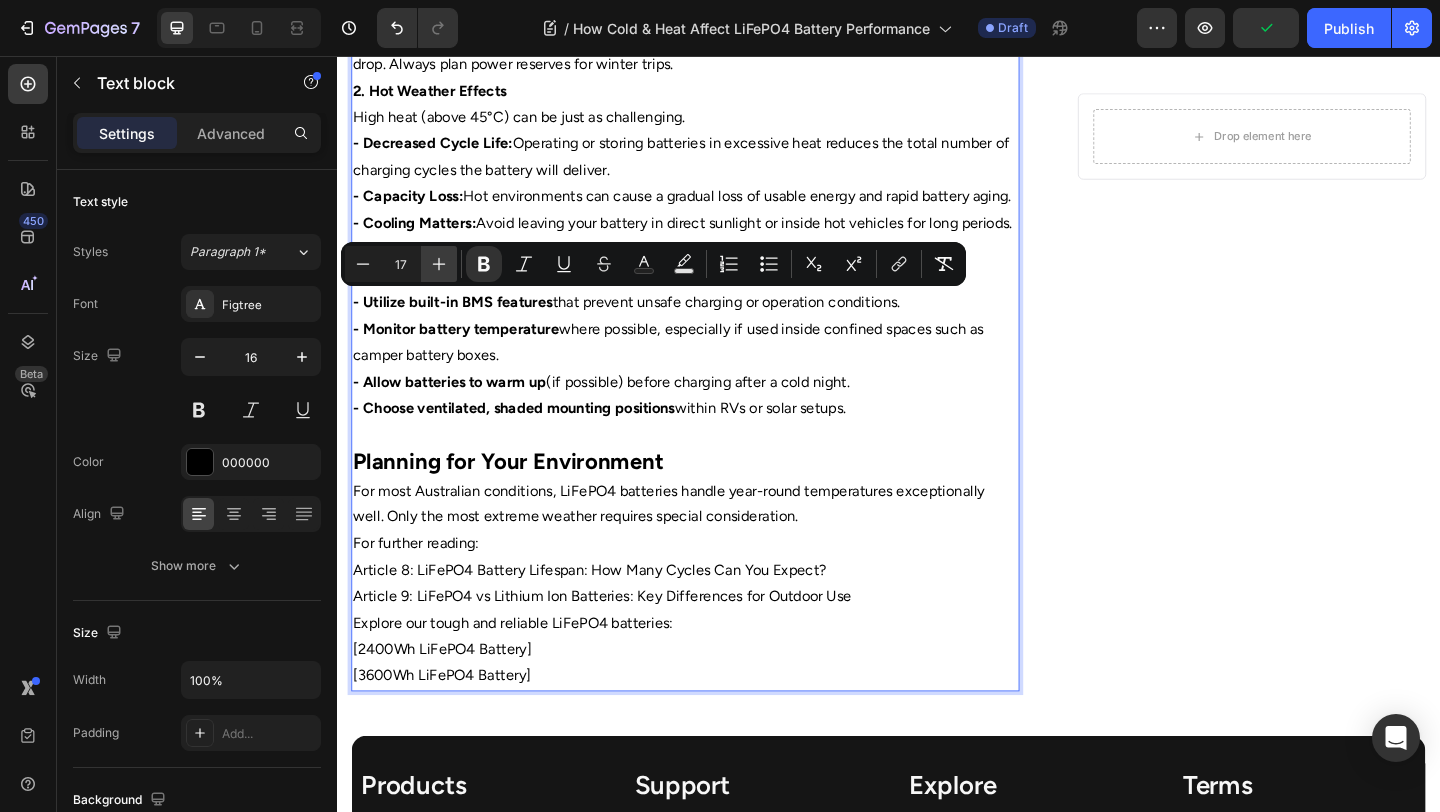 click 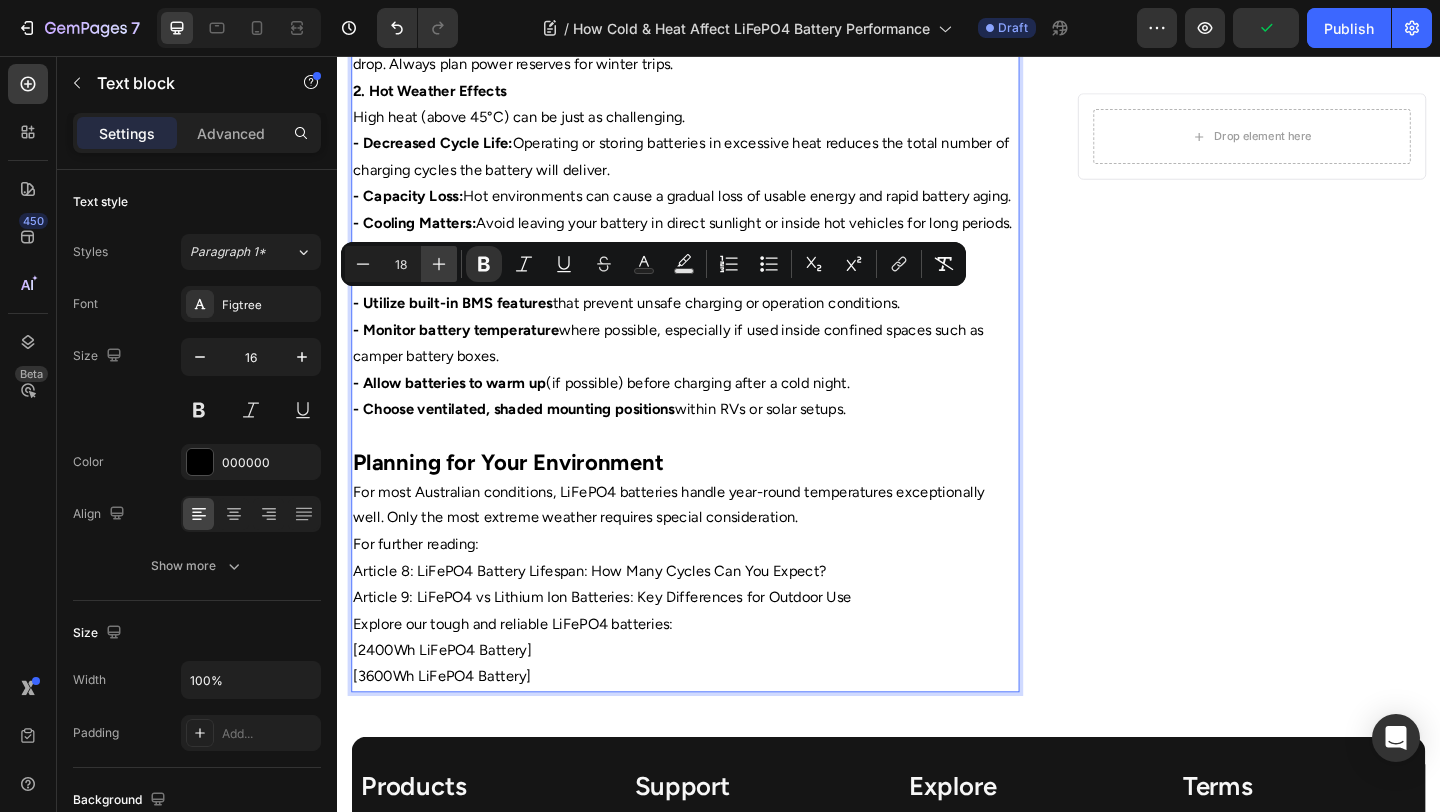 click 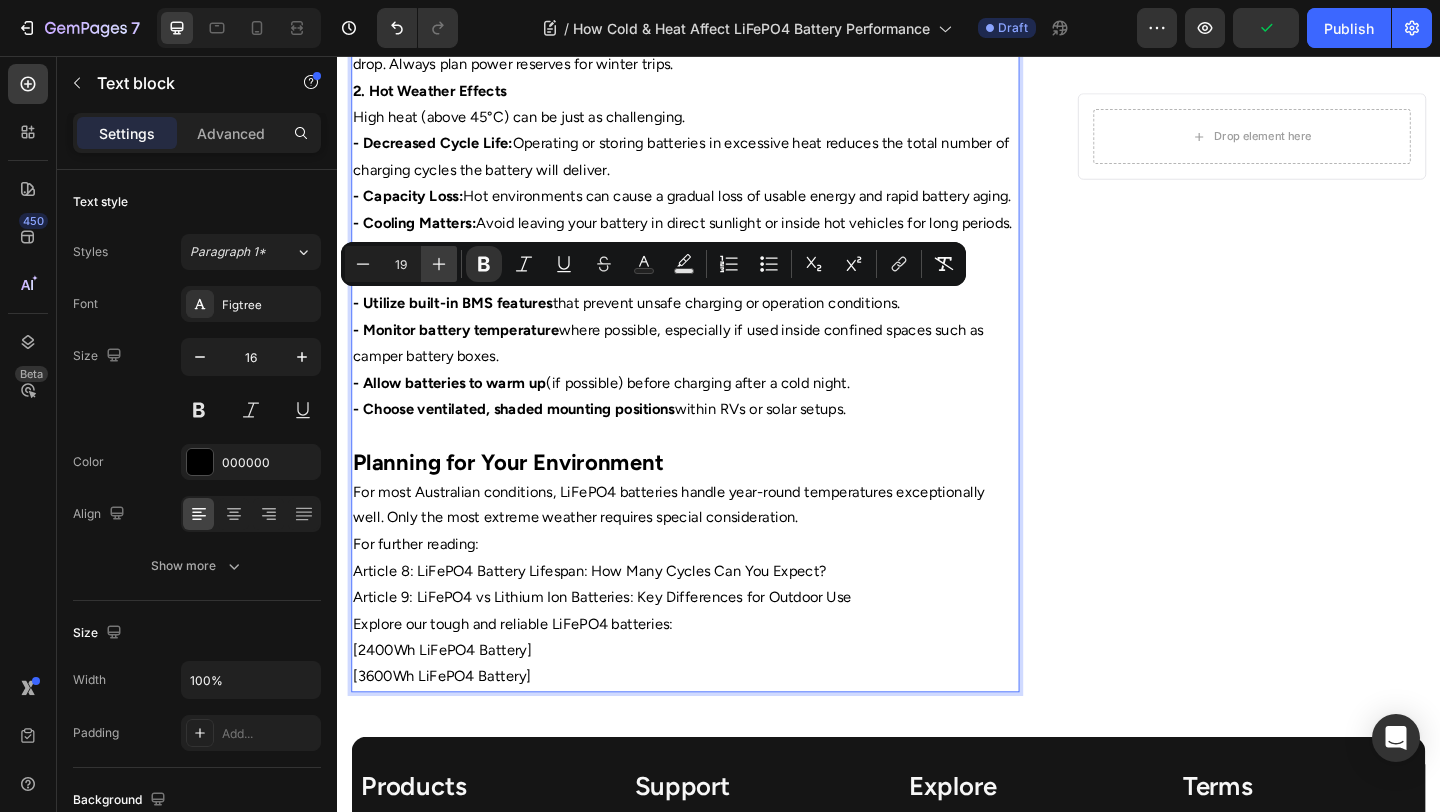 click 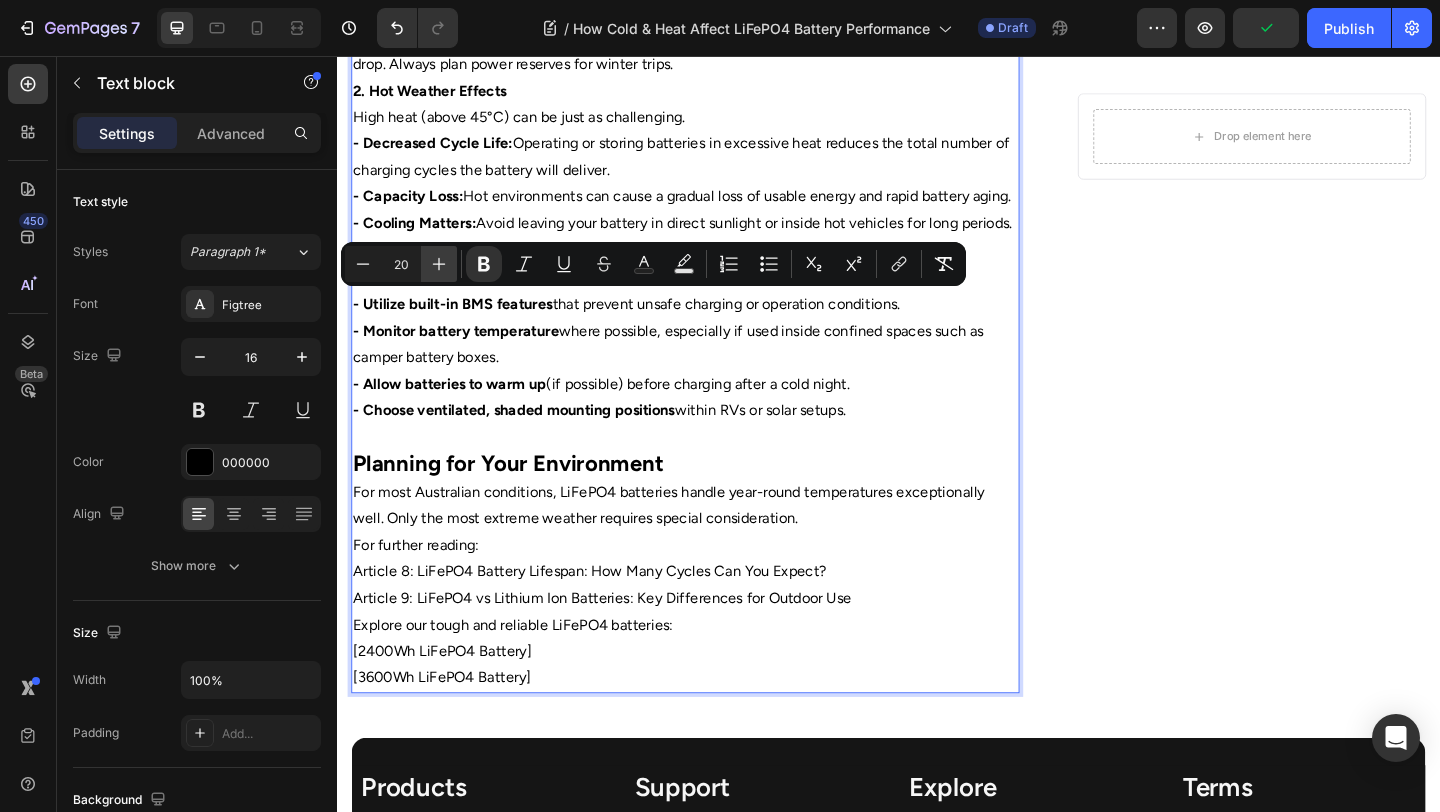 click 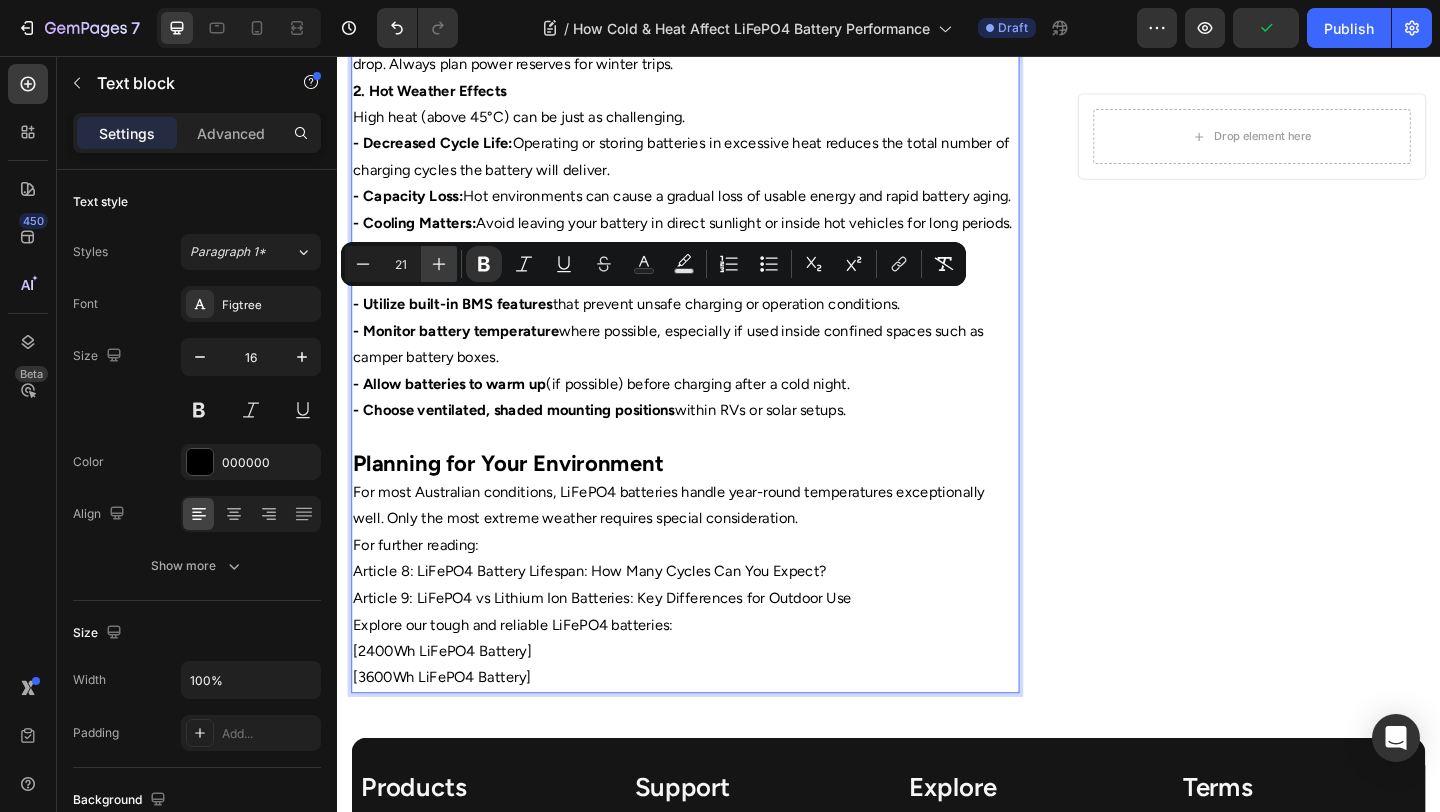 click 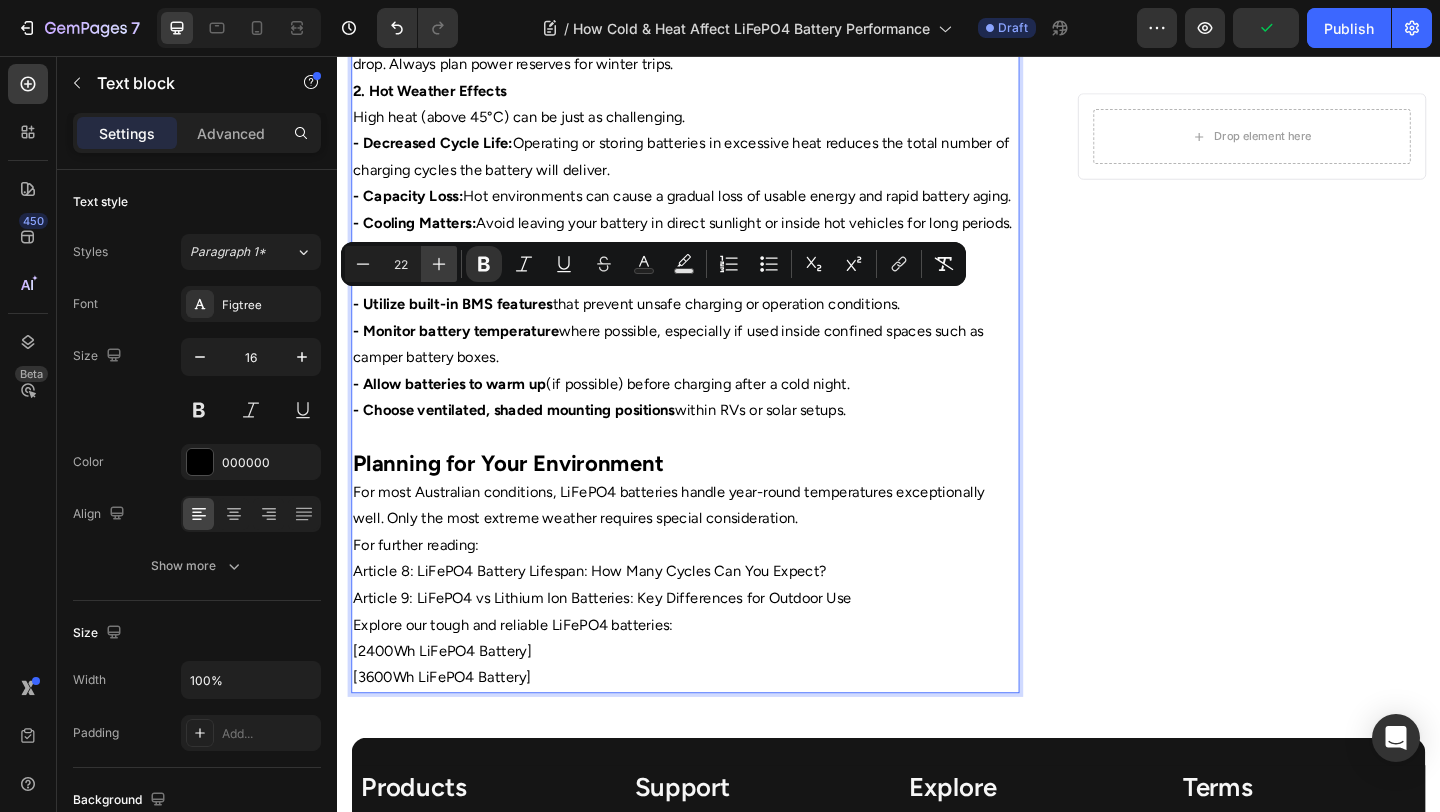 click 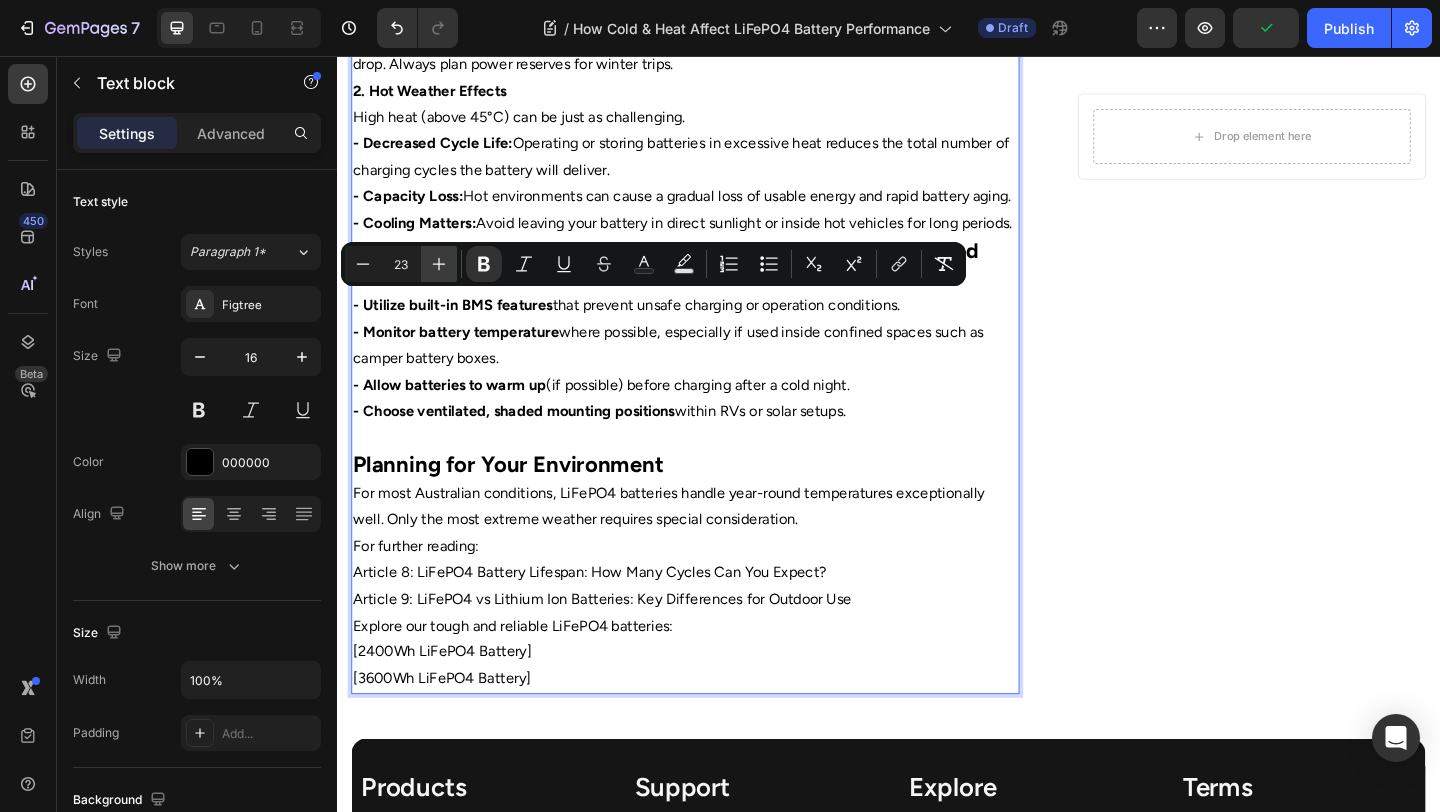 click 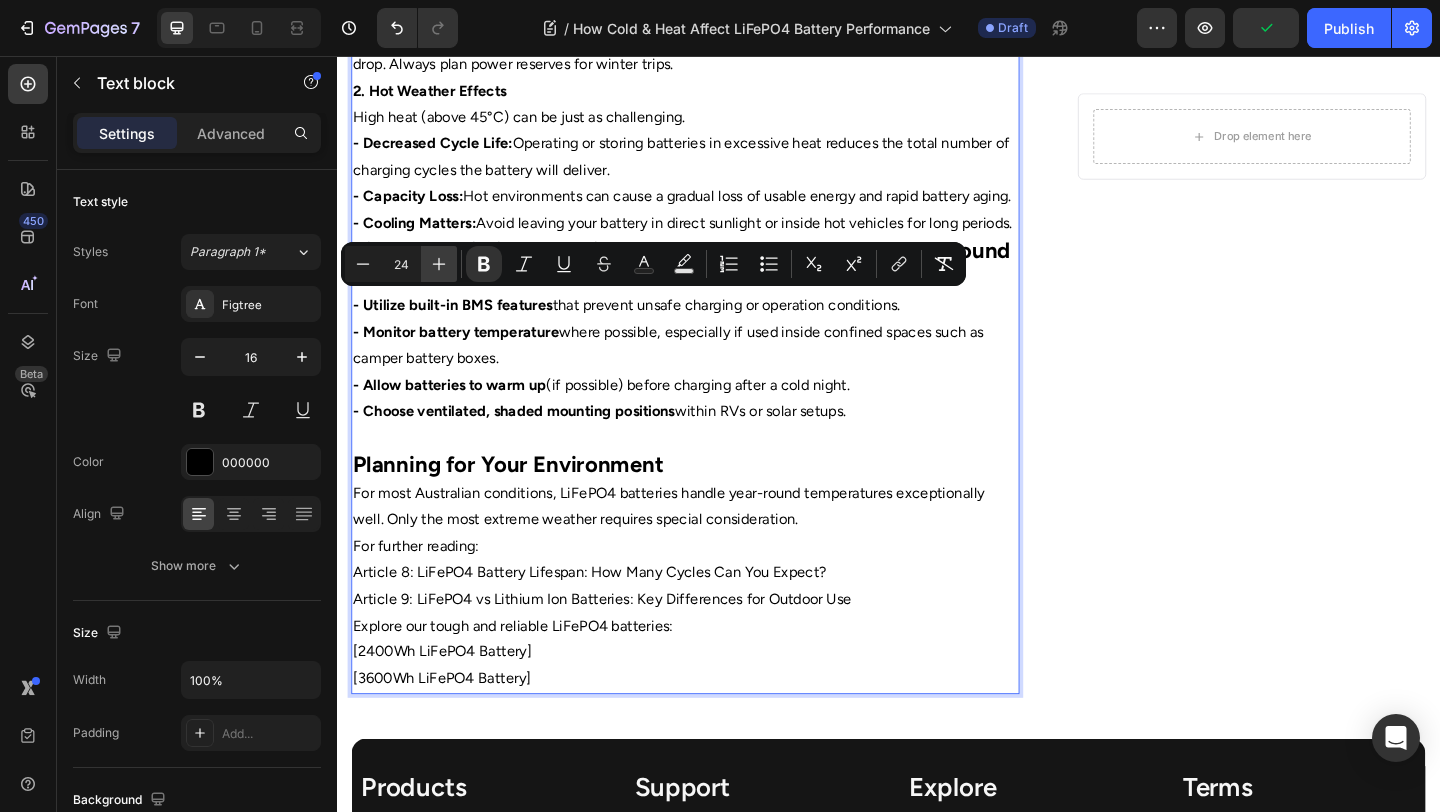 click 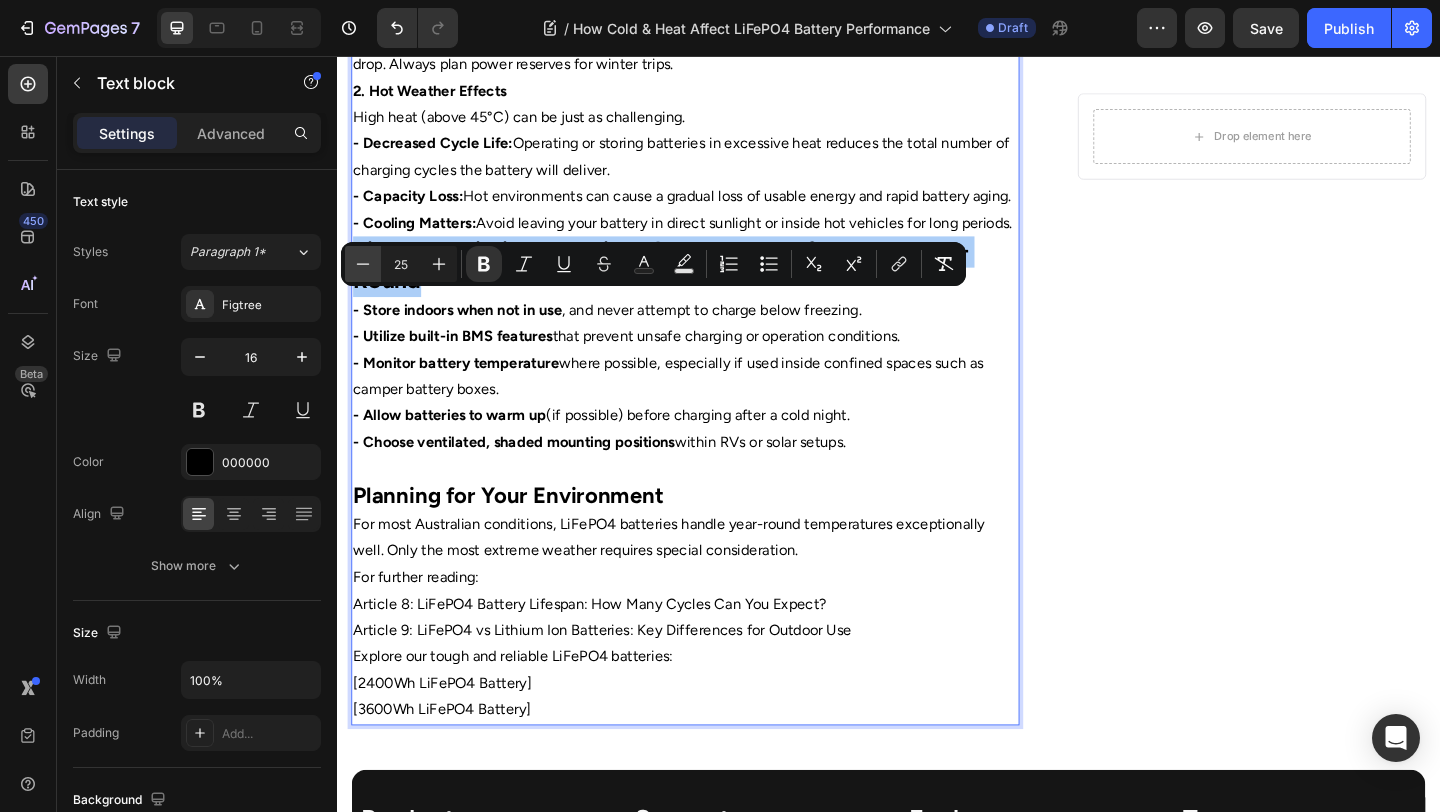 click 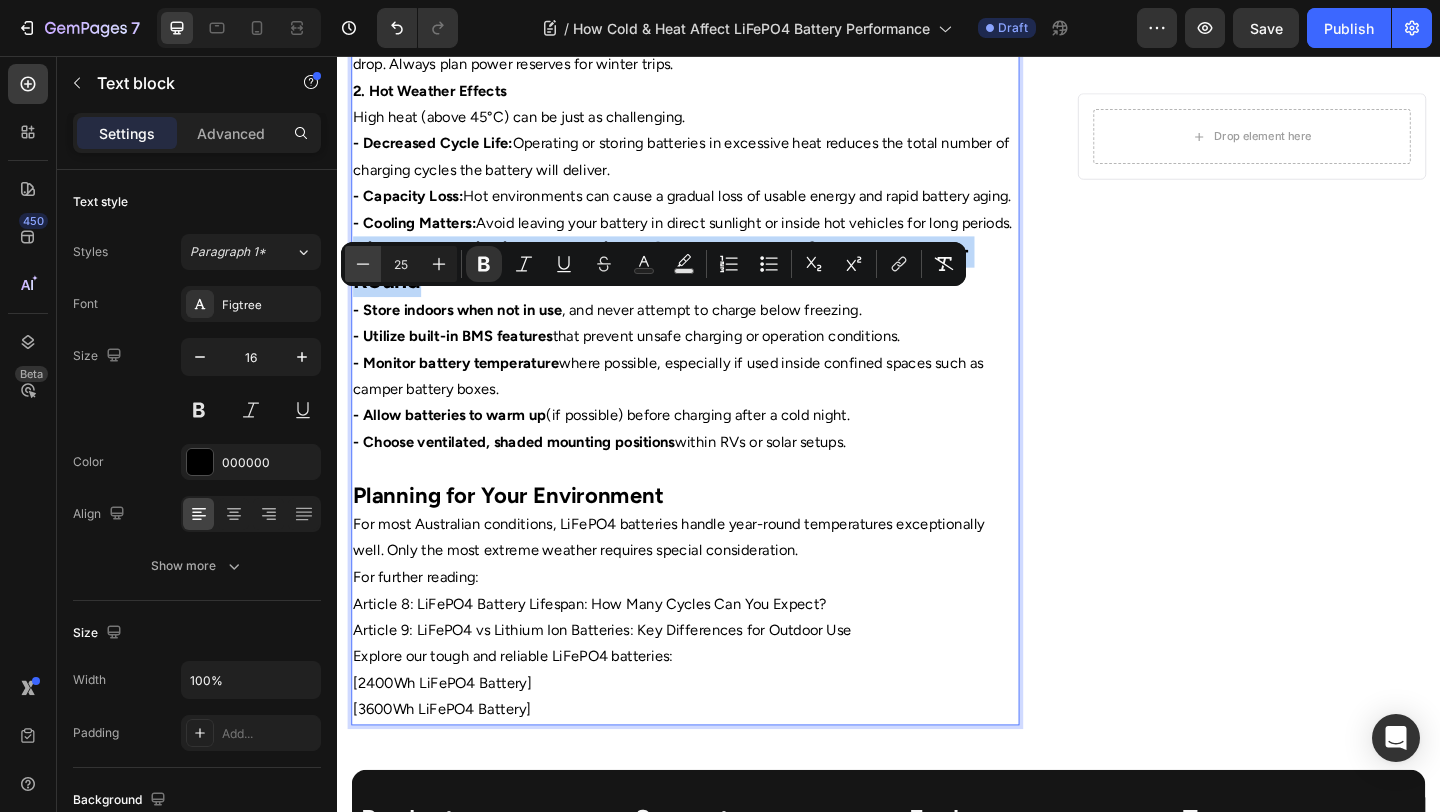 type on "24" 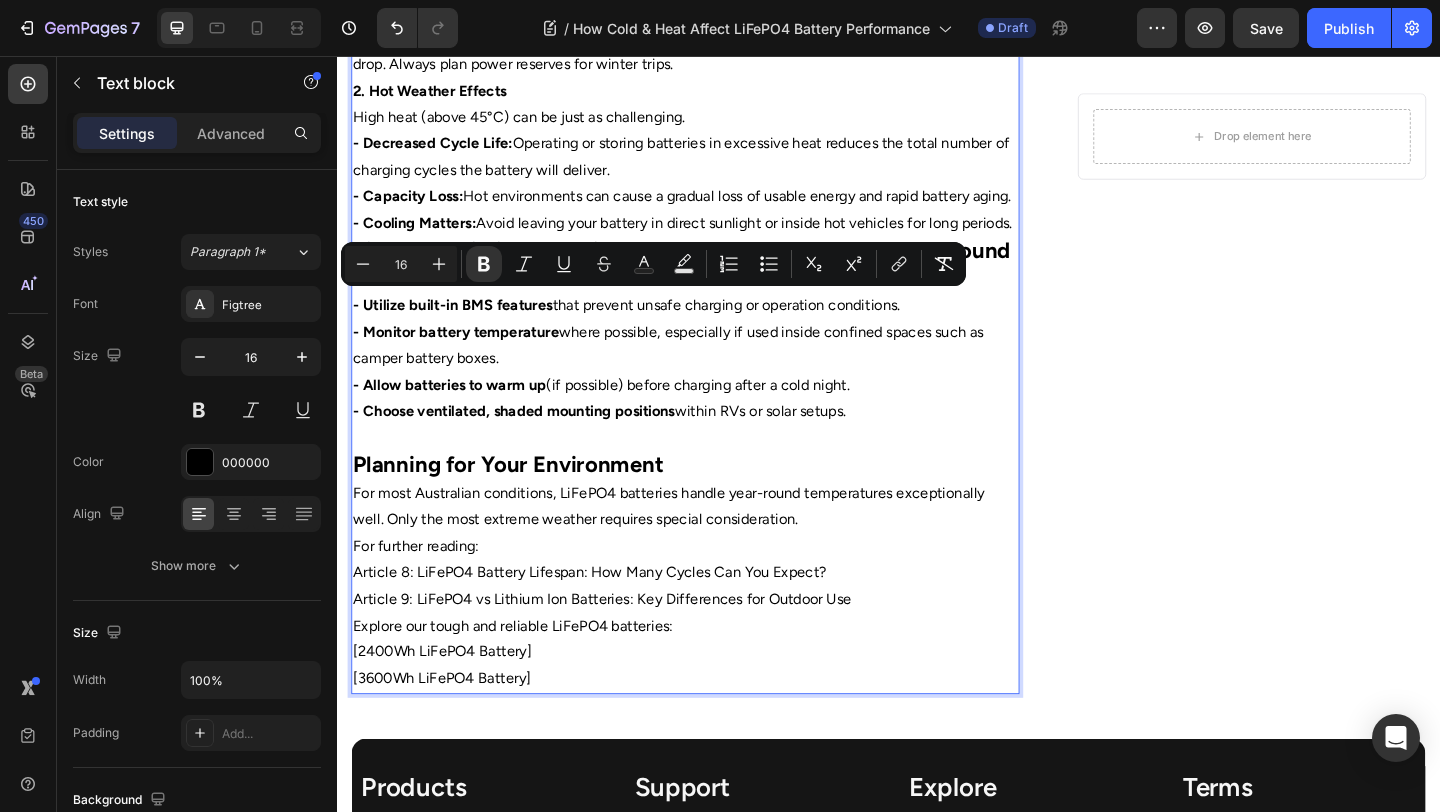 click on "- Utilize built-in BMS features" at bounding box center (462, 326) 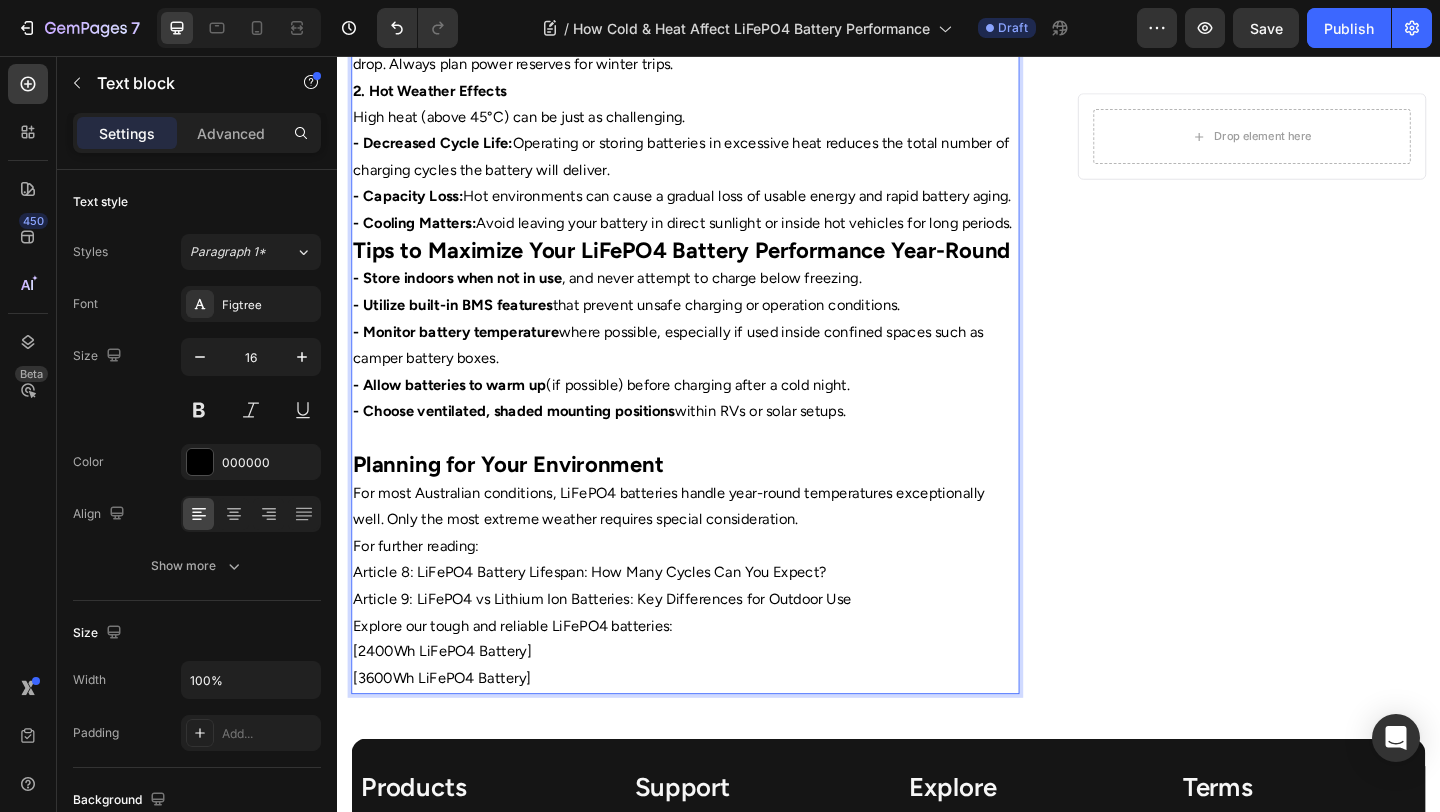 click on "- Cooling Matters:  Avoid leaving your battery in direct sunlight or inside hot vehicles for long periods." at bounding box center (715, 238) 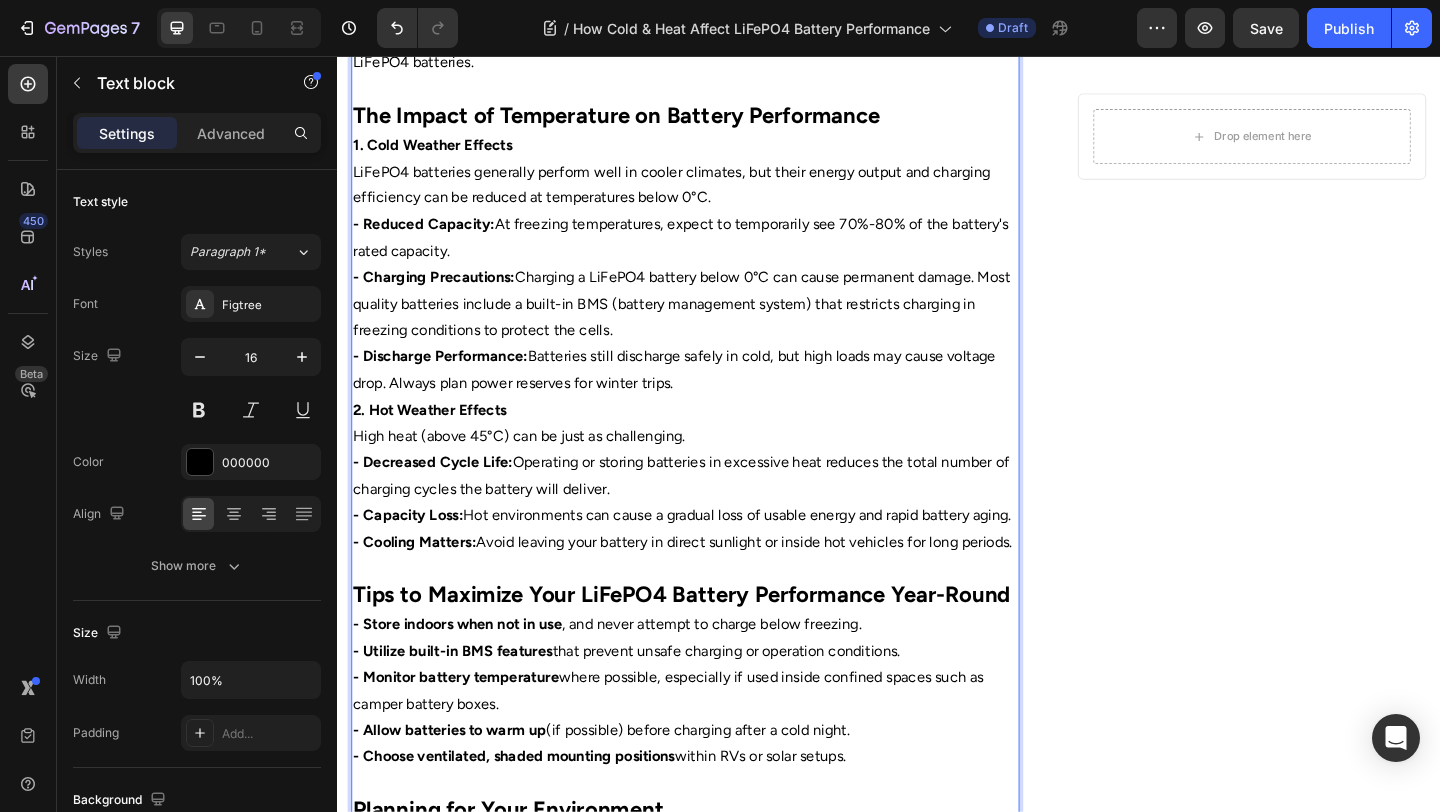scroll, scrollTop: 793, scrollLeft: 0, axis: vertical 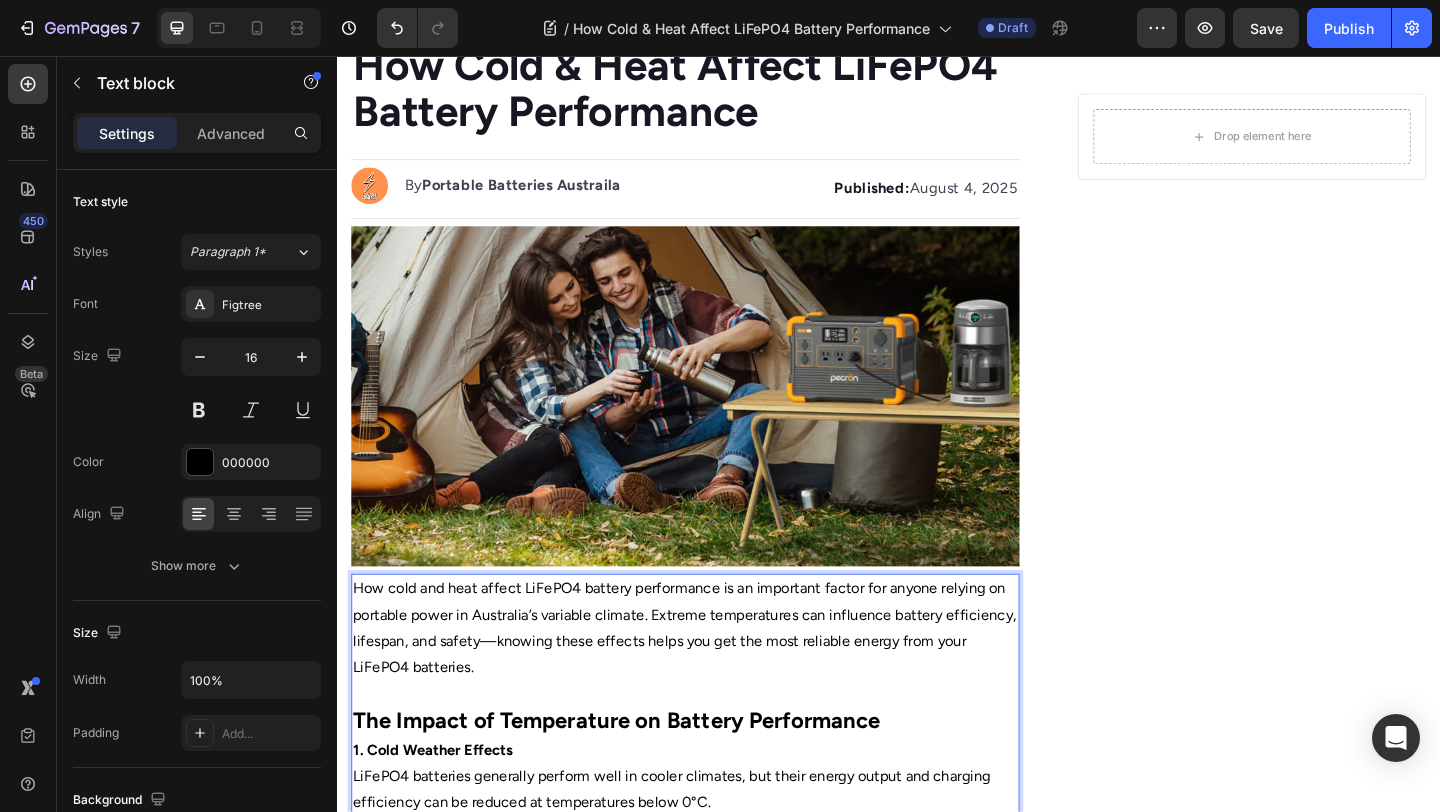 click at bounding box center (715, 426) 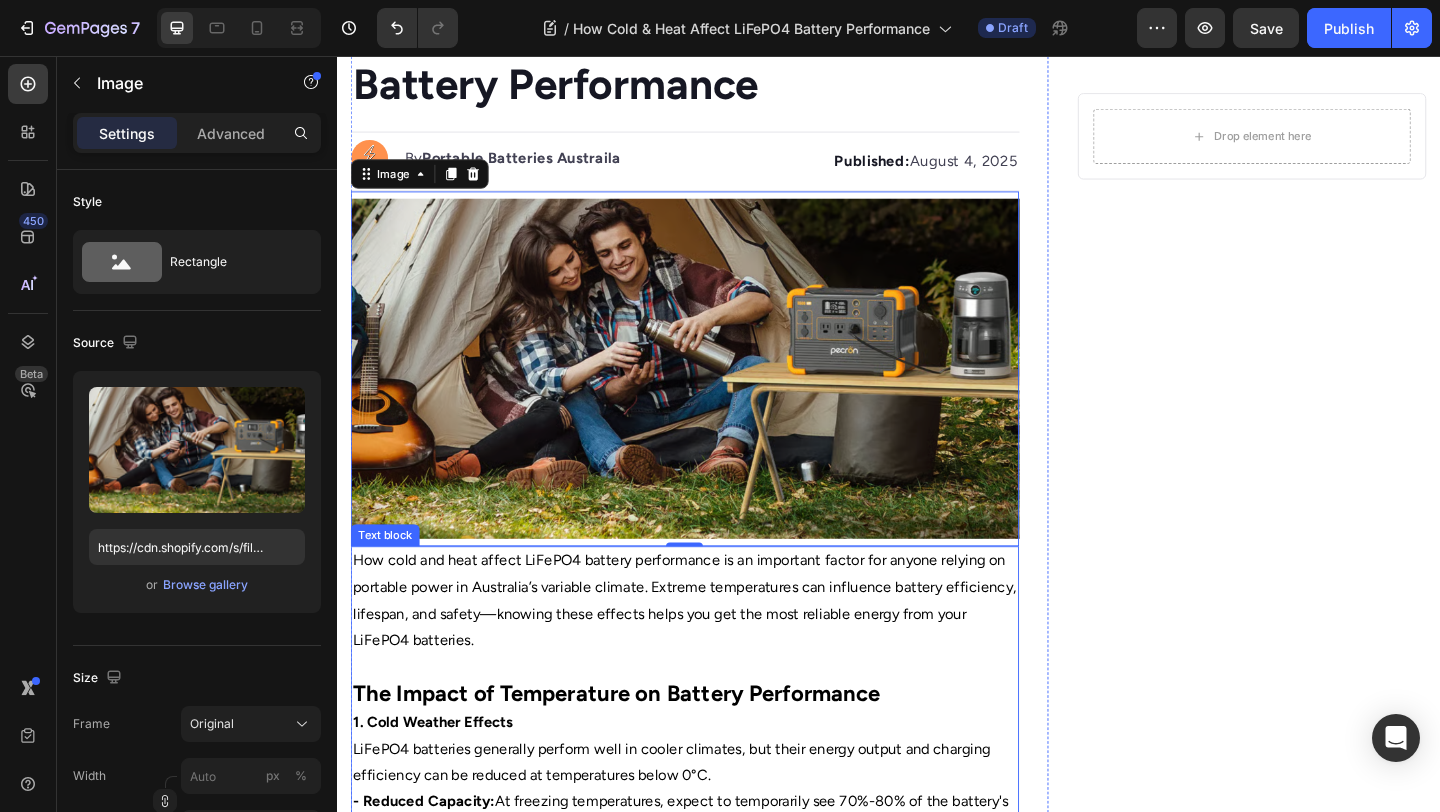 scroll, scrollTop: 157, scrollLeft: 0, axis: vertical 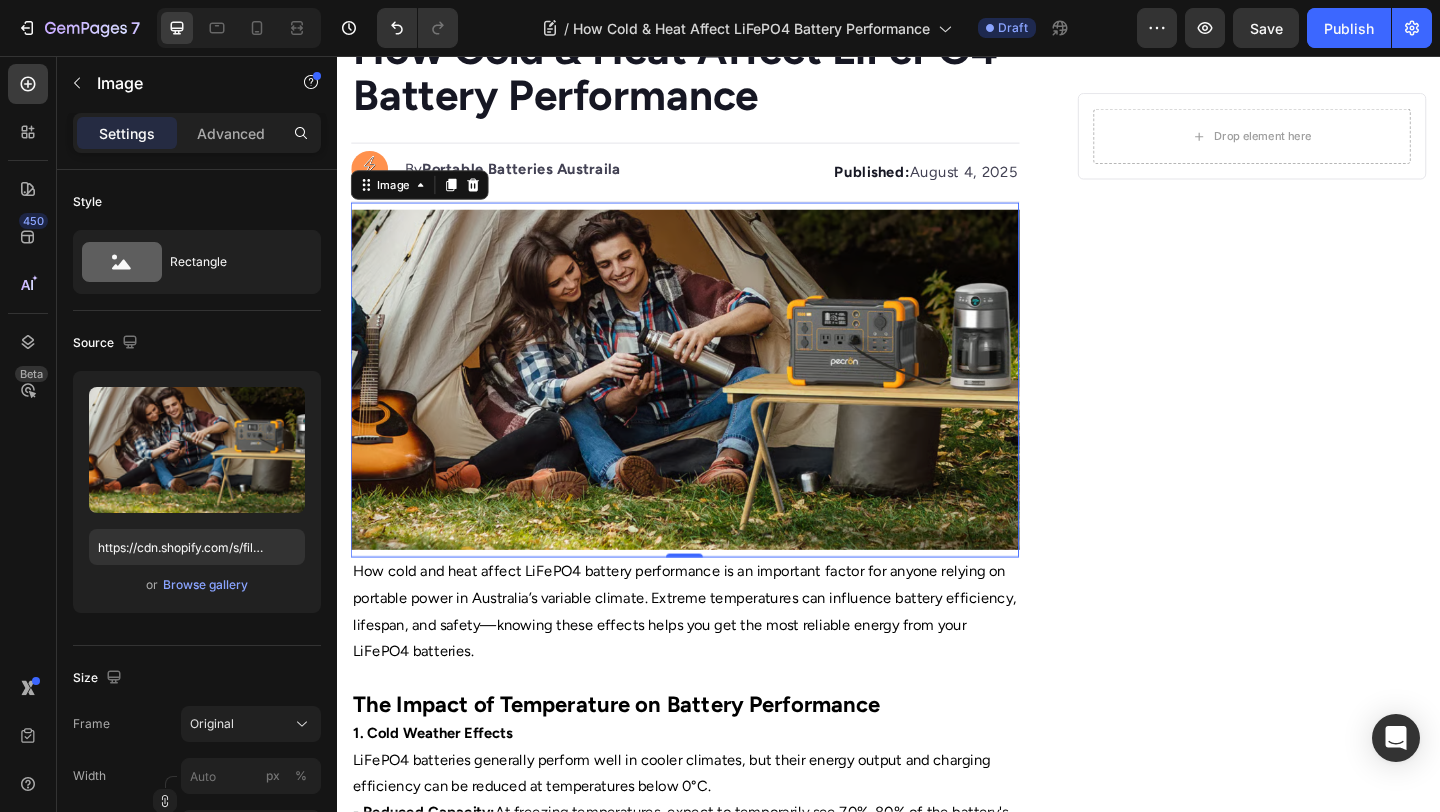 click at bounding box center [715, 408] 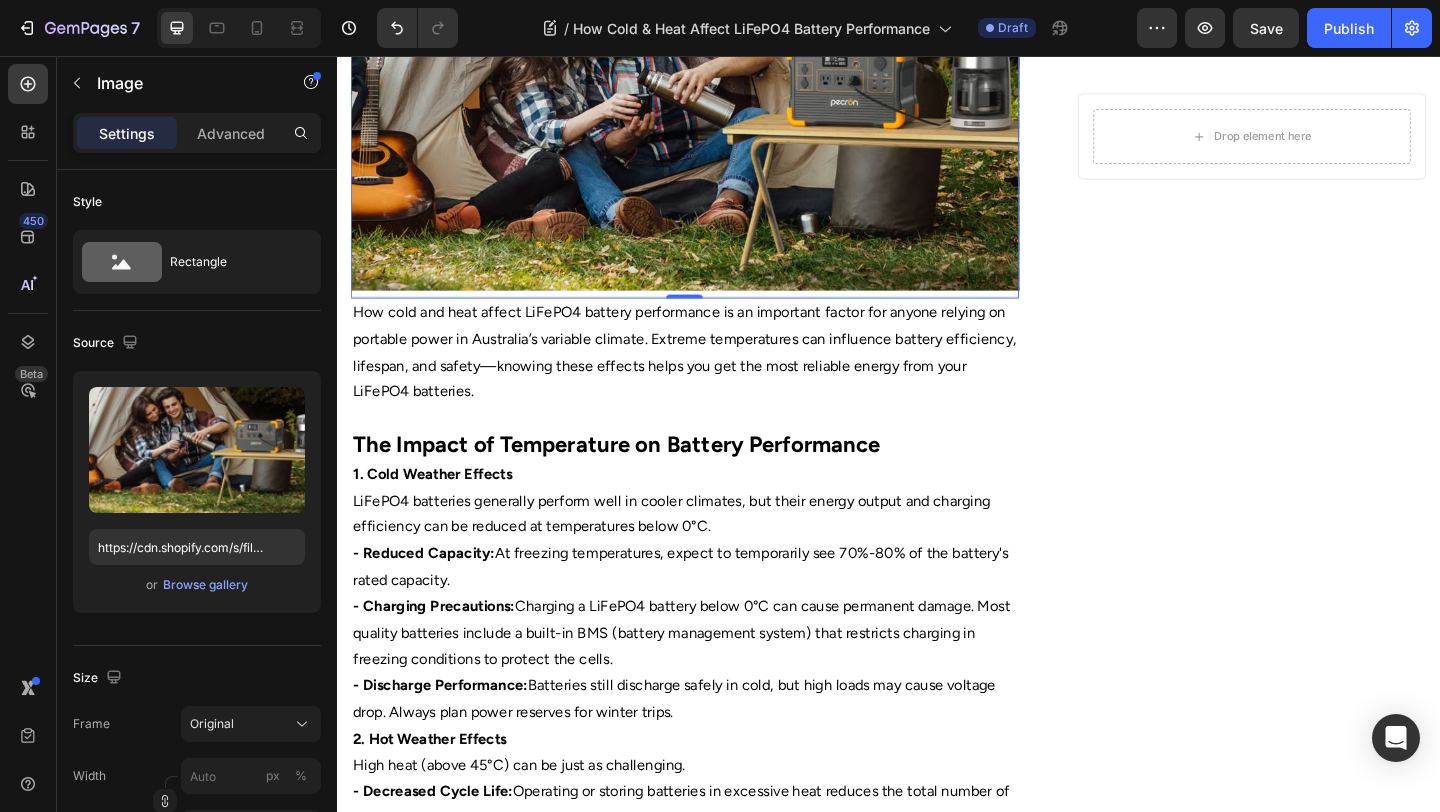 scroll, scrollTop: 0, scrollLeft: 0, axis: both 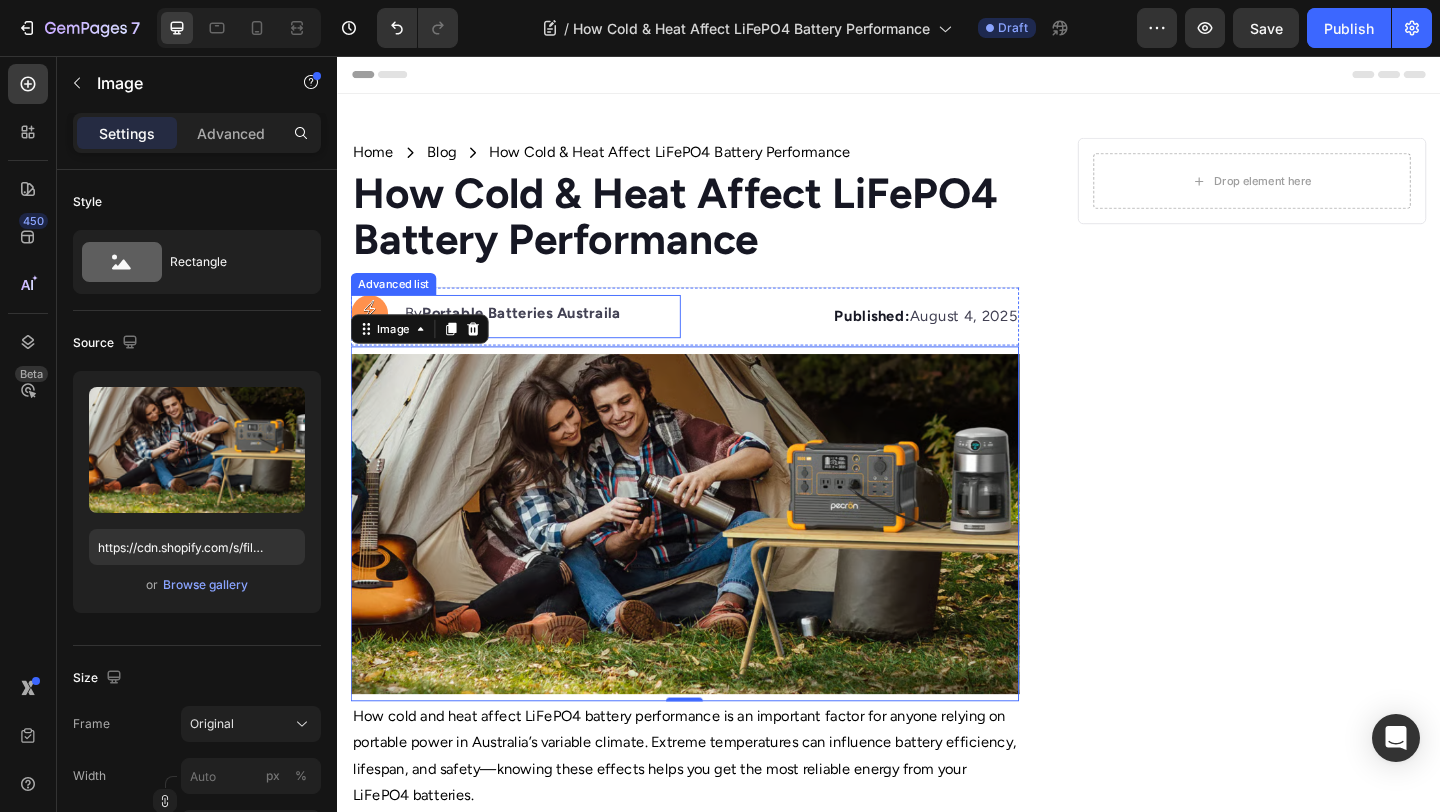 click on "Image By  Portable Batteries Austraila Text block" at bounding box center [531, 339] 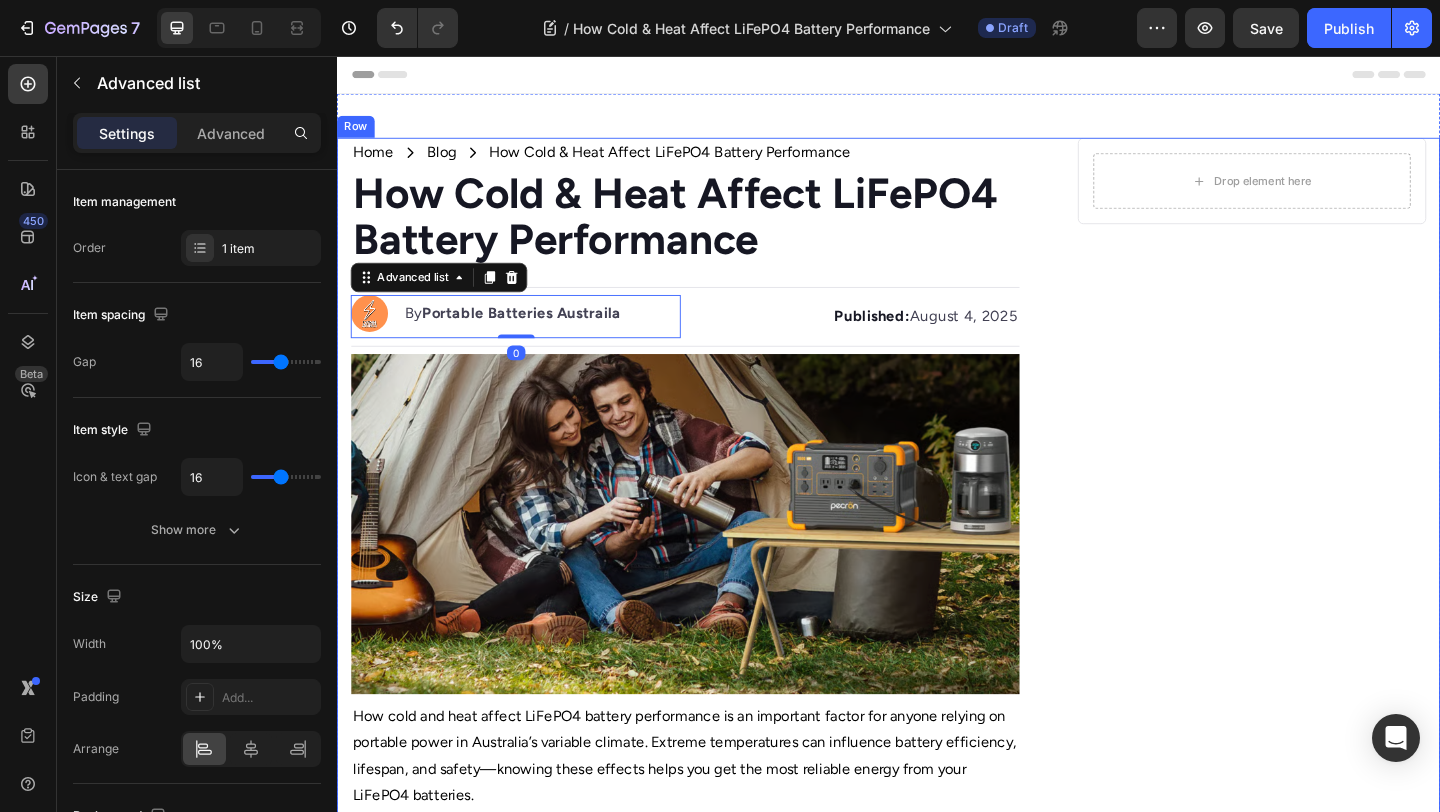 click on "Drop element here Row" at bounding box center (1332, 1034) 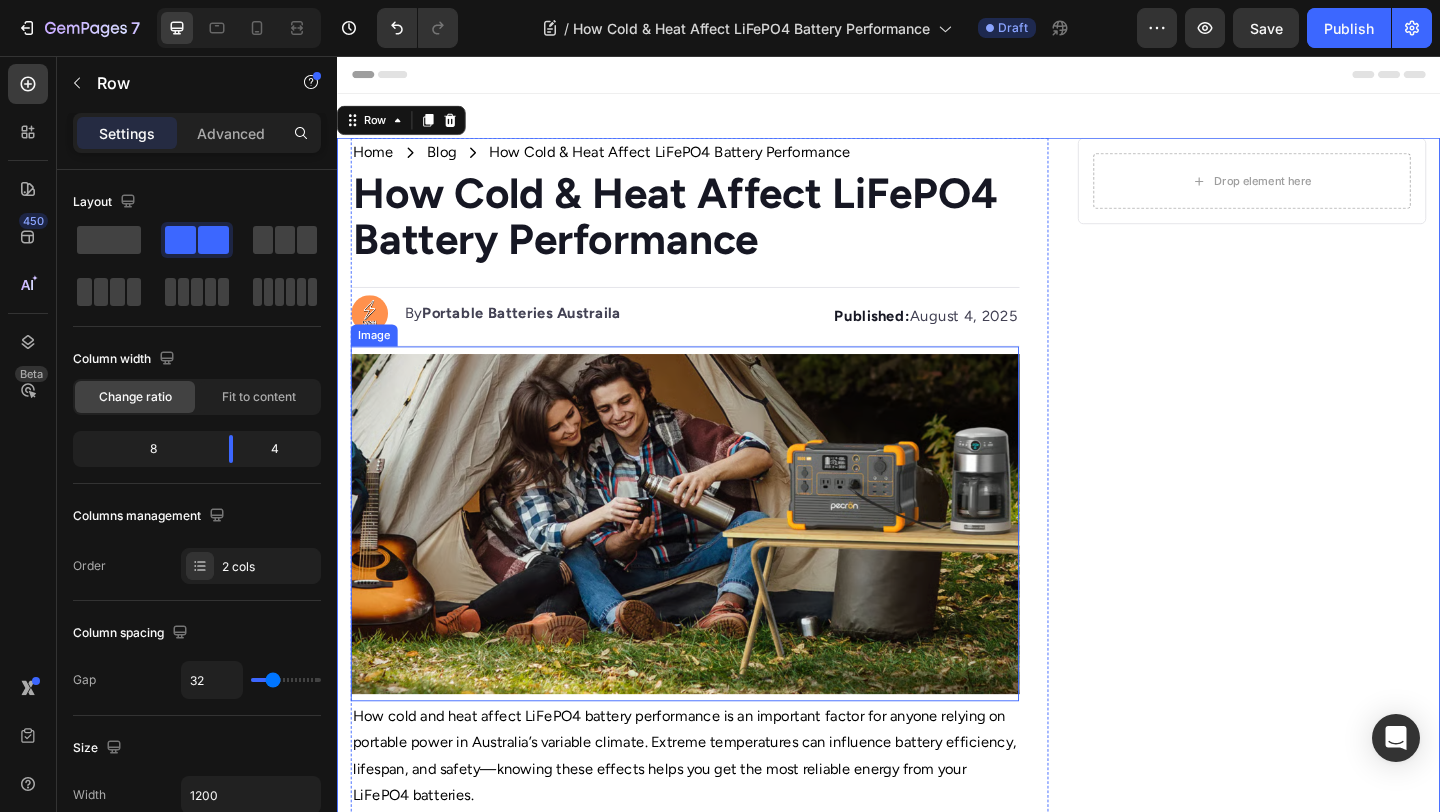 click at bounding box center [715, 565] 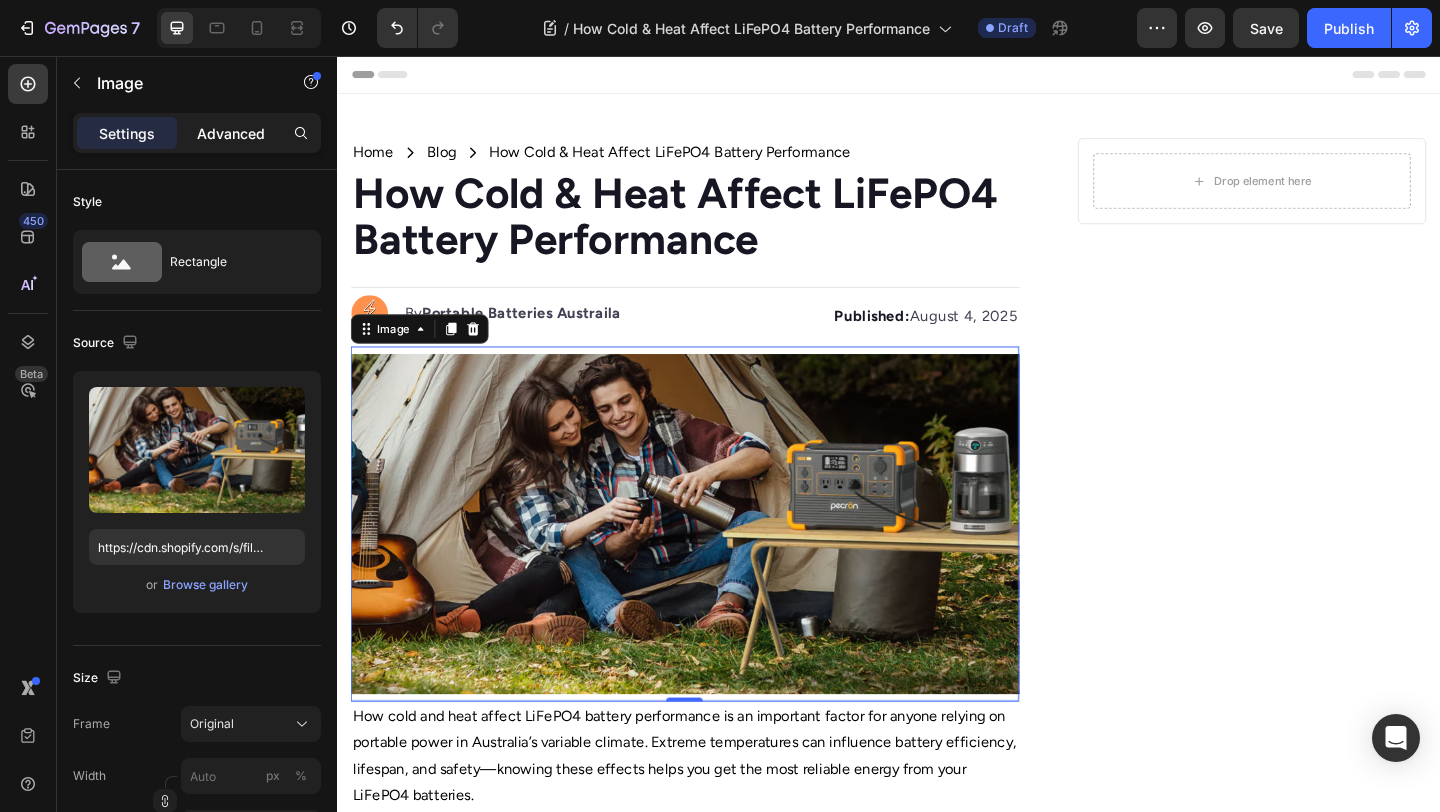 click on "Advanced" at bounding box center (231, 133) 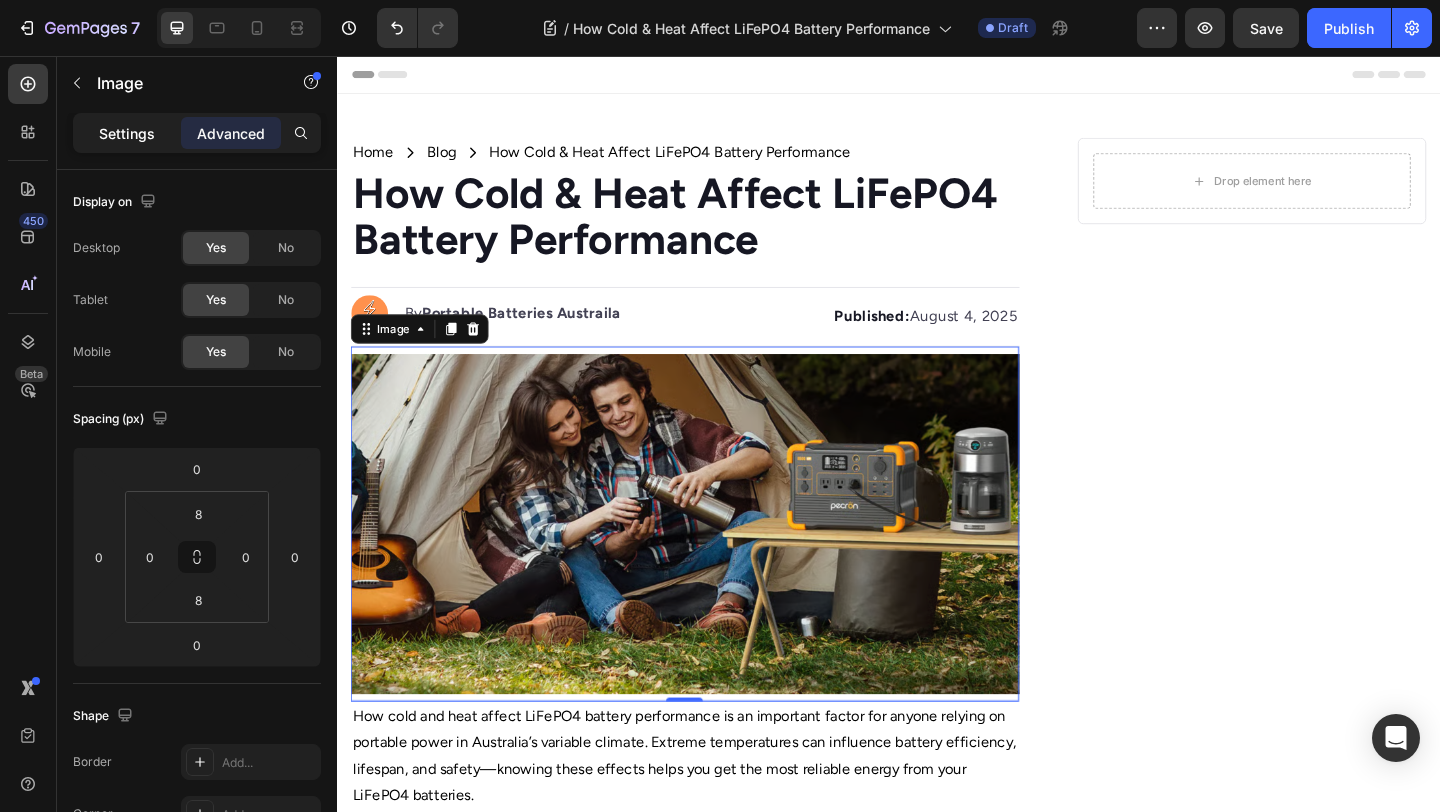 click on "Settings" 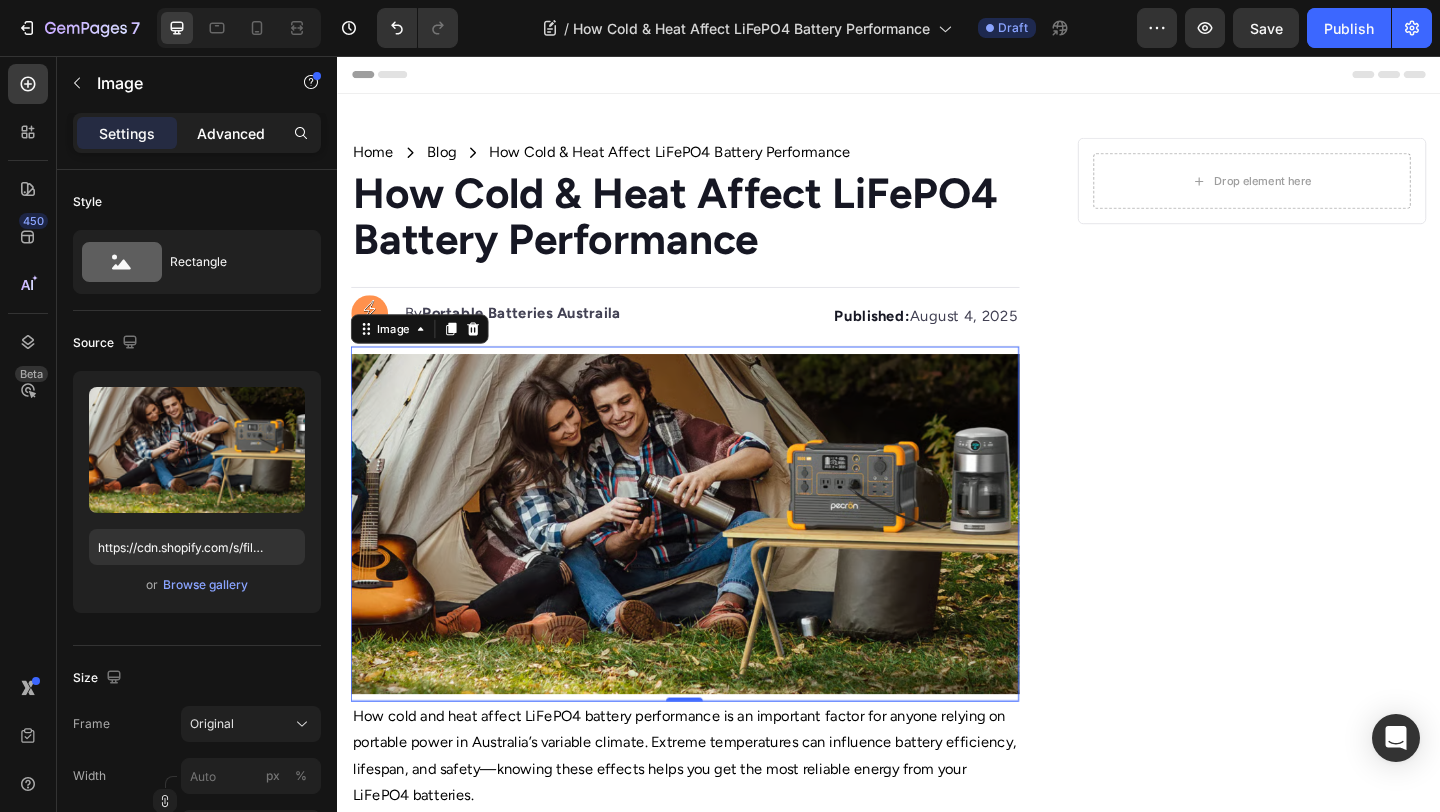 click on "Advanced" at bounding box center (231, 133) 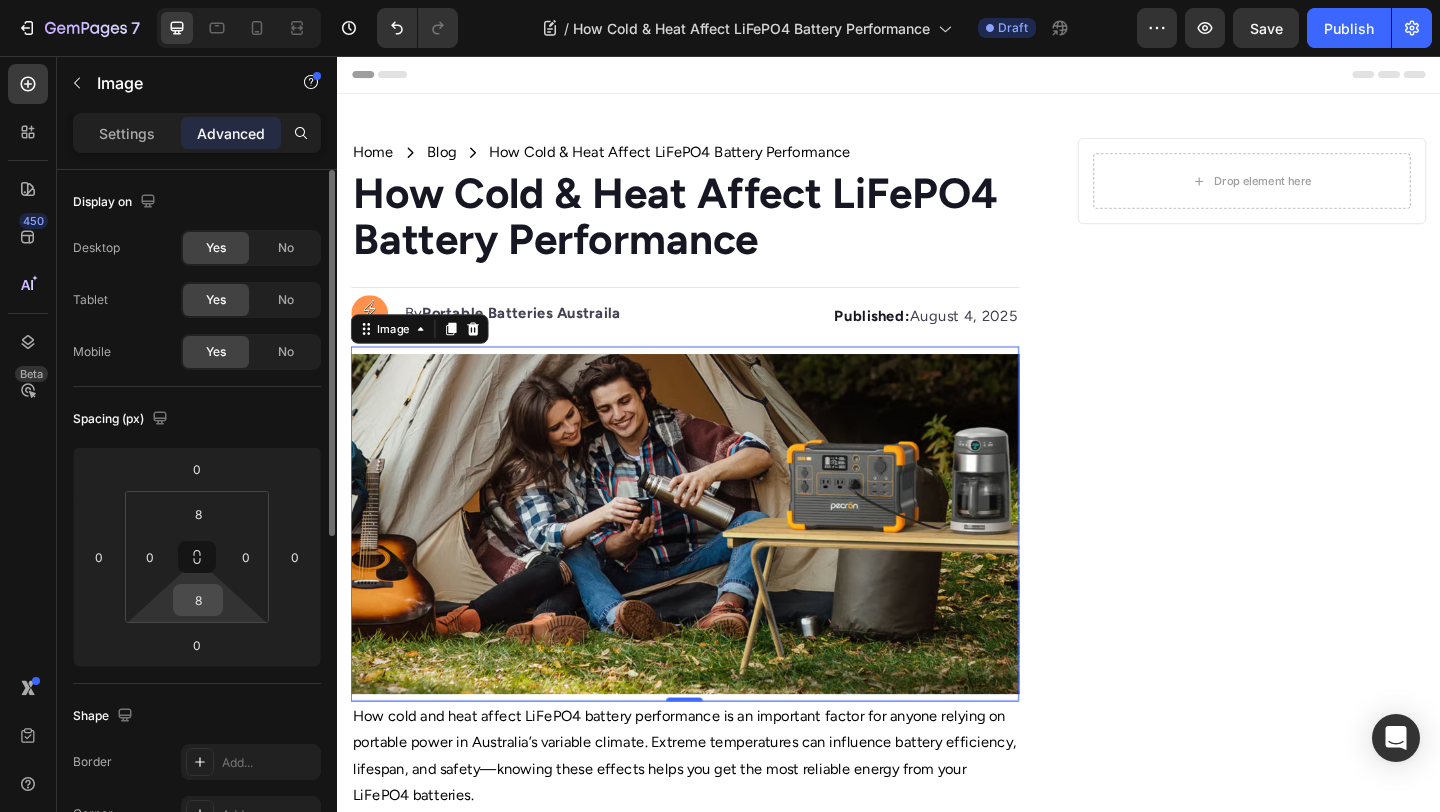 click on "8" at bounding box center [198, 600] 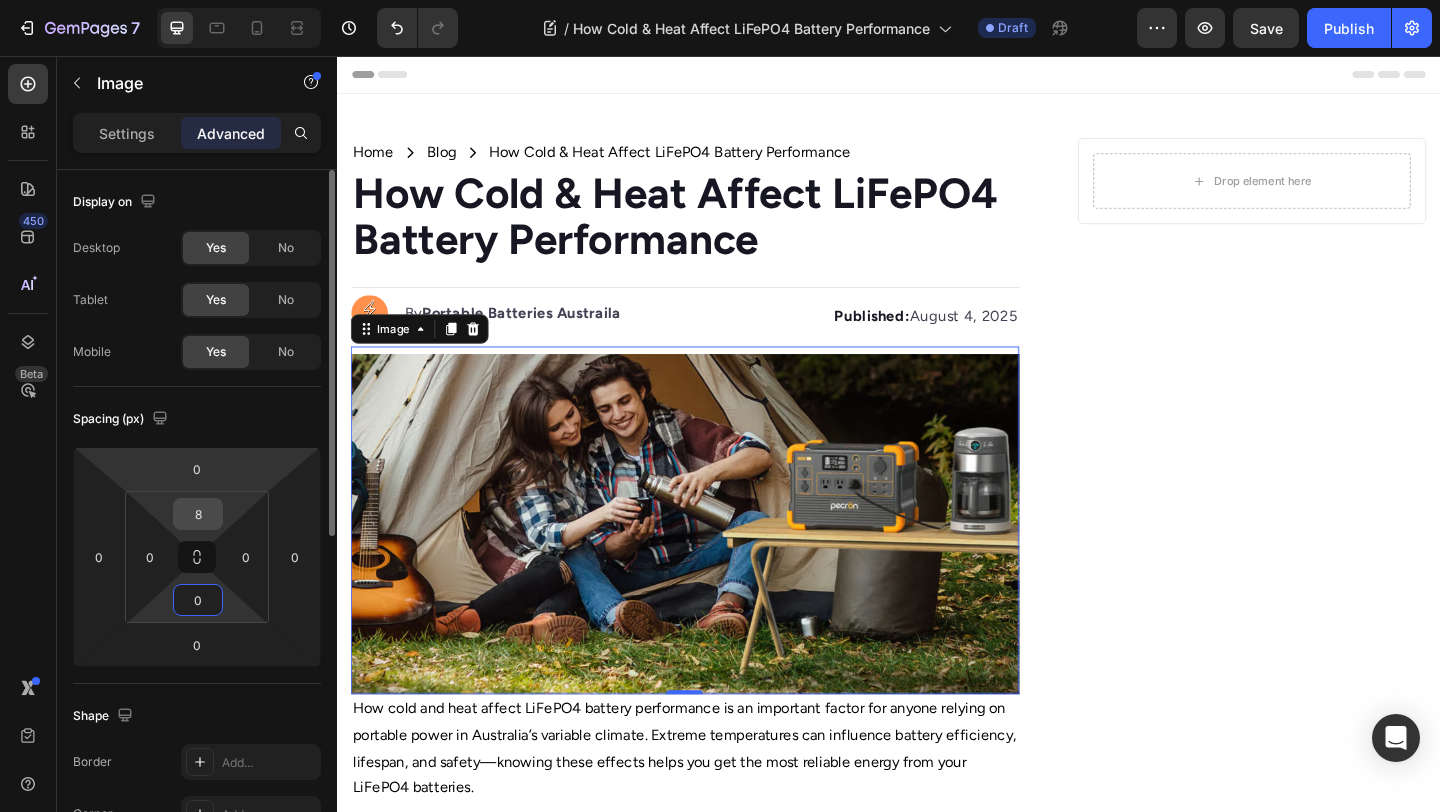 type on "0" 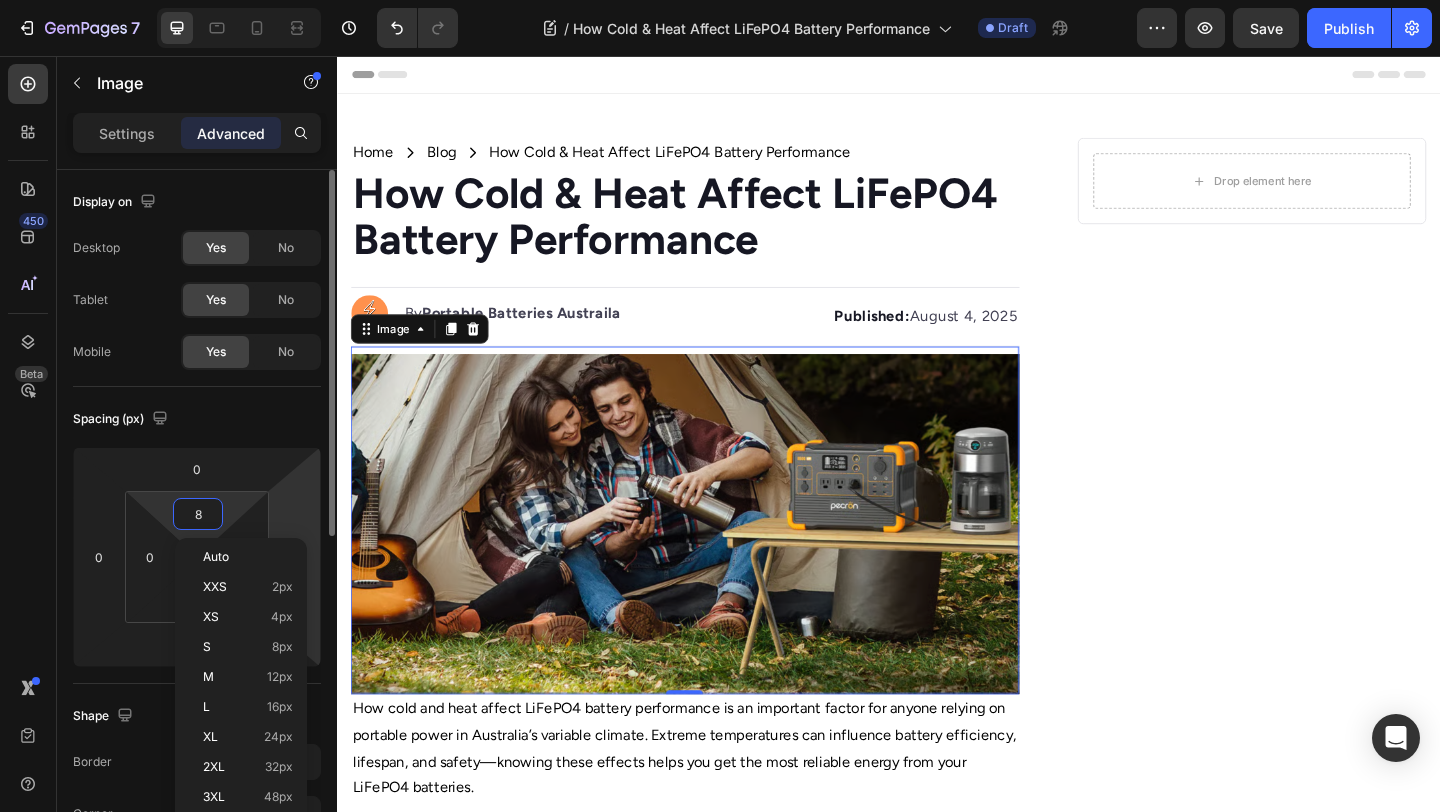 type on "0" 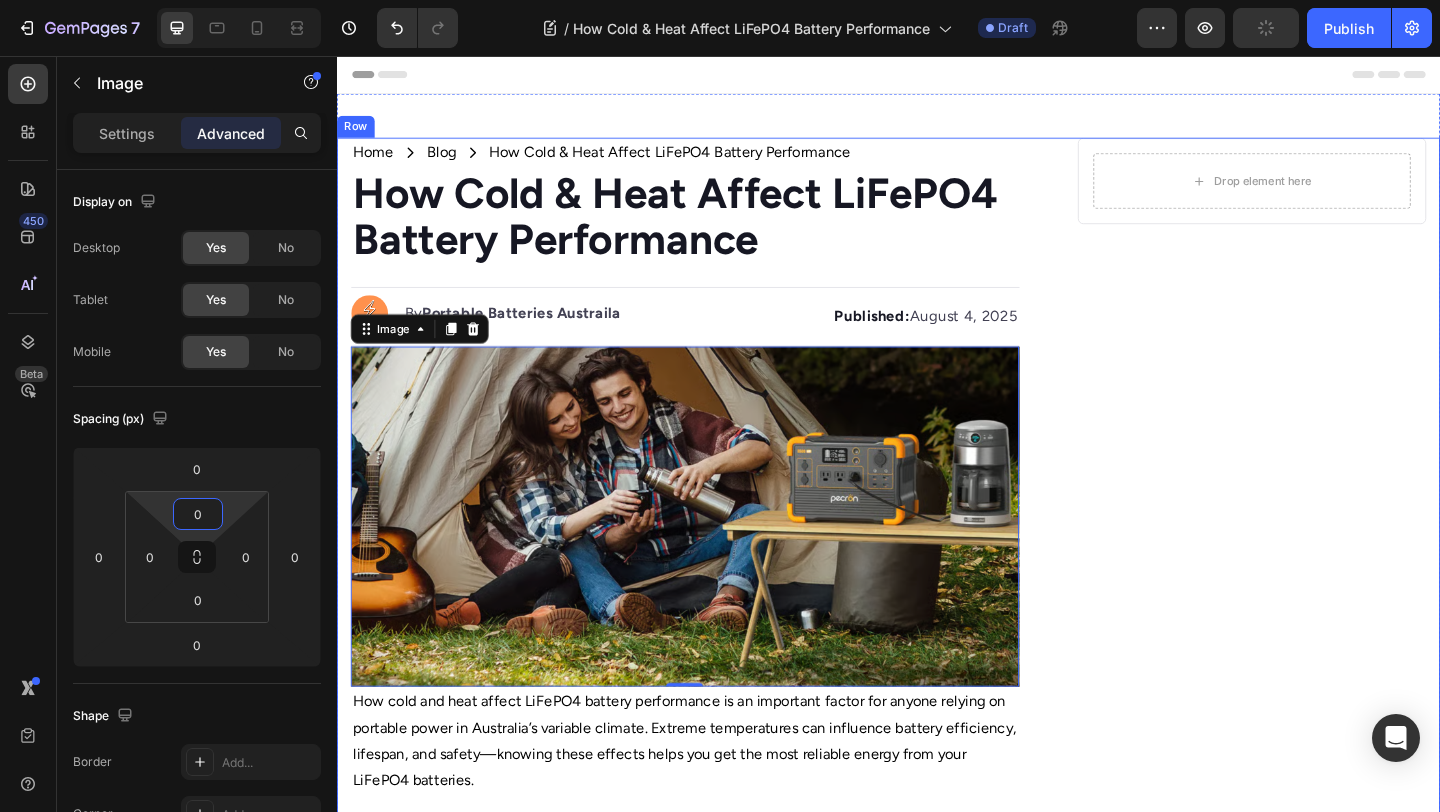 click on "Drop element here Row" at bounding box center (1332, 1026) 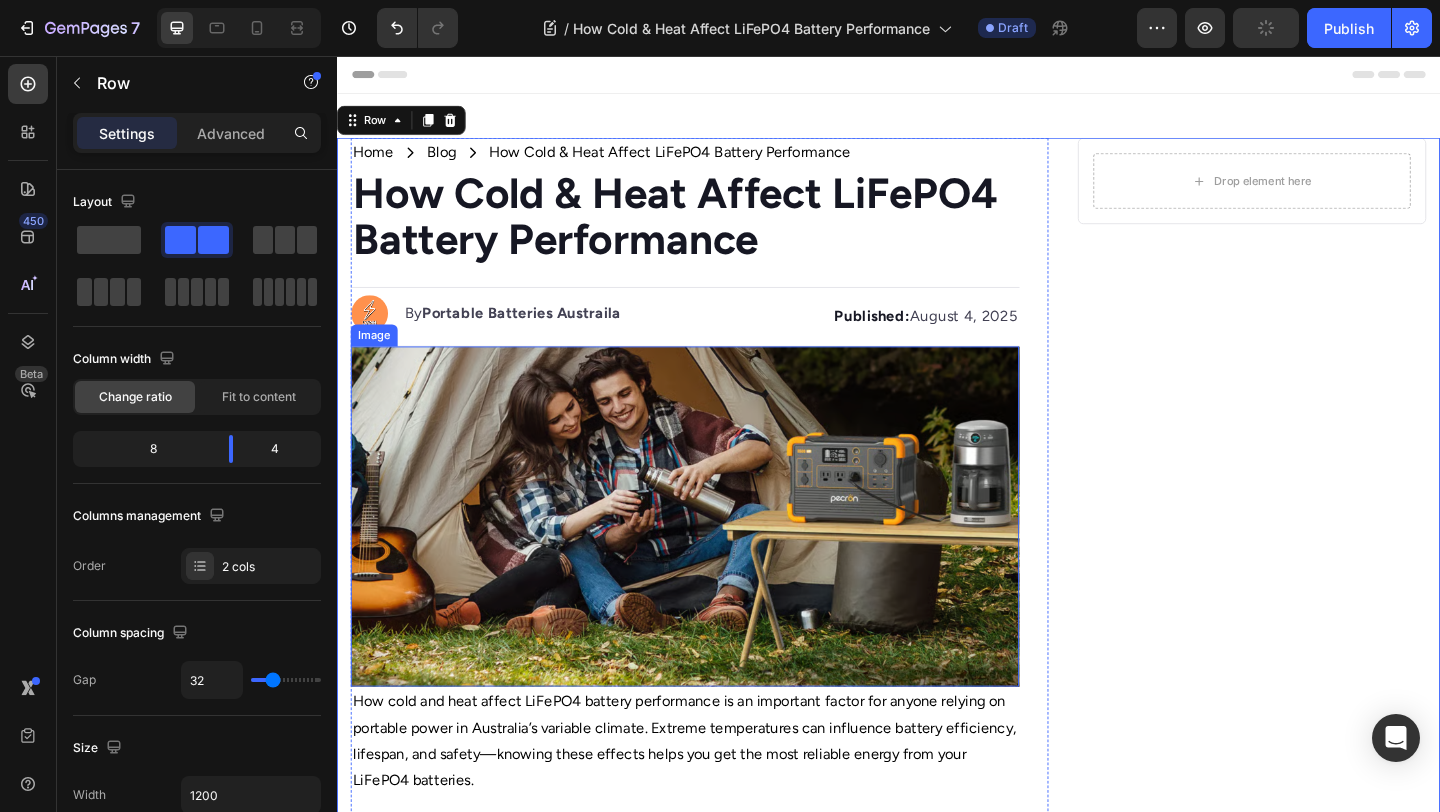 click at bounding box center [715, 557] 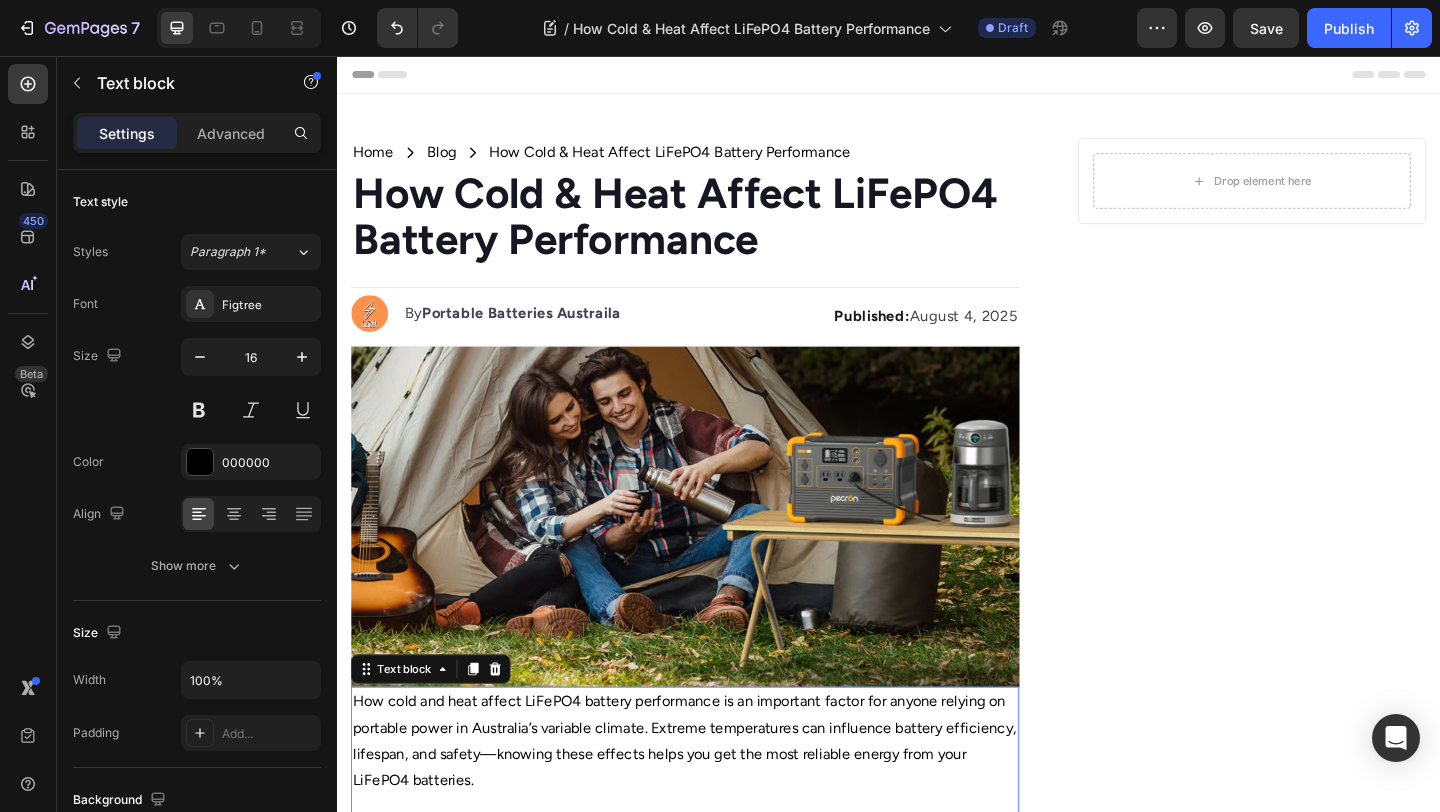 click on "How cold and heat affect LiFePO4 battery performance is an important factor for anyone relying on portable power in Australia’s variable climate. Extreme temperatures can influence battery efficiency, lifespan, and safety—knowing these effects helps you get the most reliable energy from your LiFePO4 batteries." at bounding box center [715, 816] 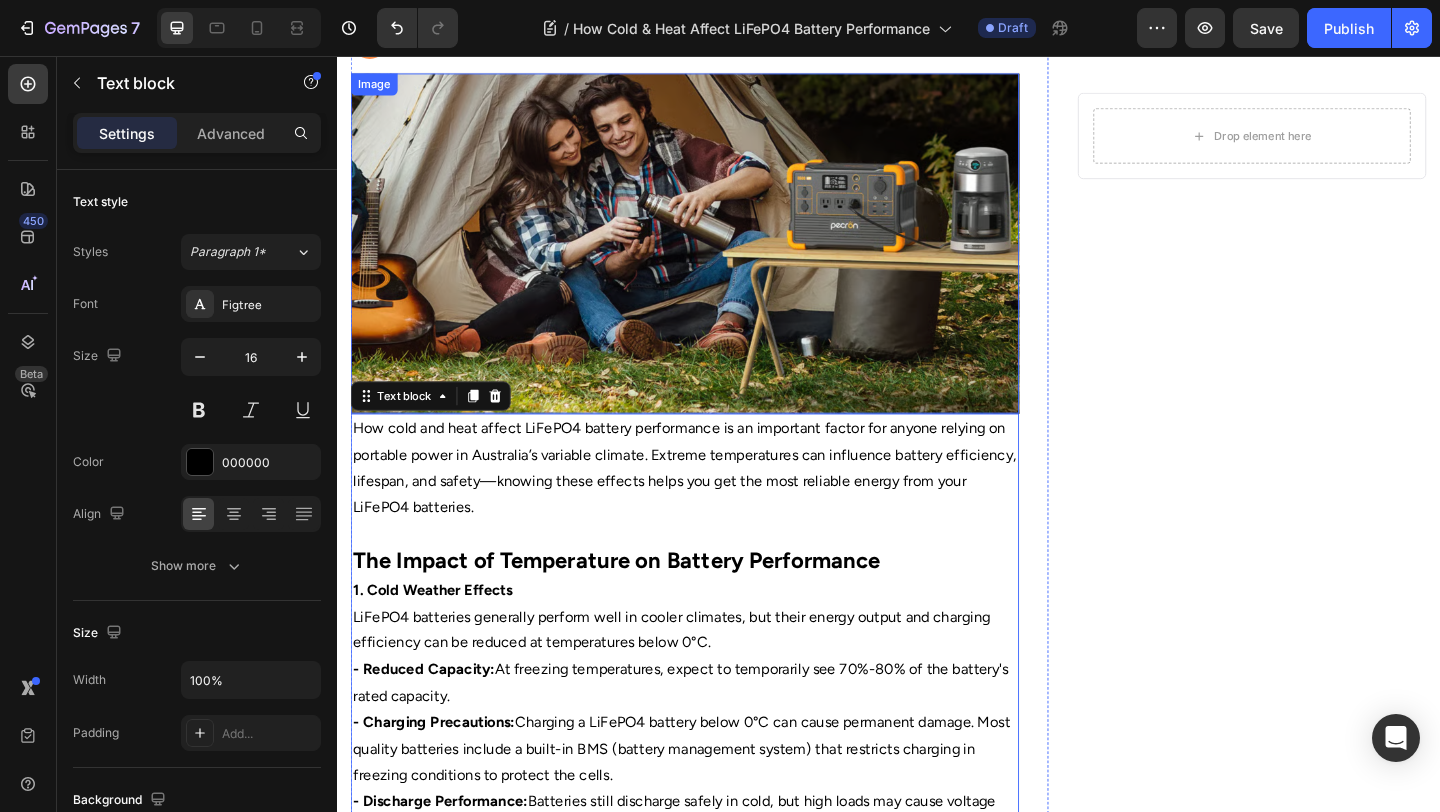 click at bounding box center (715, 260) 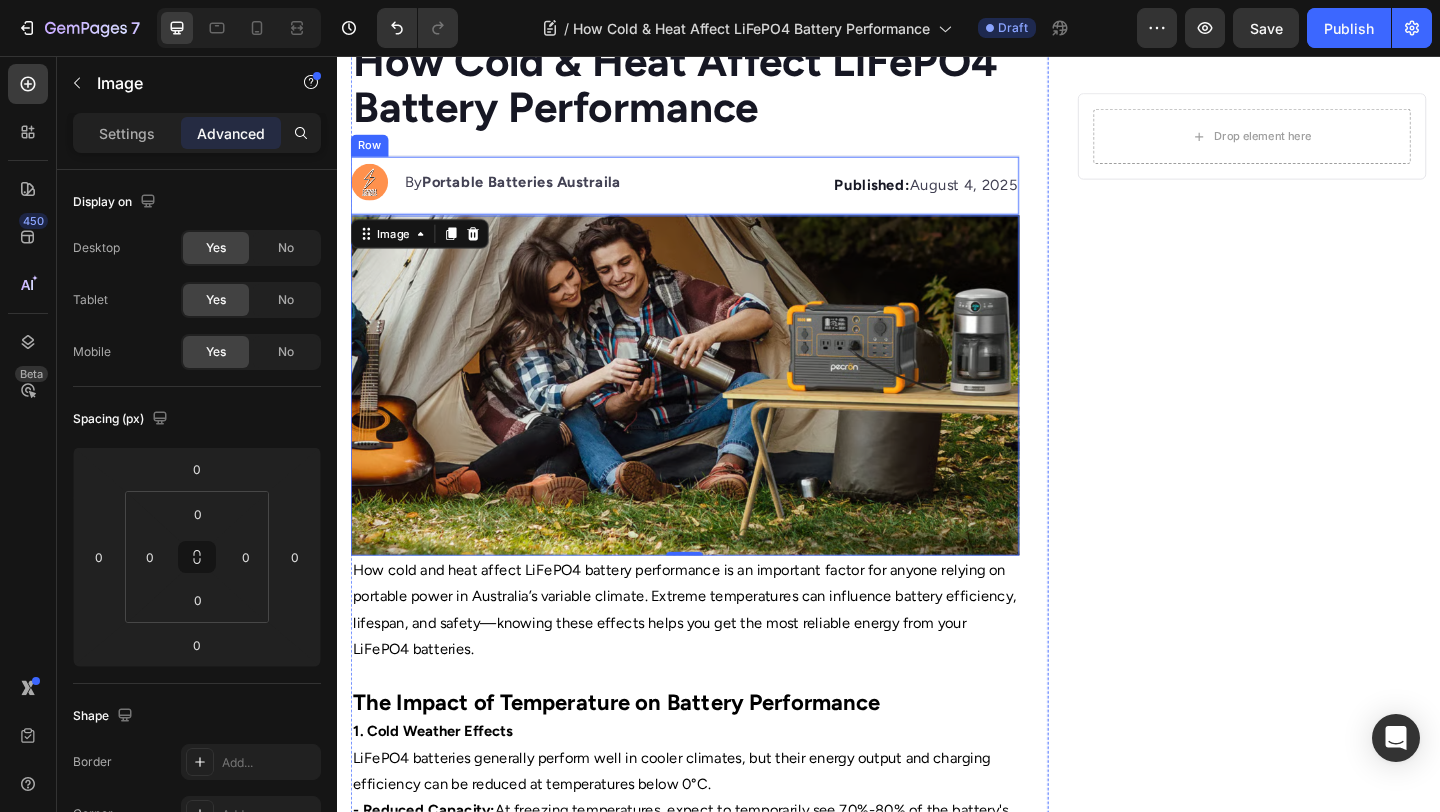 scroll, scrollTop: 150, scrollLeft: 0, axis: vertical 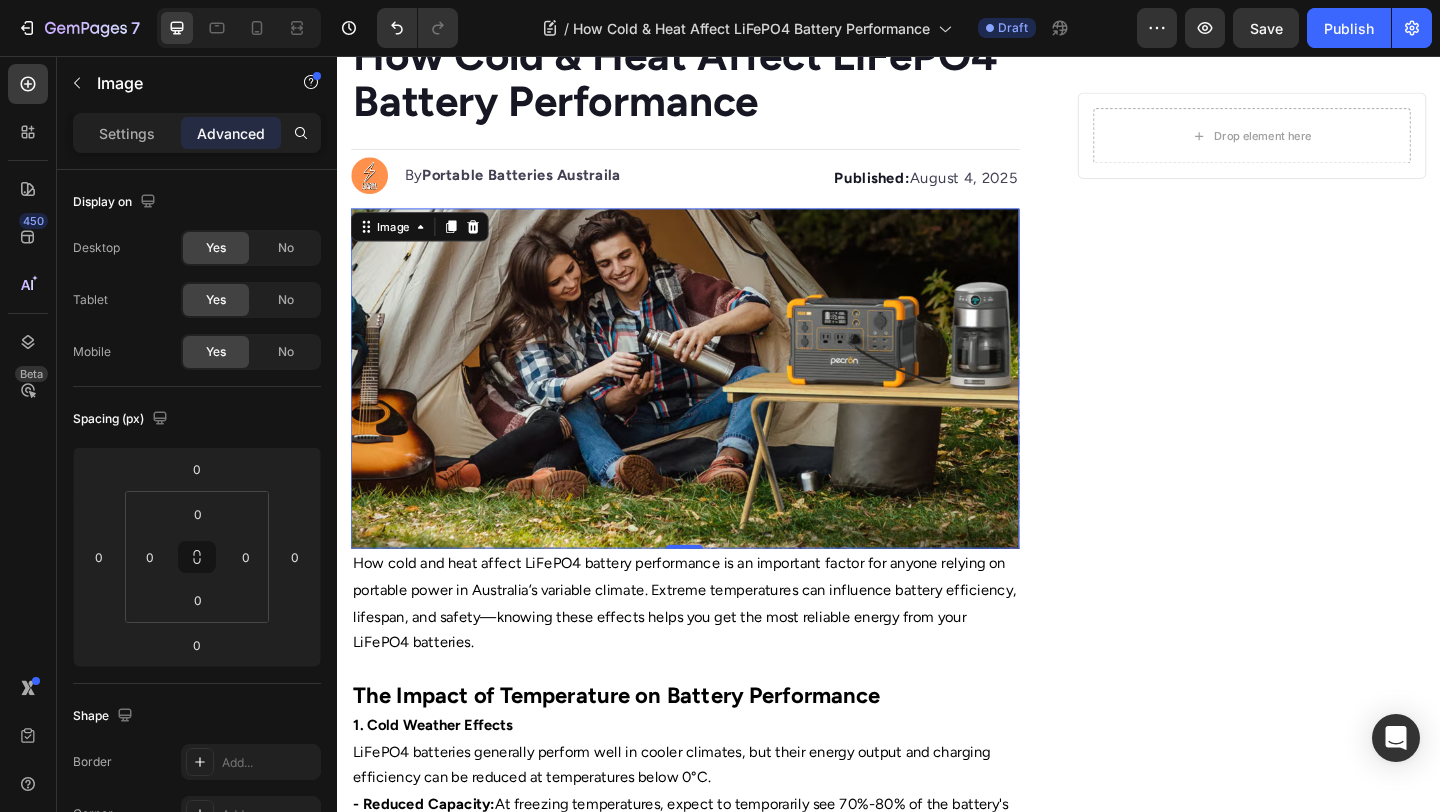 click at bounding box center [715, 407] 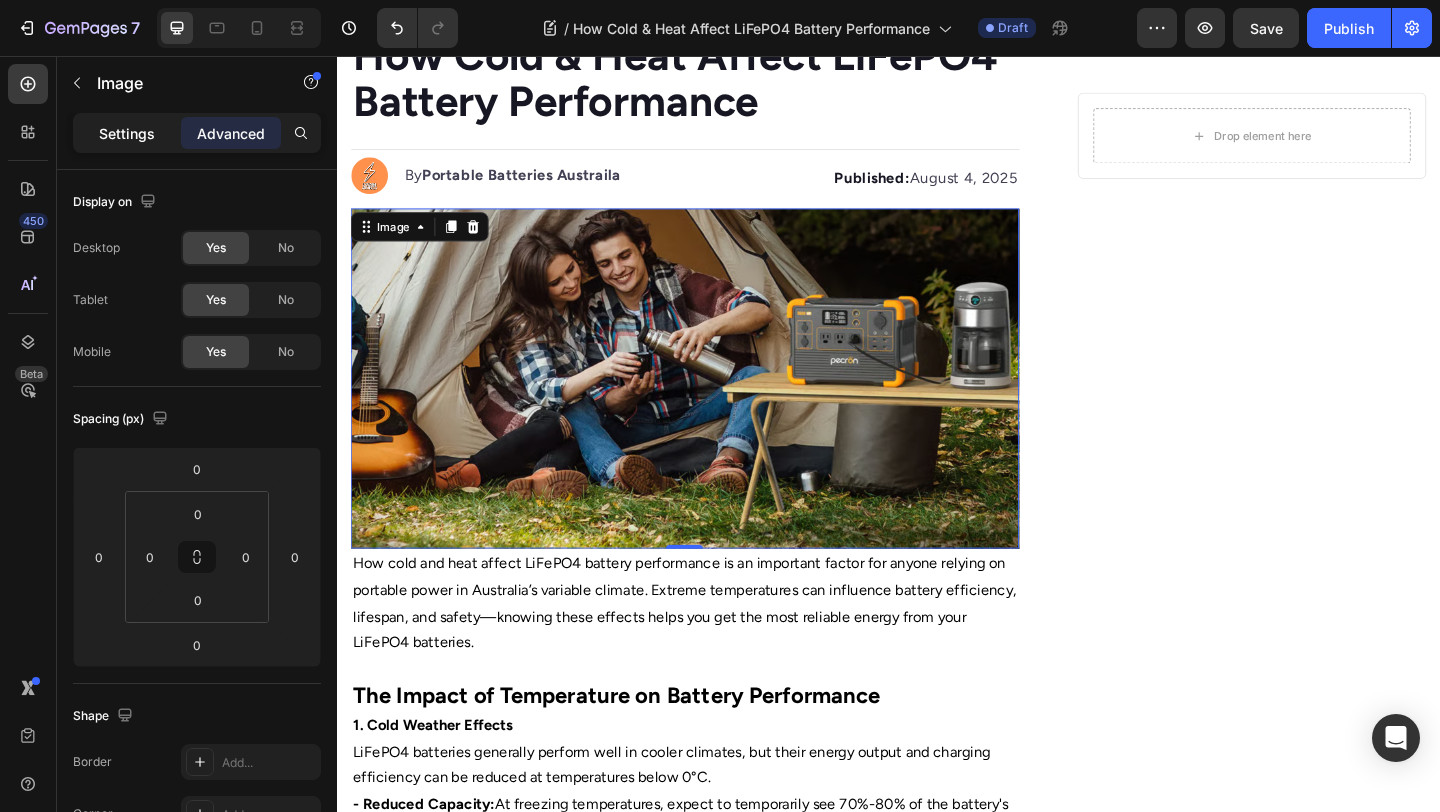 click on "Settings" at bounding box center [127, 133] 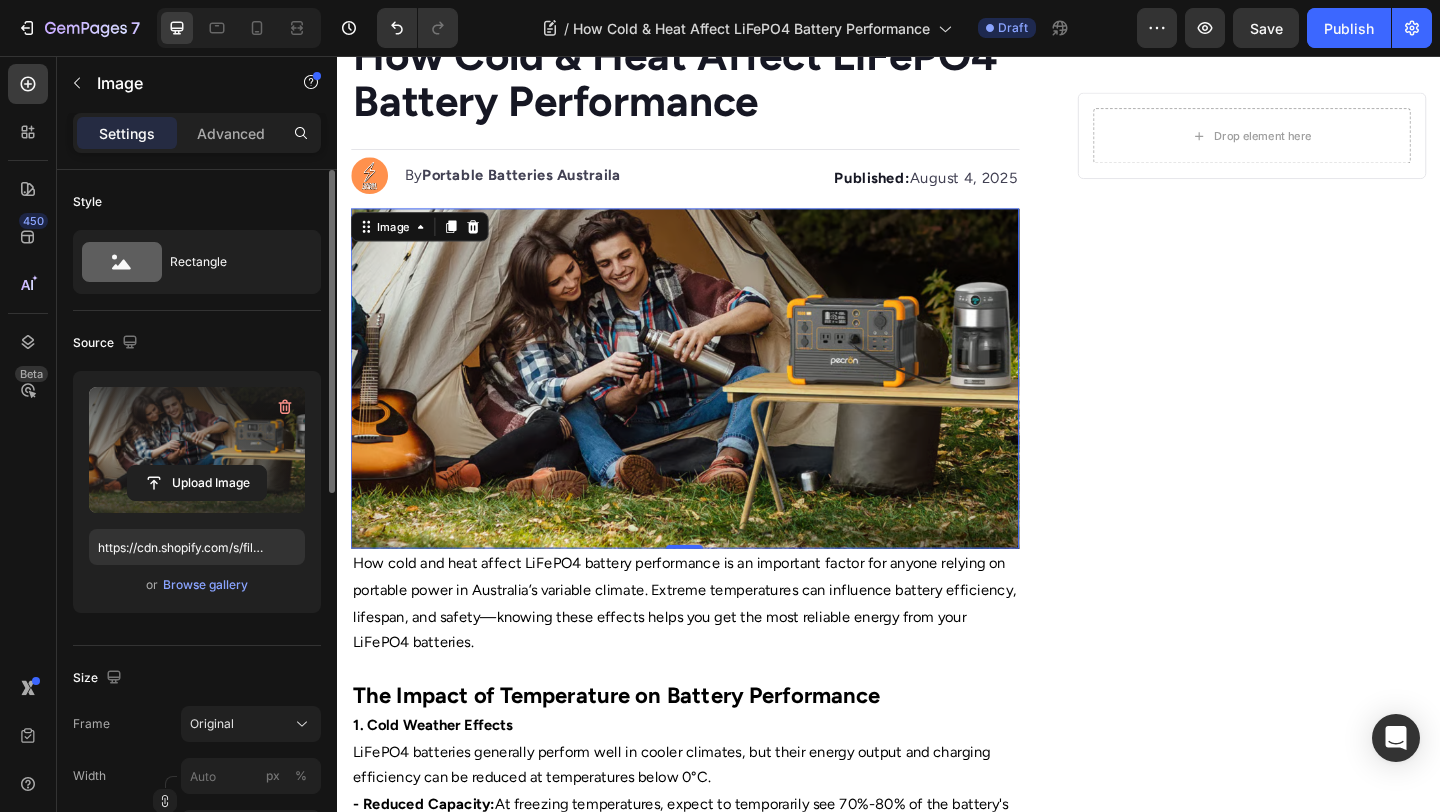 click at bounding box center (197, 450) 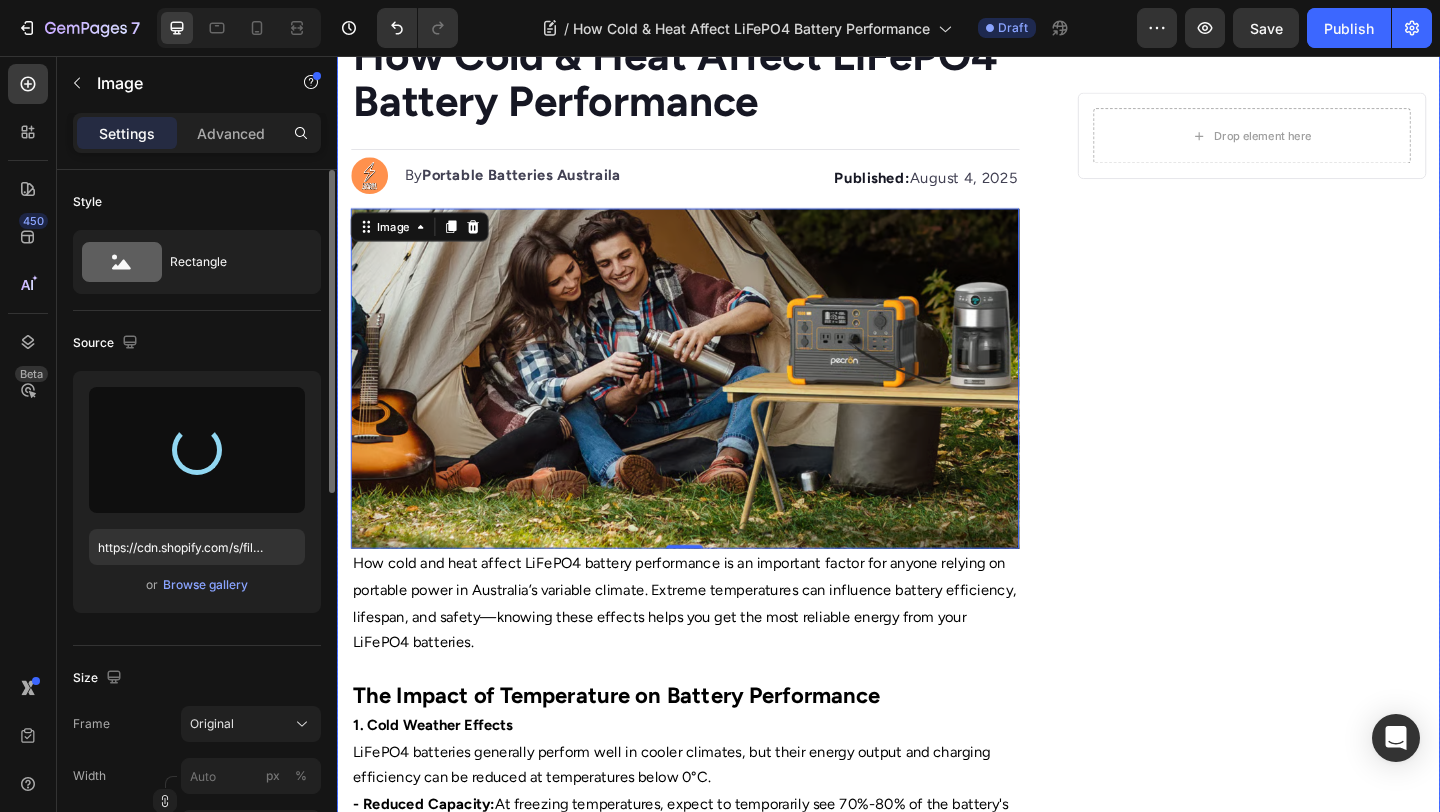type on "https://cdn.shopify.com/s/files/1/0668/9642/9137/files/gempages_567543371971691561-f99d3773-55bc-4cbc-b29b-58ebcc01835f.png" 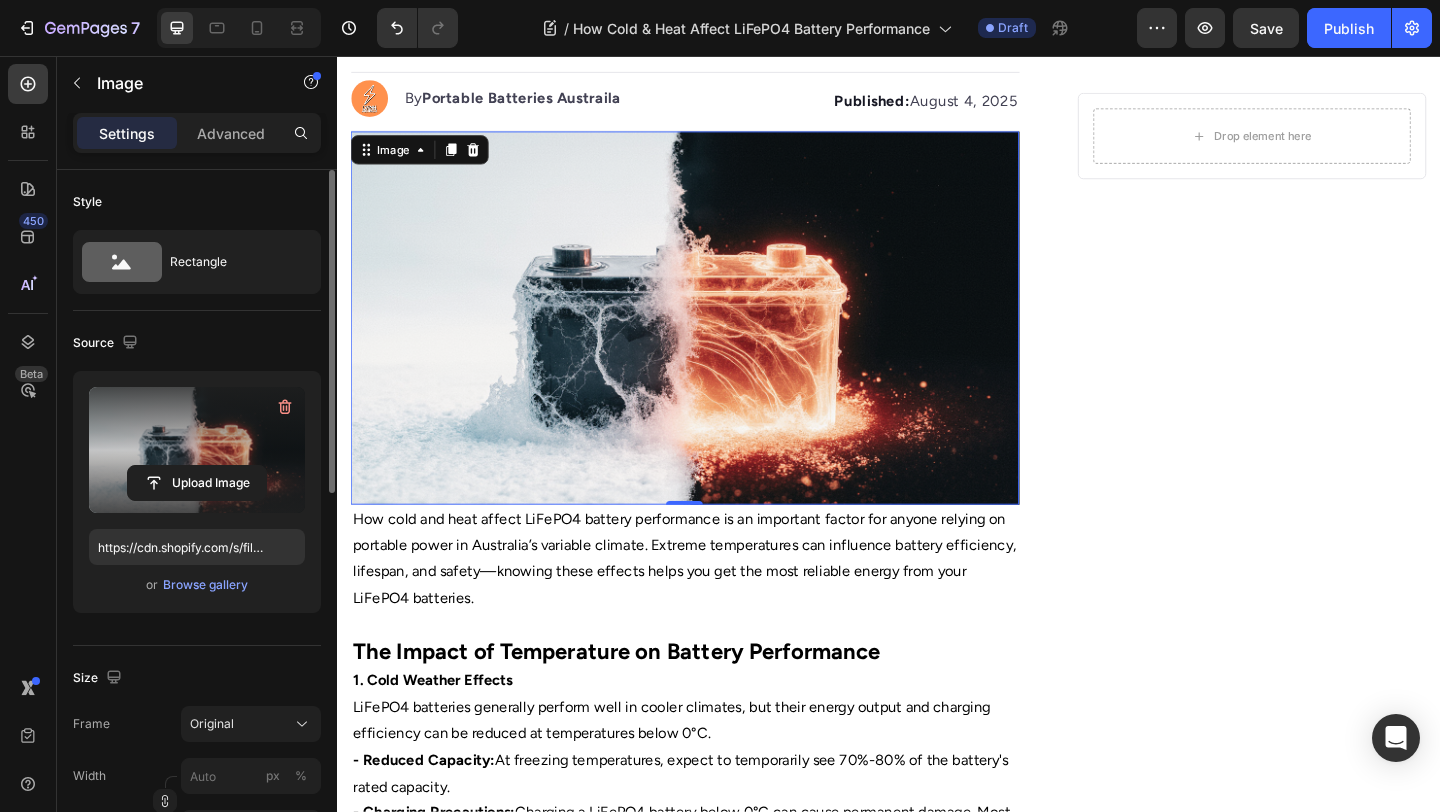 scroll, scrollTop: 0, scrollLeft: 0, axis: both 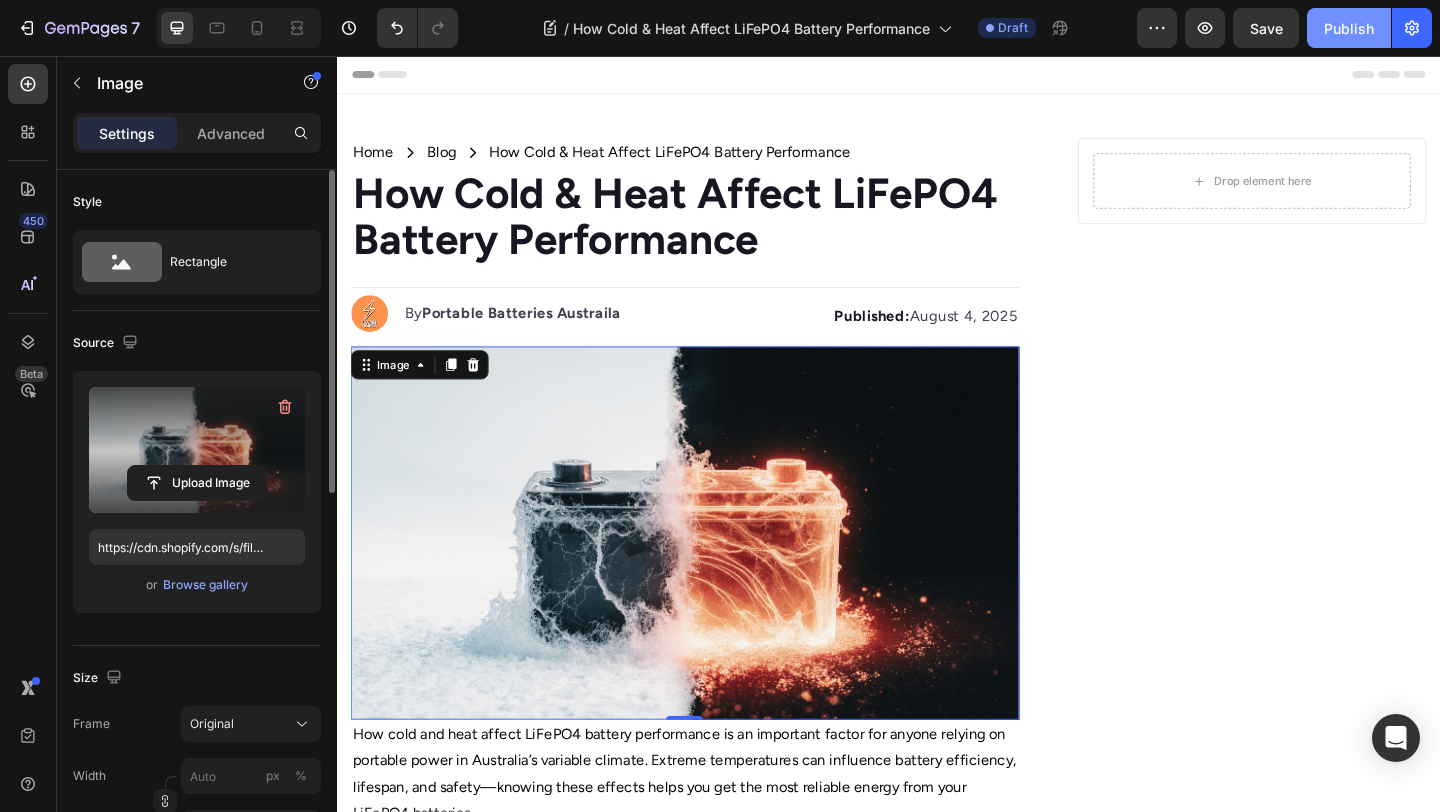 click on "Publish" 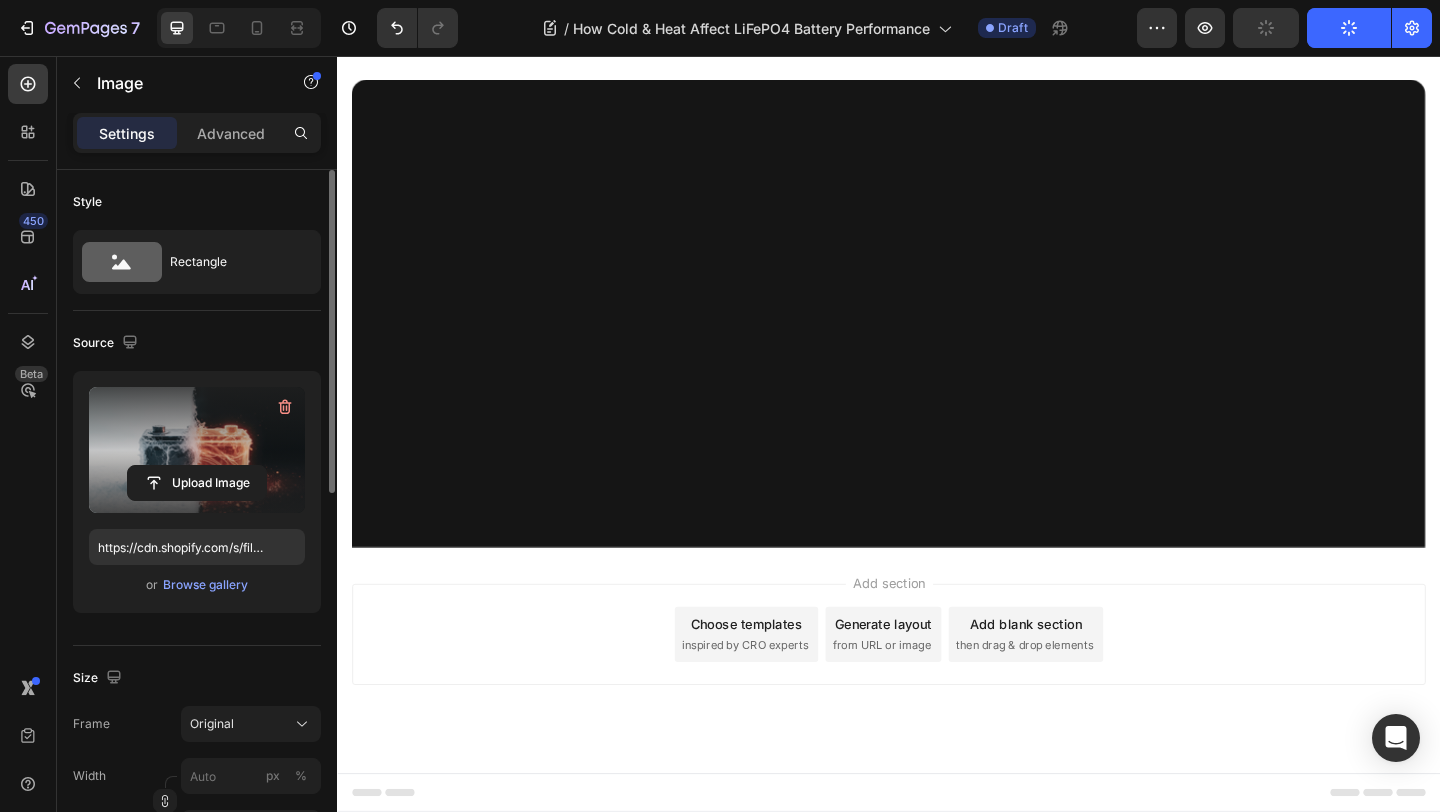 scroll, scrollTop: 0, scrollLeft: 0, axis: both 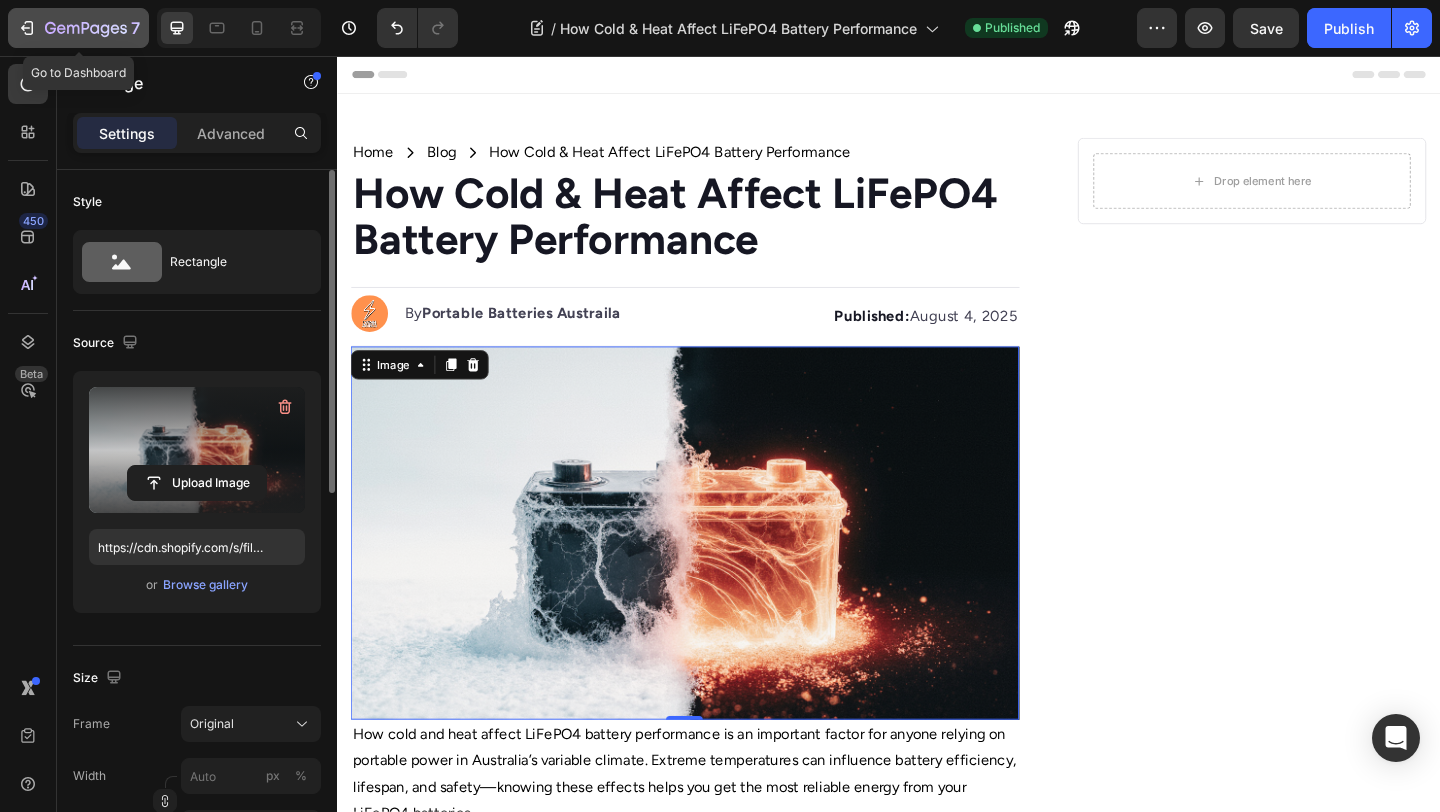 click 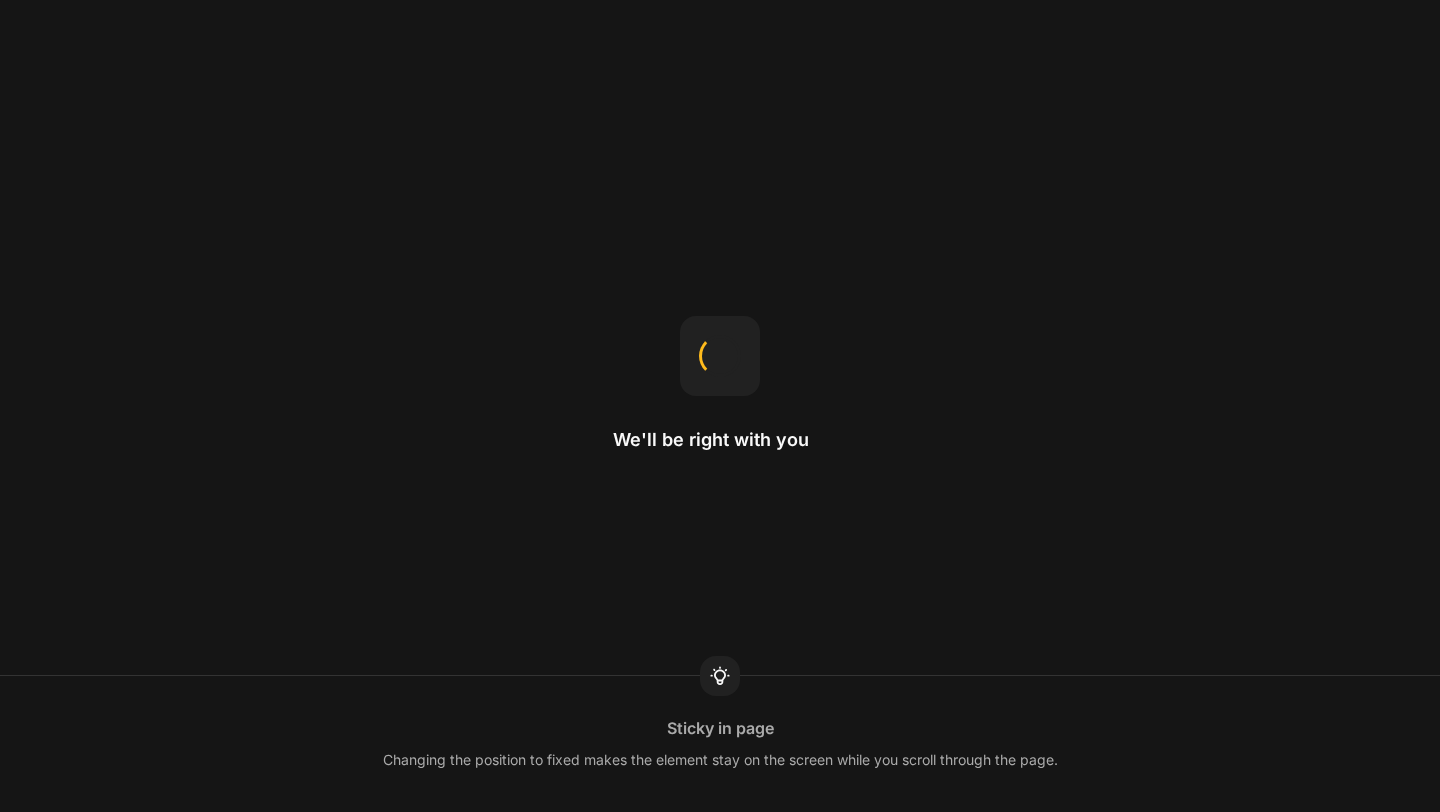 scroll, scrollTop: 0, scrollLeft: 0, axis: both 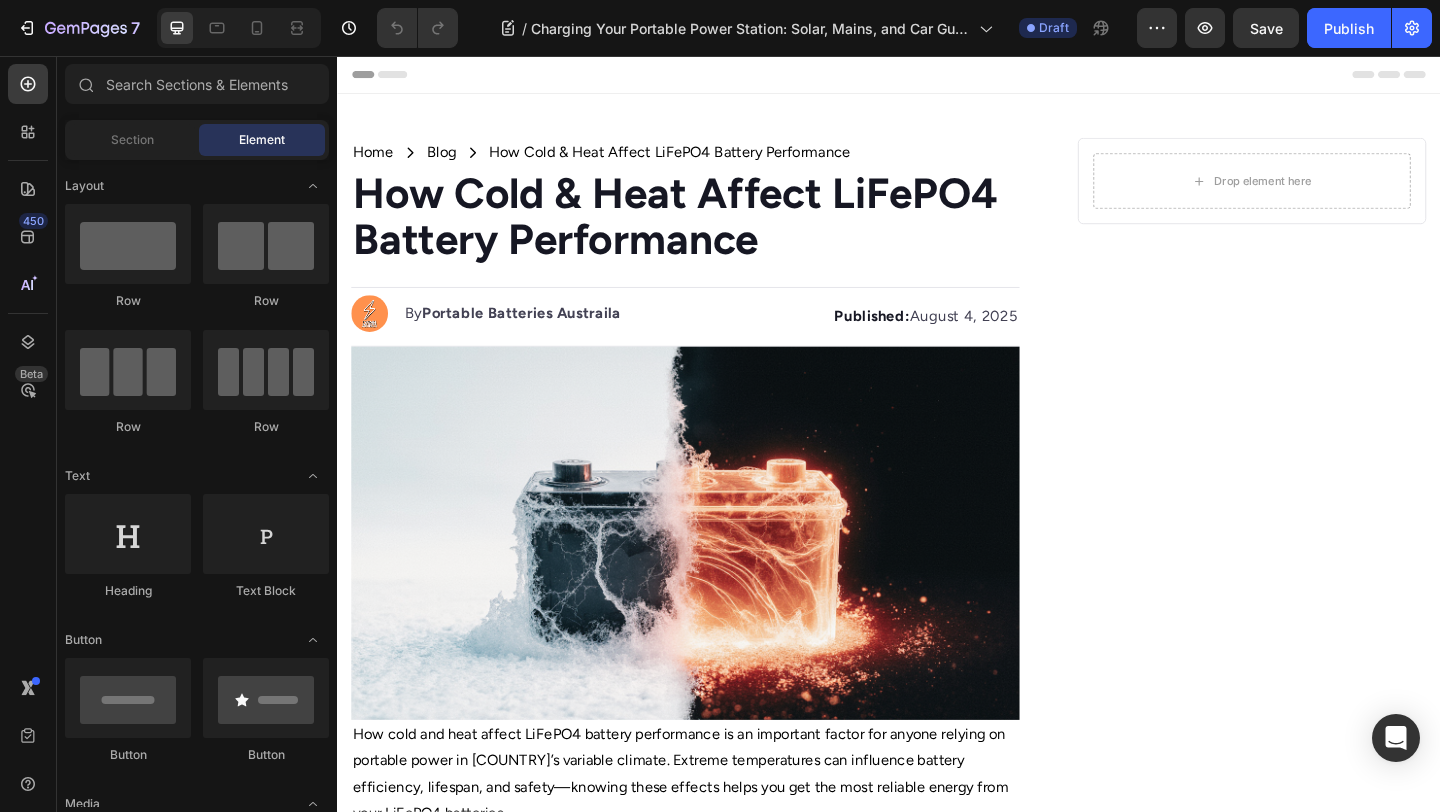 click on "How Cold & Heat Affect LiFePO4 Battery Performance" at bounding box center (704, 230) 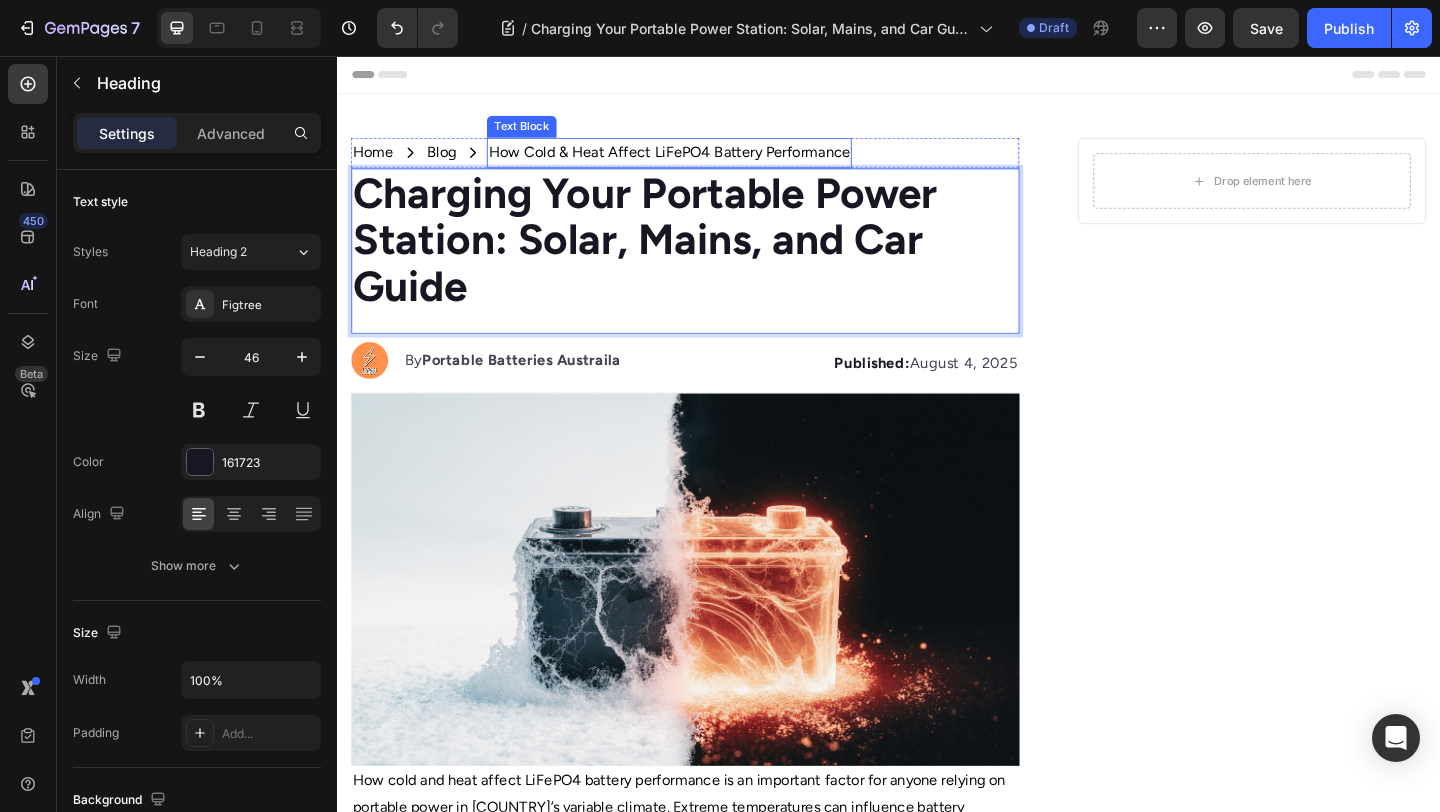 click on "How Cold & Heat Affect LiFePO4 Battery Performance" at bounding box center [698, 161] 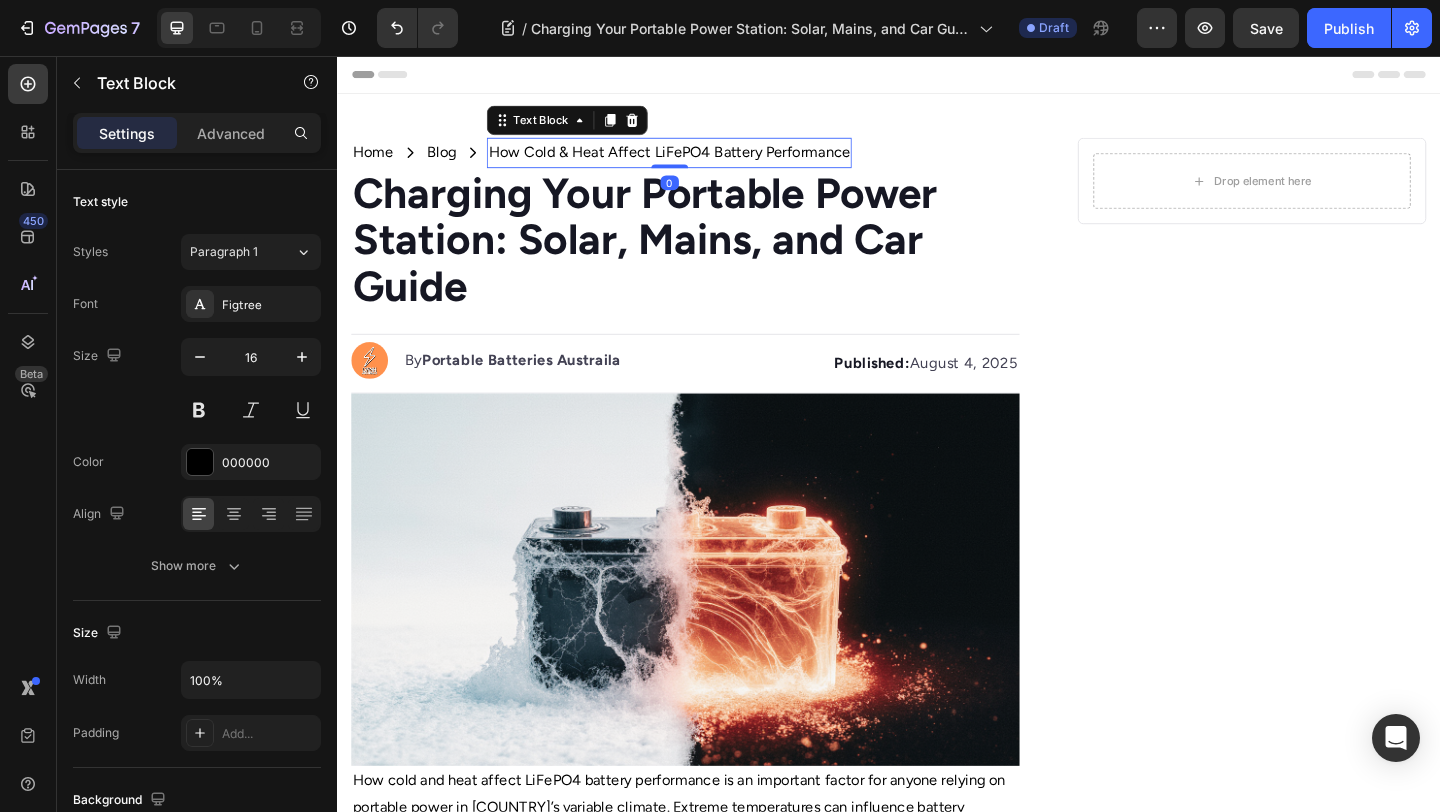 click on "How Cold & Heat Affect LiFePO4 Battery Performance" at bounding box center [698, 161] 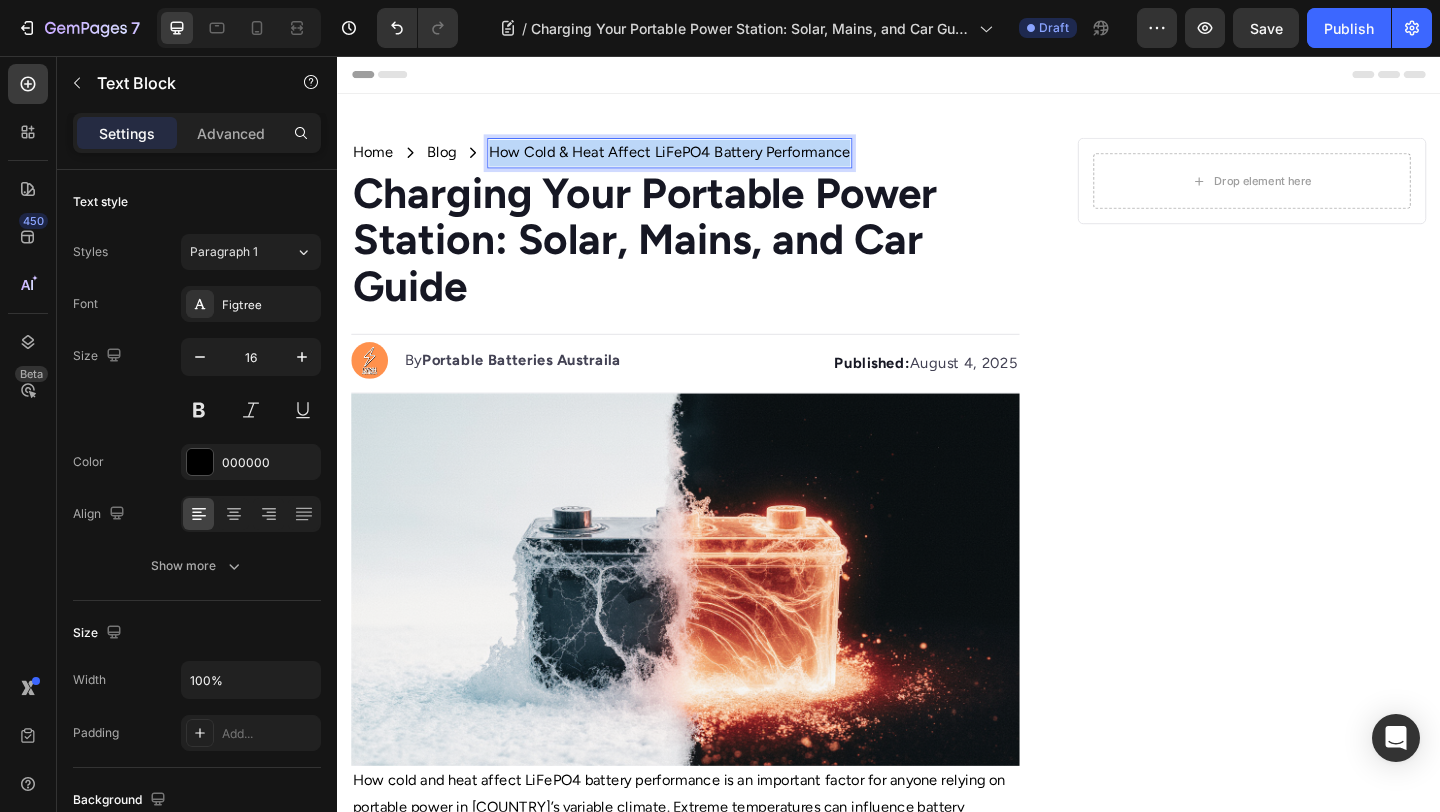 click on "How Cold & Heat Affect LiFePO4 Battery Performance" at bounding box center [698, 161] 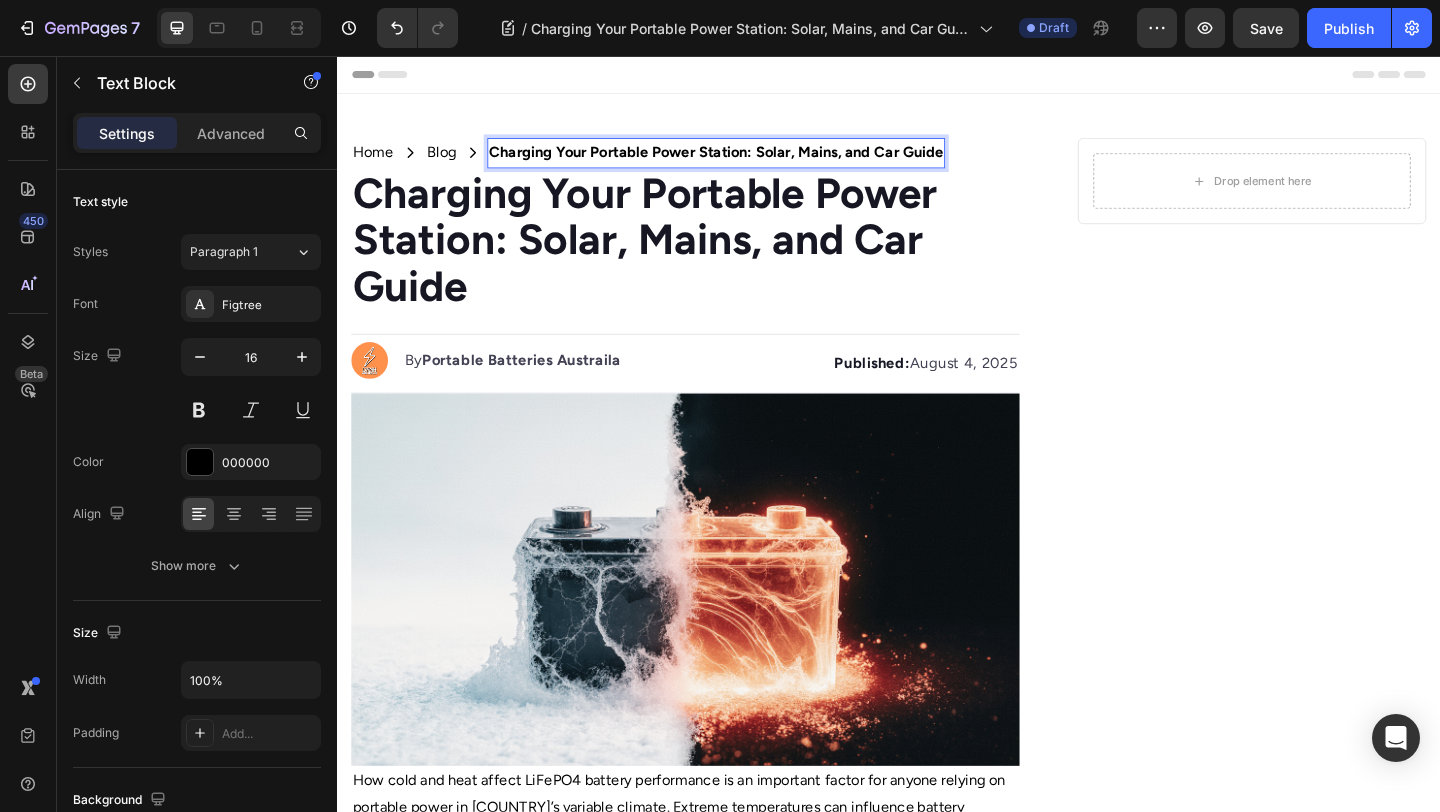 click on "Charging Your Portable Power Station: Solar, Mains, and Car Guide" at bounding box center (749, 160) 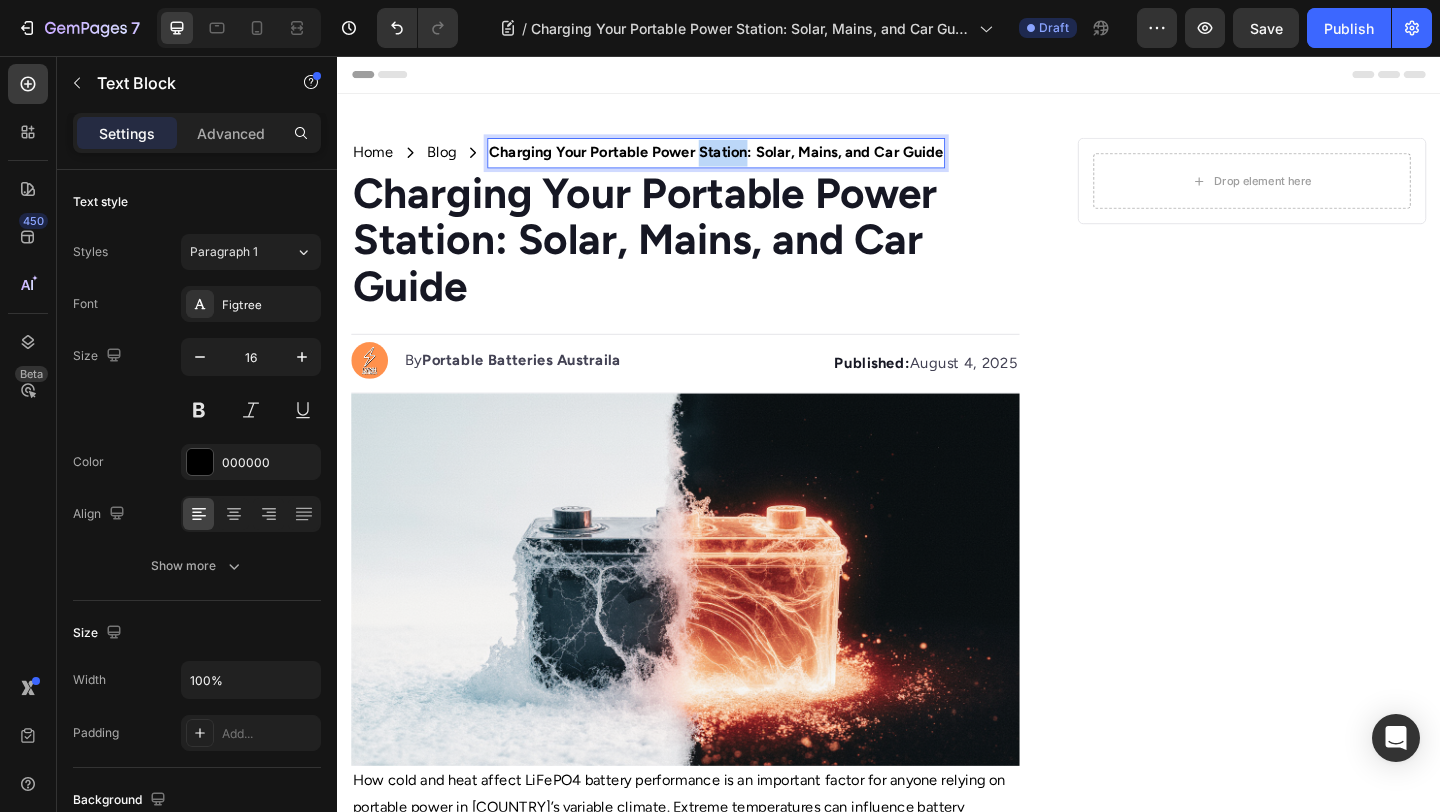 click on "Charging Your Portable Power Station: Solar, Mains, and Car Guide" at bounding box center [749, 160] 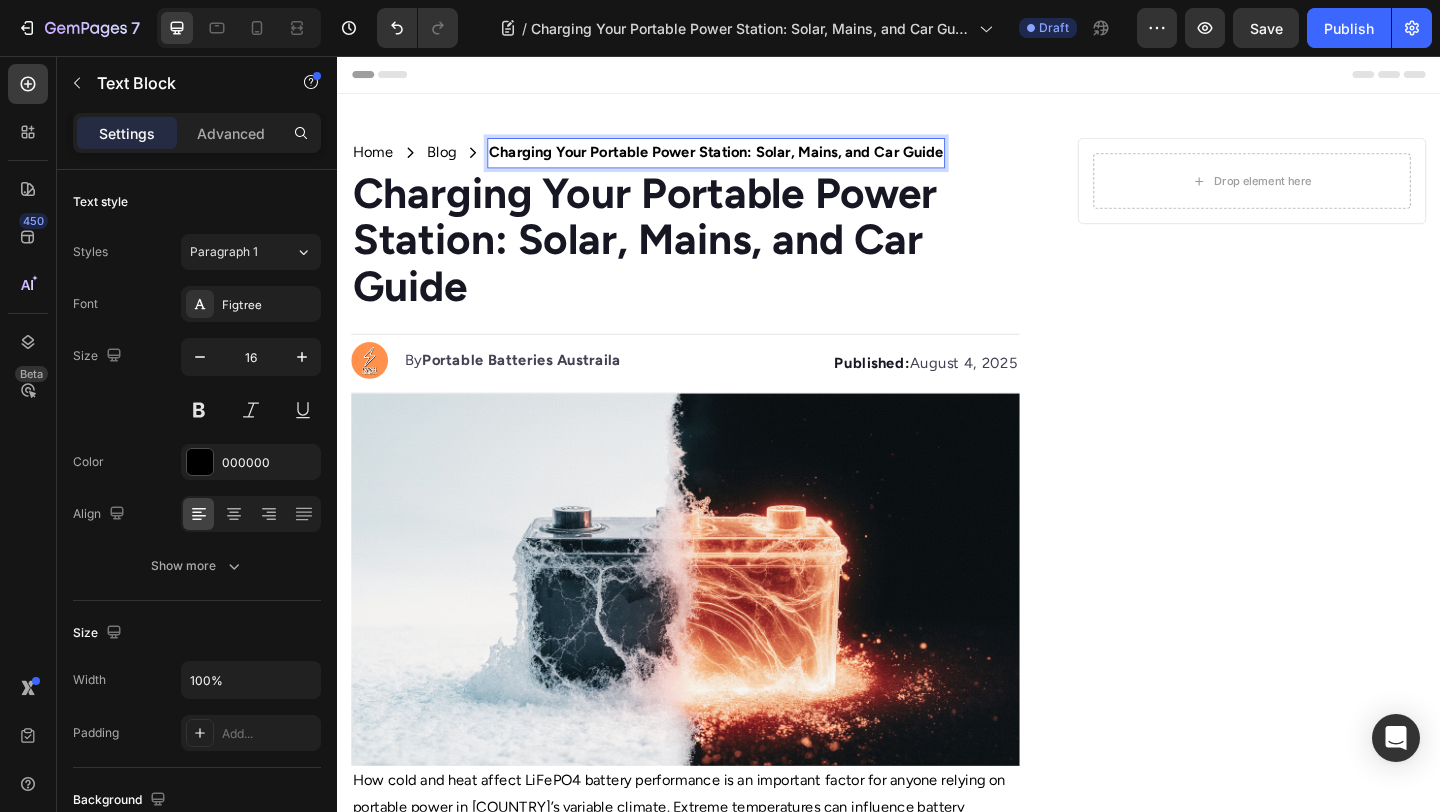 click on "Charging Your Portable Power Station: Solar, Mains, and Car Guide" at bounding box center (749, 160) 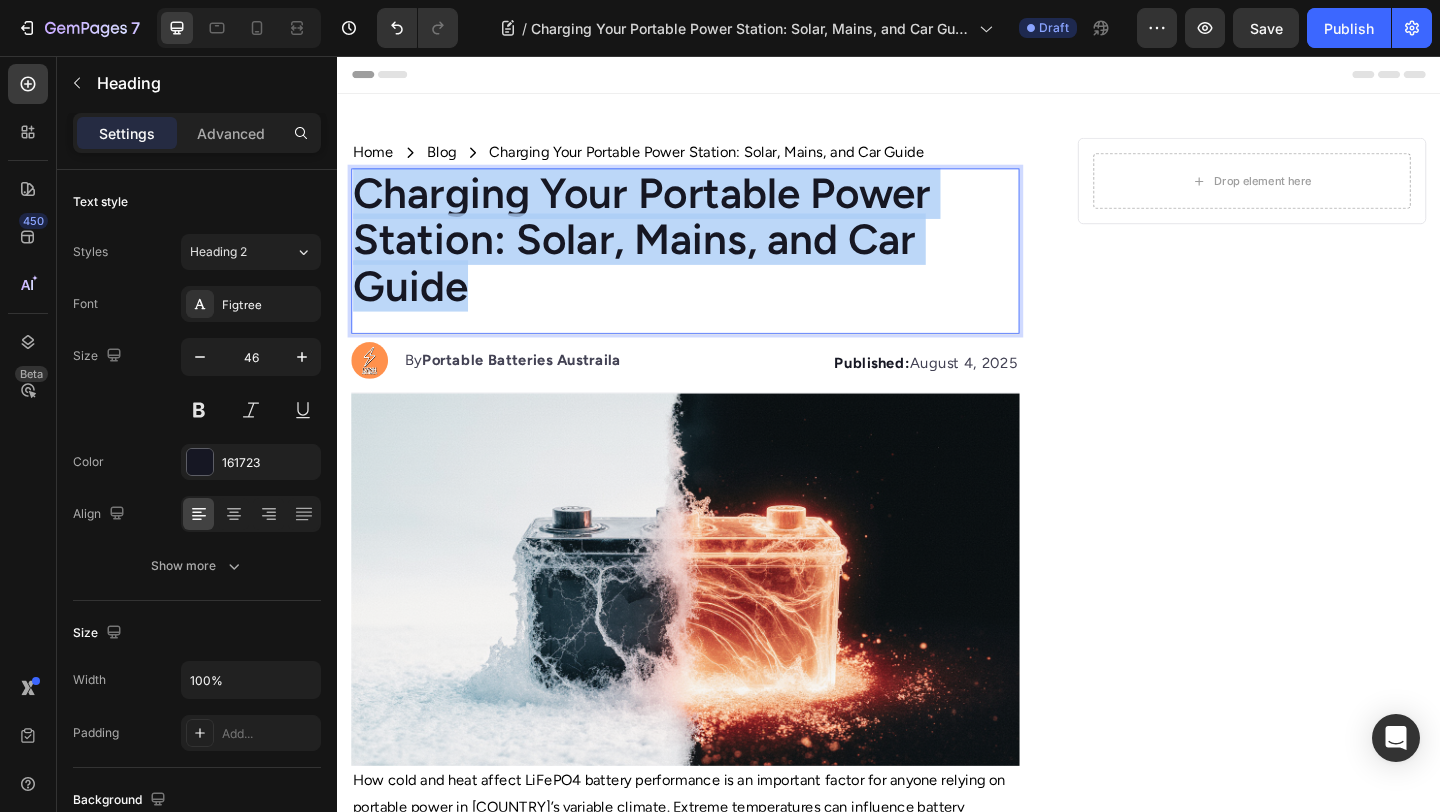 click on "Charging Your Portable Power Station: Solar, Mains, and Car Guide" at bounding box center [715, 256] 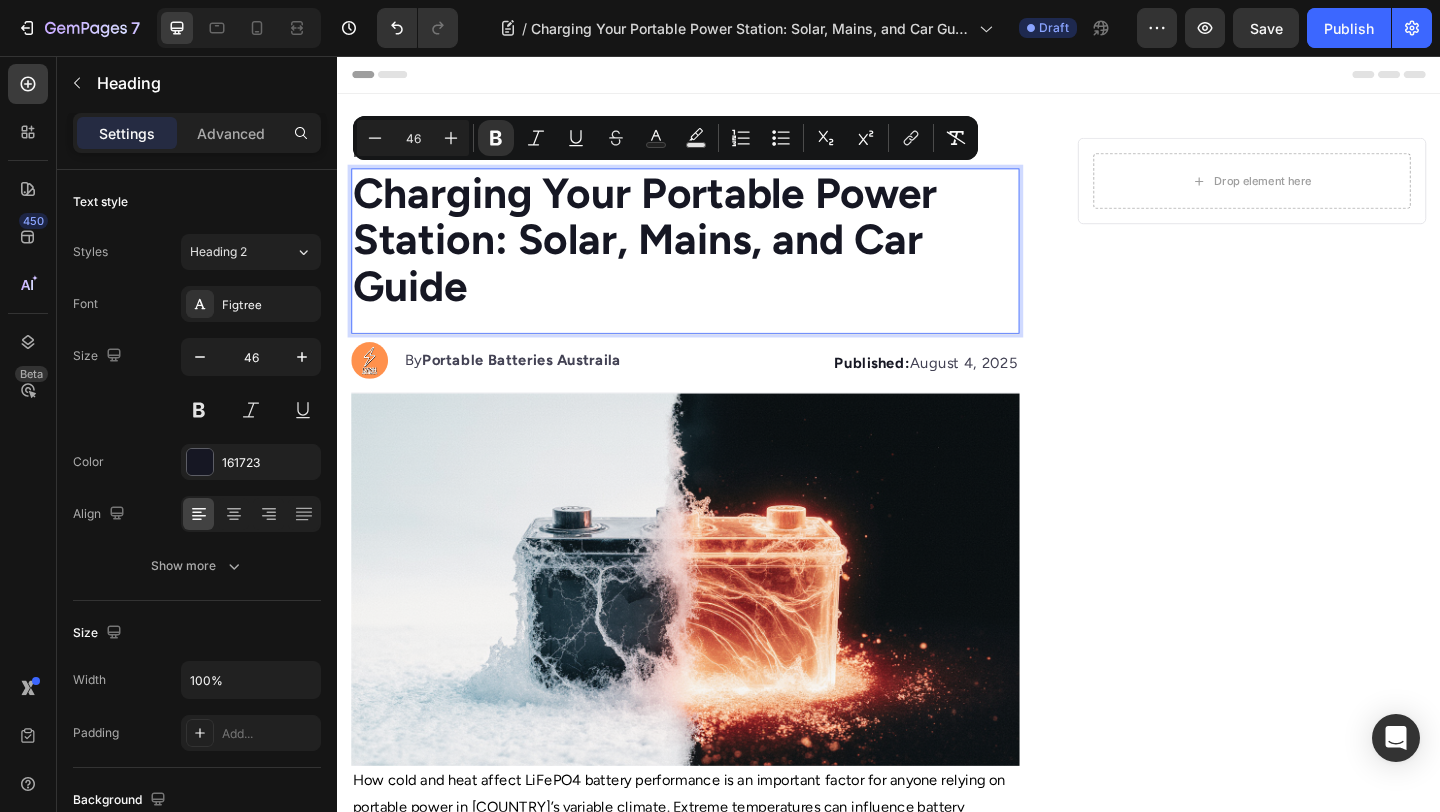 click on "Charging Your Portable Power Station: Solar, Mains, and Car Guide Heading   0" at bounding box center [715, 268] 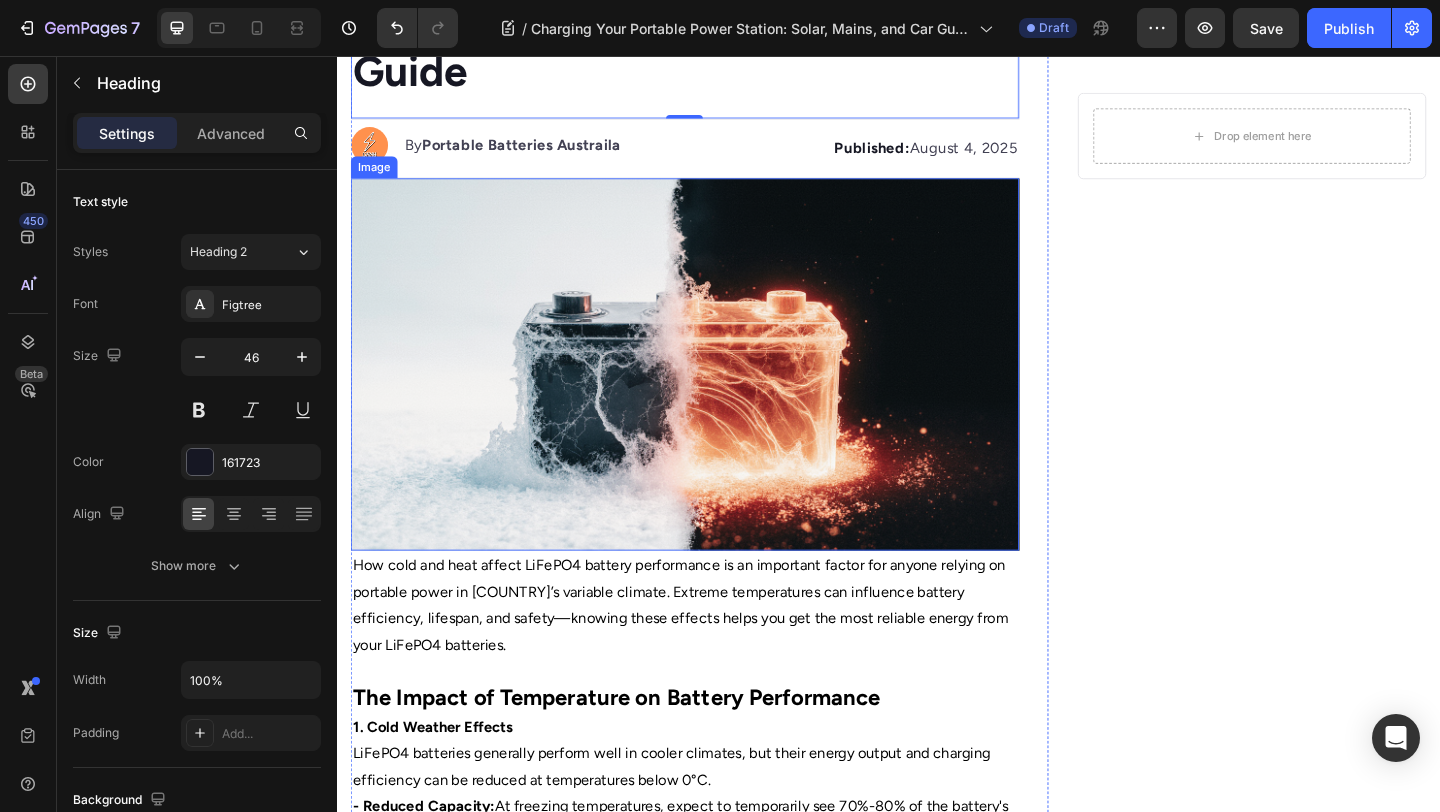 click at bounding box center [715, 392] 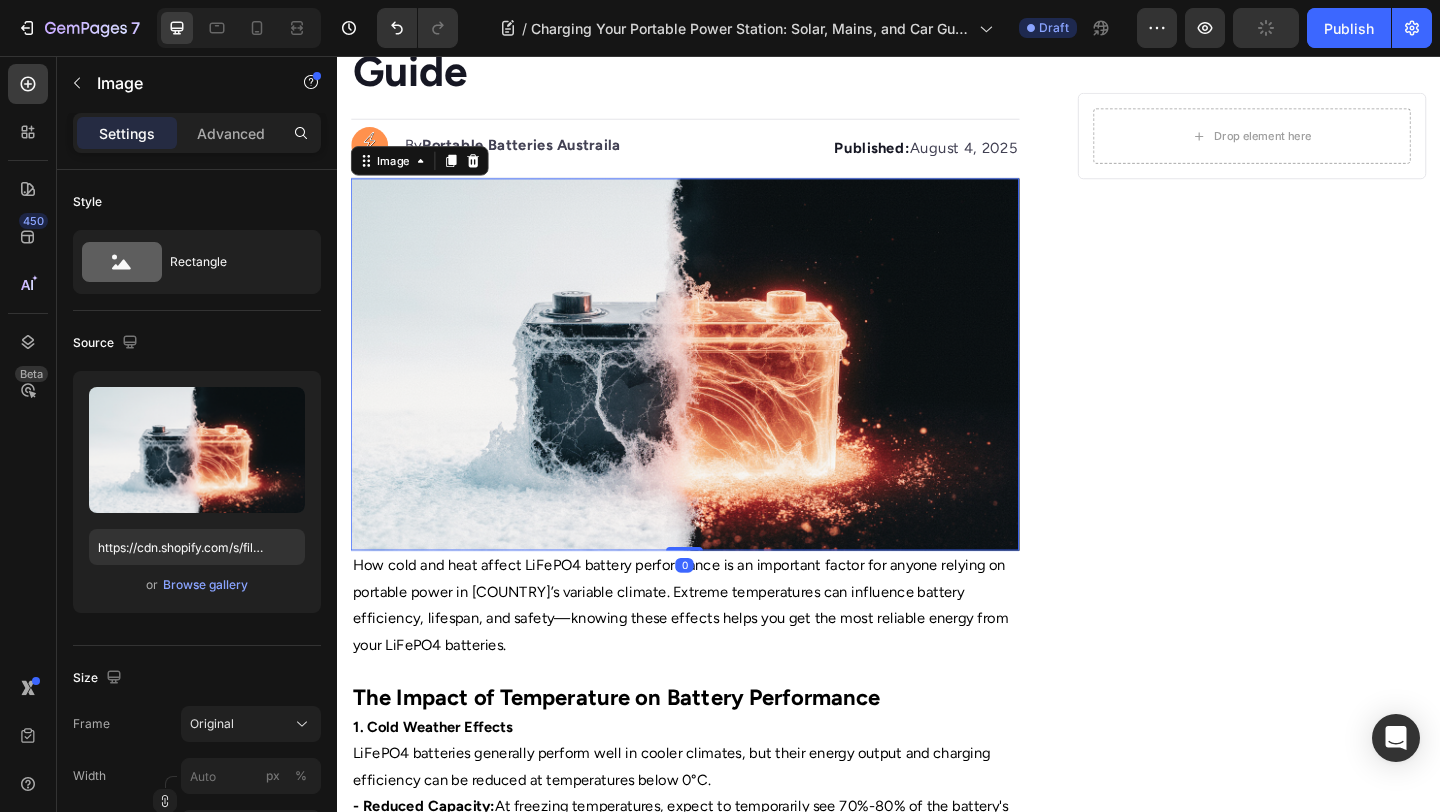 scroll, scrollTop: 446, scrollLeft: 0, axis: vertical 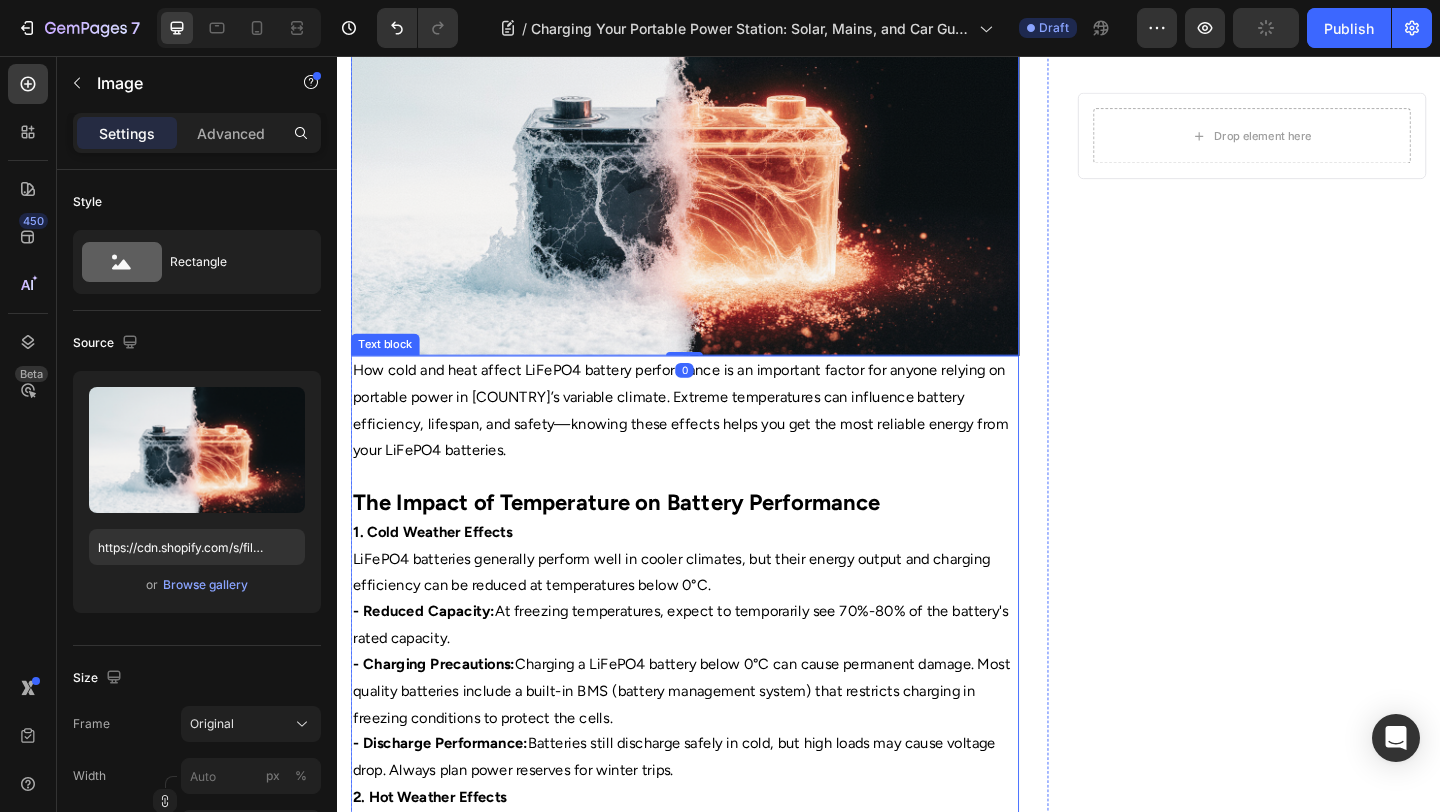 click on "How cold and heat affect LiFePO4 battery performance is an important factor for anyone relying on portable power in Australia’s variable climate. Extreme temperatures can influence battery efficiency, lifespan, and safety—knowing these effects helps you get the most reliable energy from your LiFePO4 batteries." at bounding box center [715, 456] 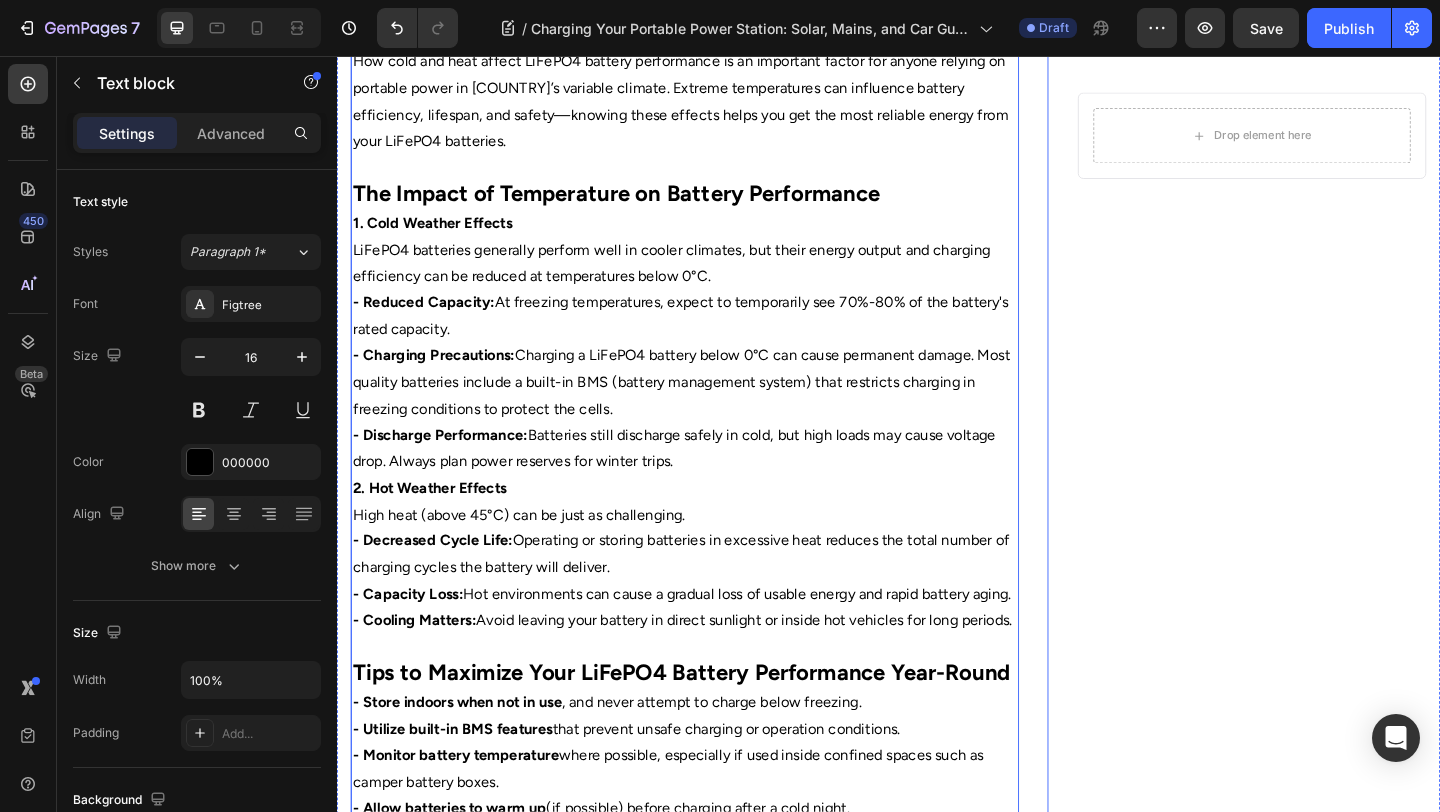 scroll, scrollTop: 781, scrollLeft: 0, axis: vertical 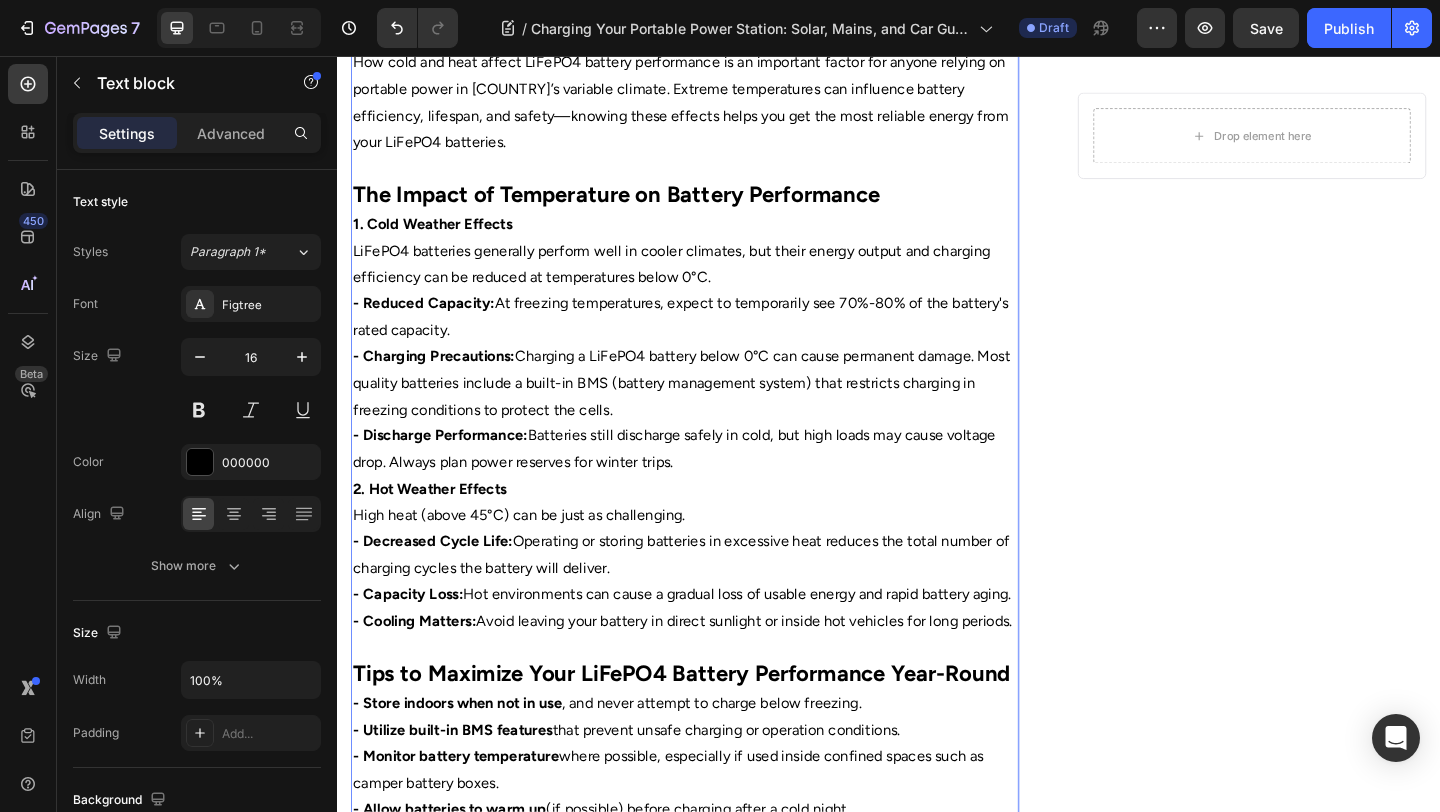 click on "- Charging Precautions:  Charging a LiFePO4 battery below 0°C can cause permanent damage. Most quality batteries include a built-in BMS (battery management system) that restricts charging in freezing conditions to protect the cells." at bounding box center [715, 412] 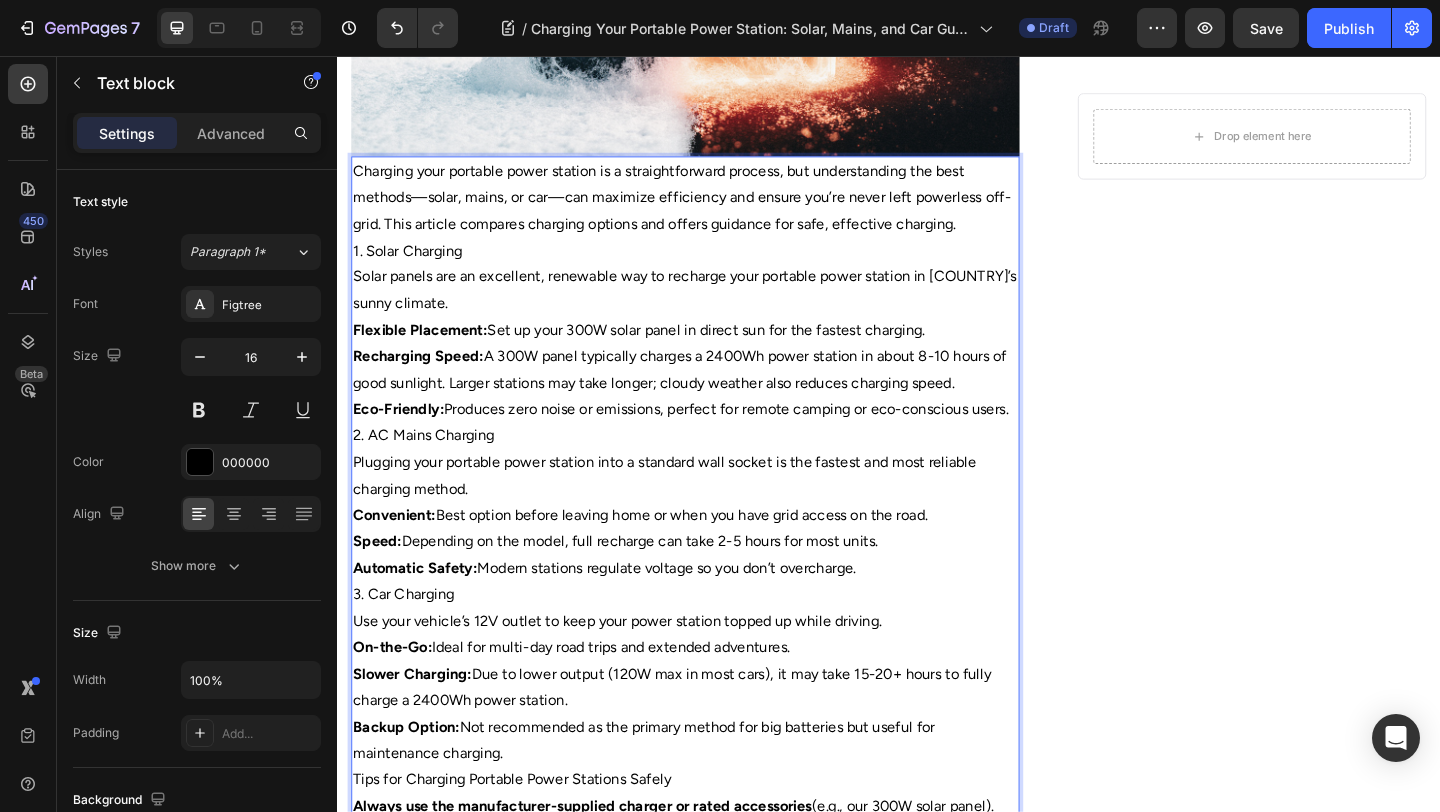 scroll, scrollTop: 654, scrollLeft: 0, axis: vertical 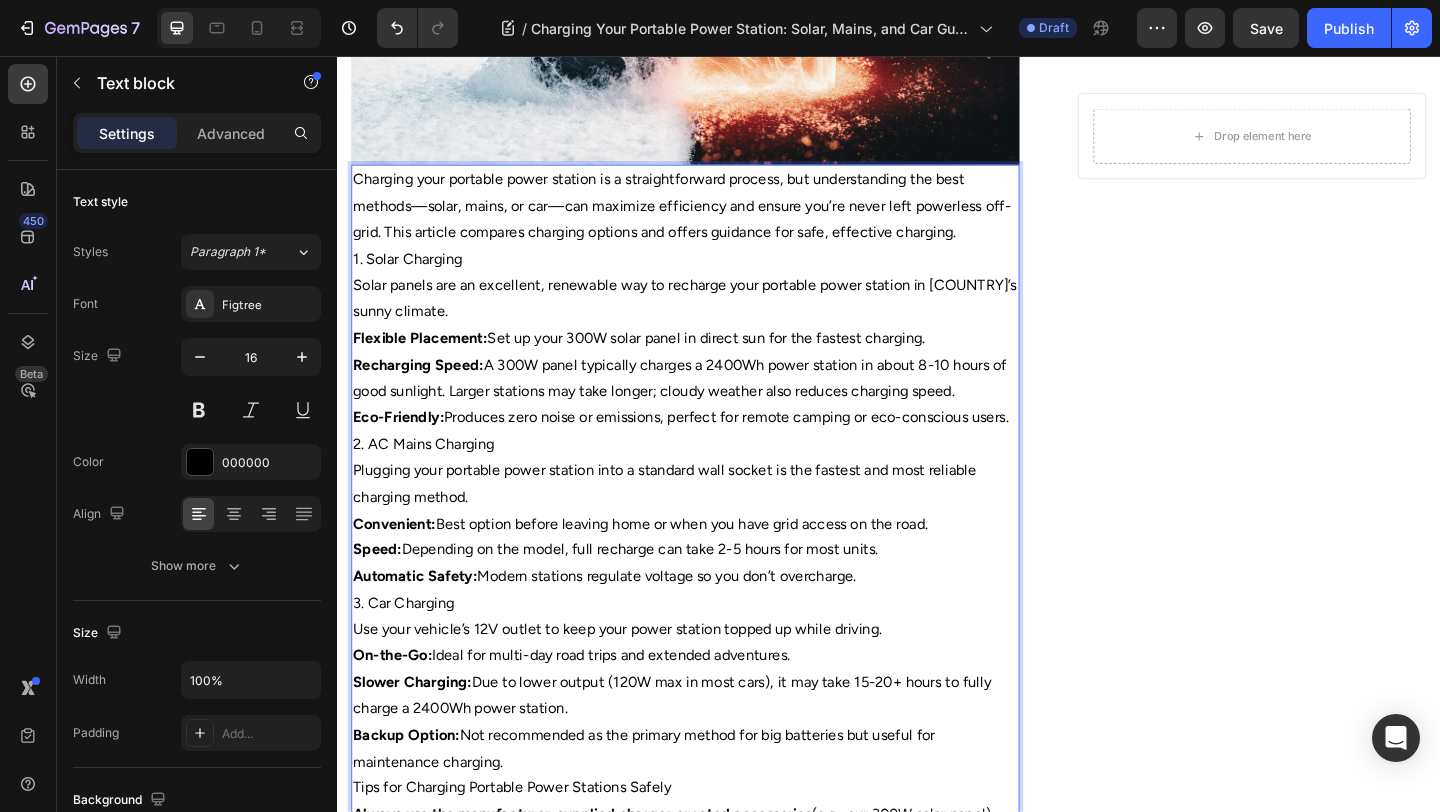 click on "1. Solar Charging" at bounding box center (715, 277) 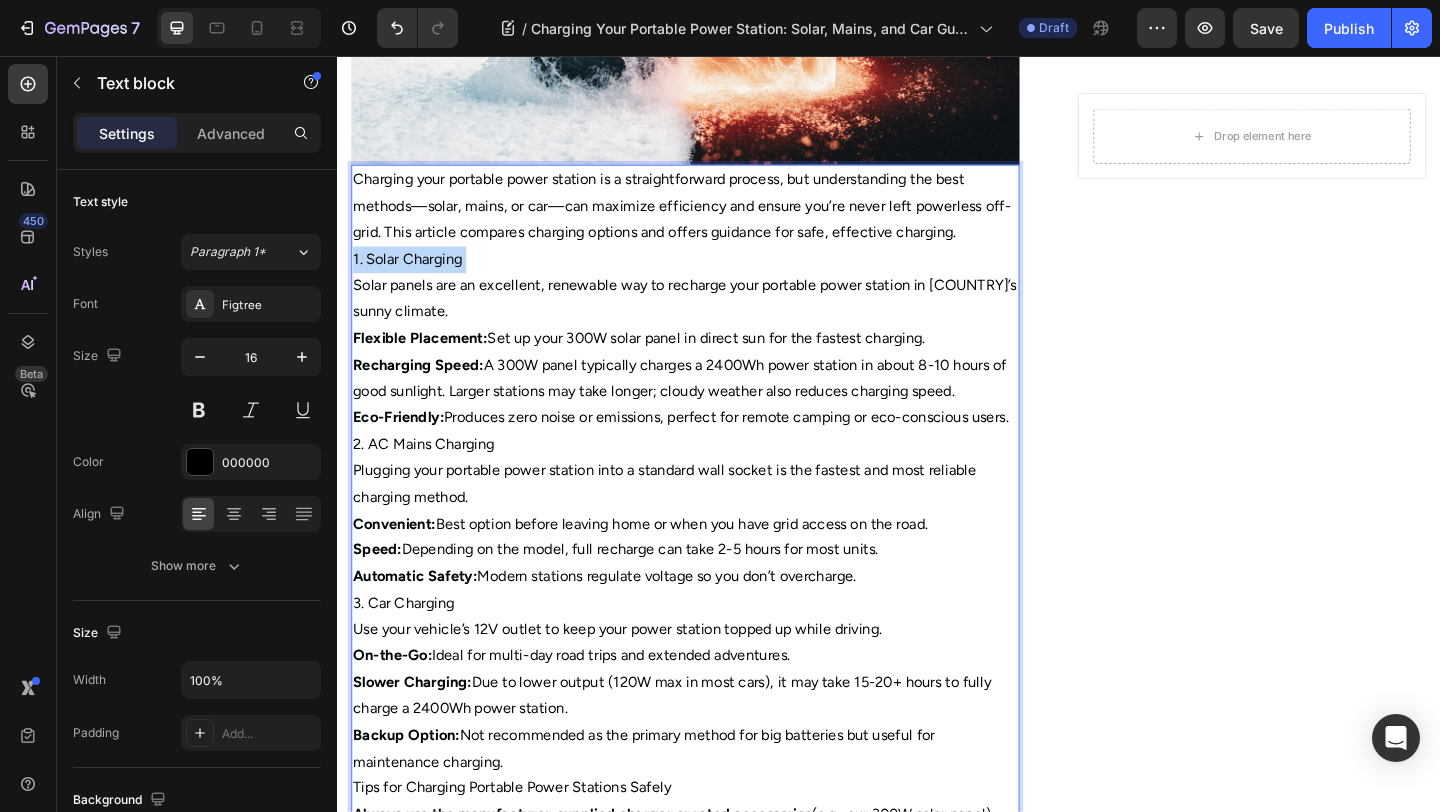 click on "1. Solar Charging" at bounding box center (715, 277) 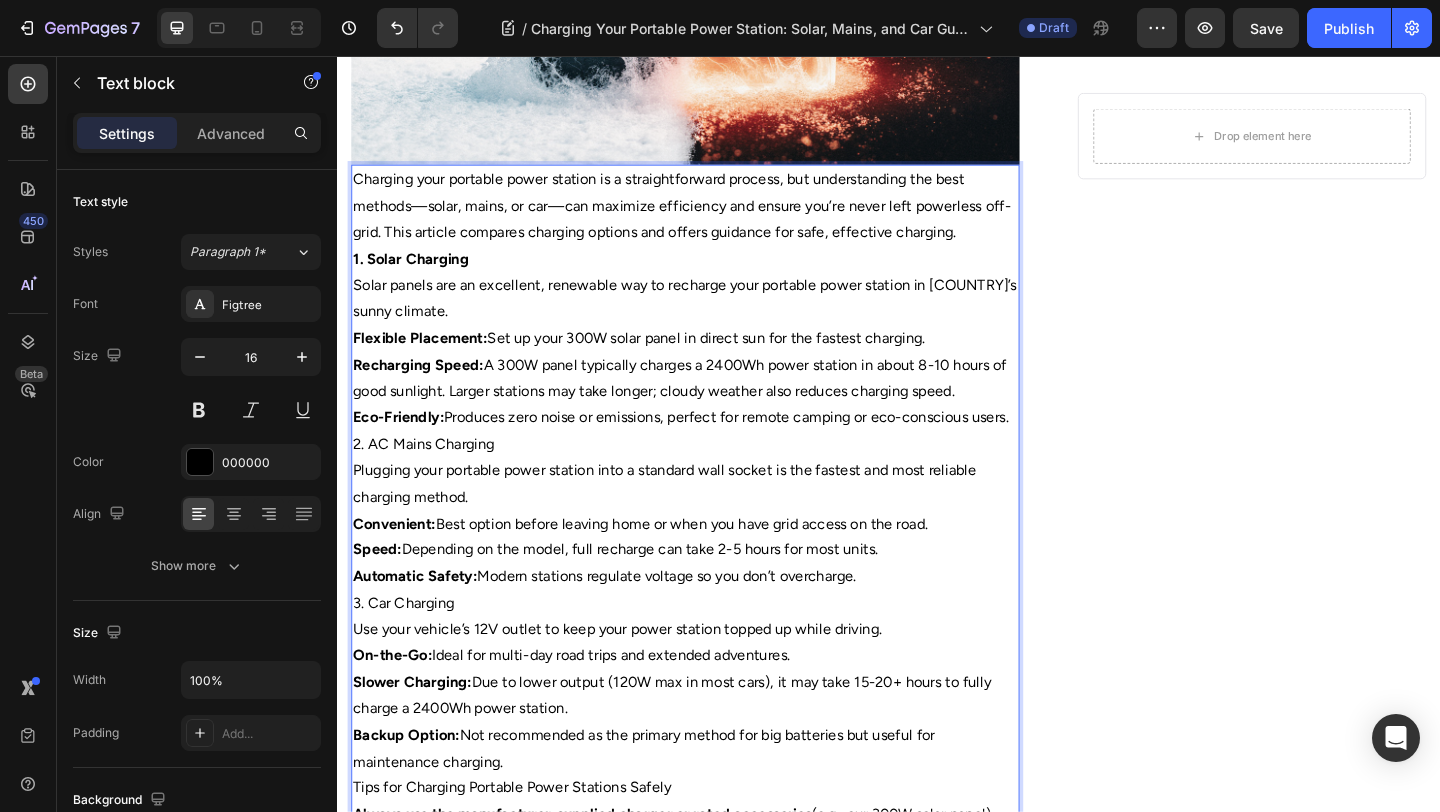 click on "1. Solar Charging" at bounding box center (417, 276) 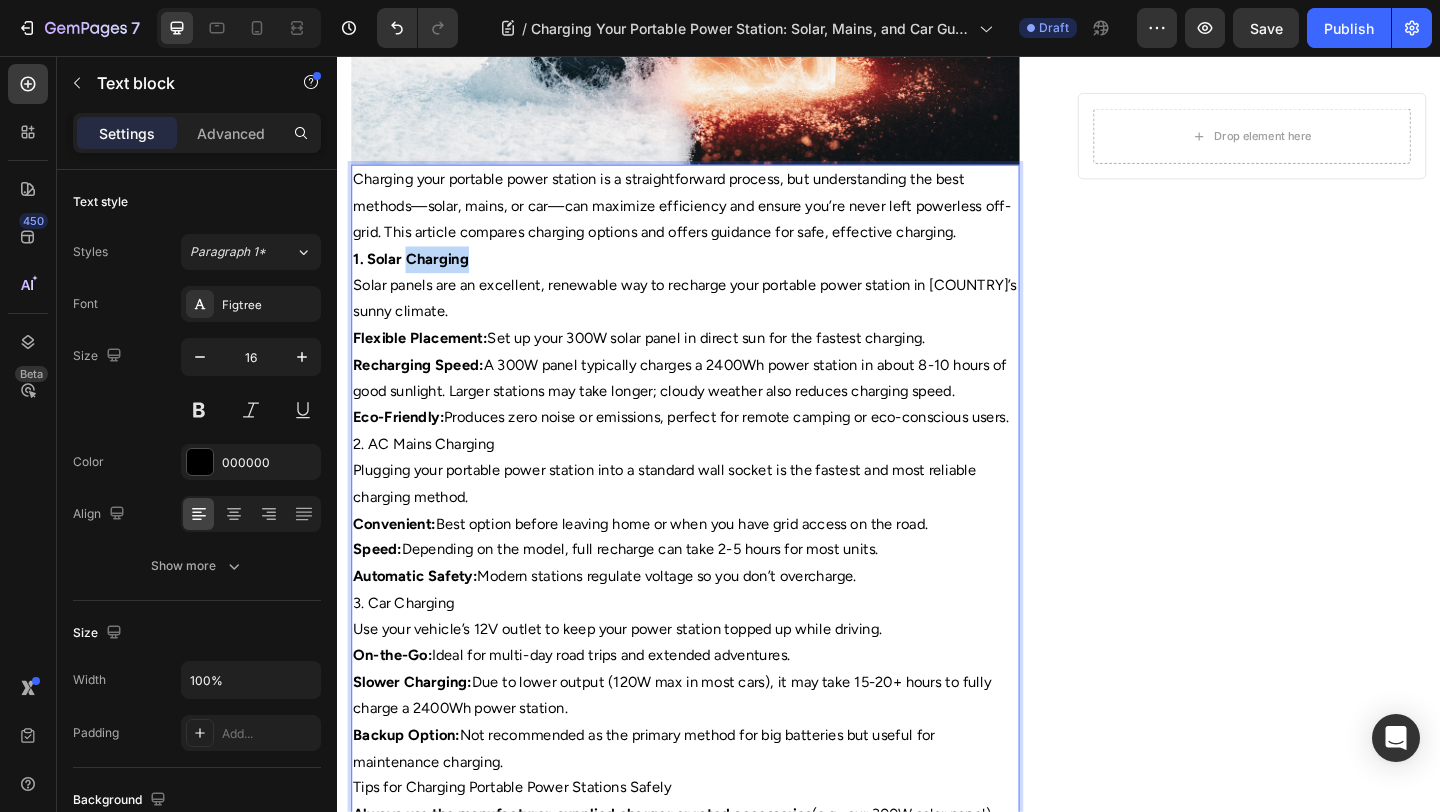 click on "1. Solar Charging" at bounding box center [417, 276] 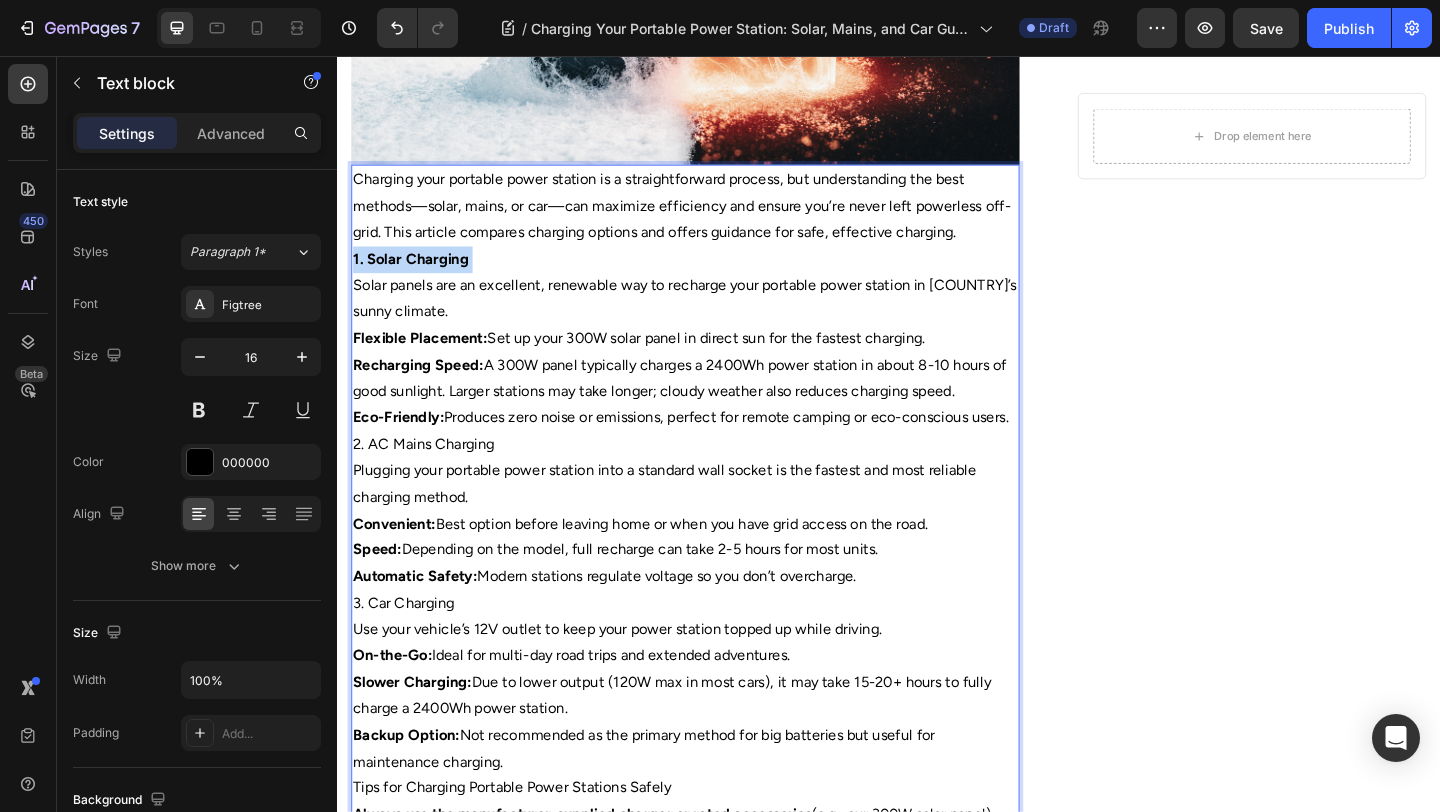 click on "1. Solar Charging" at bounding box center [417, 276] 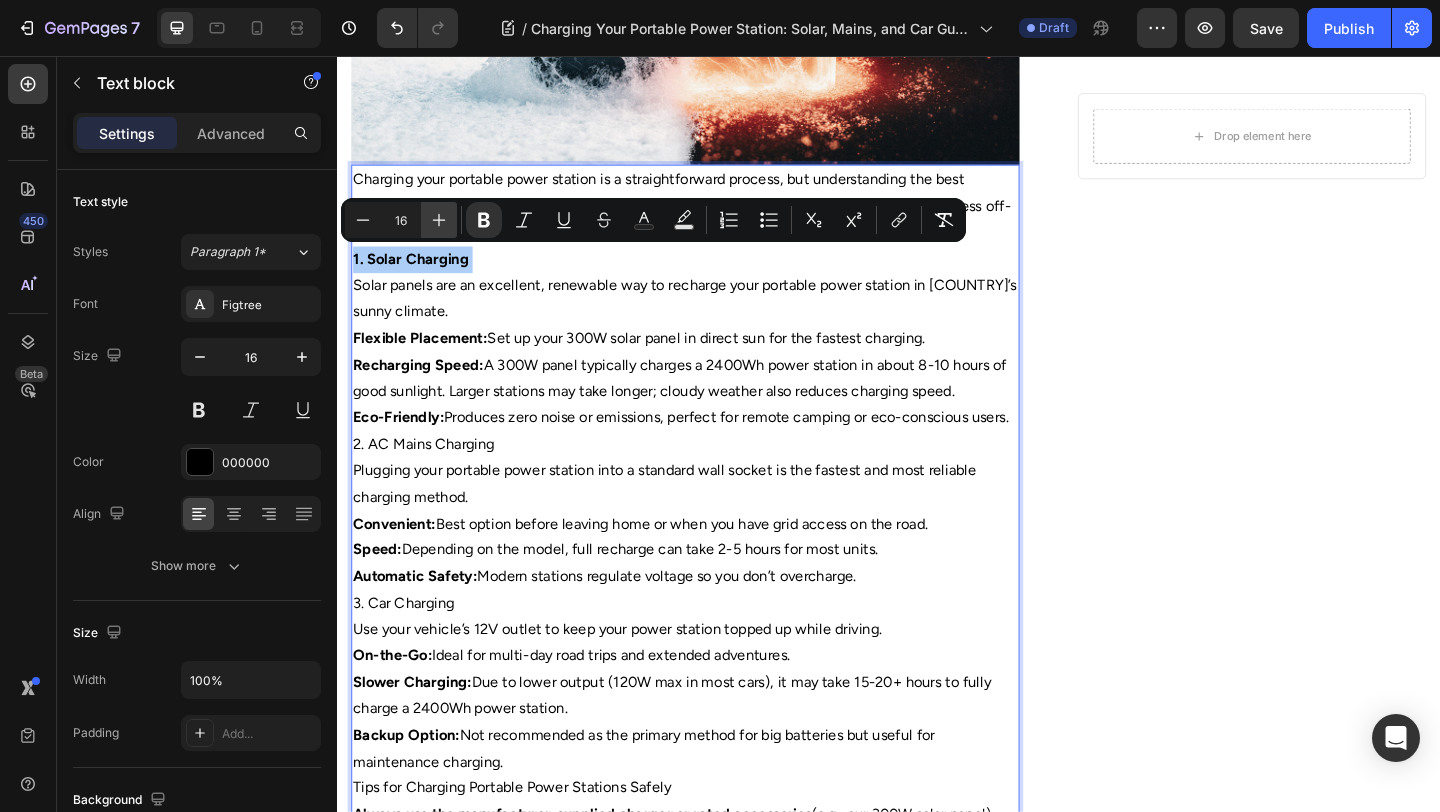 click 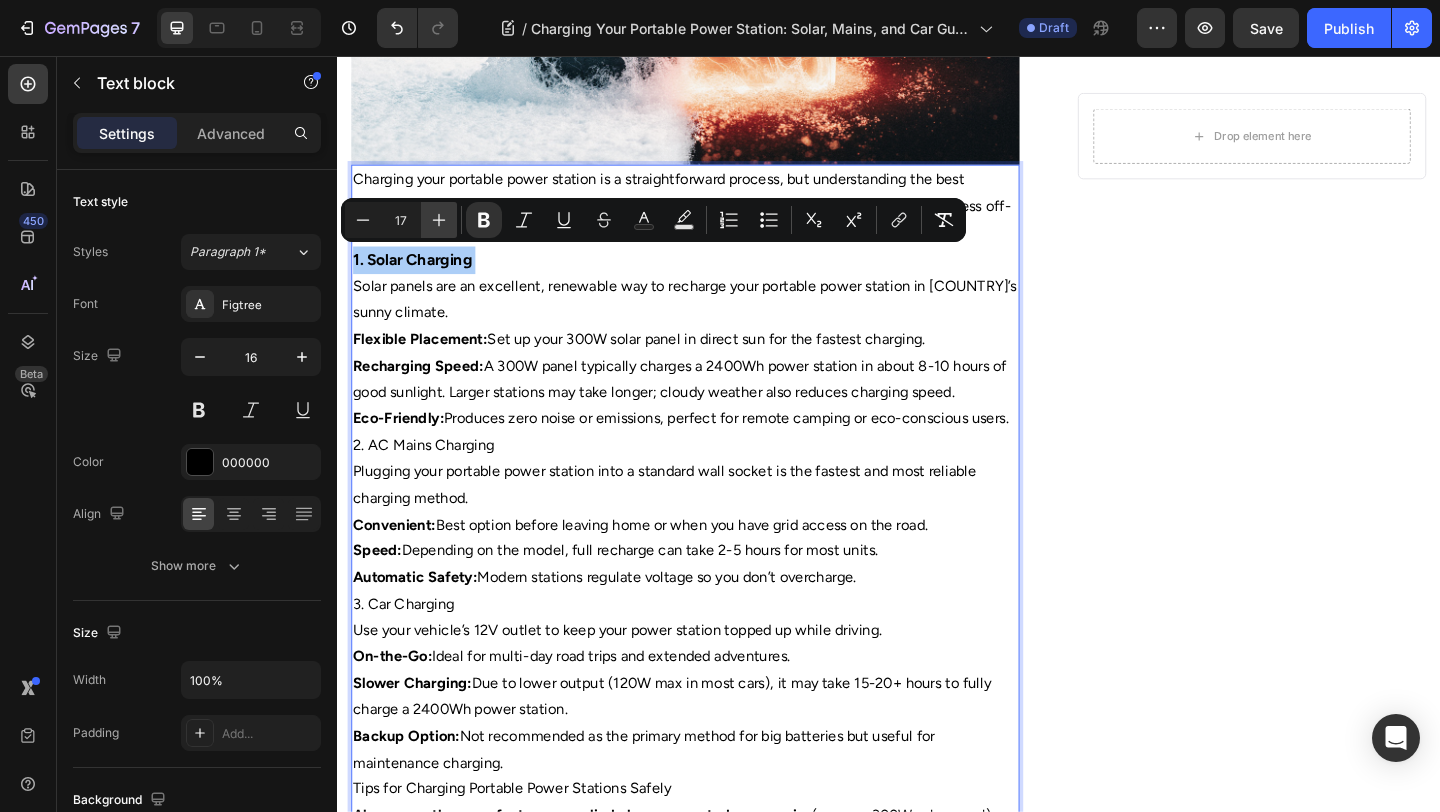 click 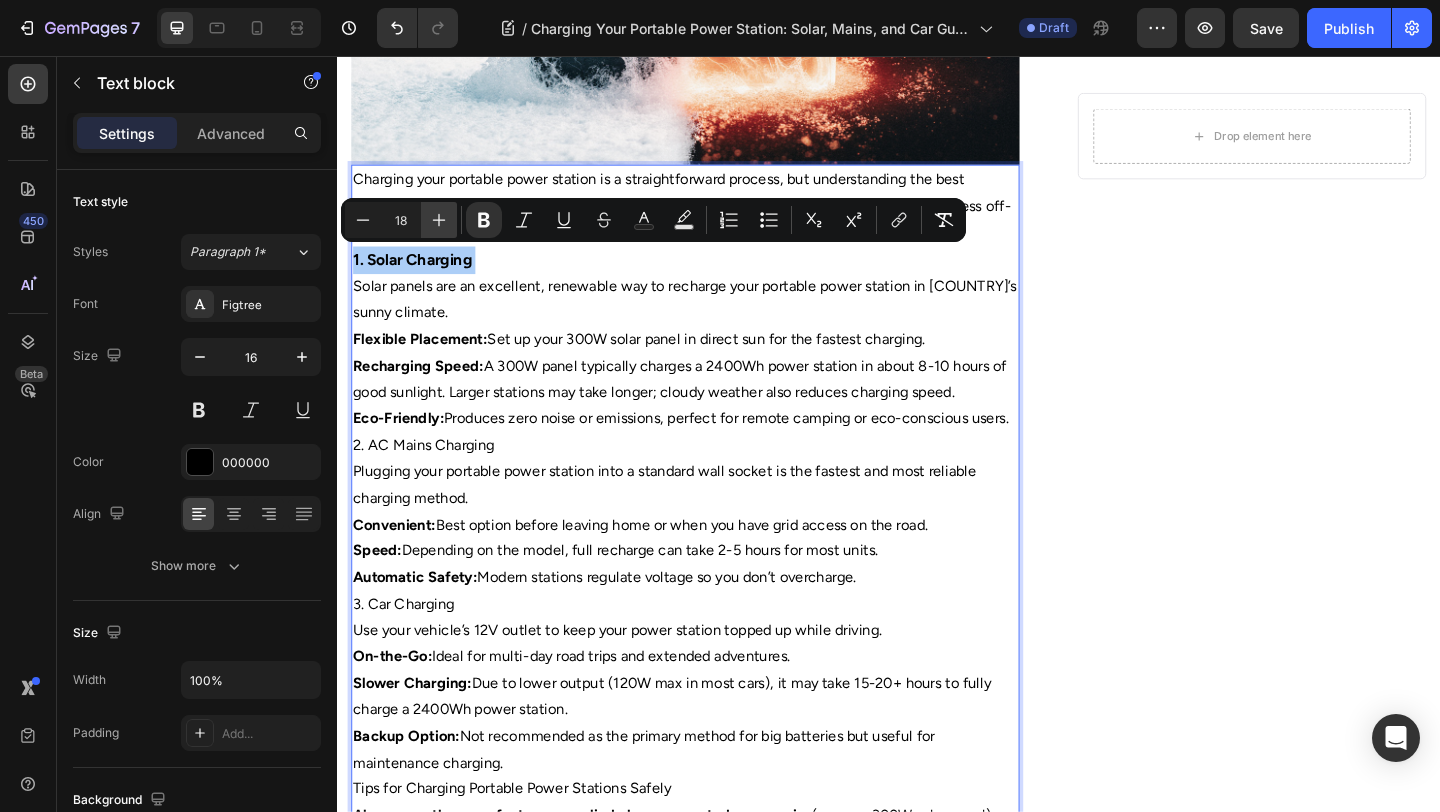 click 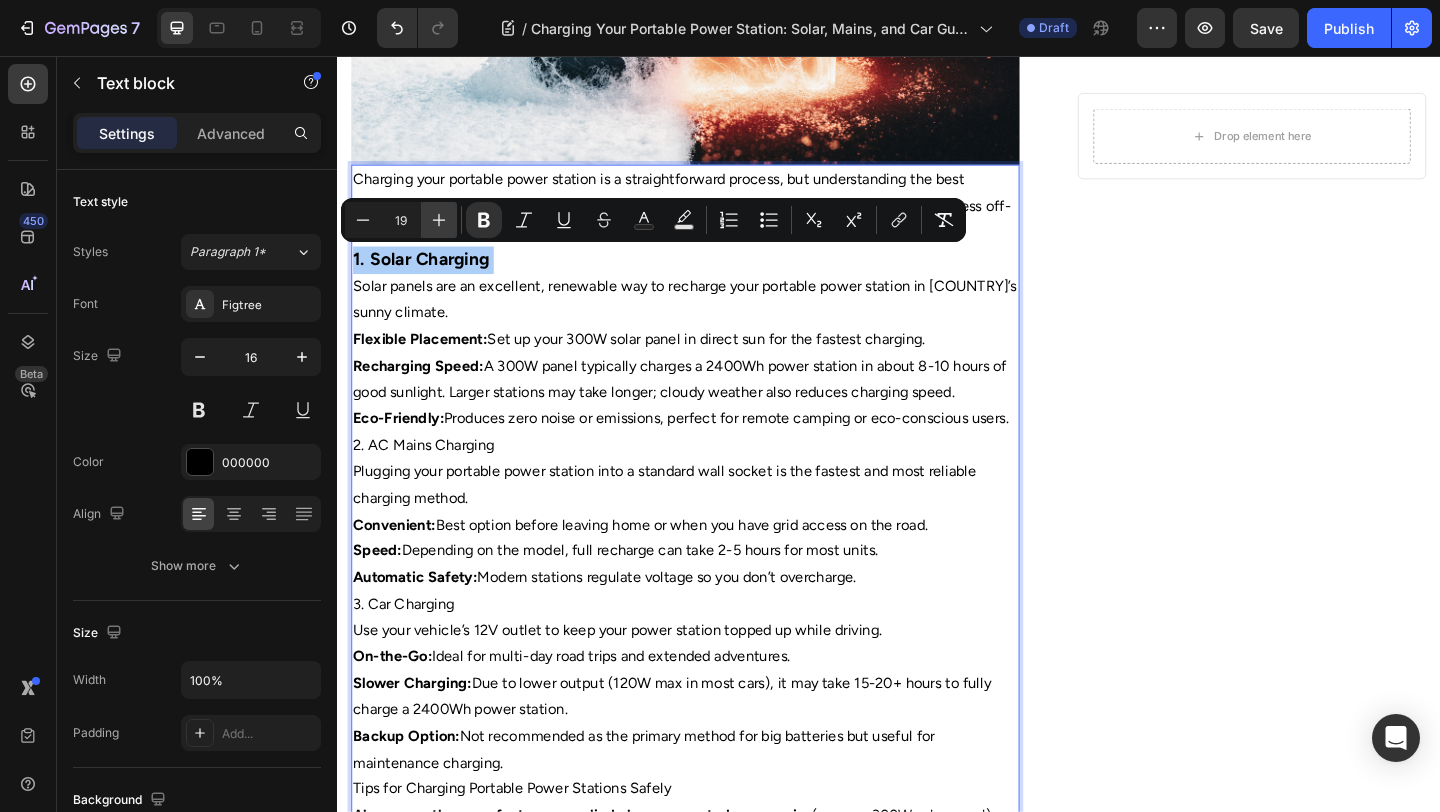 click 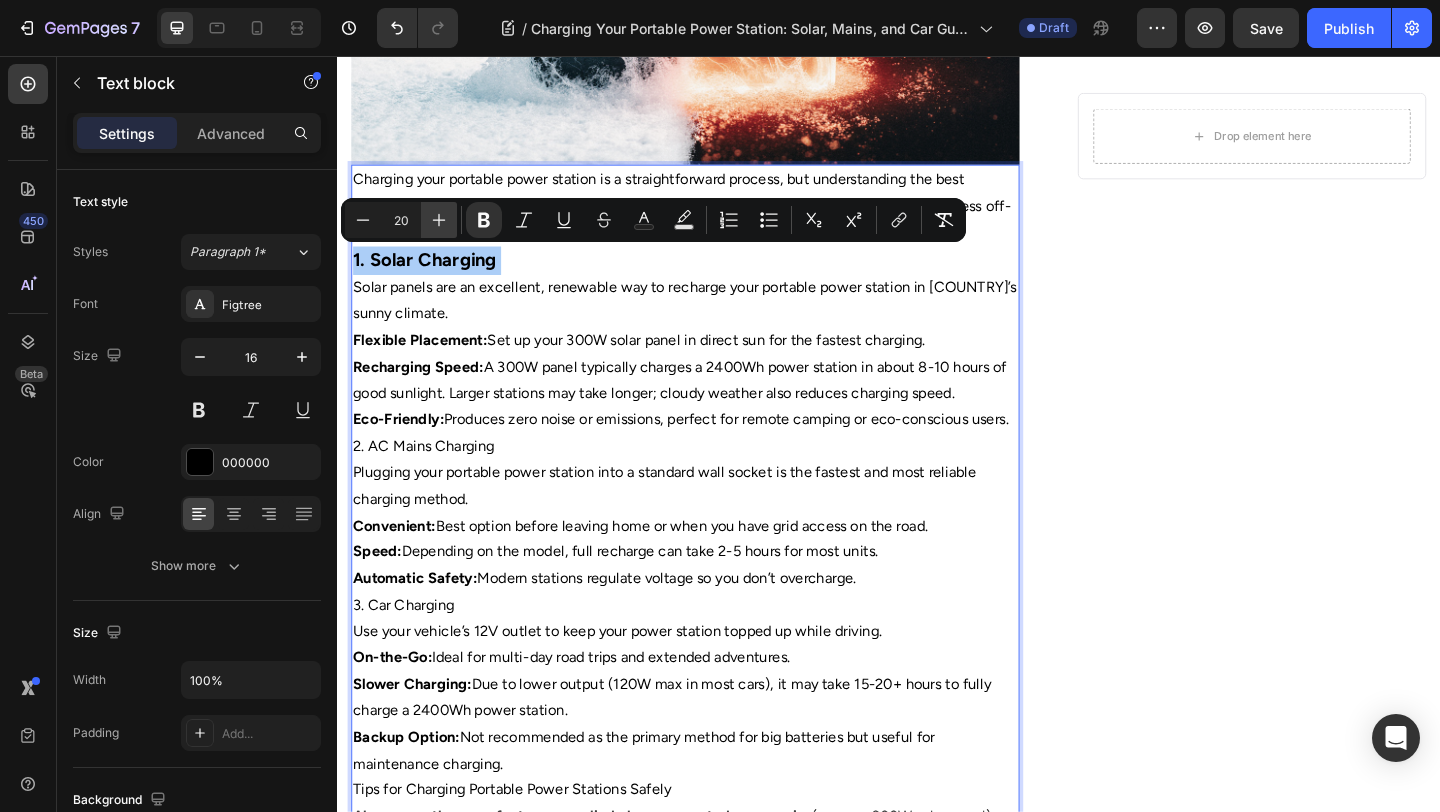 click 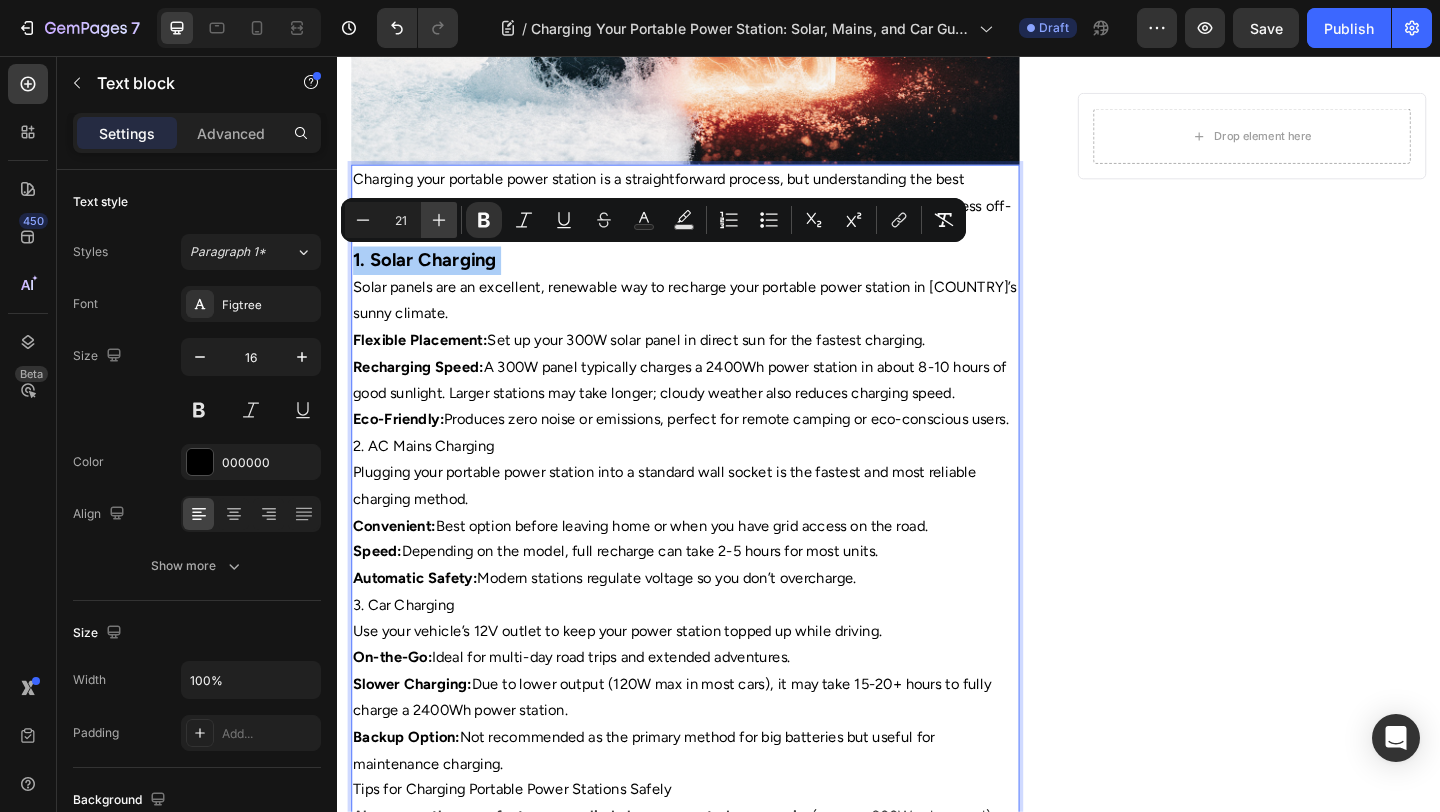 click 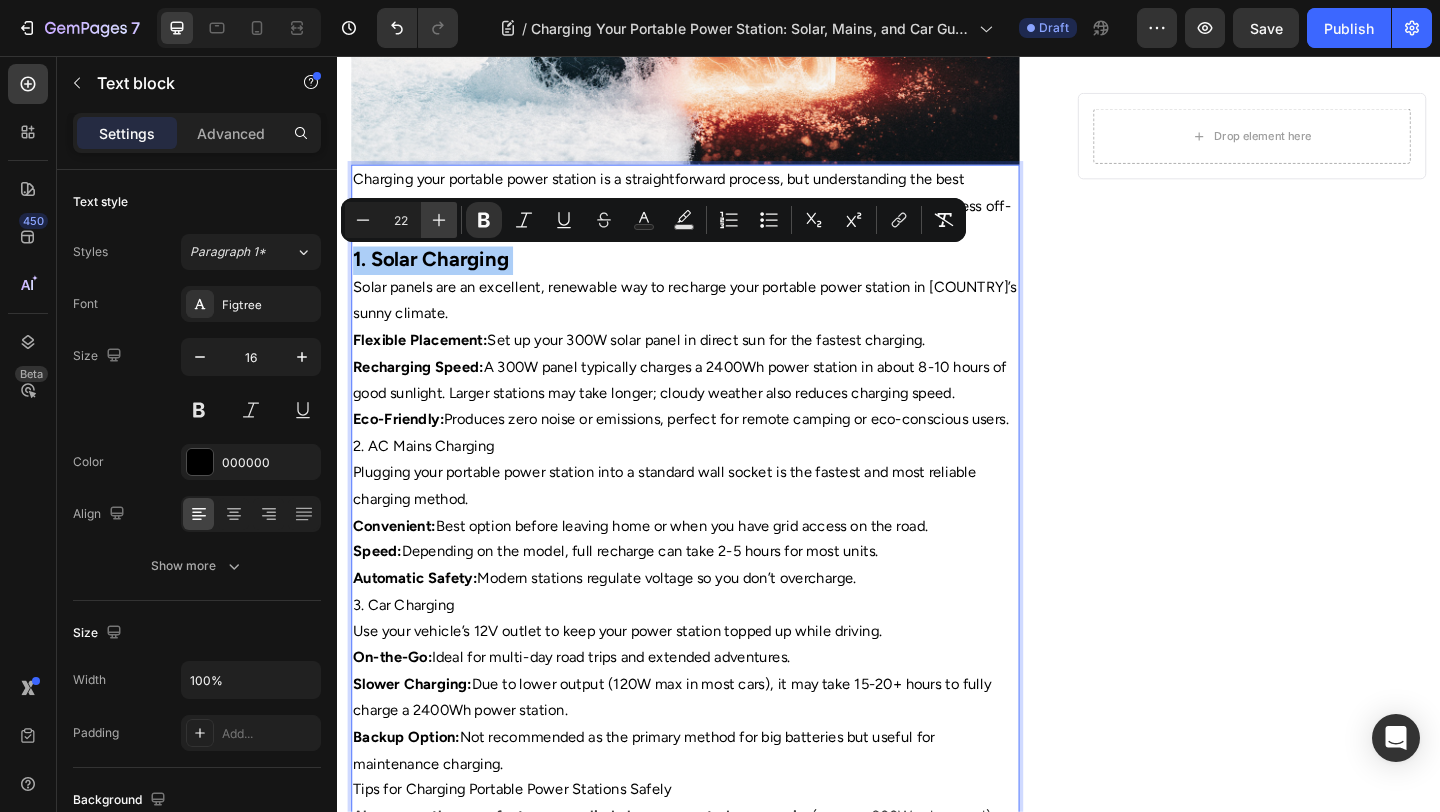 click 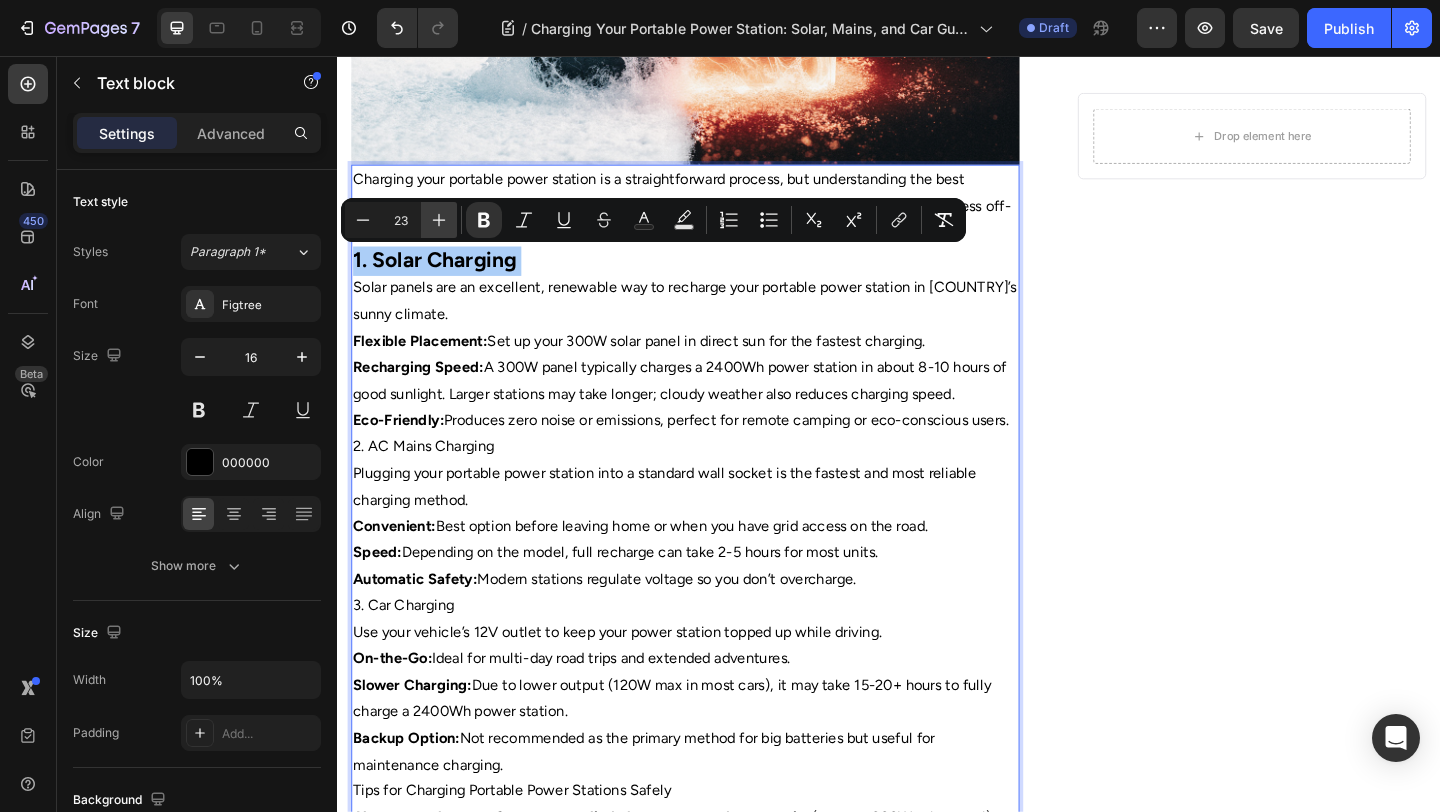 click 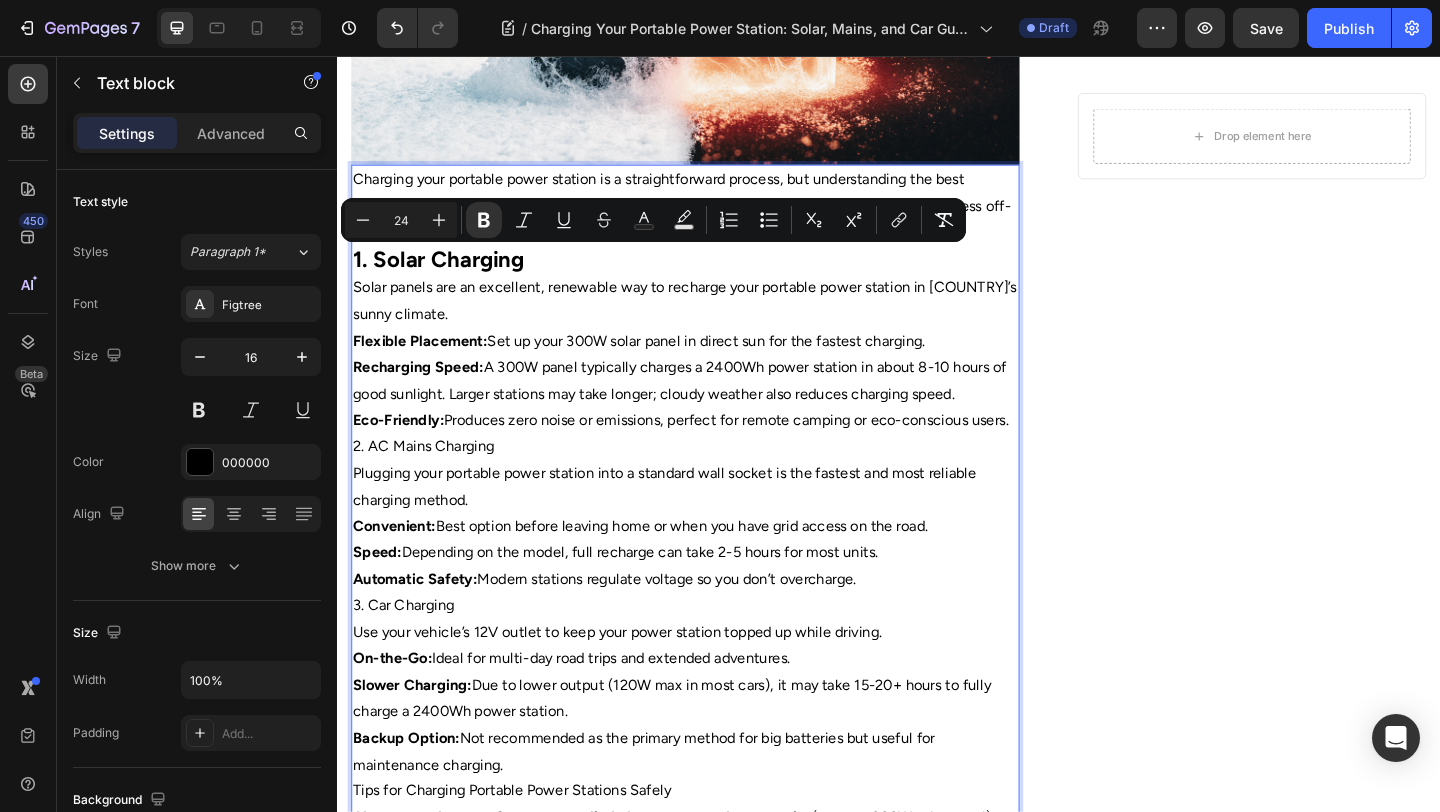 type on "16" 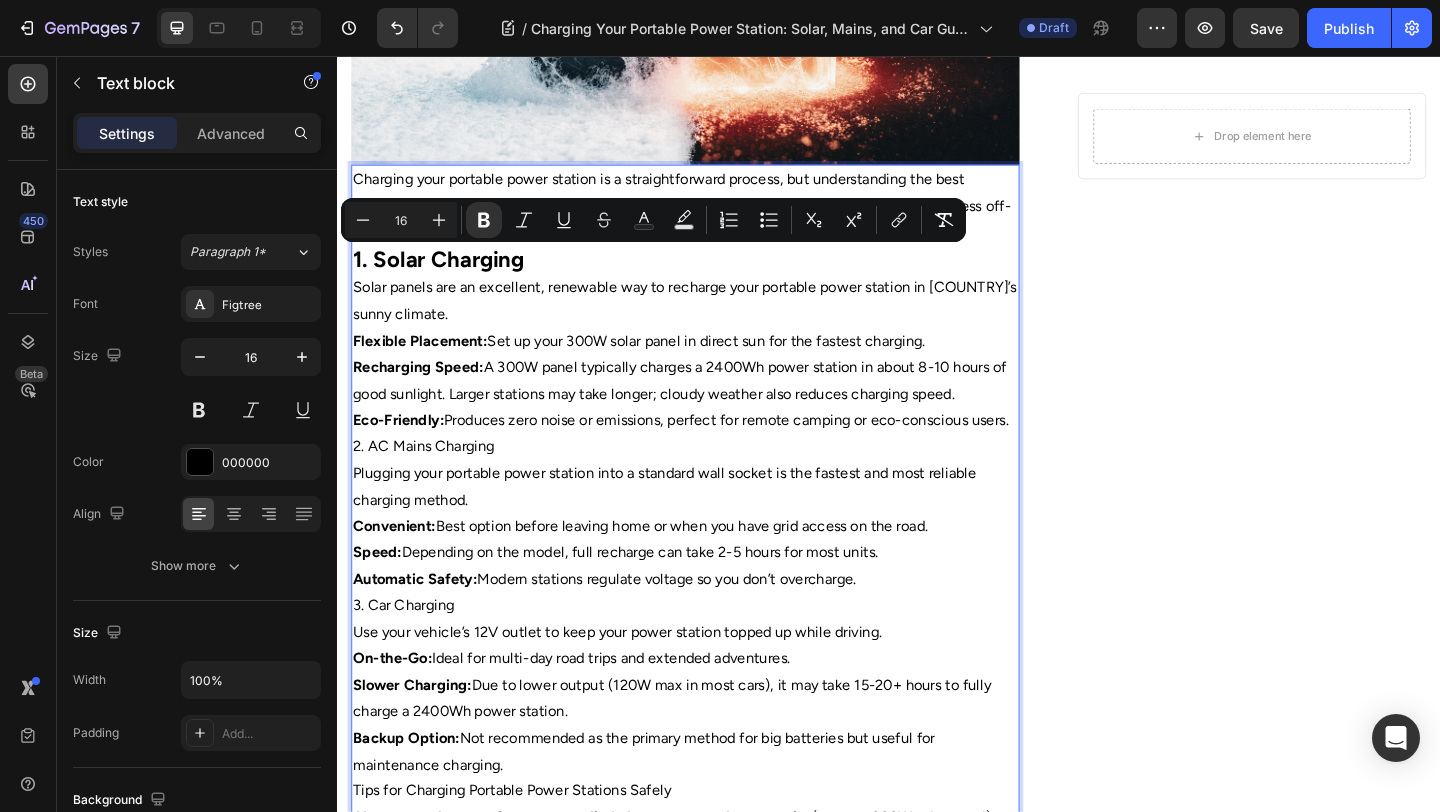 click on "2. AC Mains Charging" at bounding box center [715, 481] 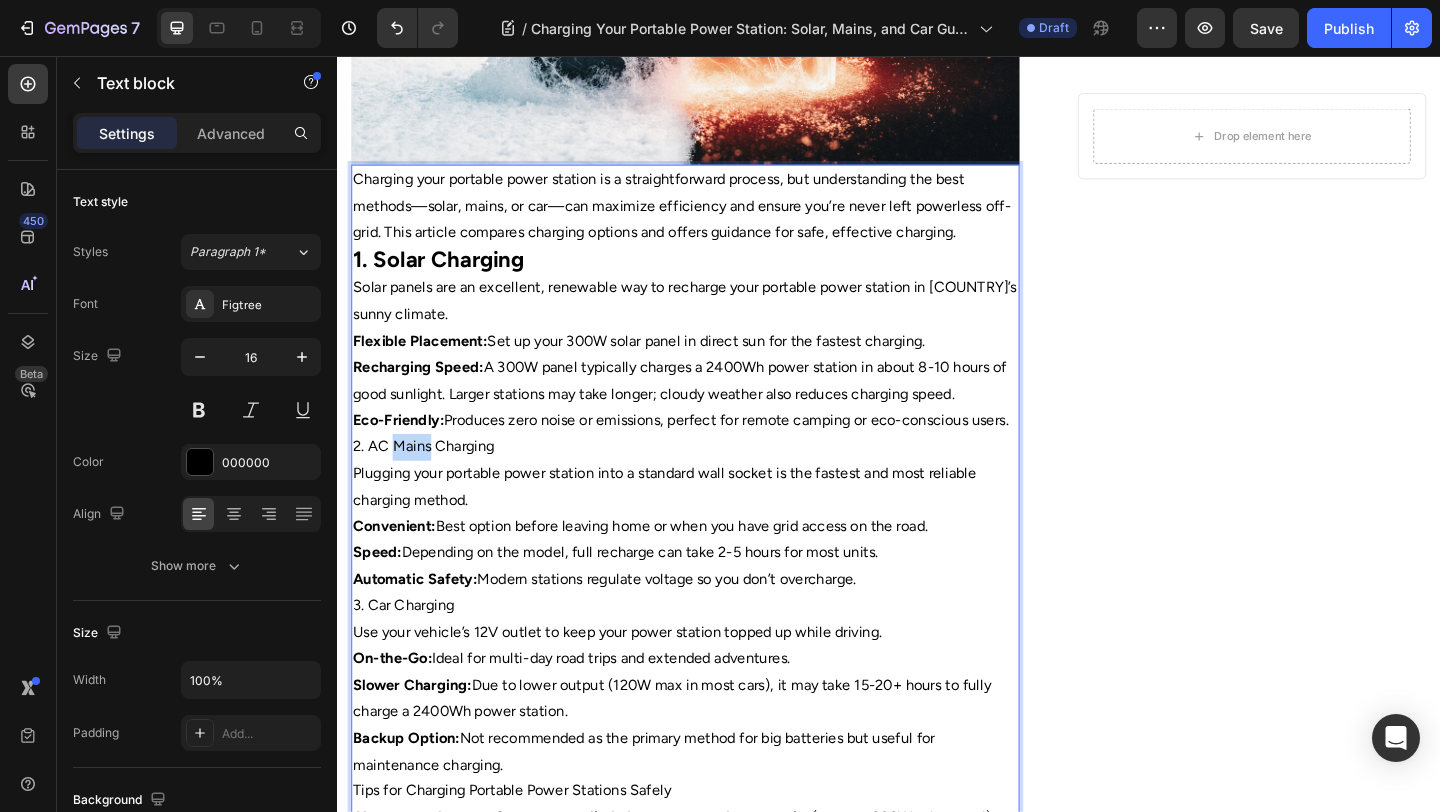 click on "2. AC Mains Charging" at bounding box center [715, 481] 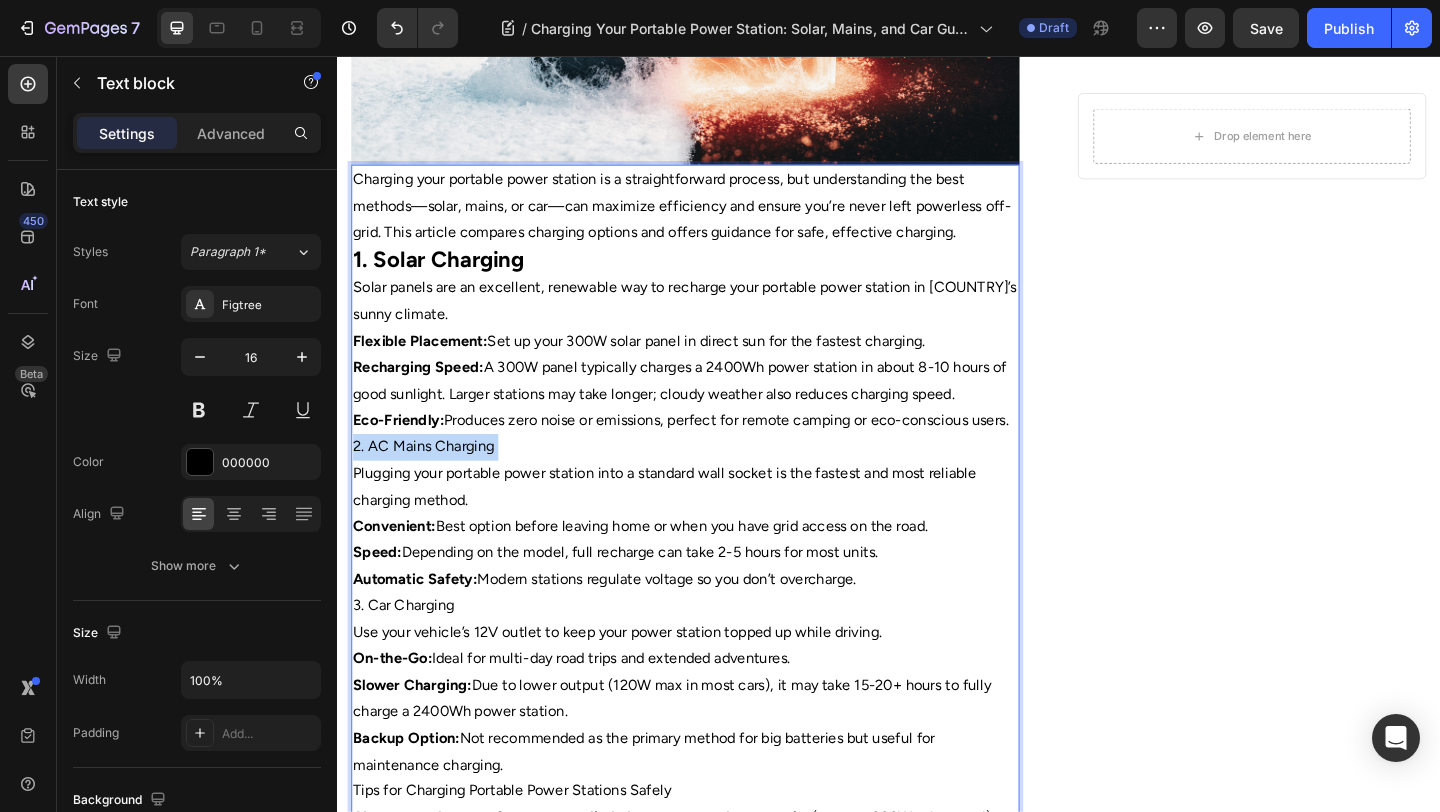 click on "2. AC Mains Charging" at bounding box center [715, 481] 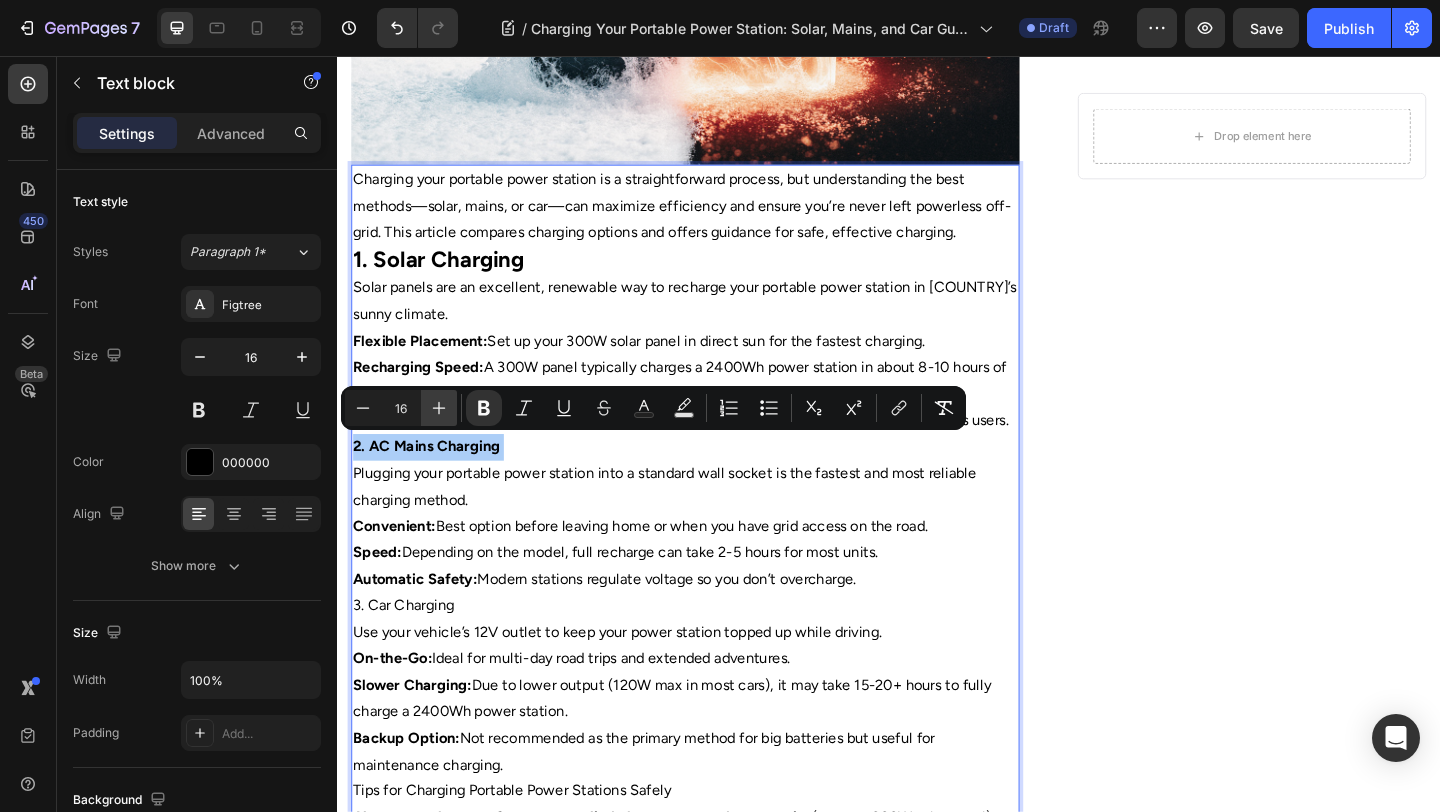 click 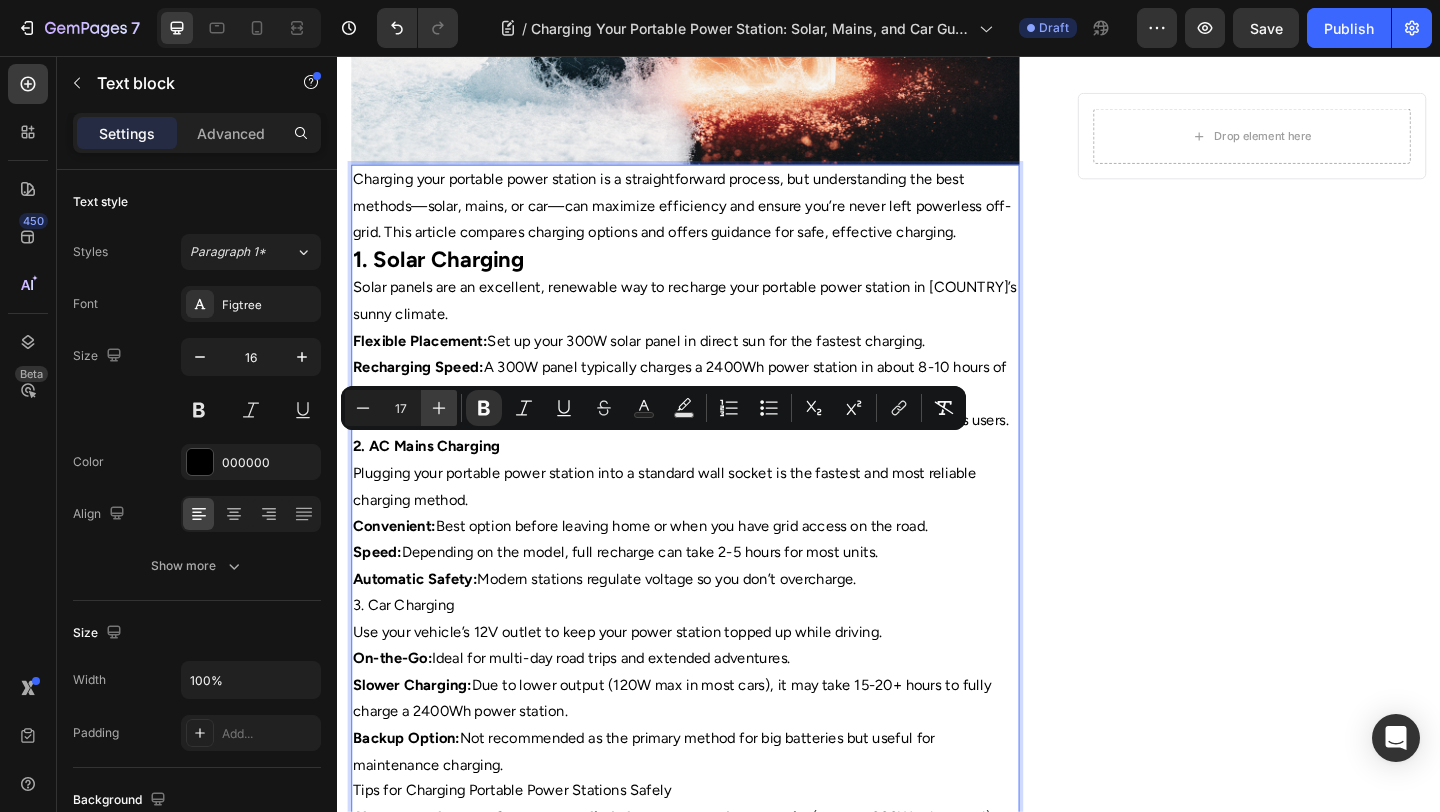 click 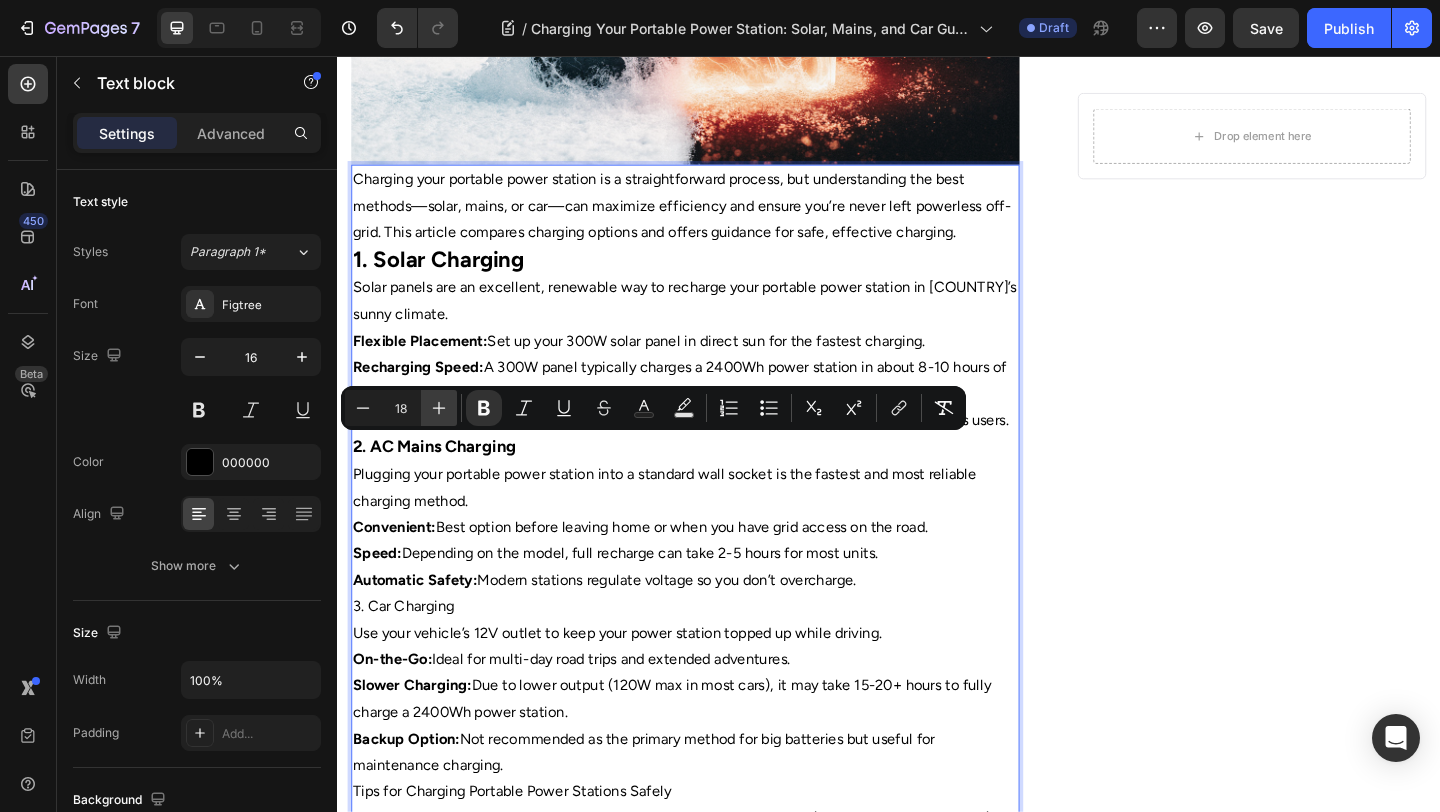 click 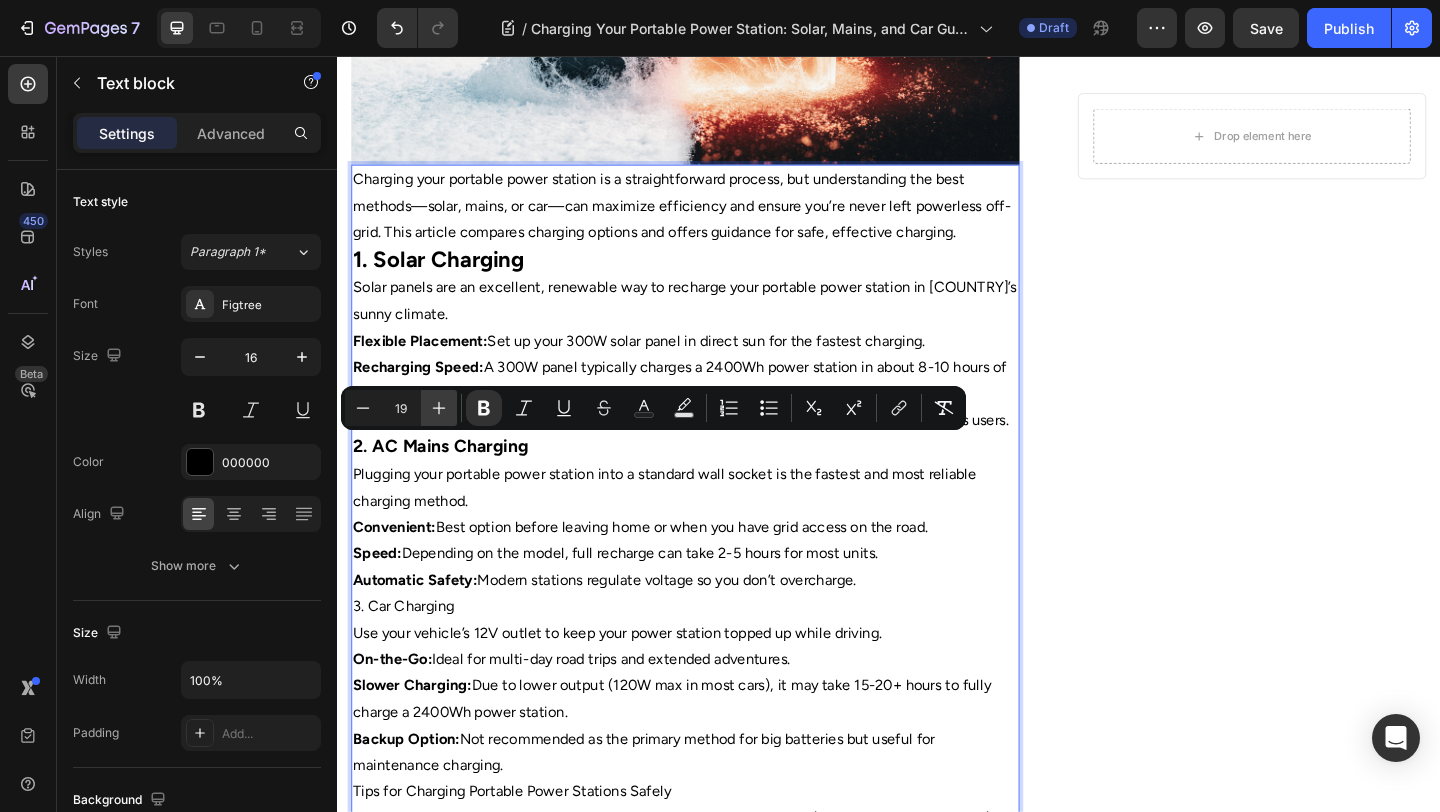 click 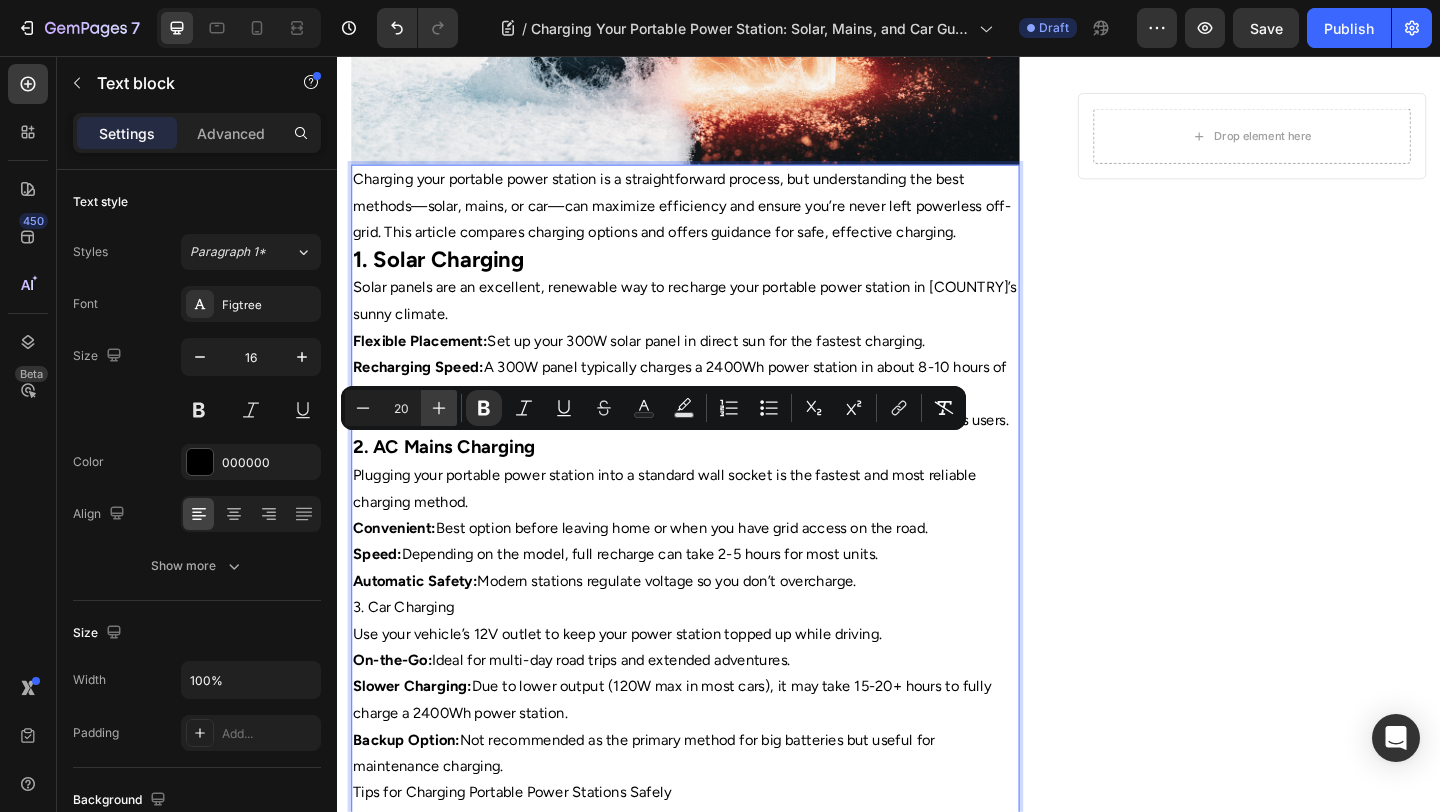 click 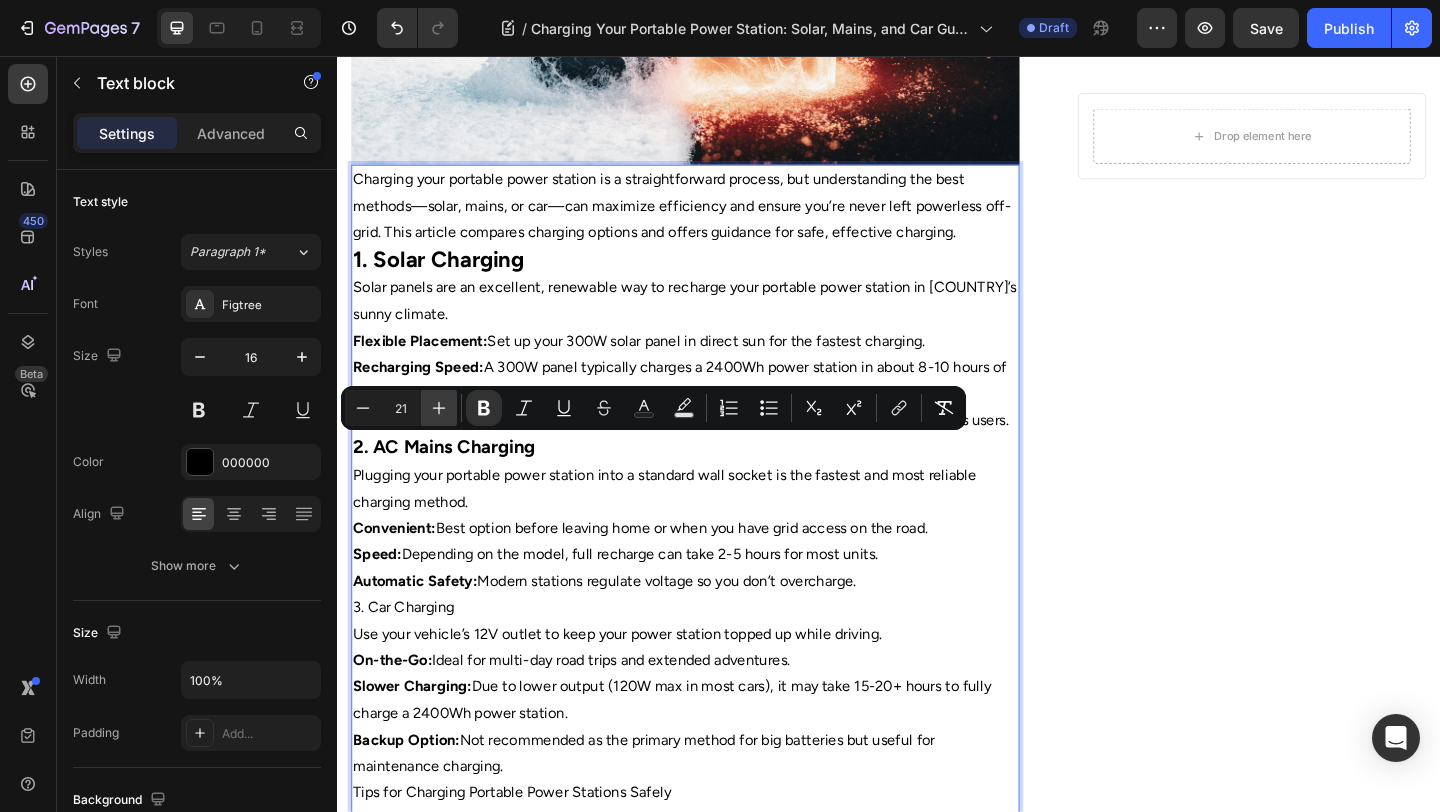click 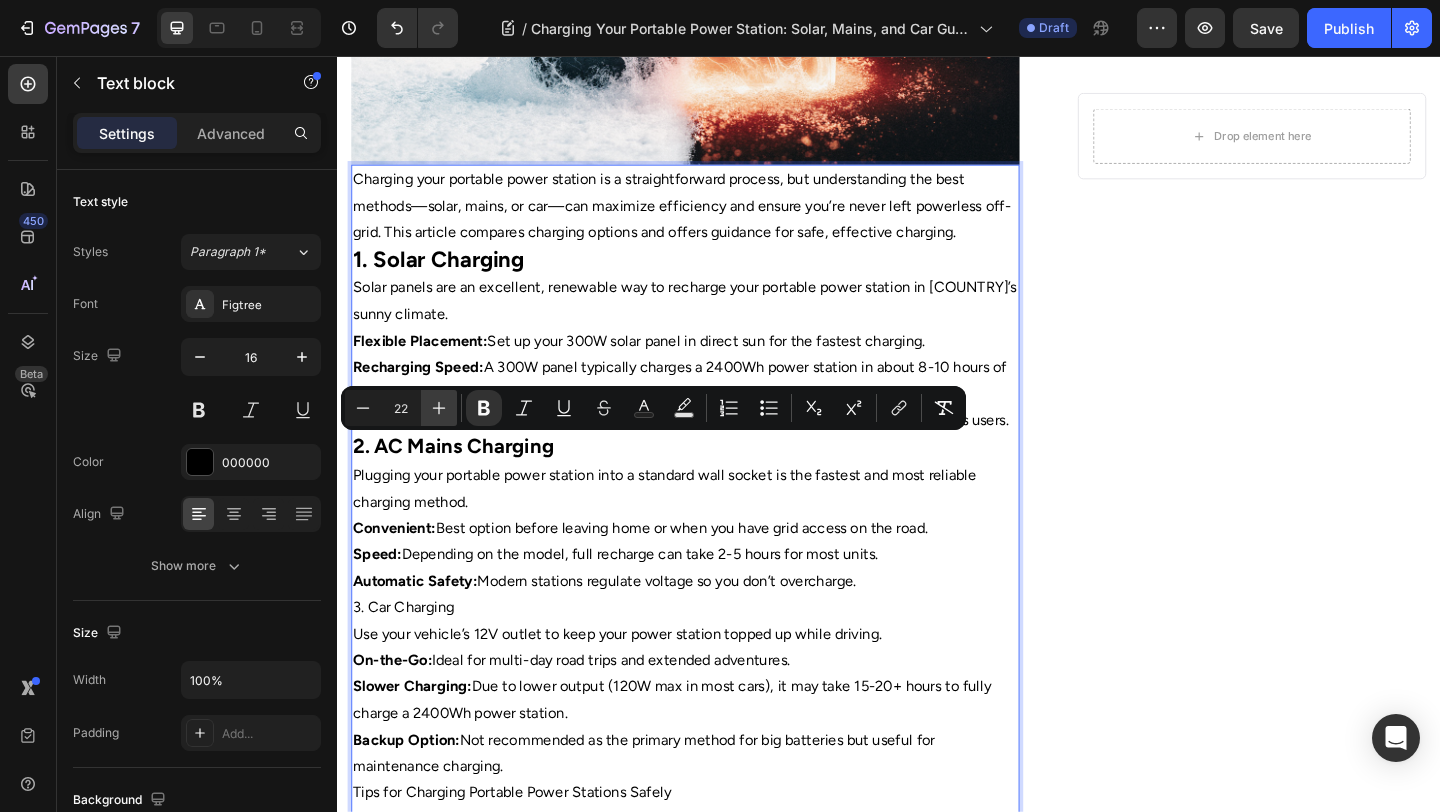 click 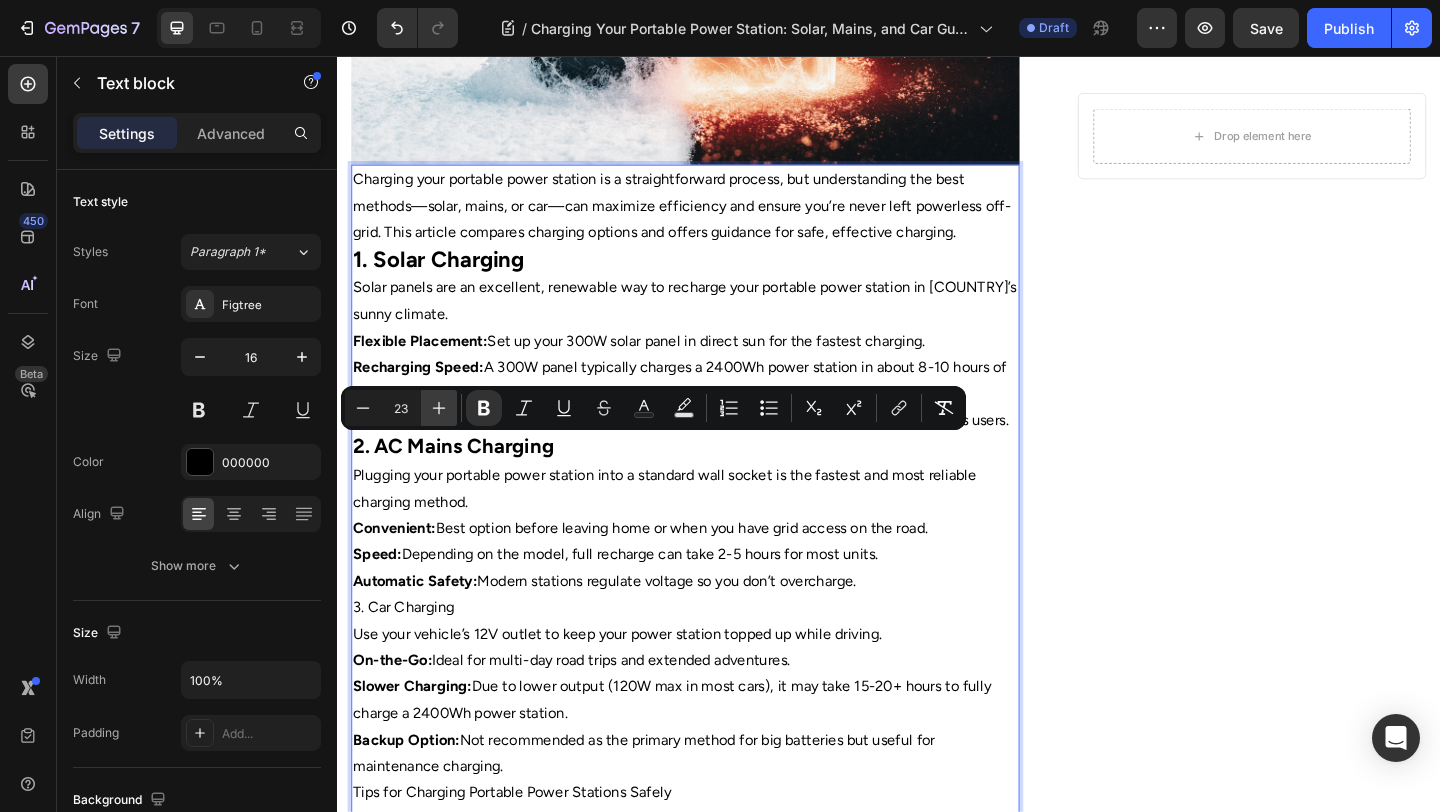 click 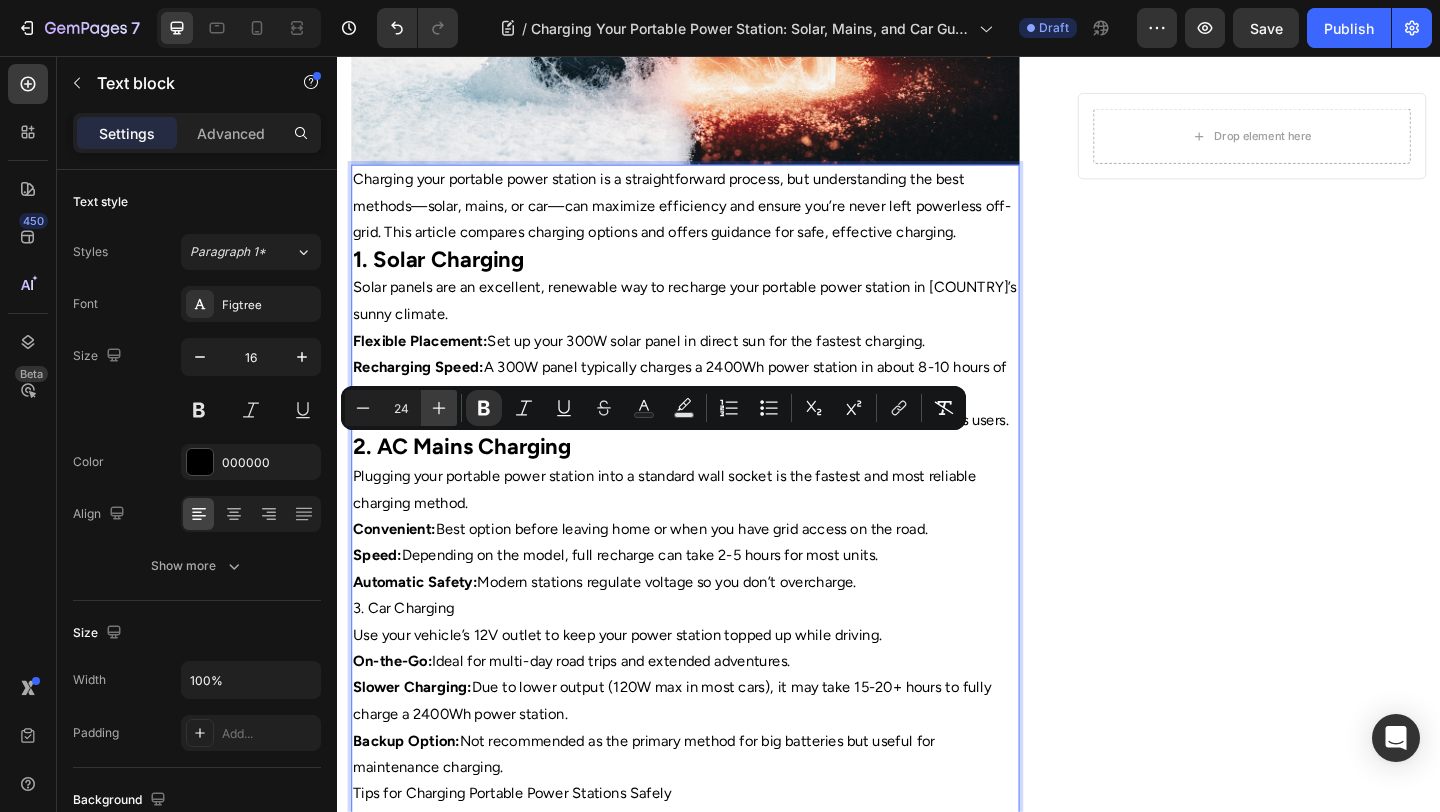 click 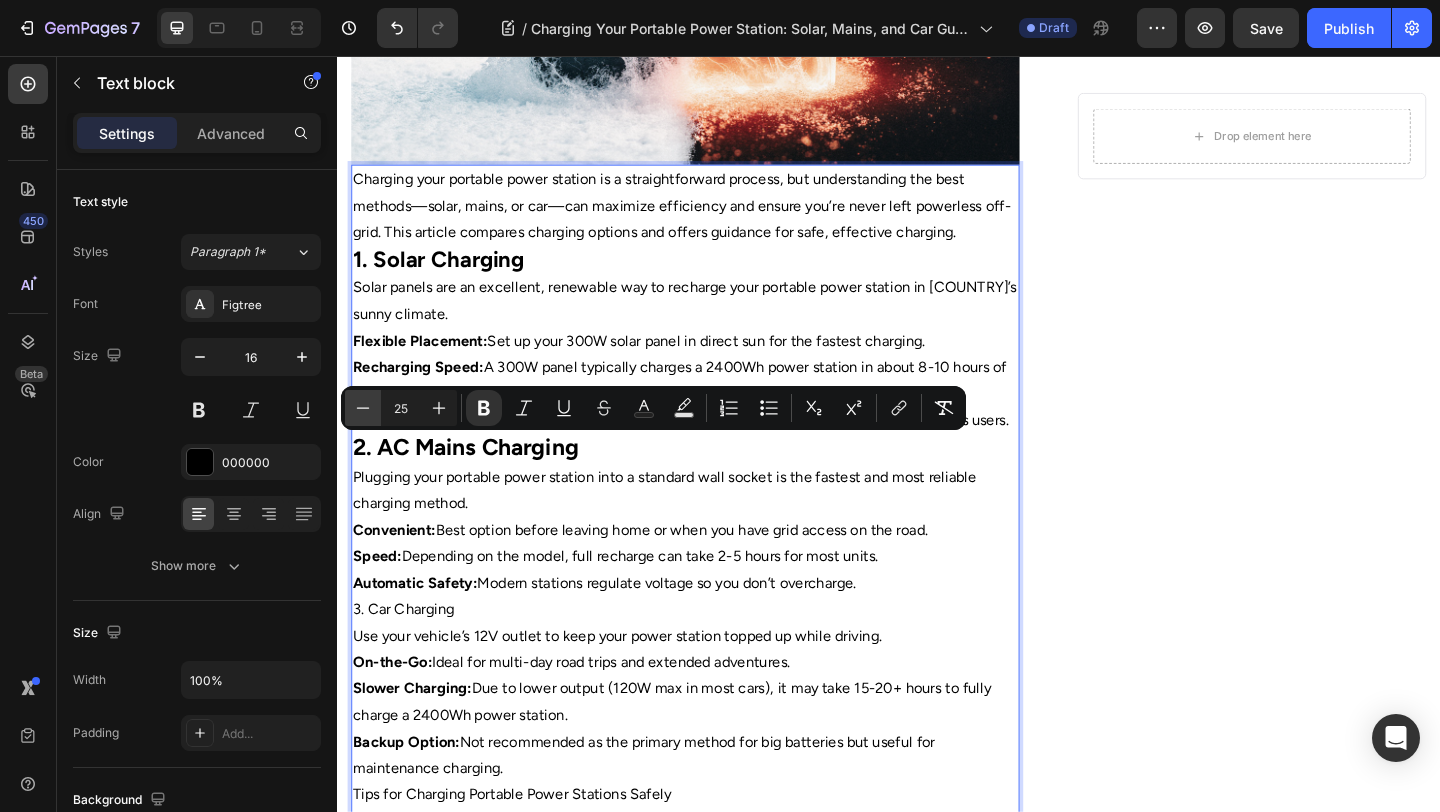 click on "Minus" at bounding box center [363, 408] 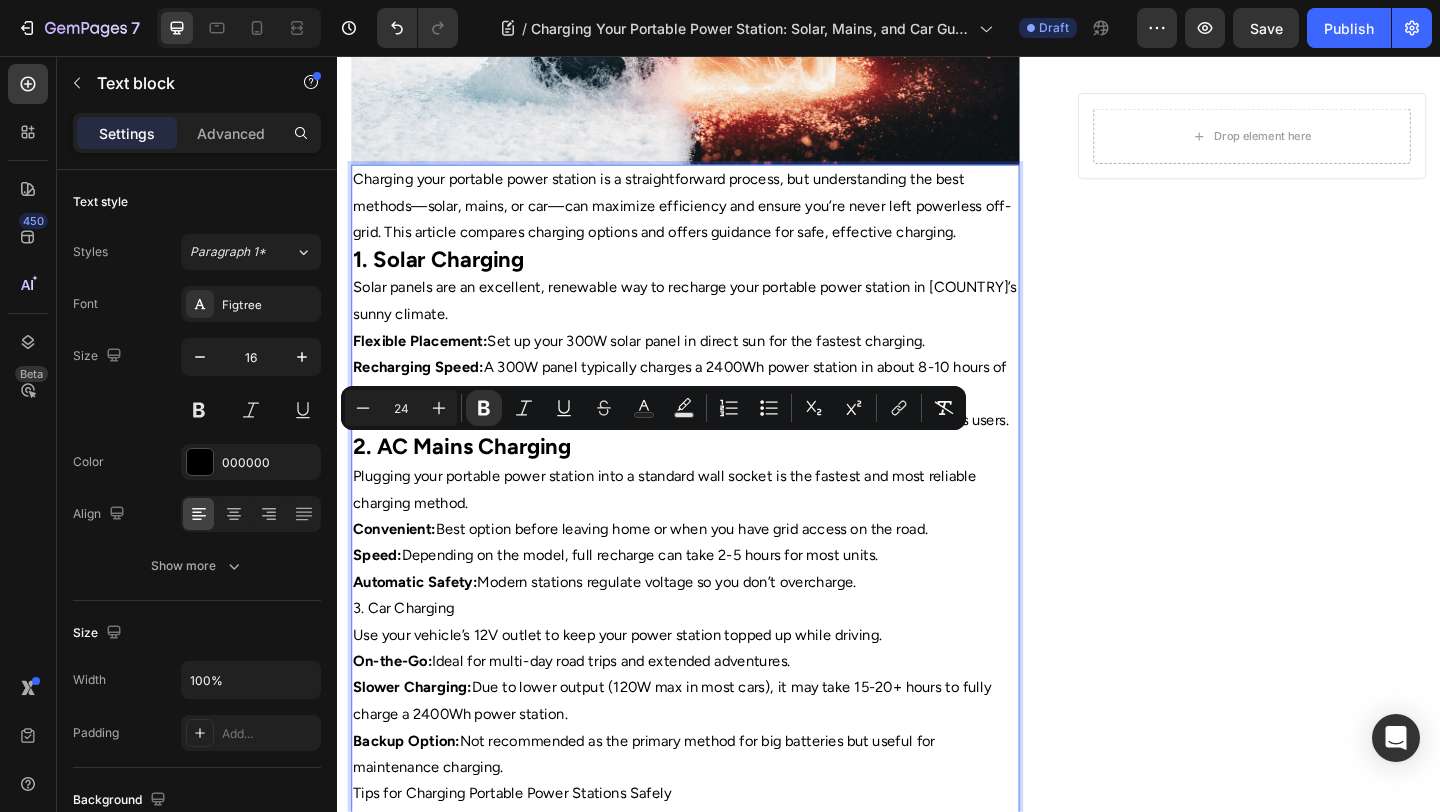 type on "16" 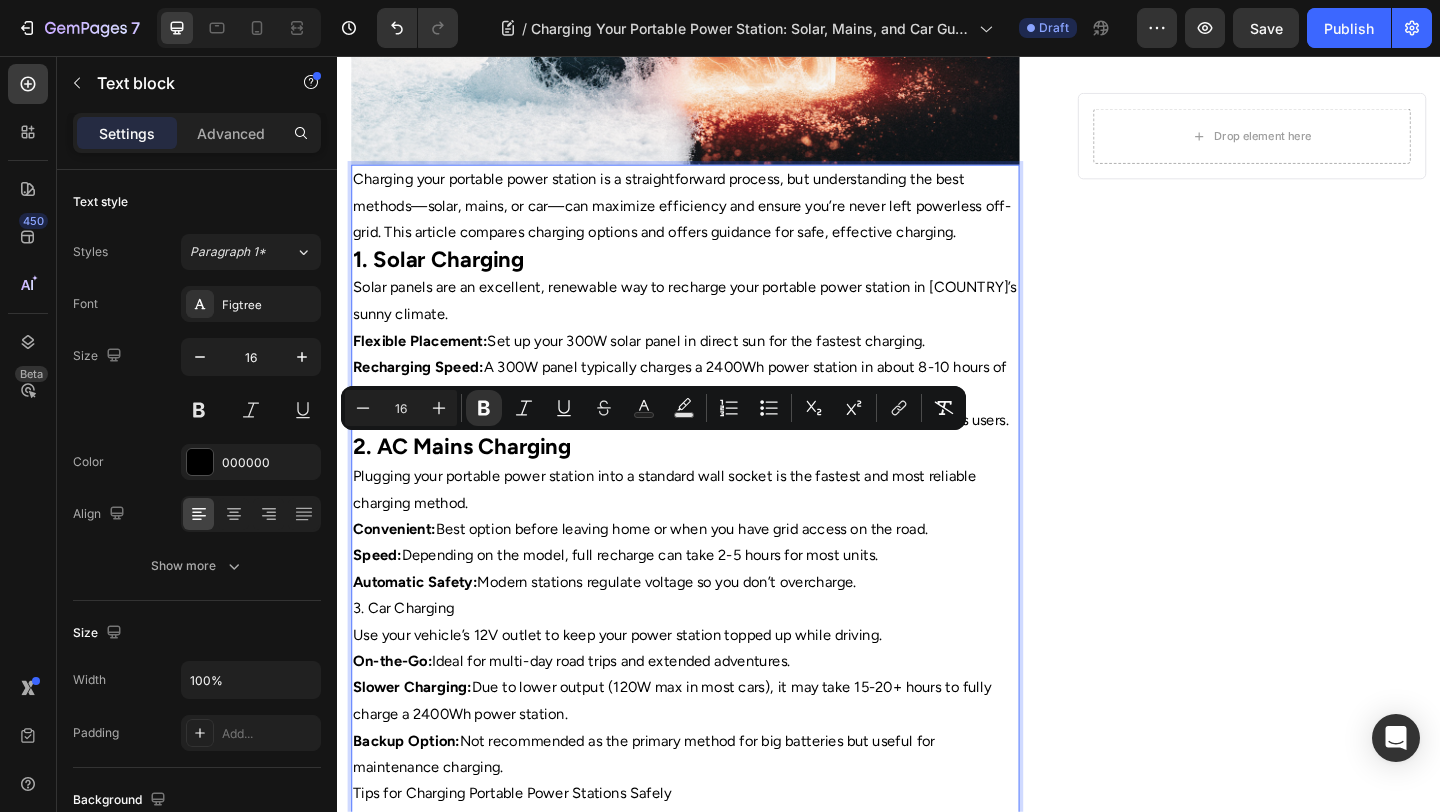 click on "3. Car Charging" at bounding box center (715, 657) 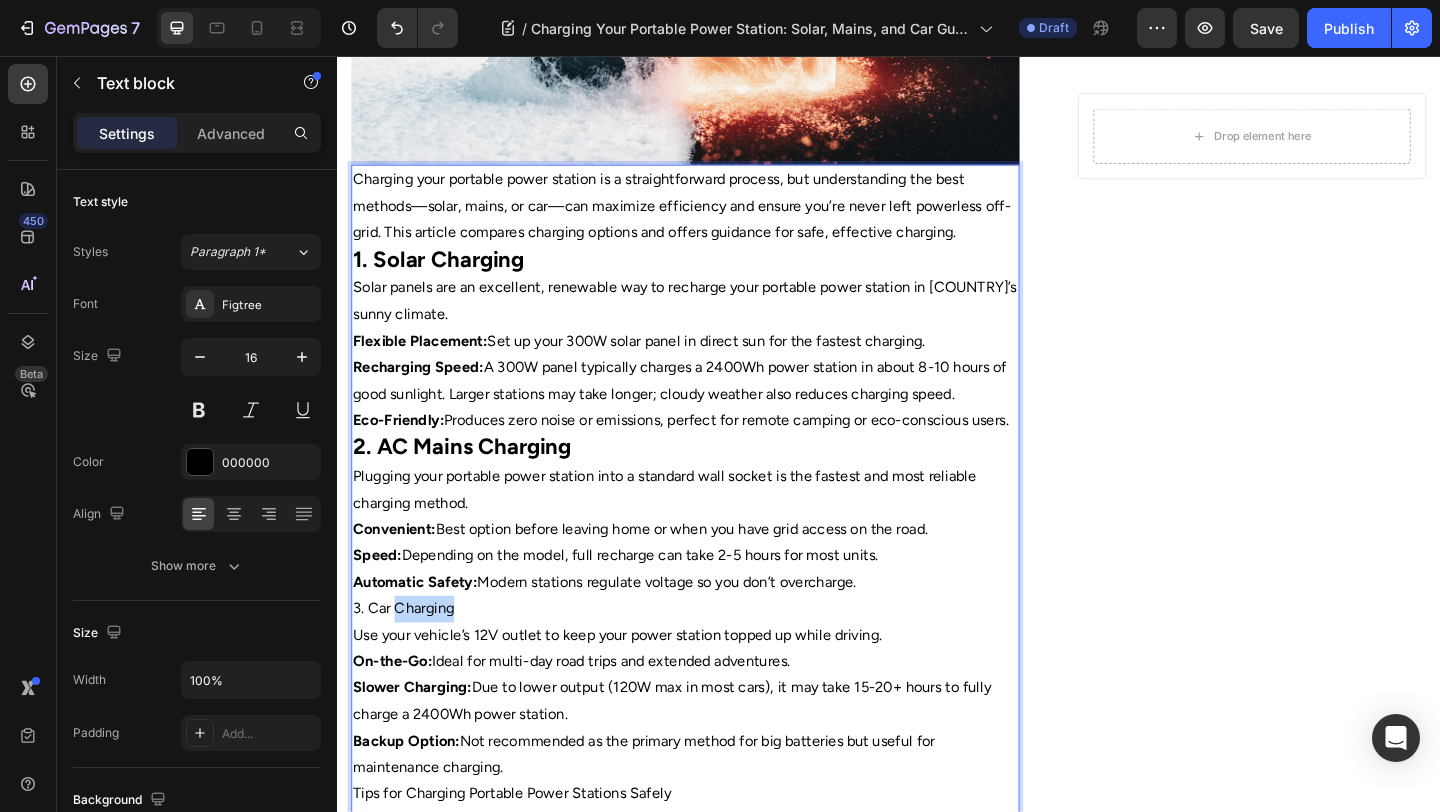 click on "3. Car Charging" at bounding box center [715, 657] 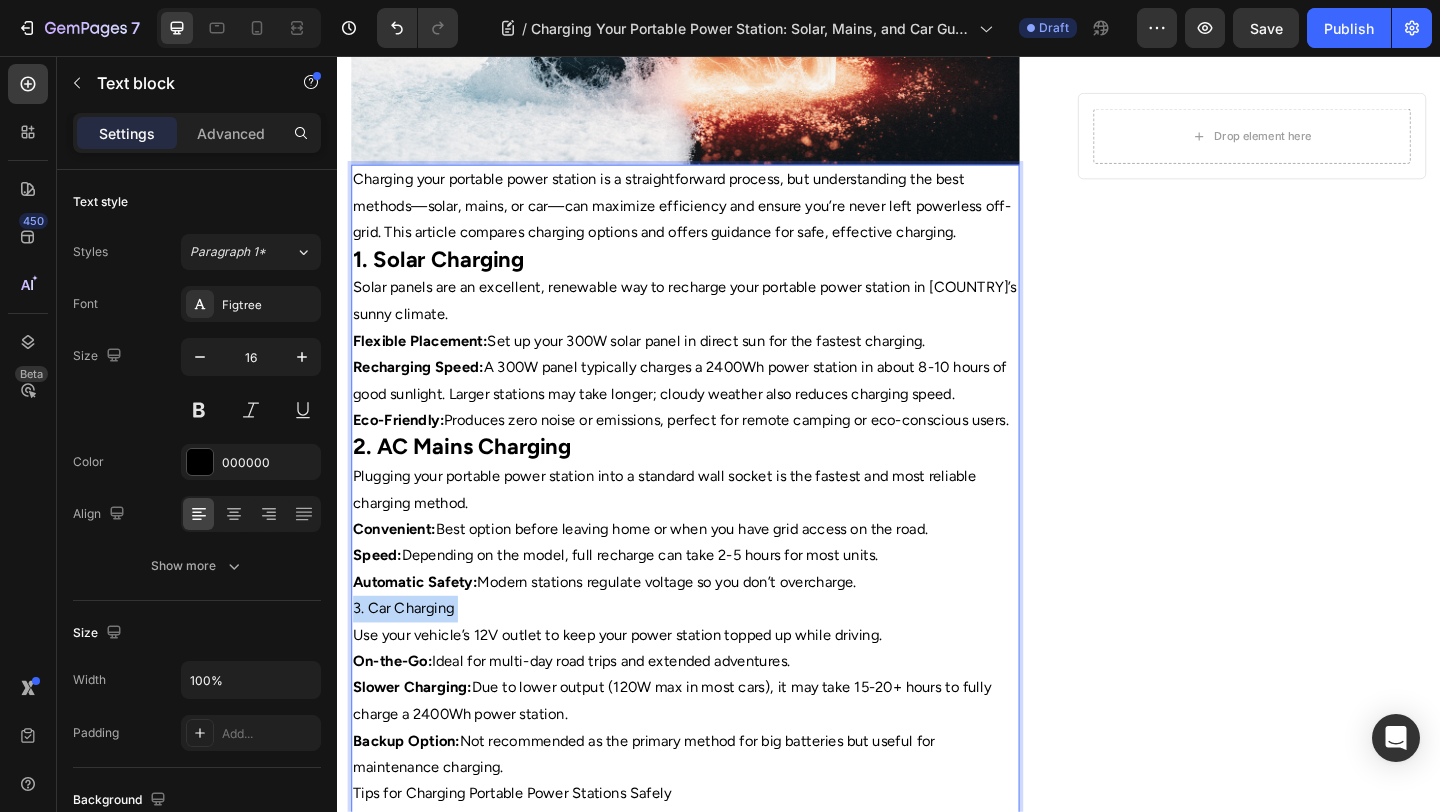 click on "3. Car Charging" at bounding box center (715, 657) 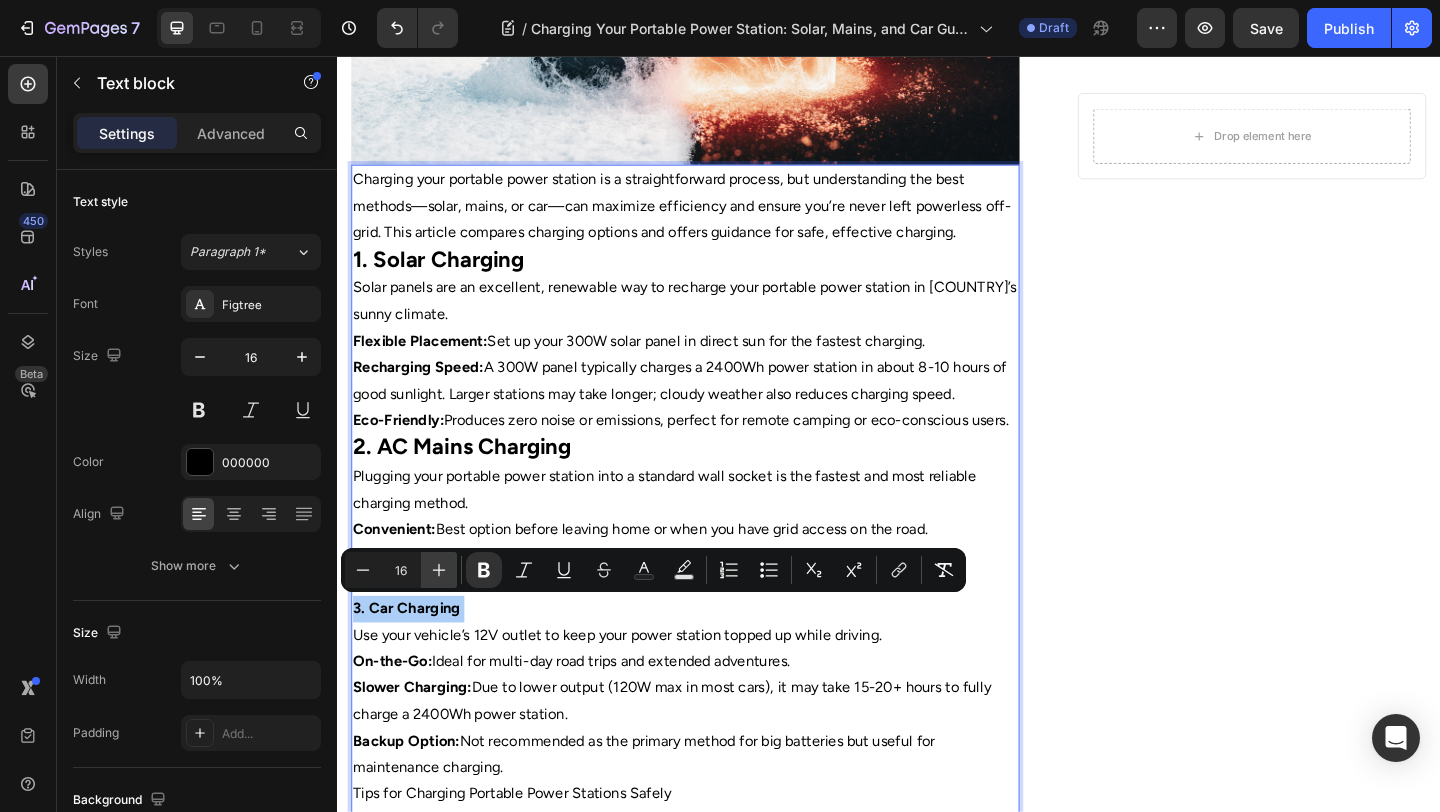 click 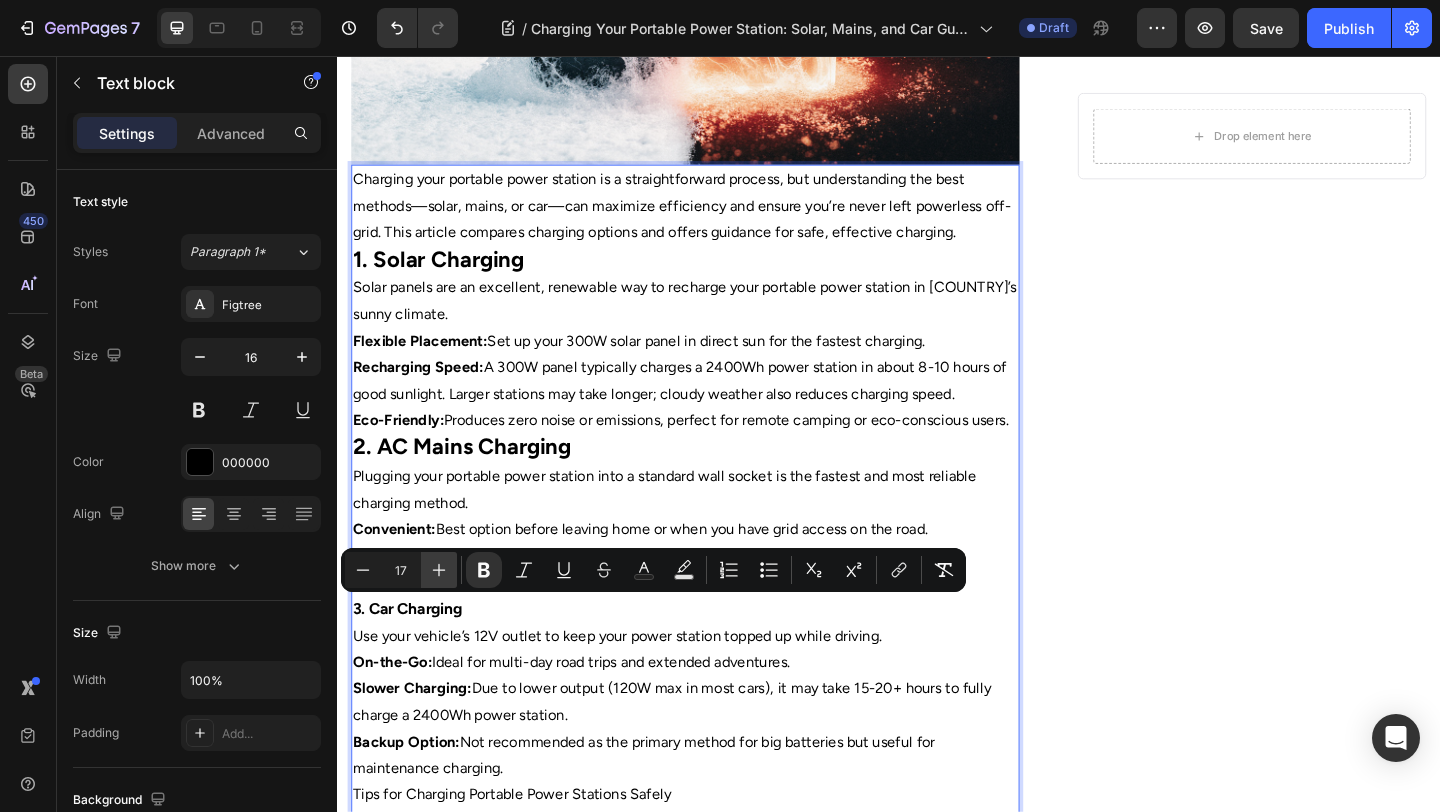 click 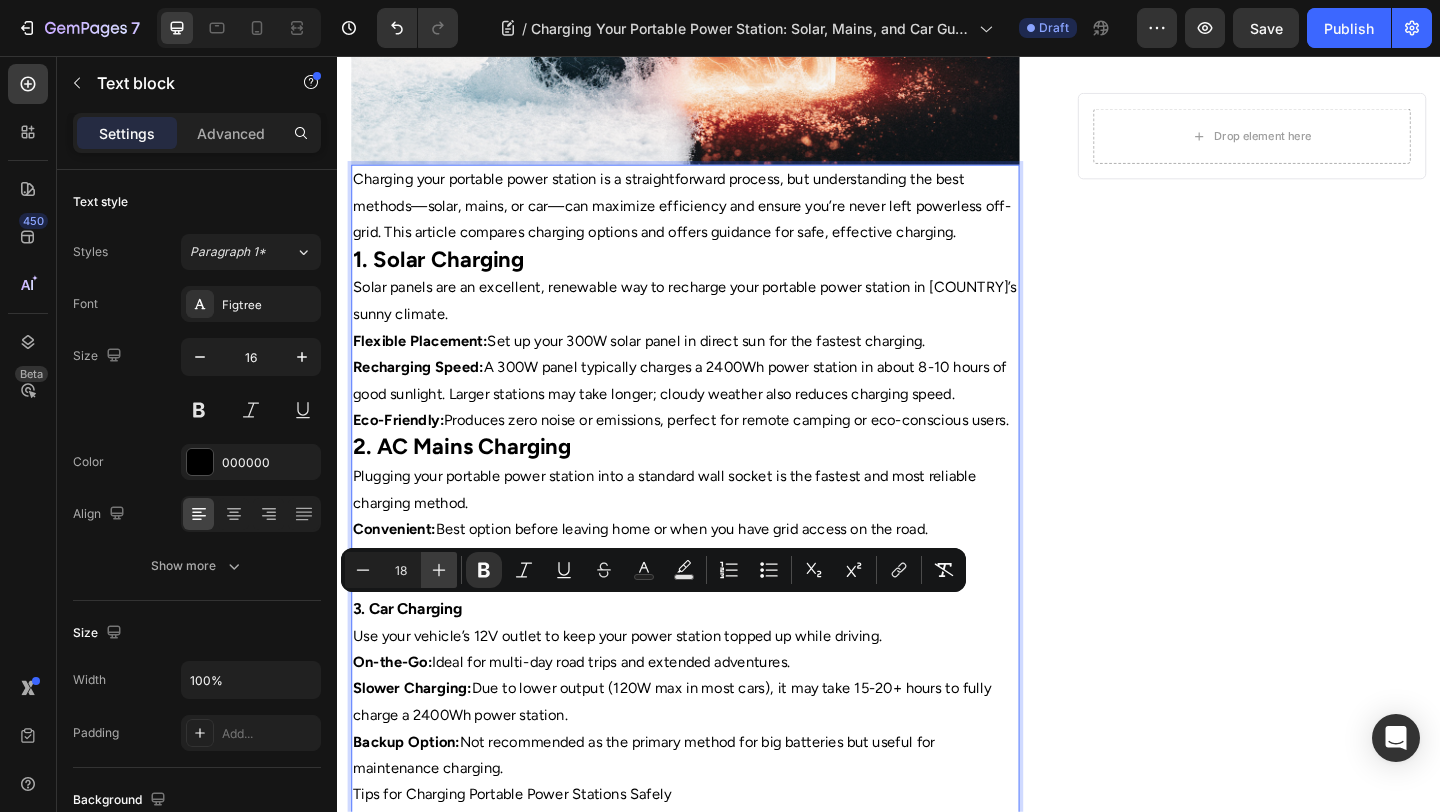 click 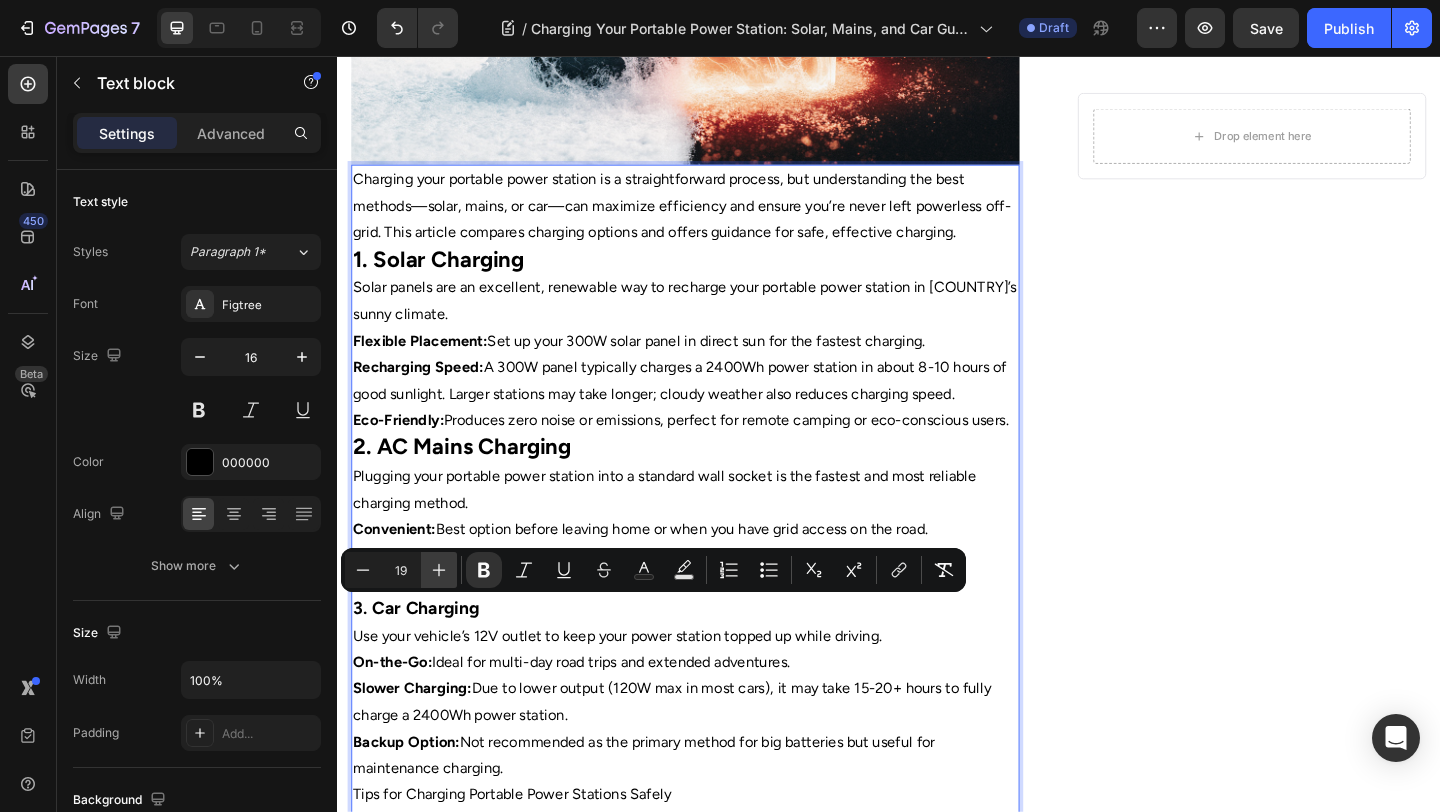 click 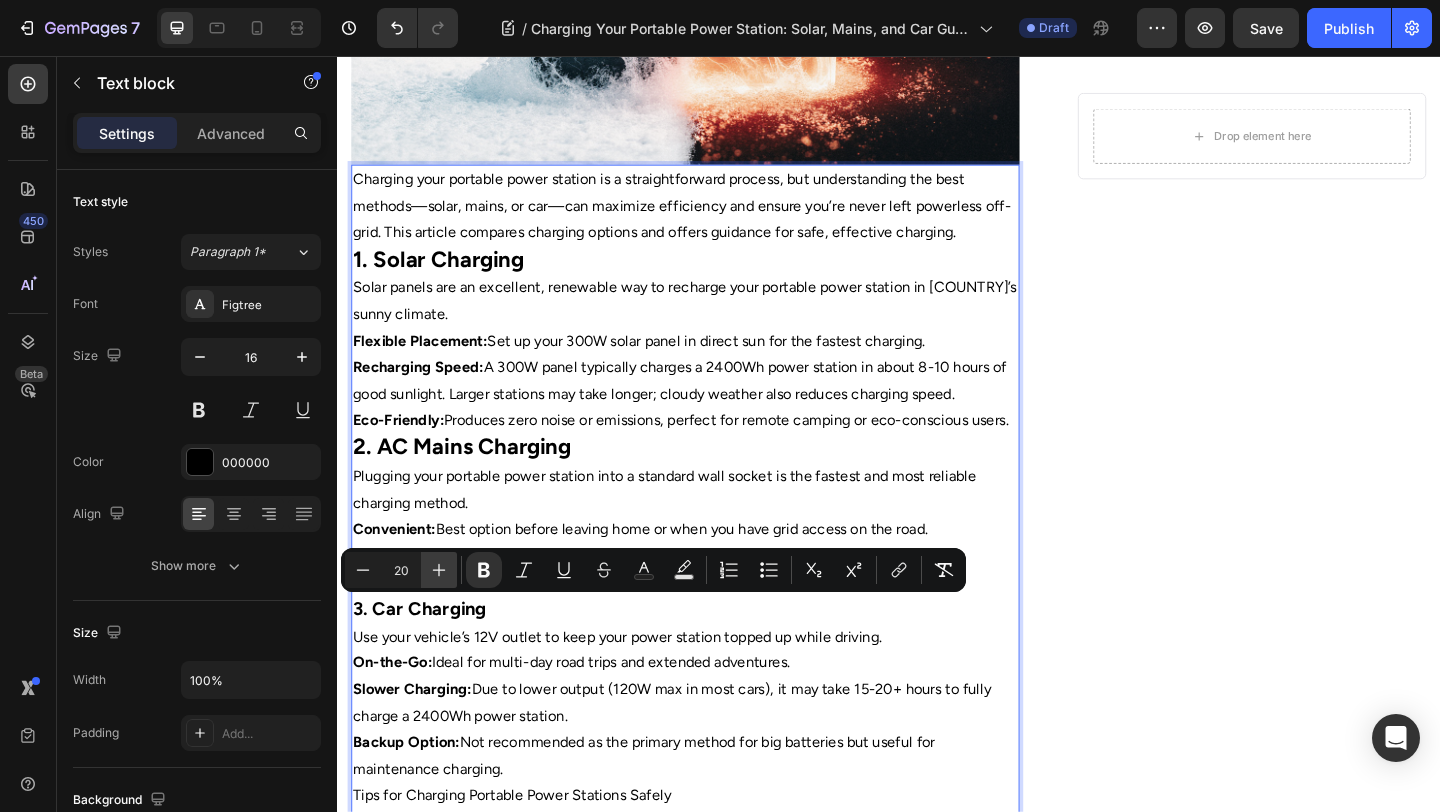 click 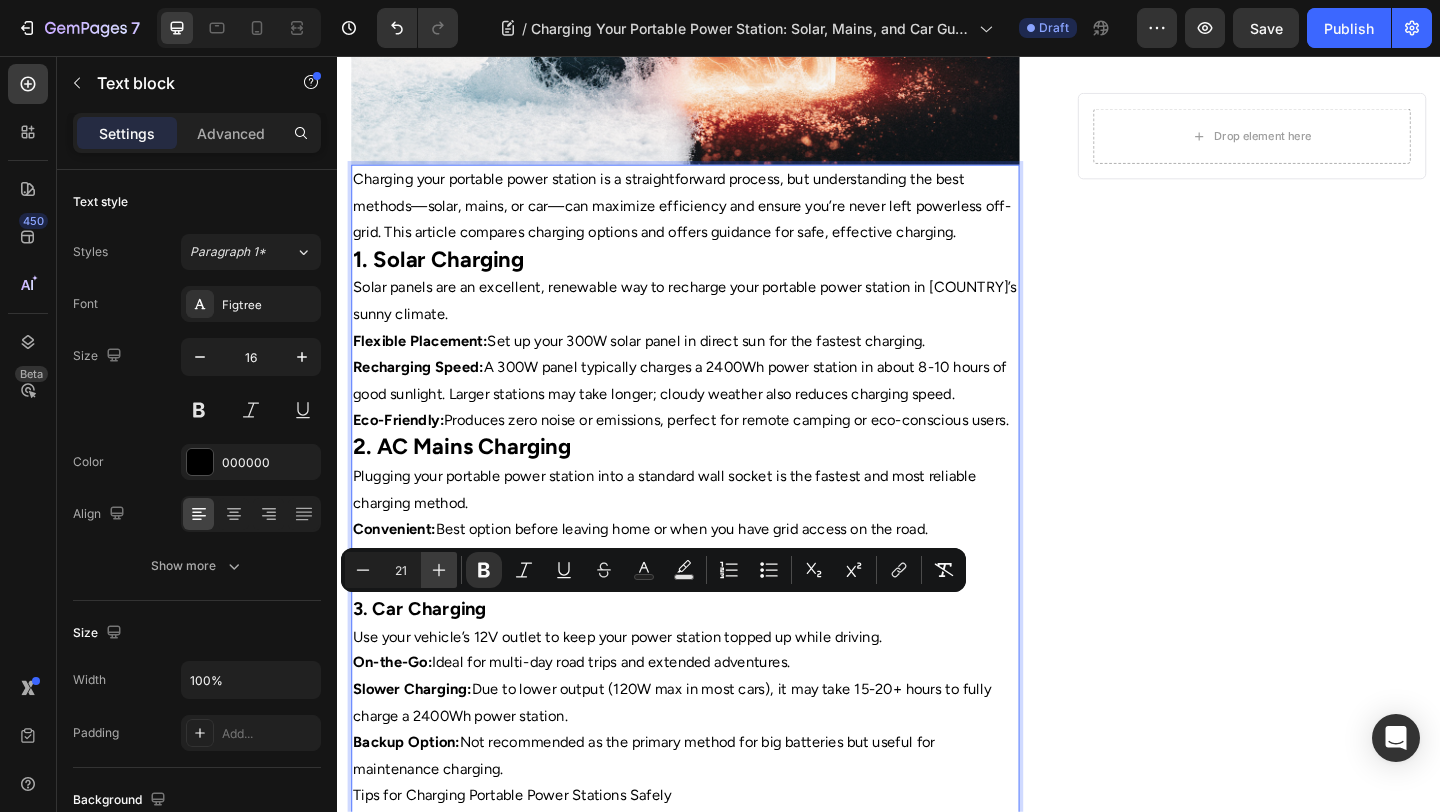 click 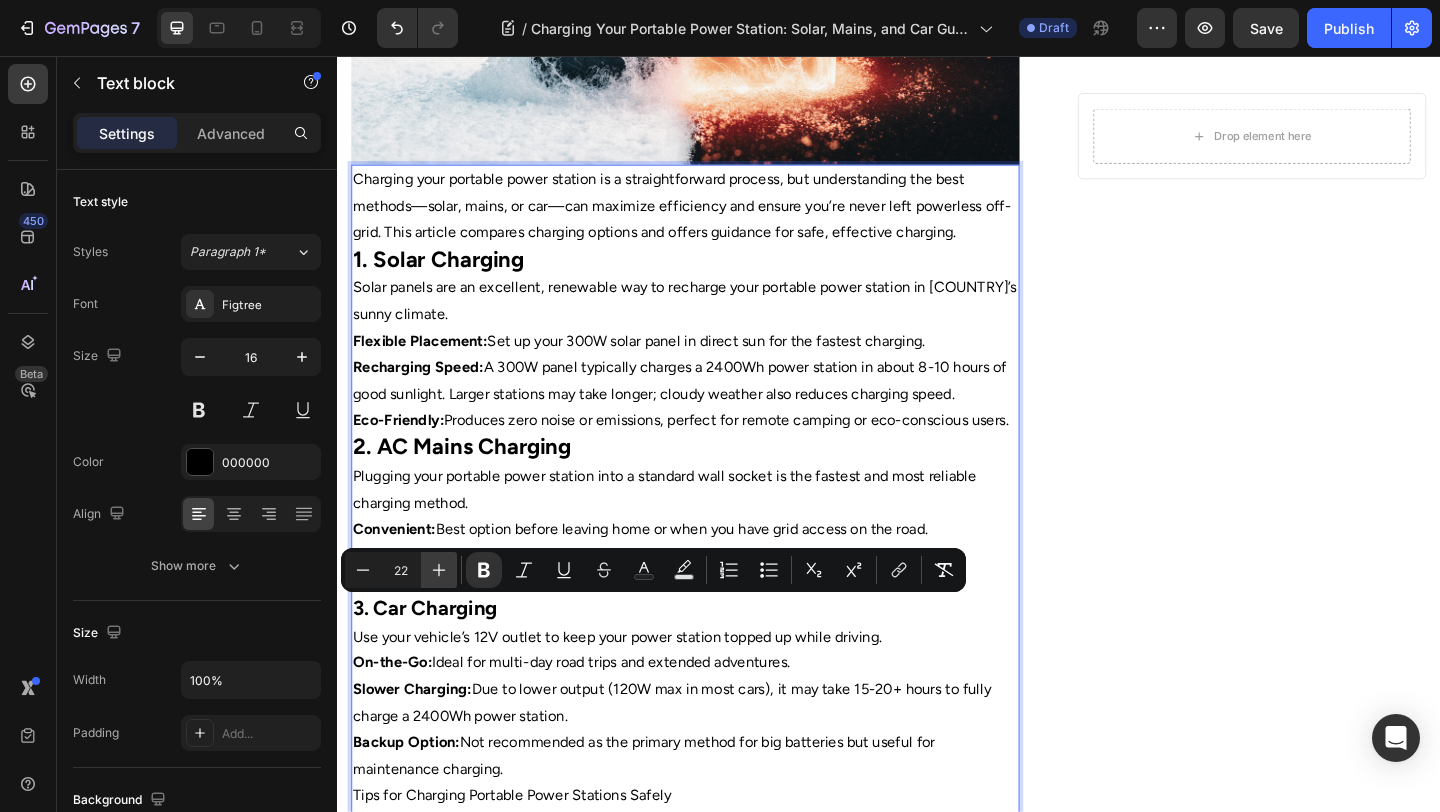 click 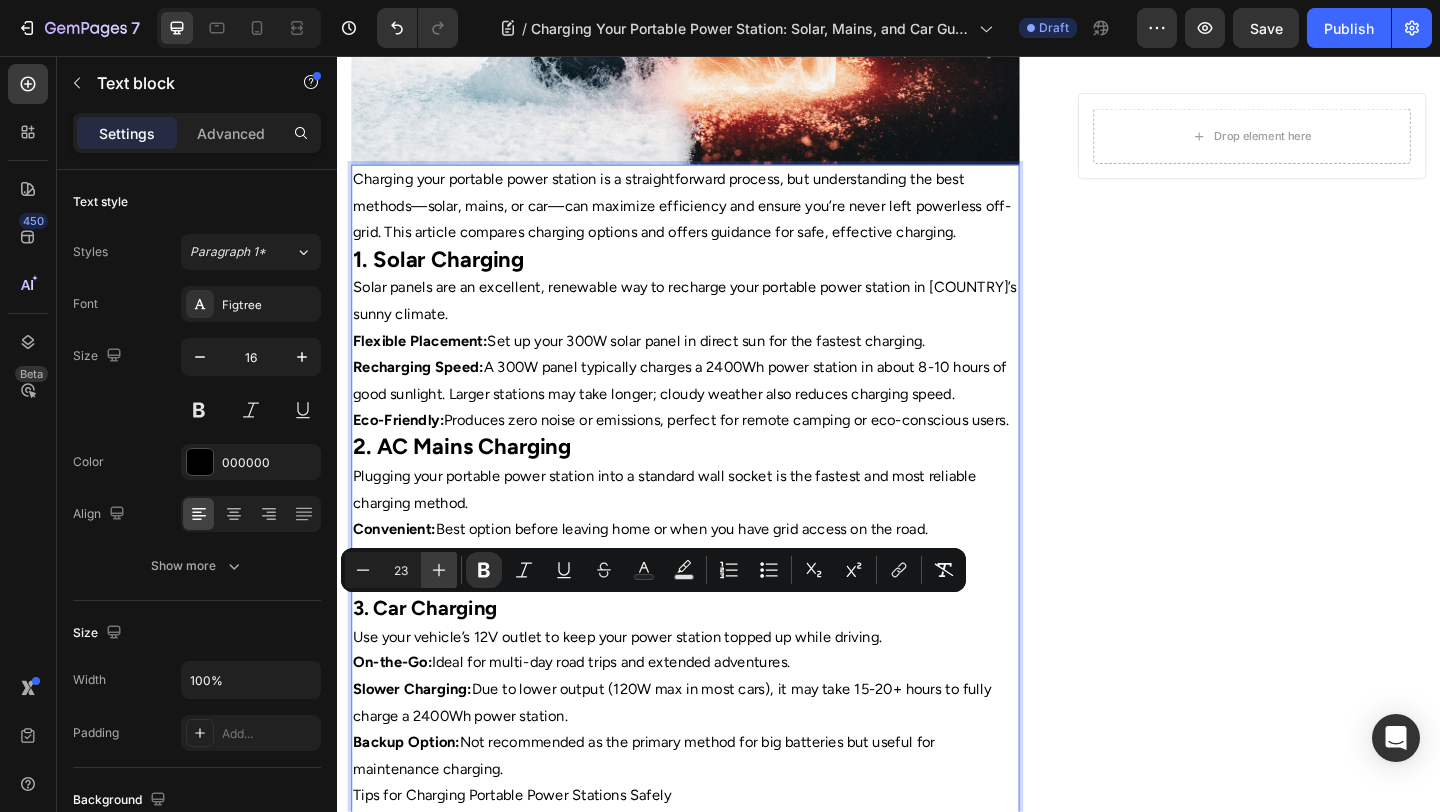 click 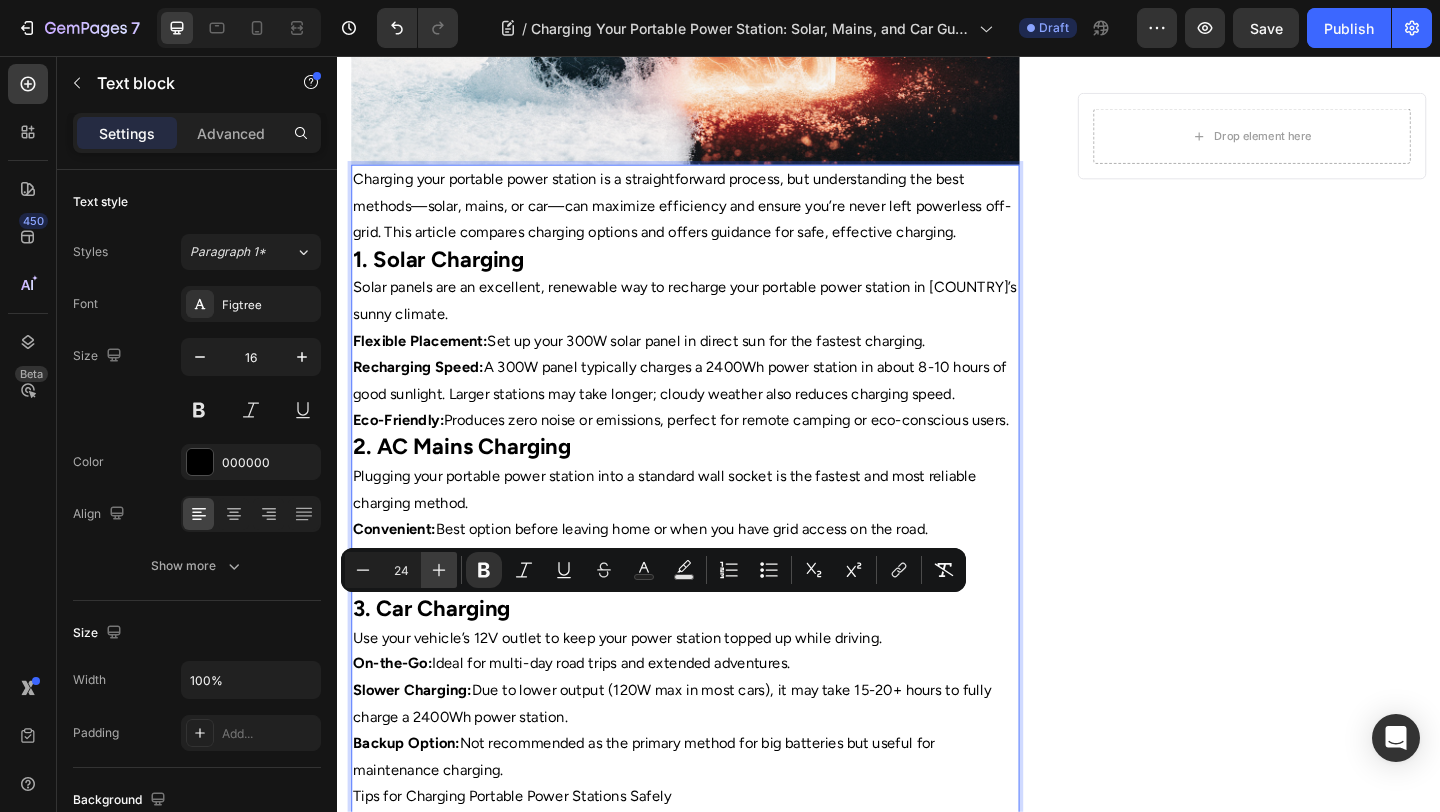 click 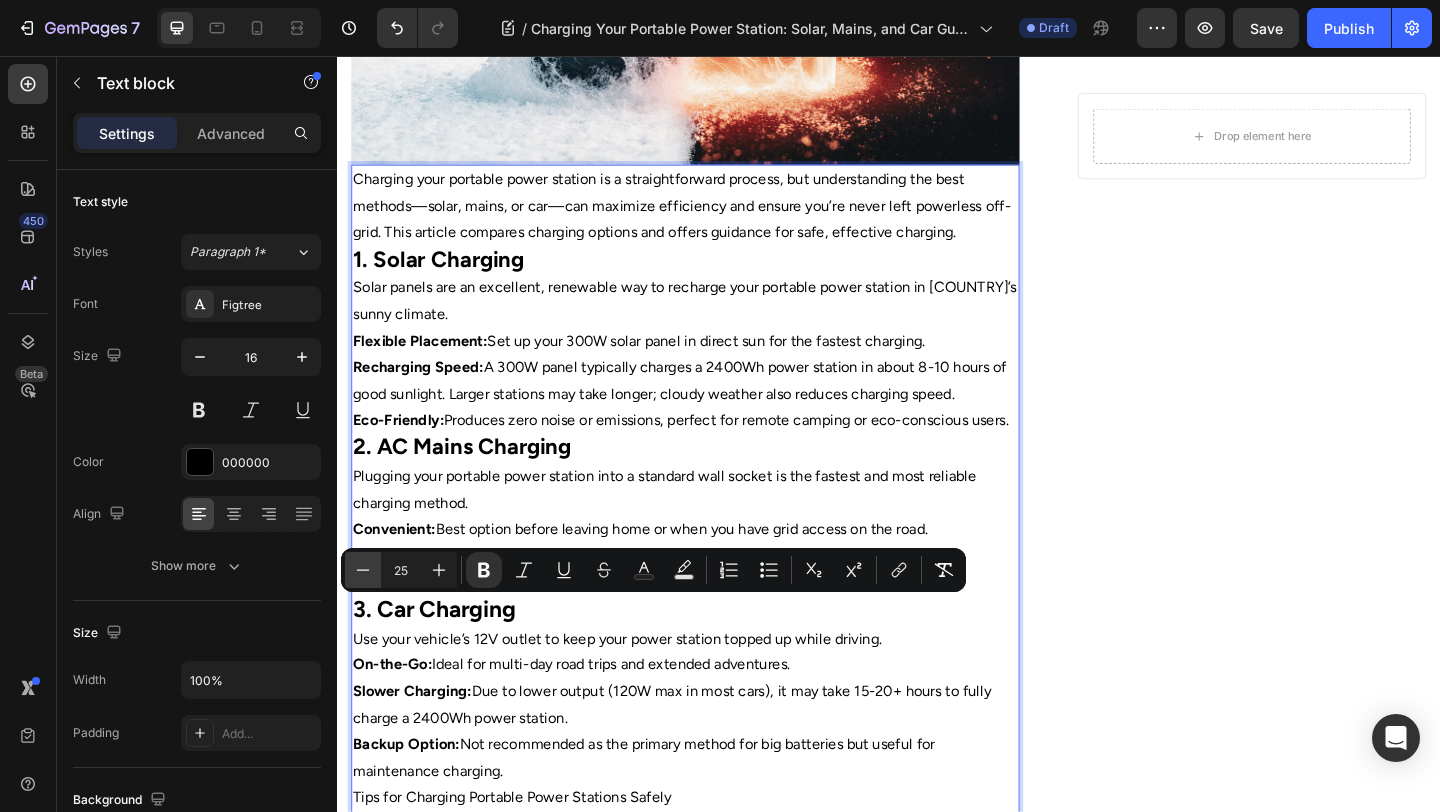 click 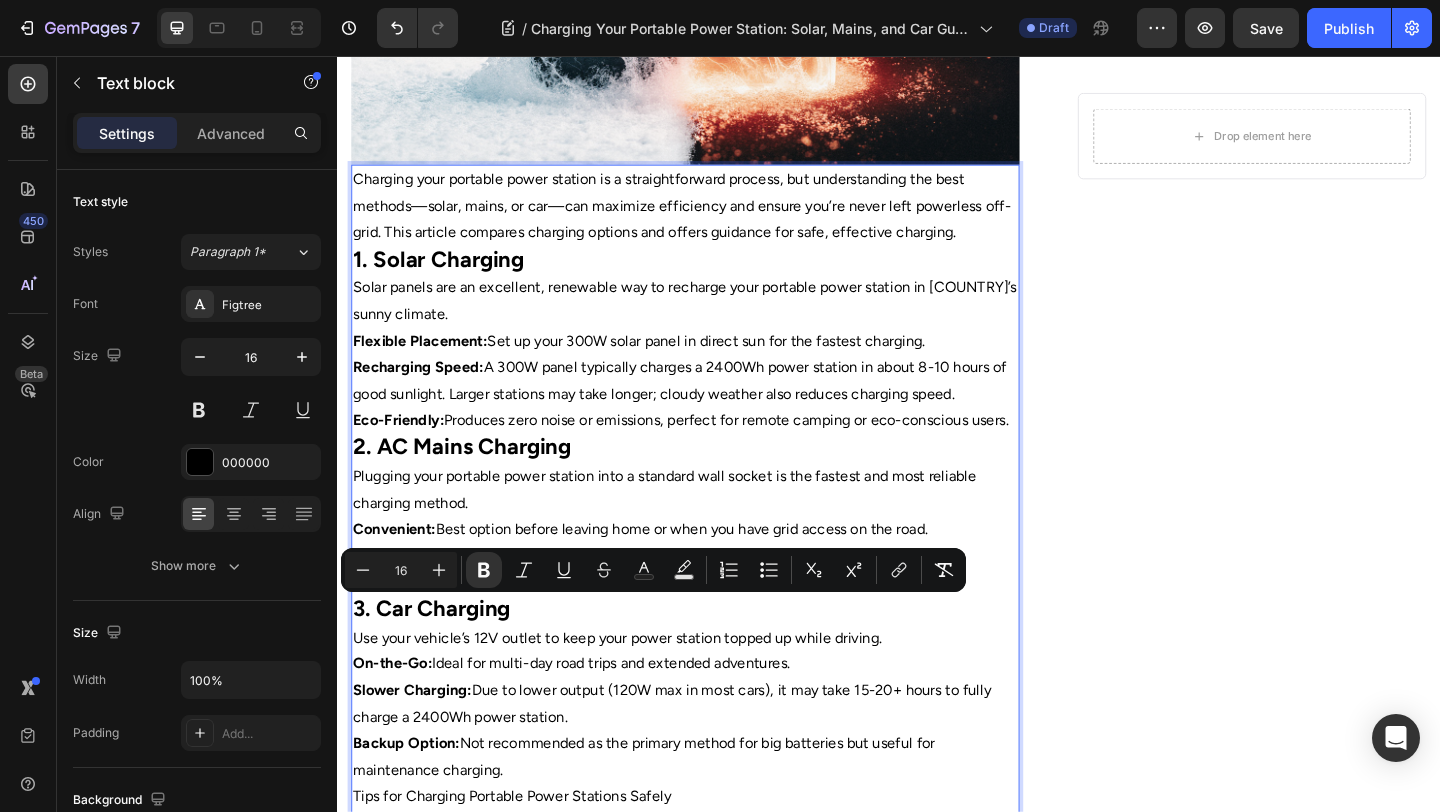 click on "On-the-Go:  Ideal for multi-day road trips and extended adventures." at bounding box center (715, 717) 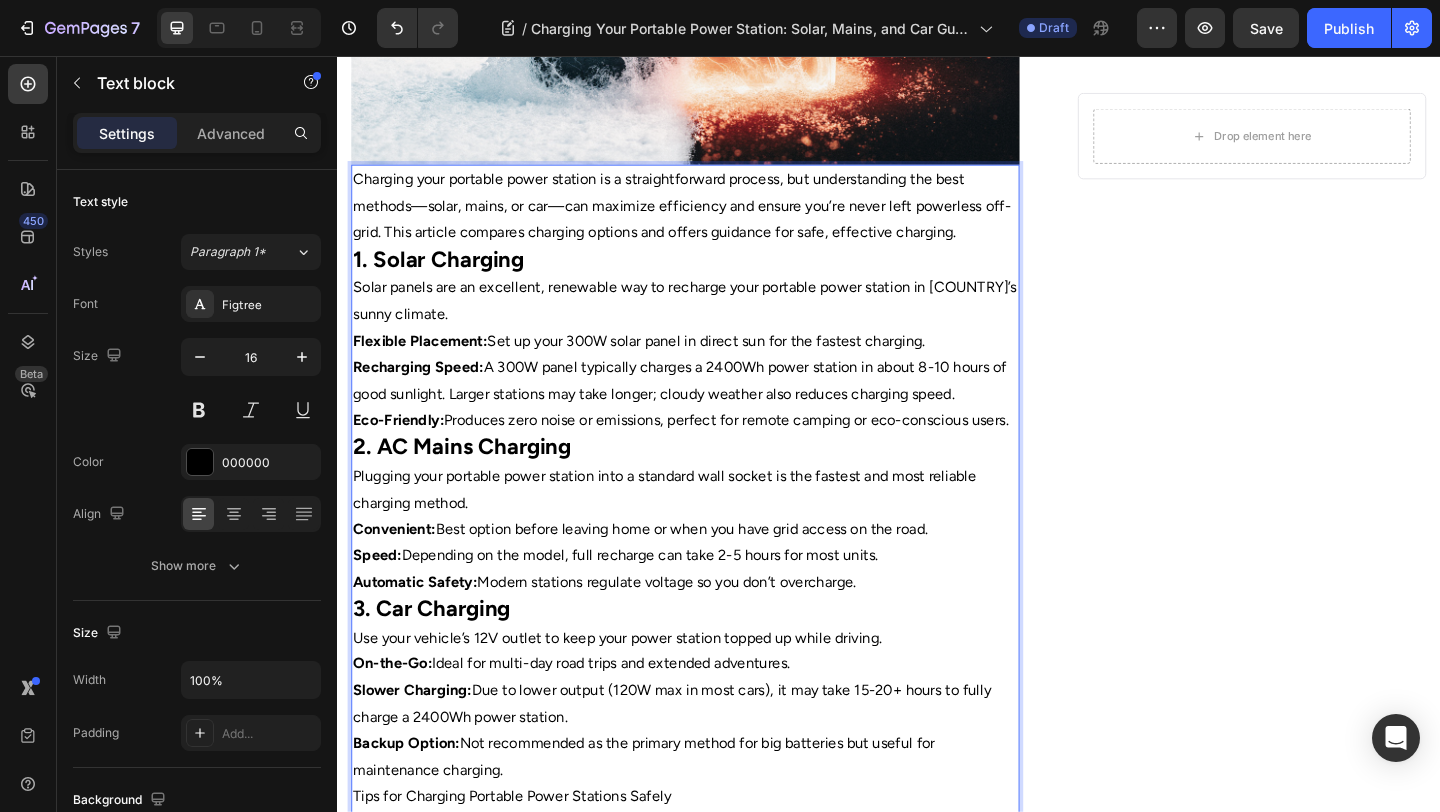 click on "Automatic Safety:  Modern stations regulate voltage so you don’t overcharge." at bounding box center [715, 628] 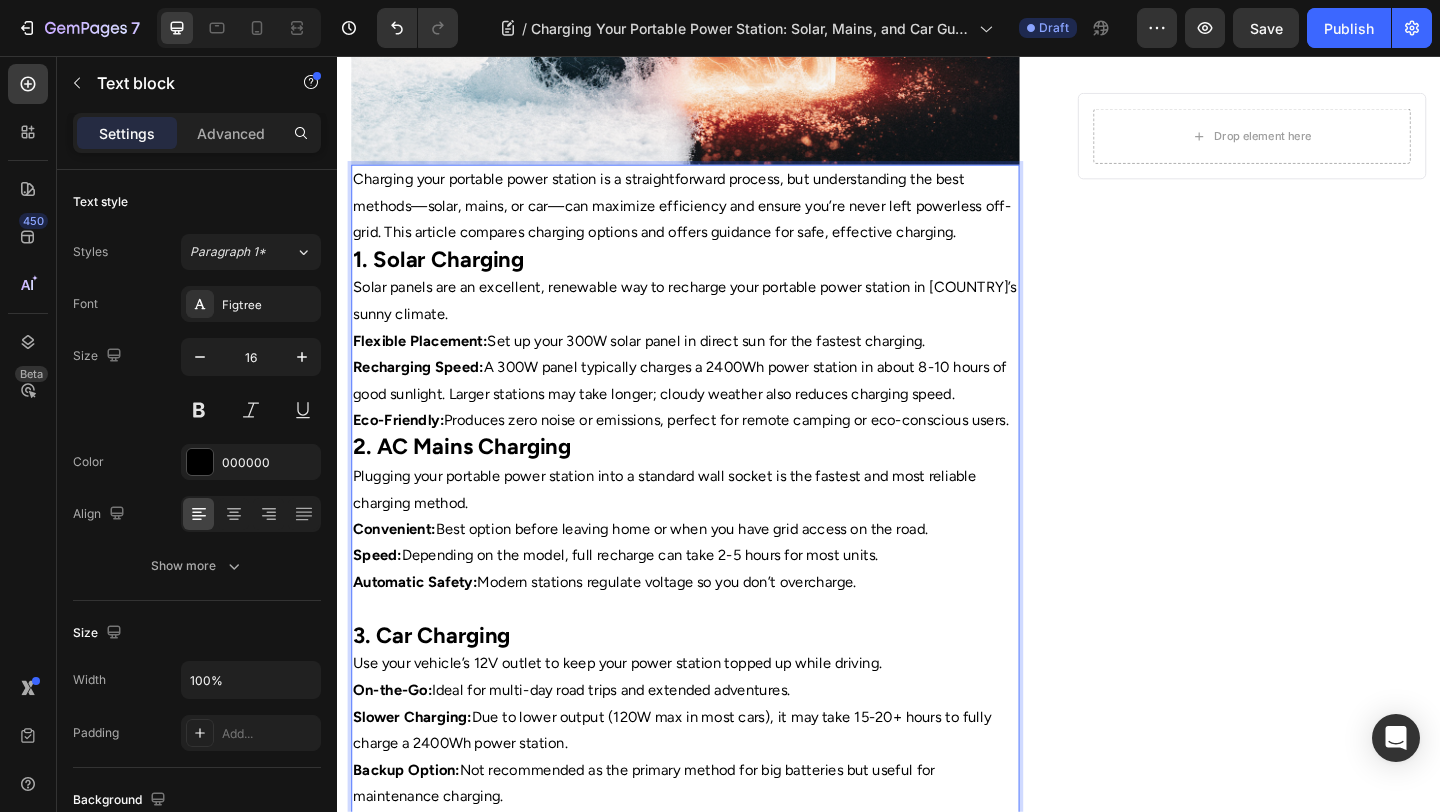 click on "Recharging Speed:  A 300W panel typically charges a 2400Wh power station in about 8-10 hours of good sunlight. Larger stations may take longer; cloudy weather also reduces charging speed." at bounding box center [715, 410] 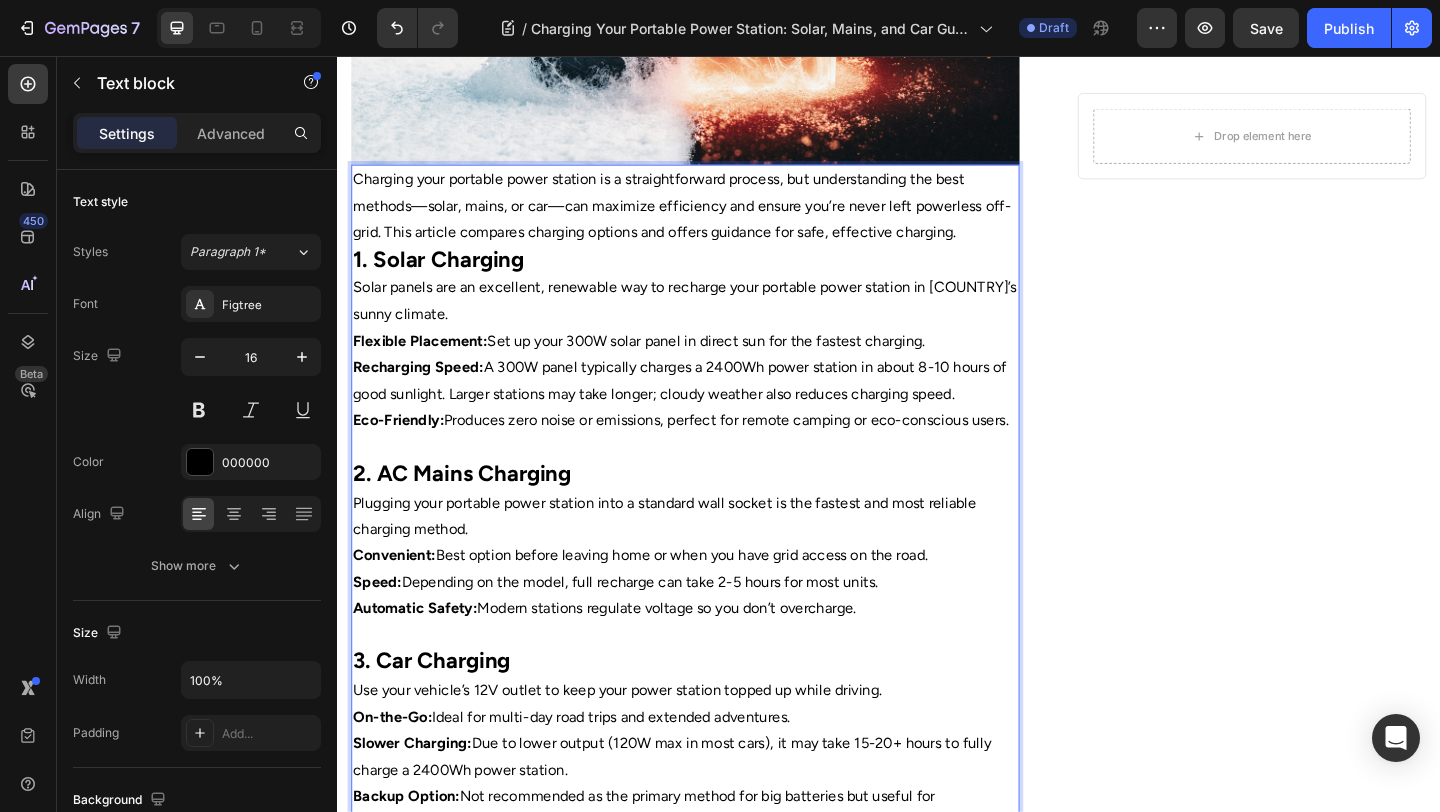 click on "Eco-Friendly:" at bounding box center [403, 451] 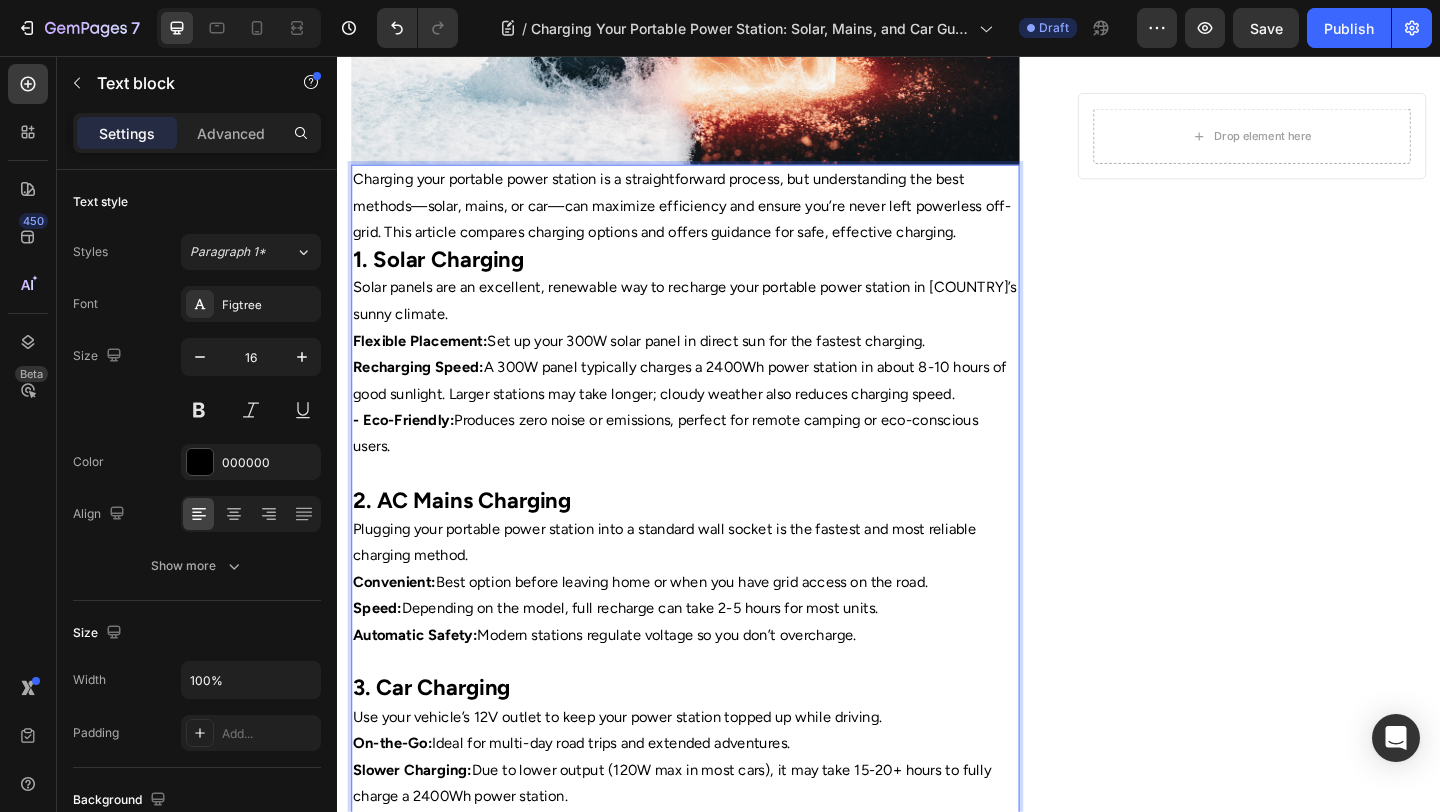 click on "Recharging Speed:" at bounding box center [425, 394] 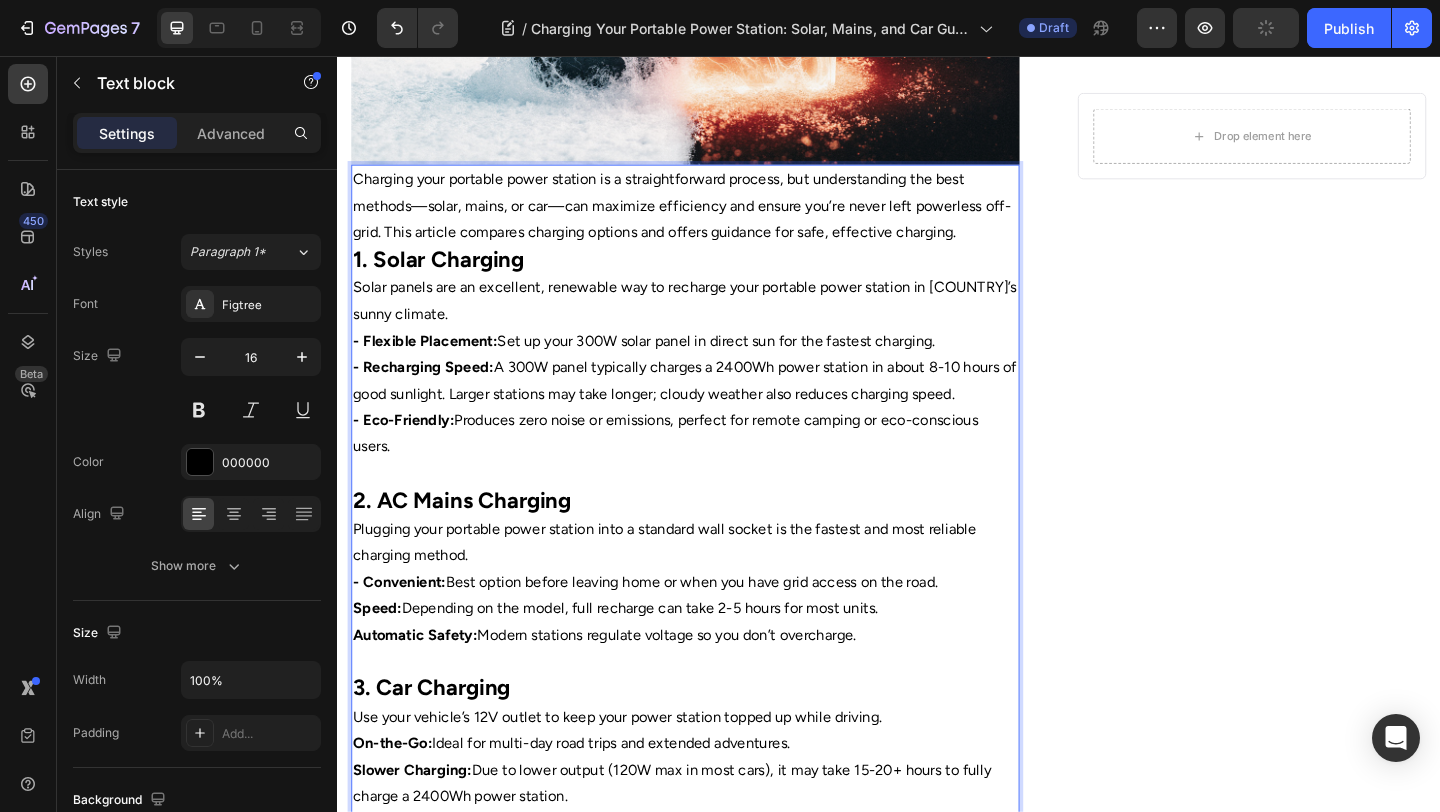 click on "Speed:" at bounding box center (380, 656) 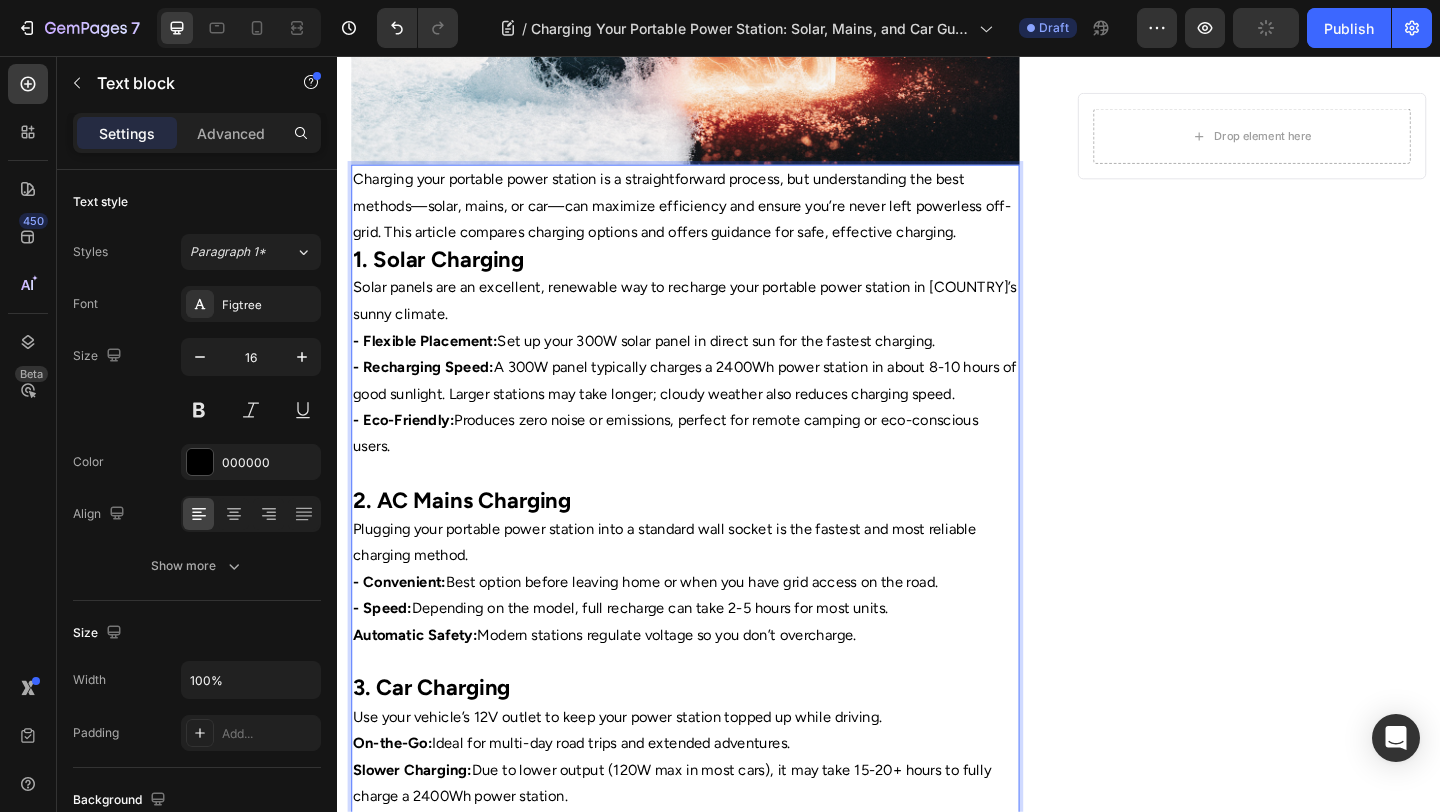 click on "Charging your portable power station is a straightforward process, but understanding the best methods—solar, mains, or car—can maximize efficiency and ensure you’re never left powerless off-grid. This article compares charging options and offers guidance for safe, effective charging. 1. Solar Charging Solar panels are an excellent, renewable way to recharge your portable power station in Australia’s sunny climate.  - Flexible Placement:  Set up your 300W solar panel in direct sun for the fastest charging.  - Recharging Speed:  A 300W panel typically charges a 2400Wh power station in about 8-10 hours of good sunlight. Larger stations may take longer; cloudy weather also reduces charging speed.  - Eco-Friendly:  Produces zero noise or emissions, perfect for remote camping or eco-conscious users. 2. AC Mains Charging Plugging your portable power station into a standard wall socket is the fastest and most reliable charging method.  - Convenient:  - Speed: Automatic Safety: 3. Car Charging On-the-Go:" at bounding box center (715, 727) 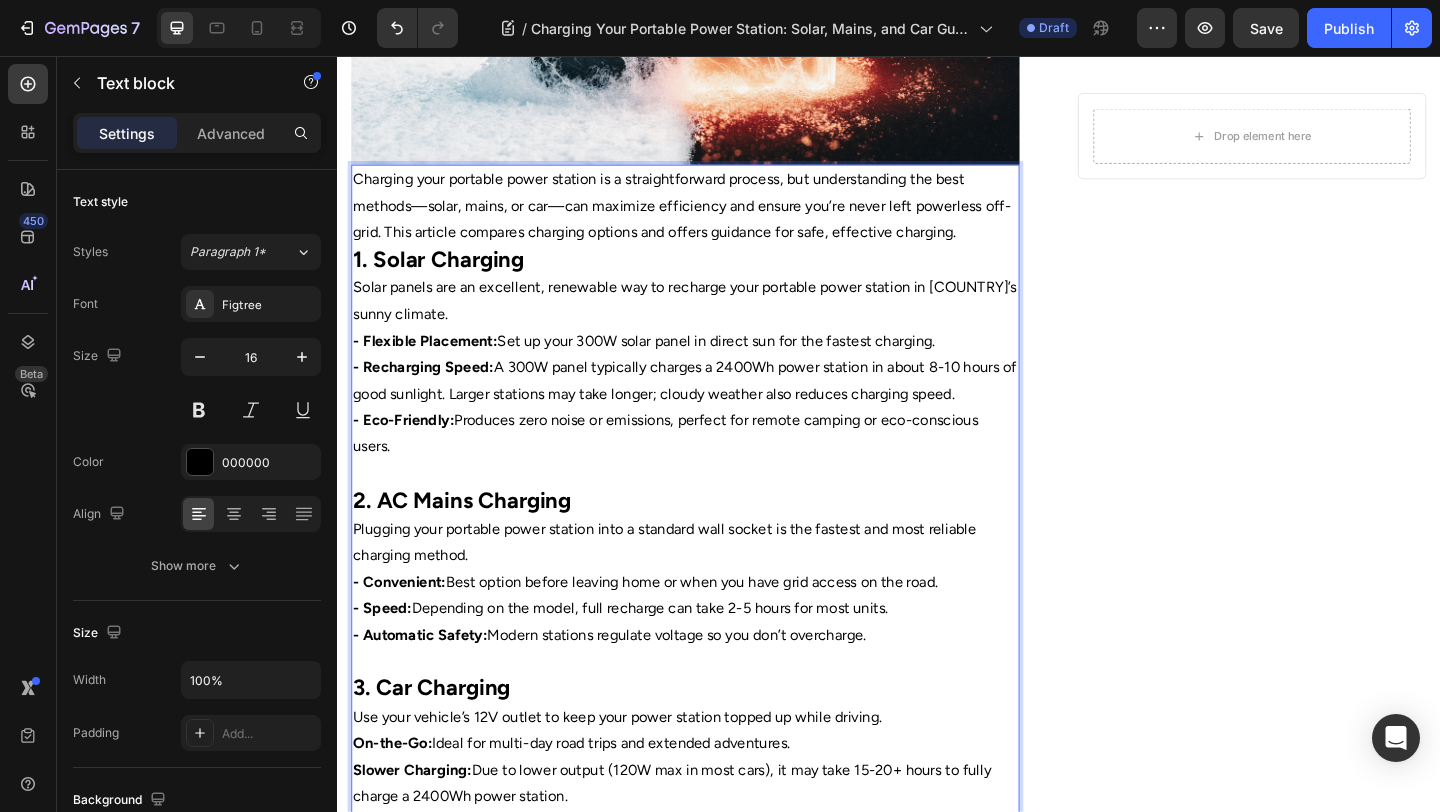 scroll, scrollTop: 845, scrollLeft: 0, axis: vertical 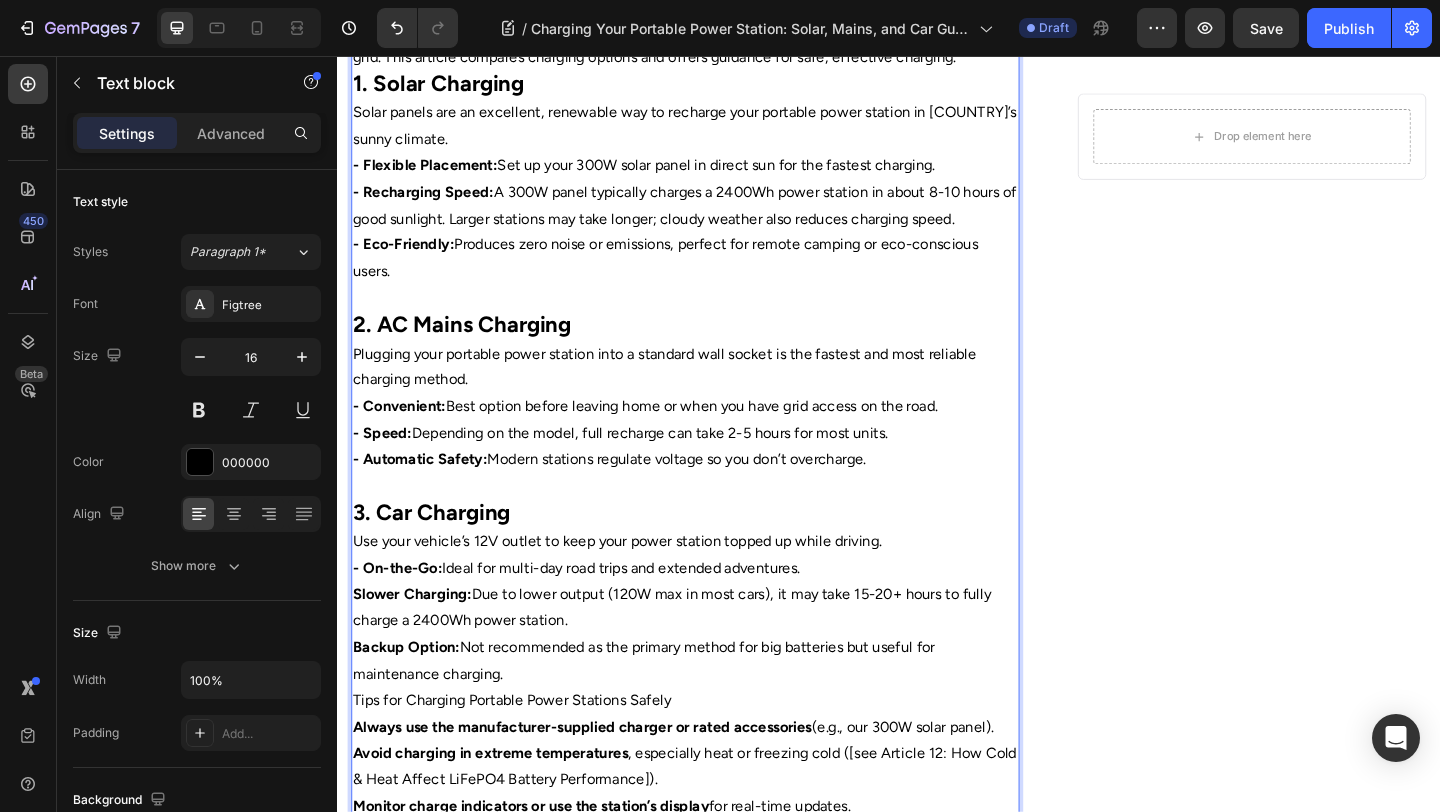 click on "Slower Charging:" at bounding box center [418, 641] 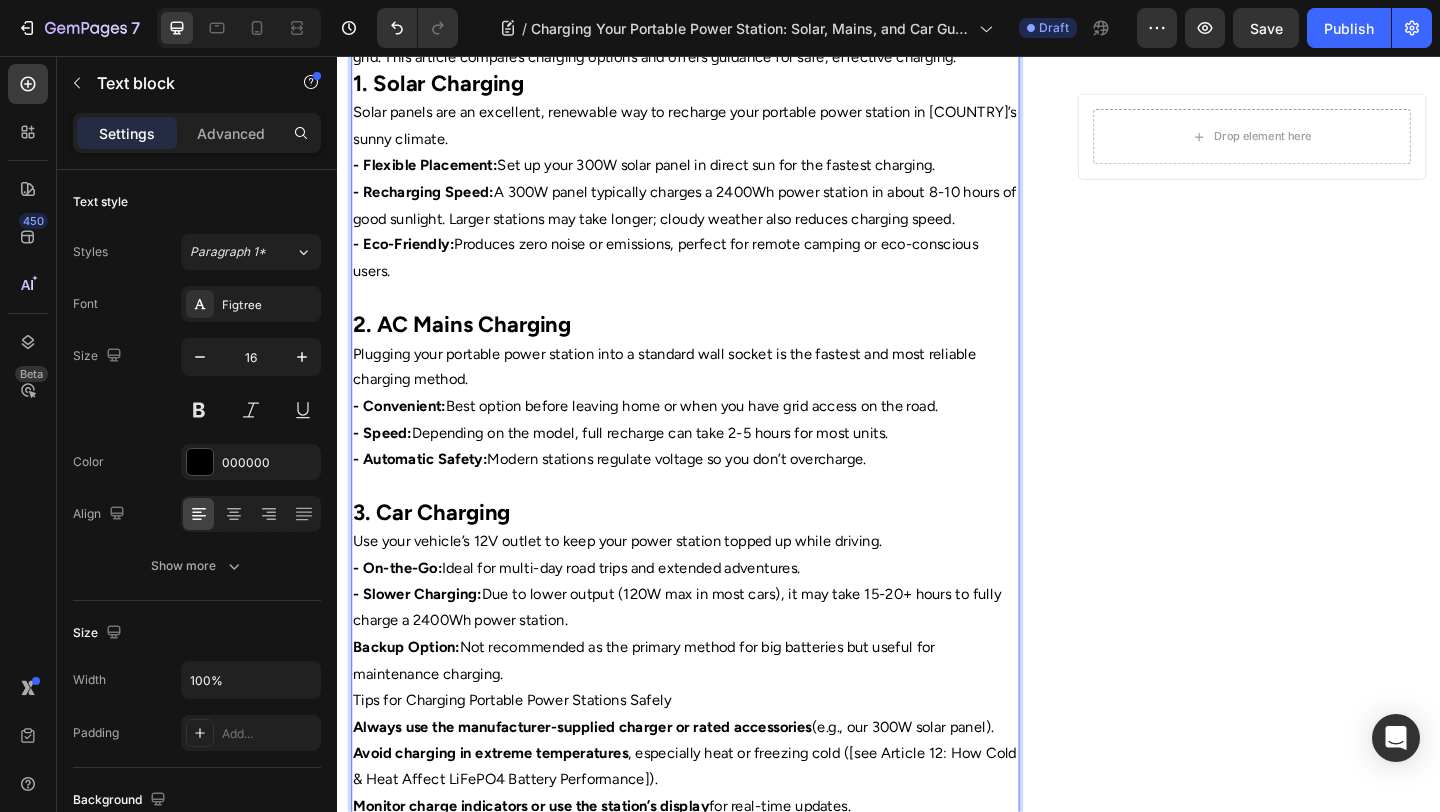 click on "Backup Option:" at bounding box center [412, 698] 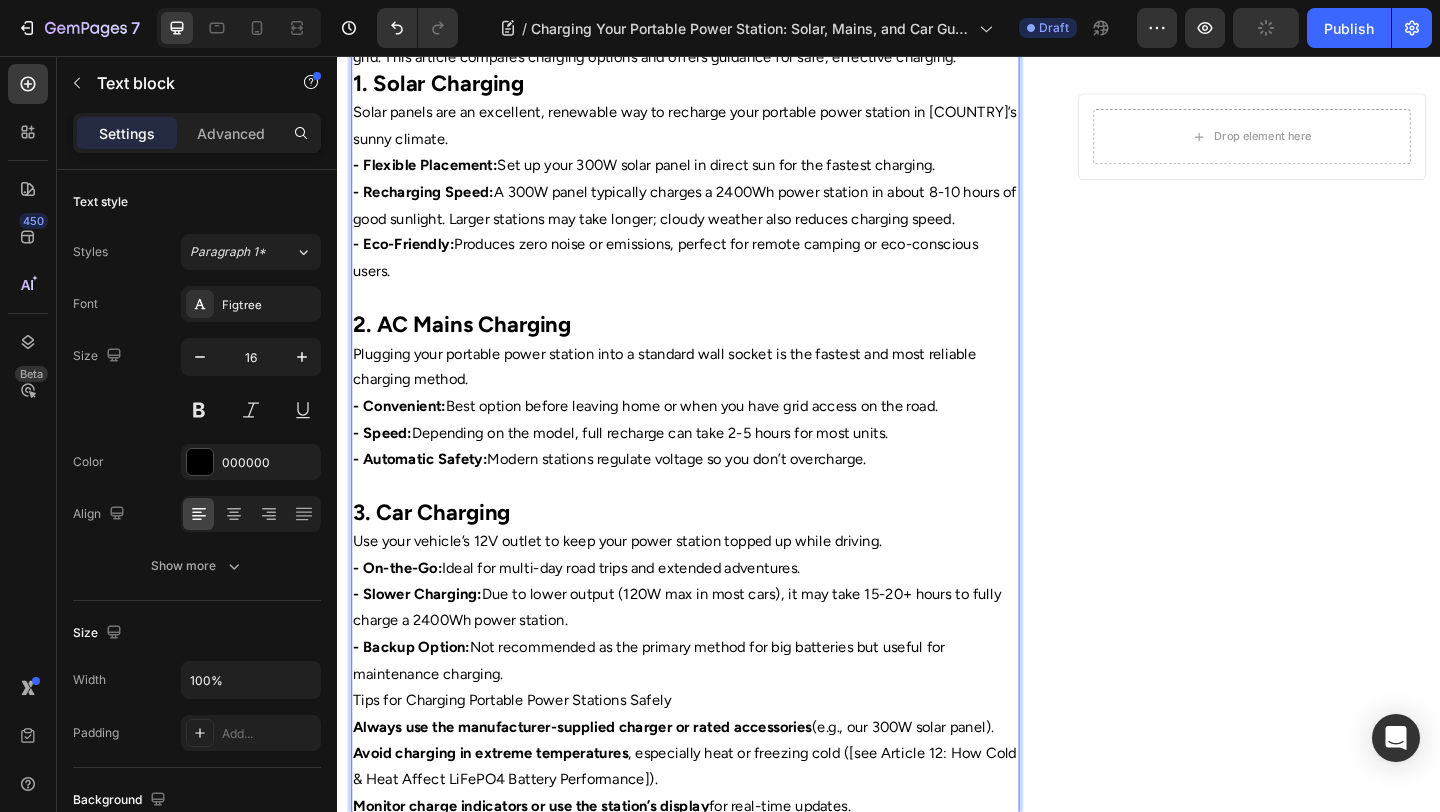 click on "- Backup Option:  Not recommended as the primary method for big batteries but useful for maintenance charging." at bounding box center (715, 714) 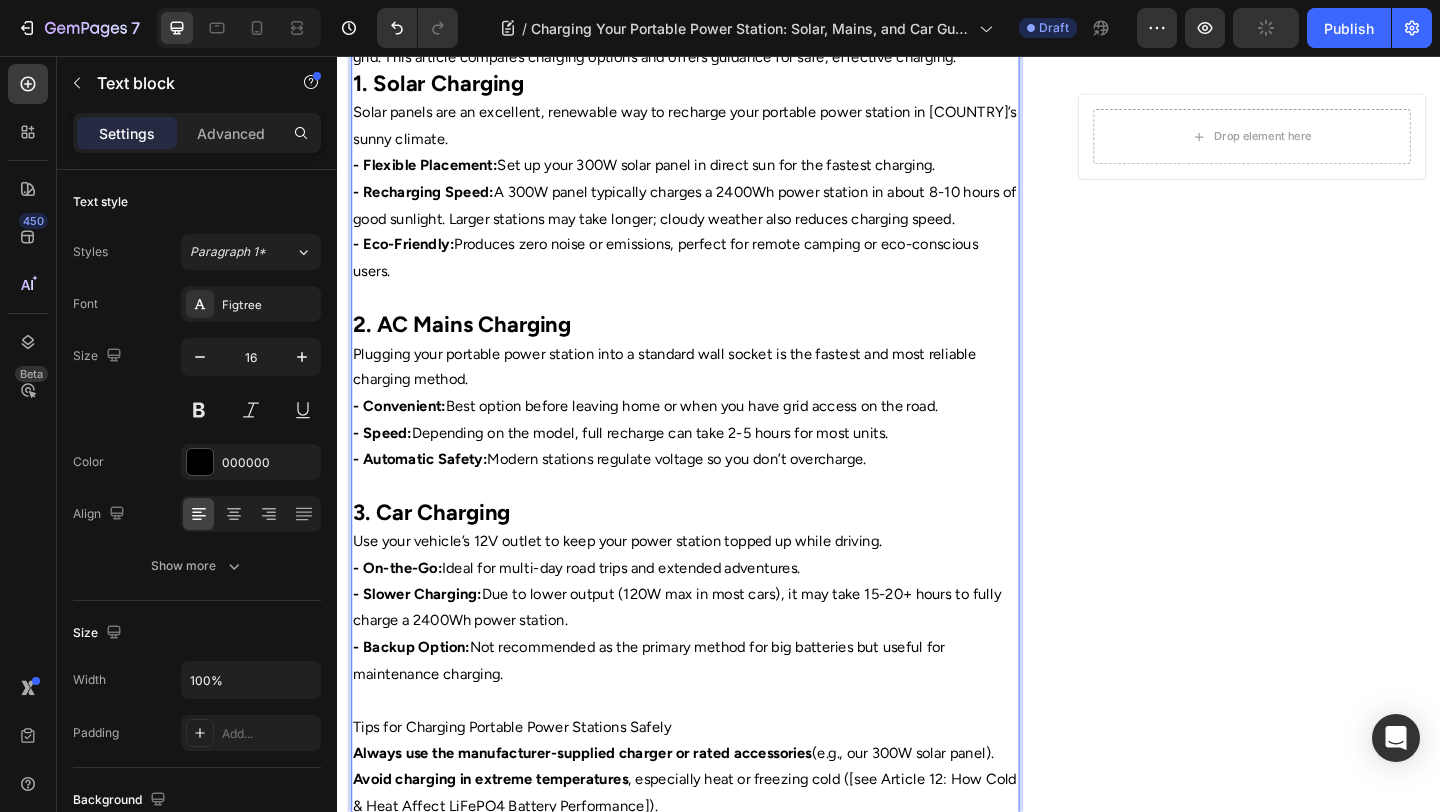 click at bounding box center (715, 757) 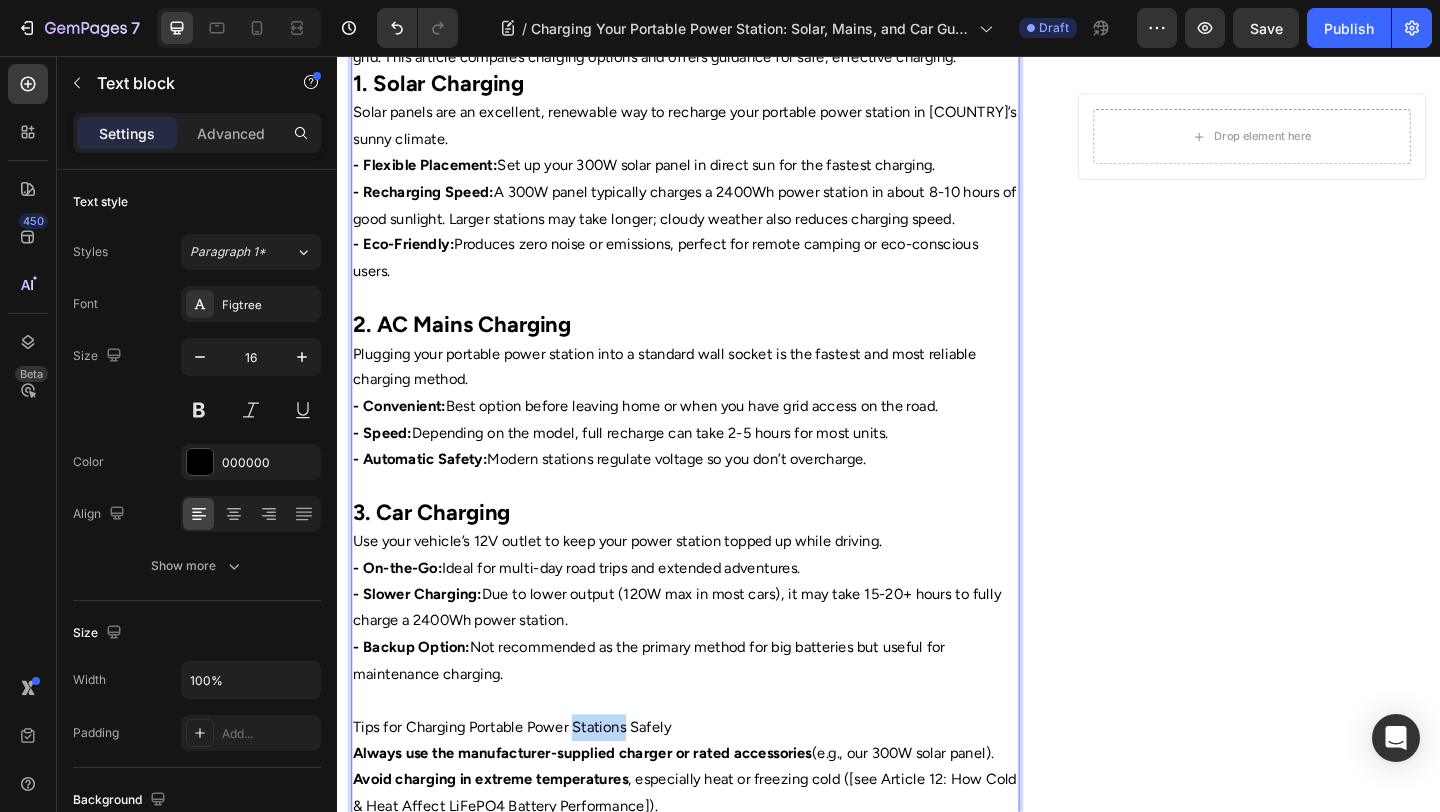 click on "Tips for Charging Portable Power Stations Safely" at bounding box center (715, 786) 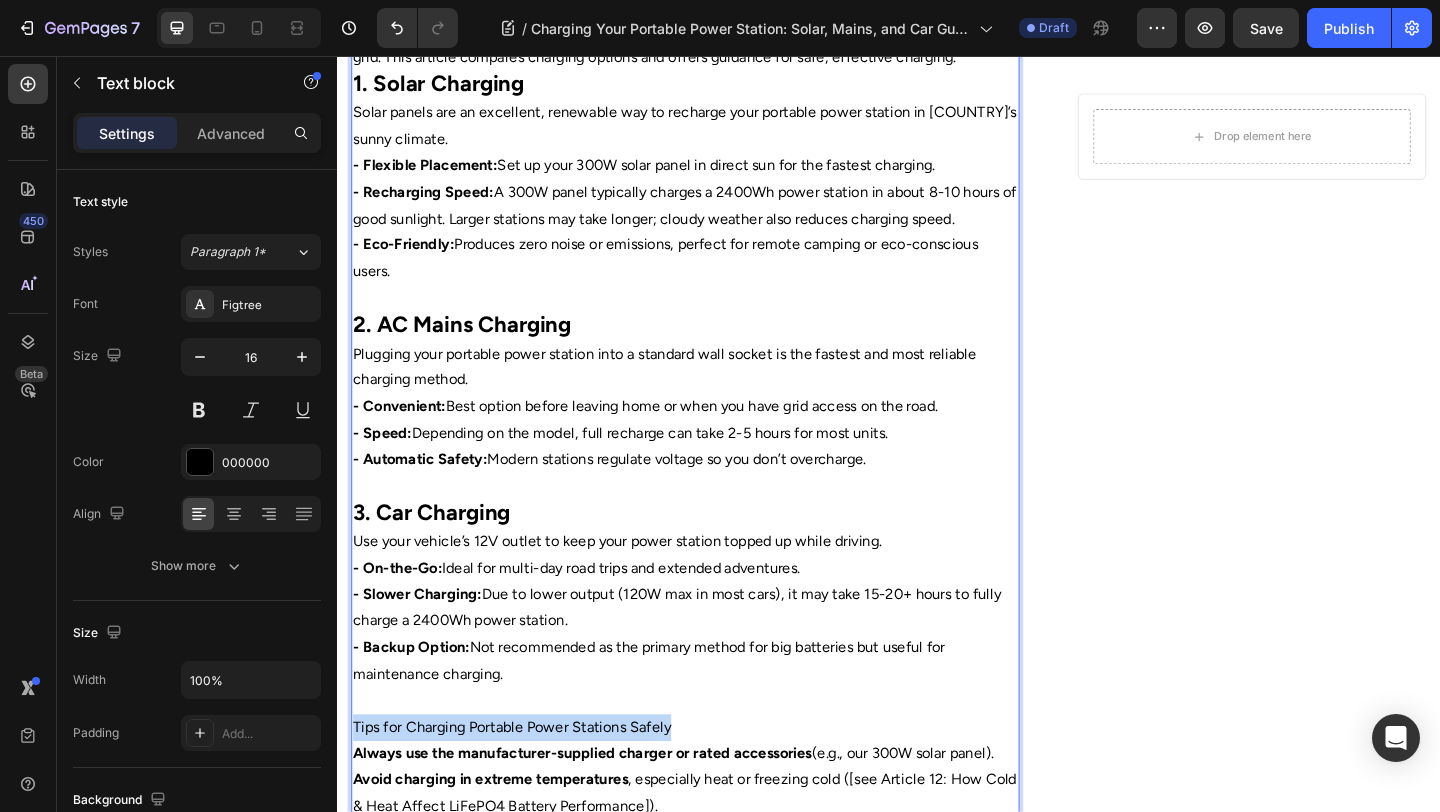 click on "Tips for Charging Portable Power Stations Safely" at bounding box center (715, 786) 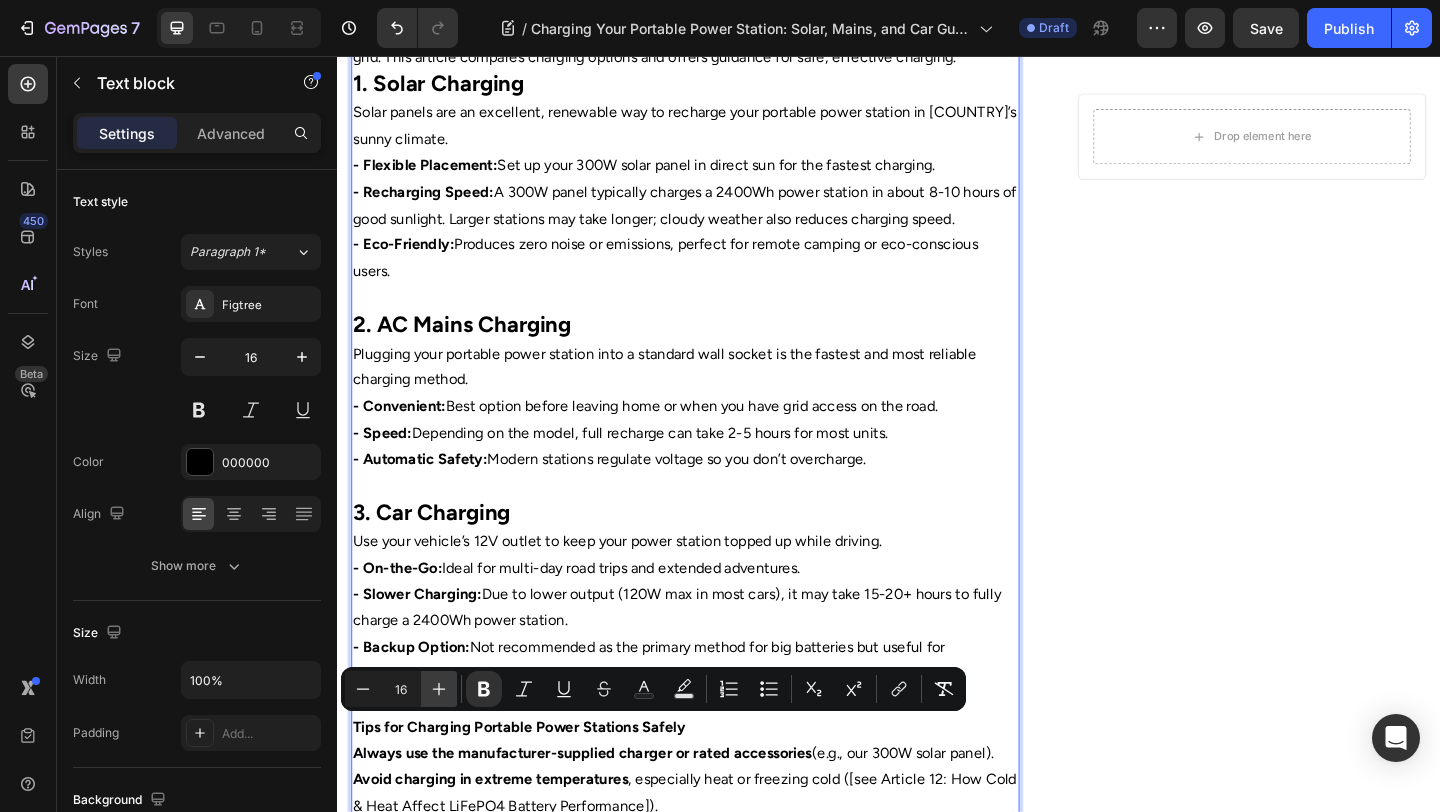 click 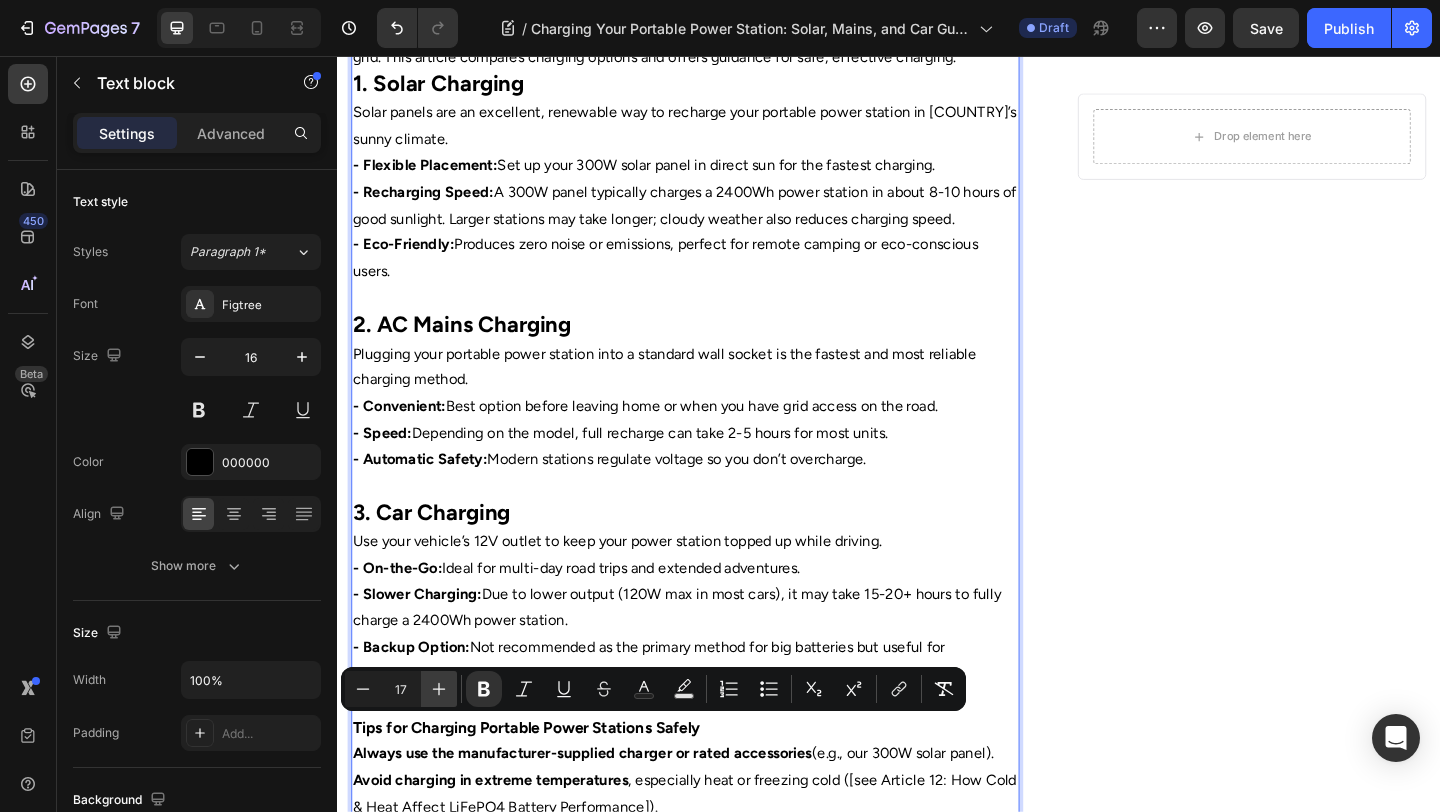 click 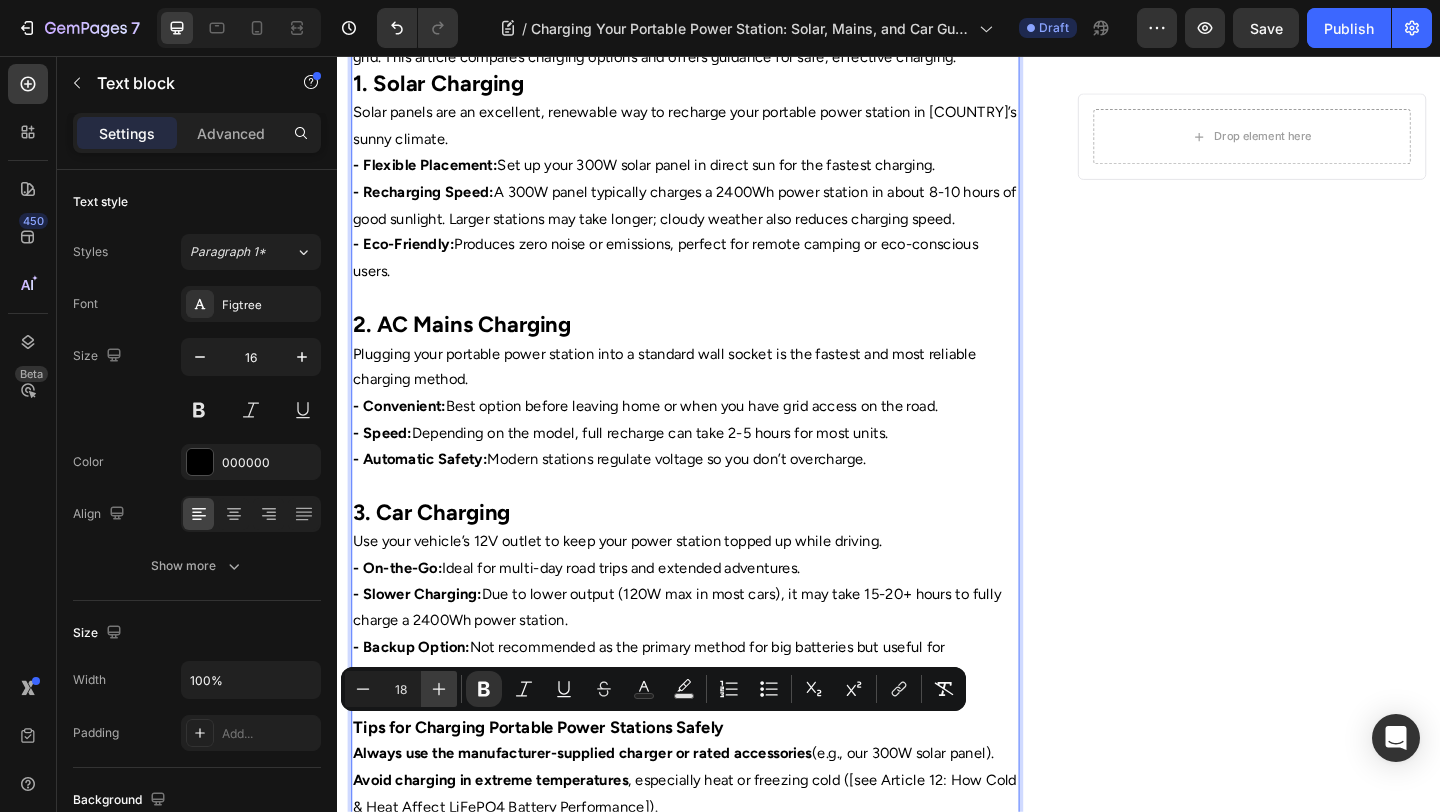click 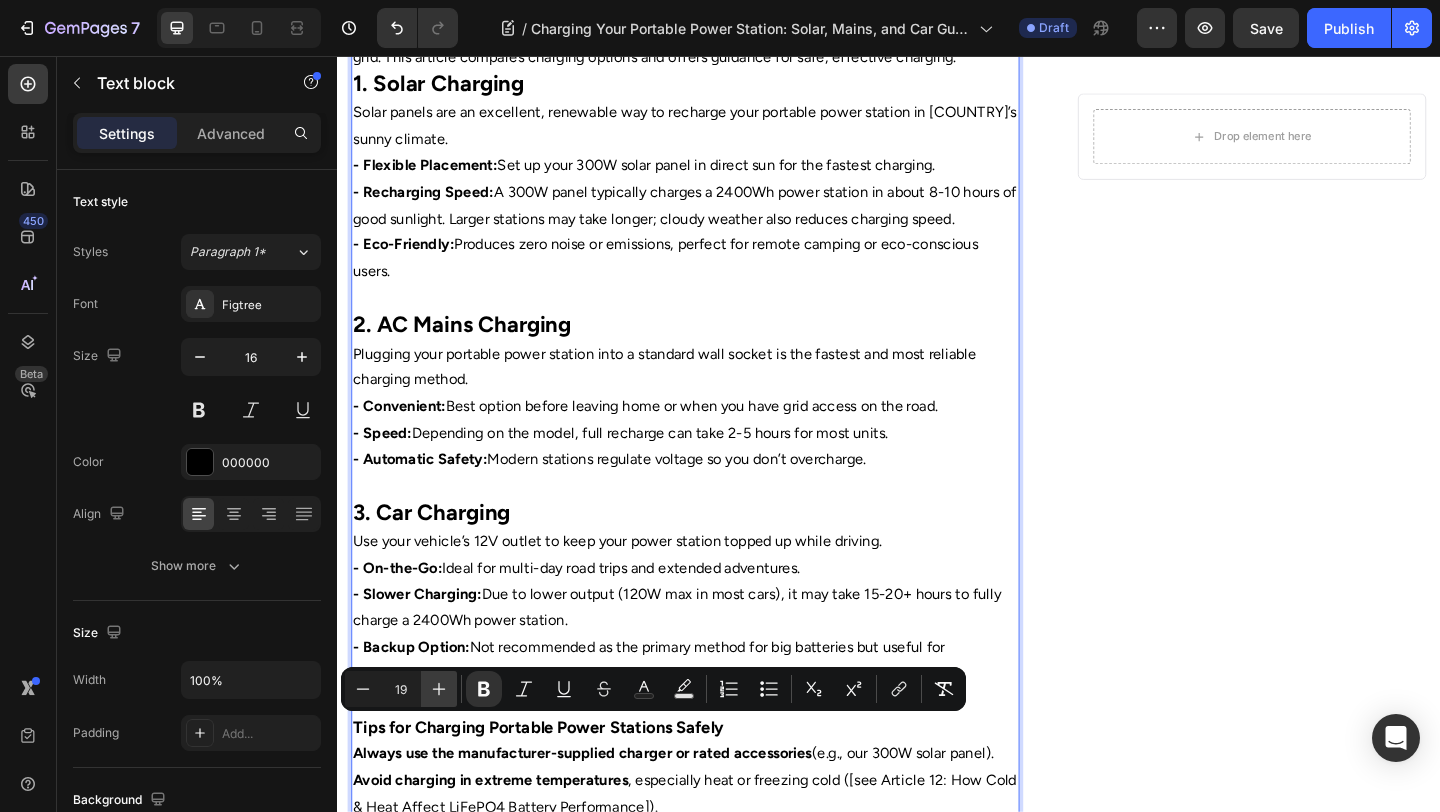 click 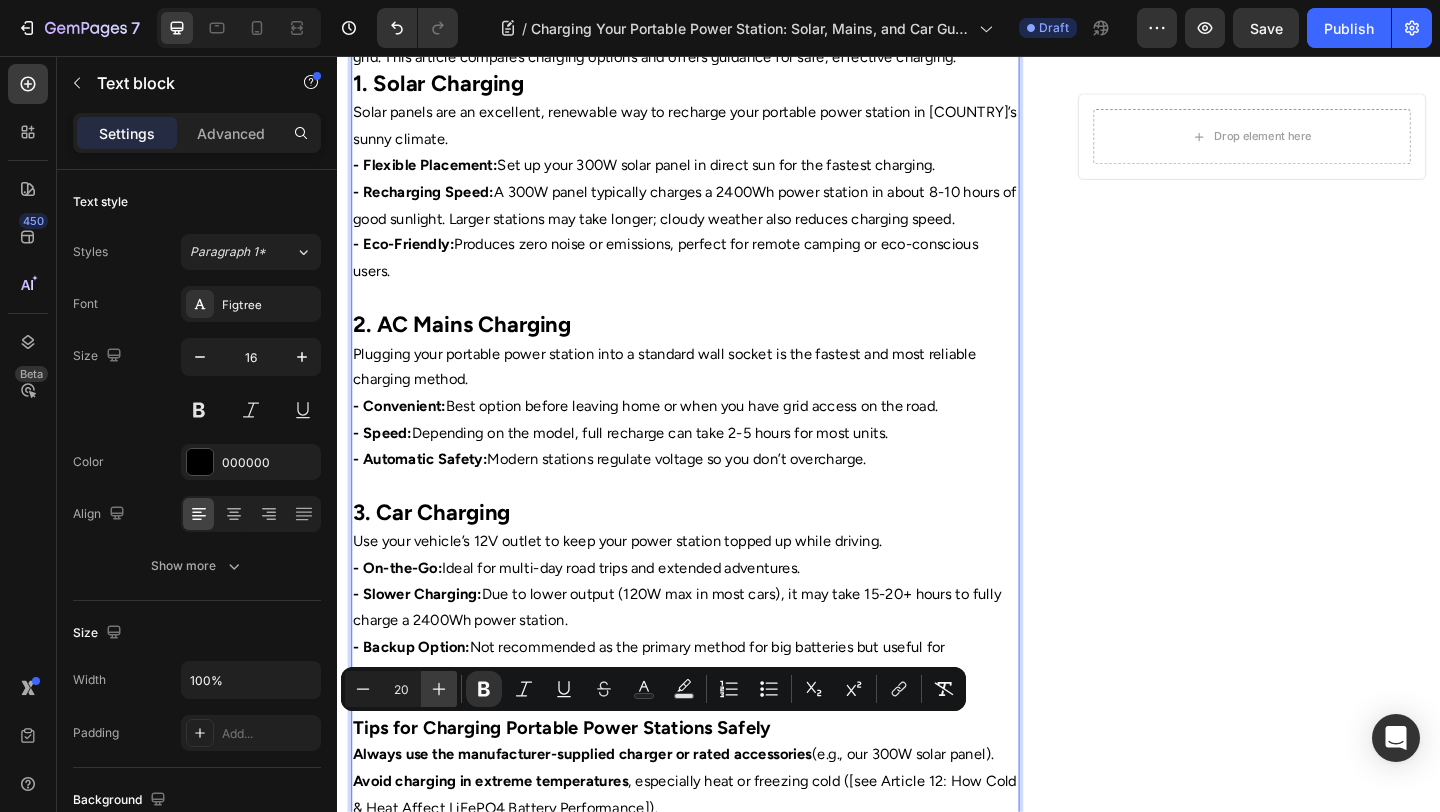 click 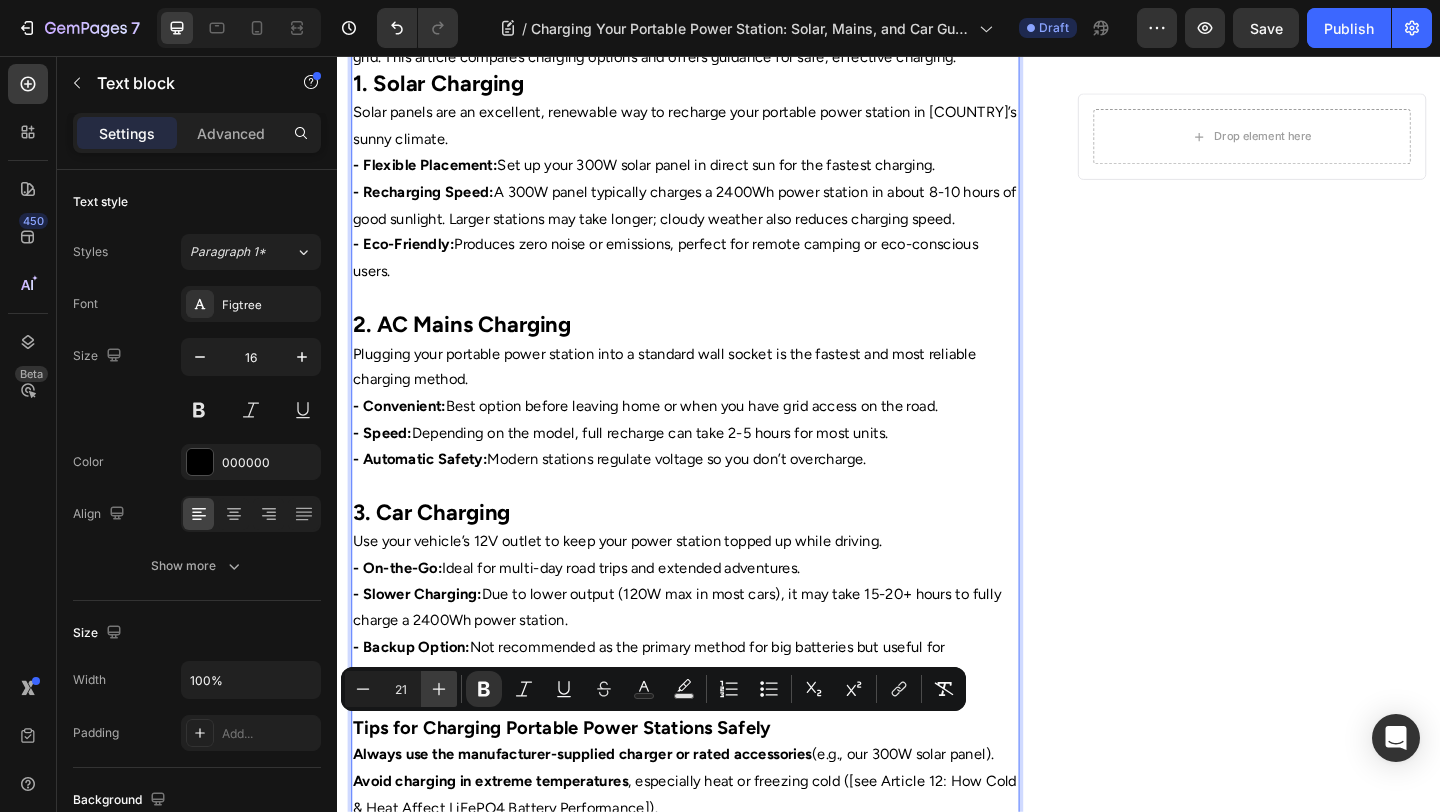 click 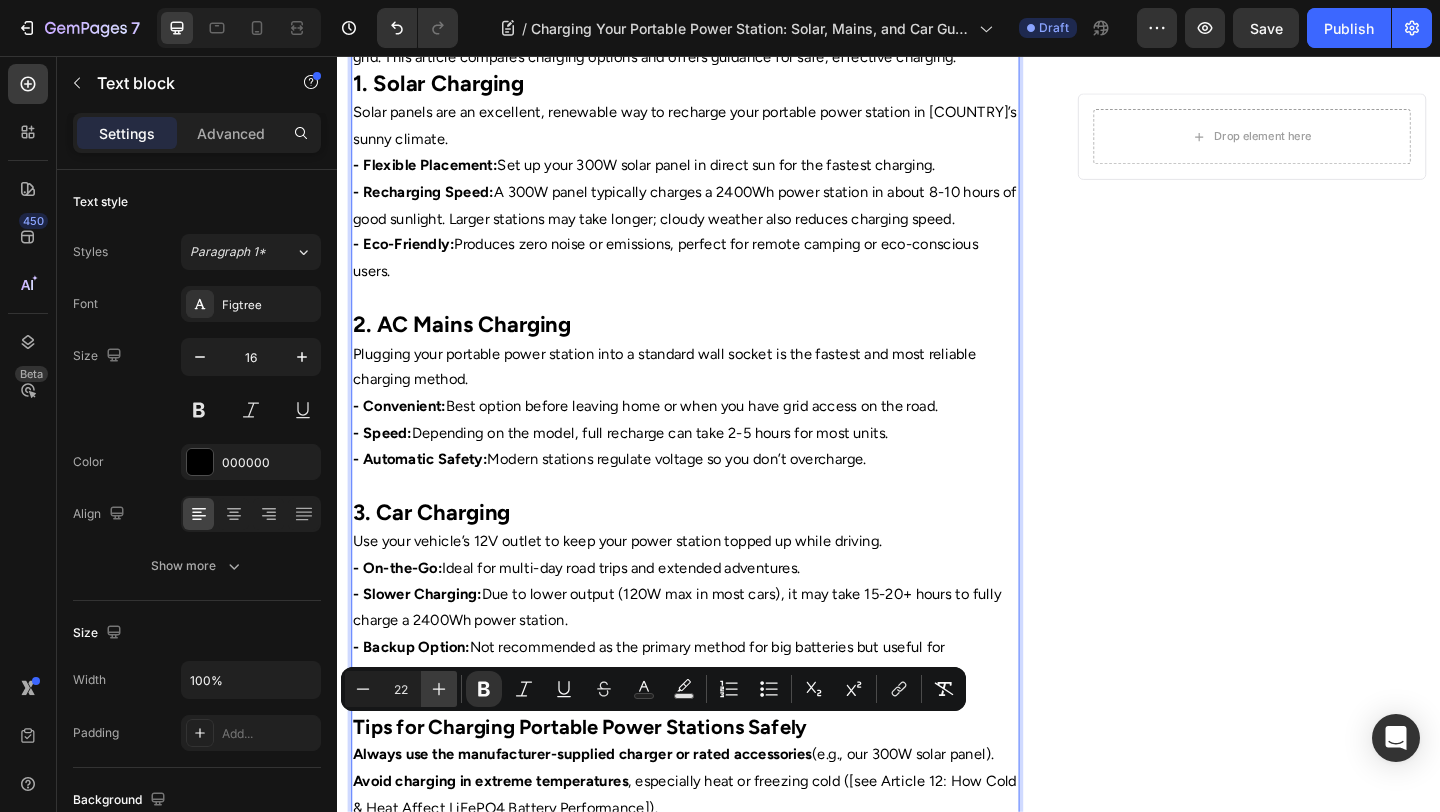 click 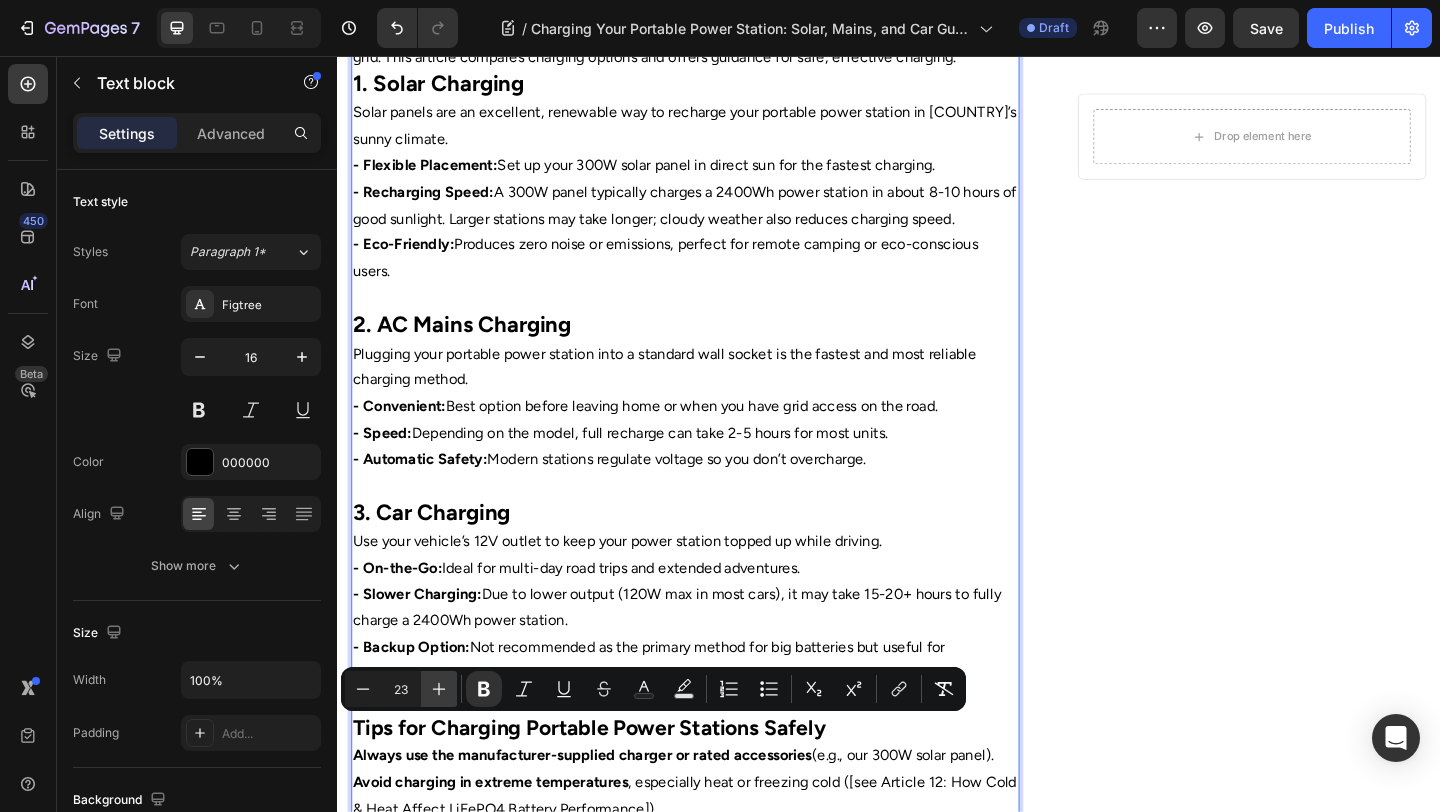 click 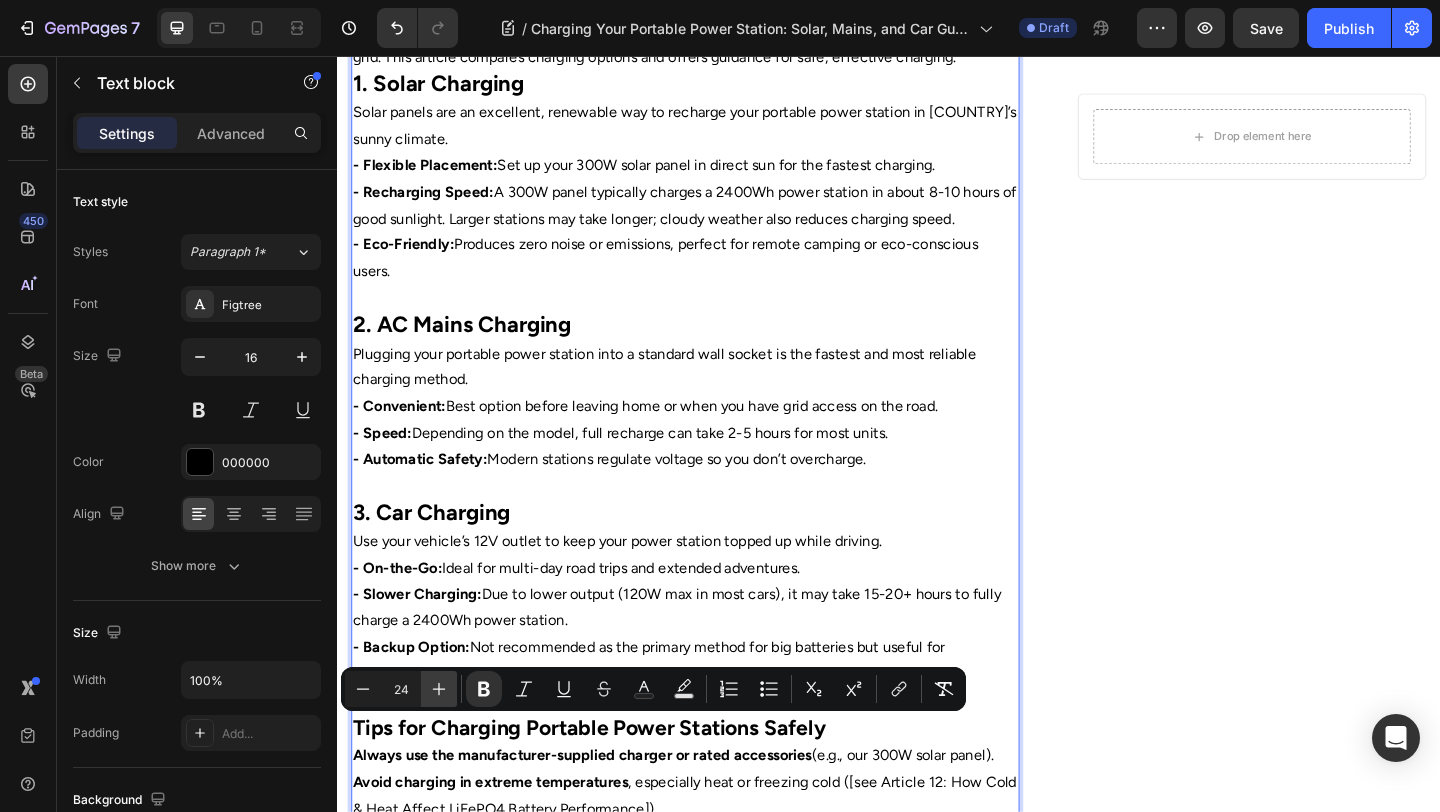 click 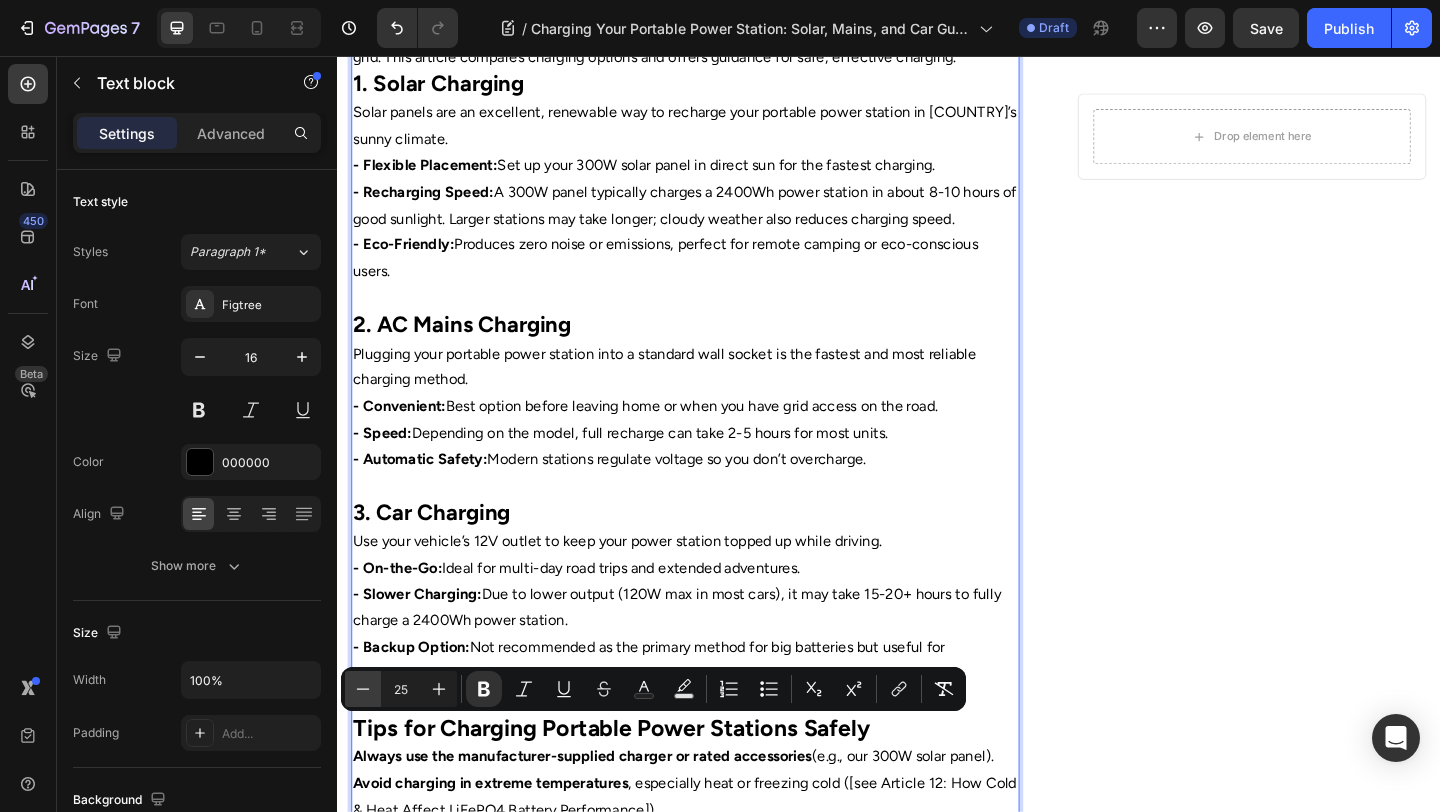 click 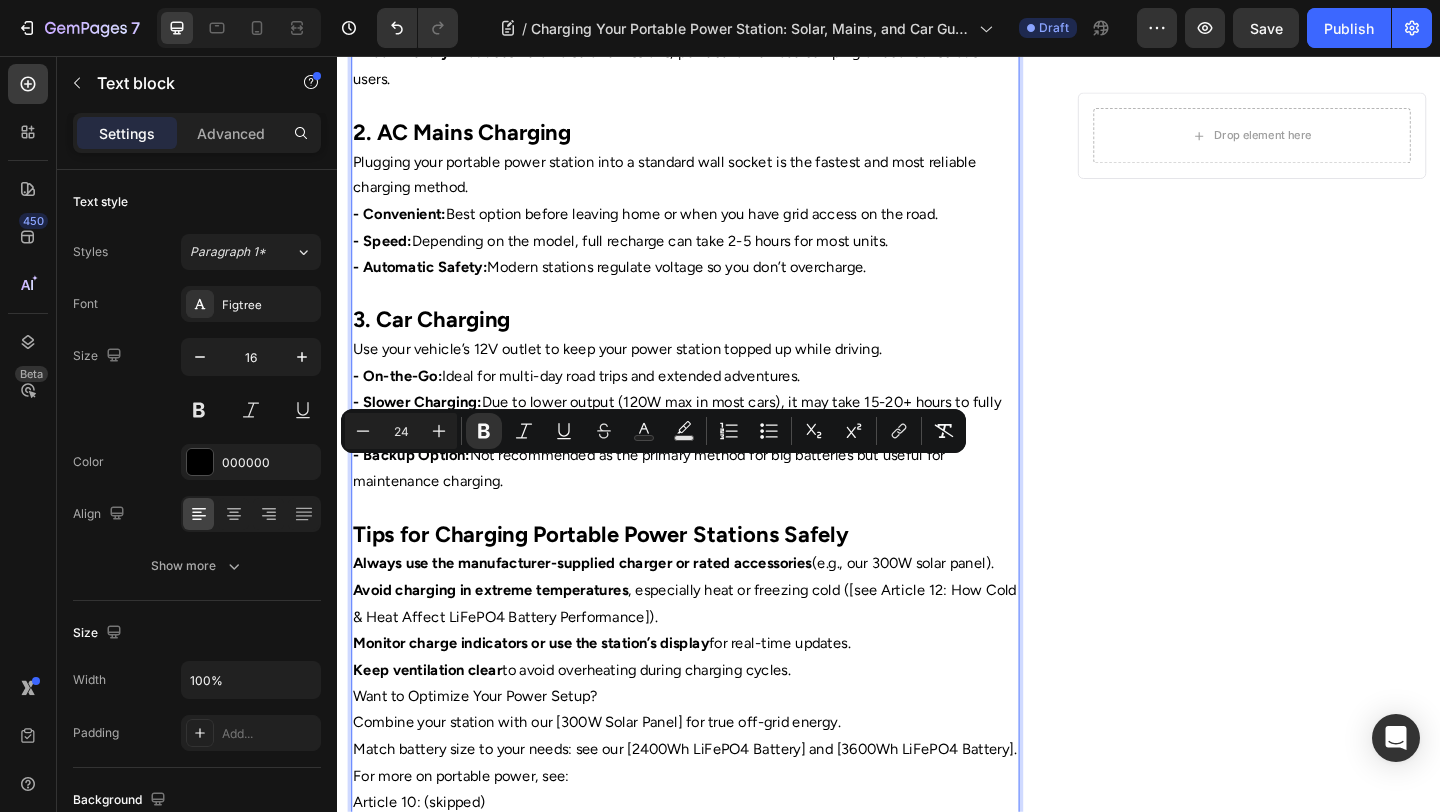 scroll, scrollTop: 1144, scrollLeft: 0, axis: vertical 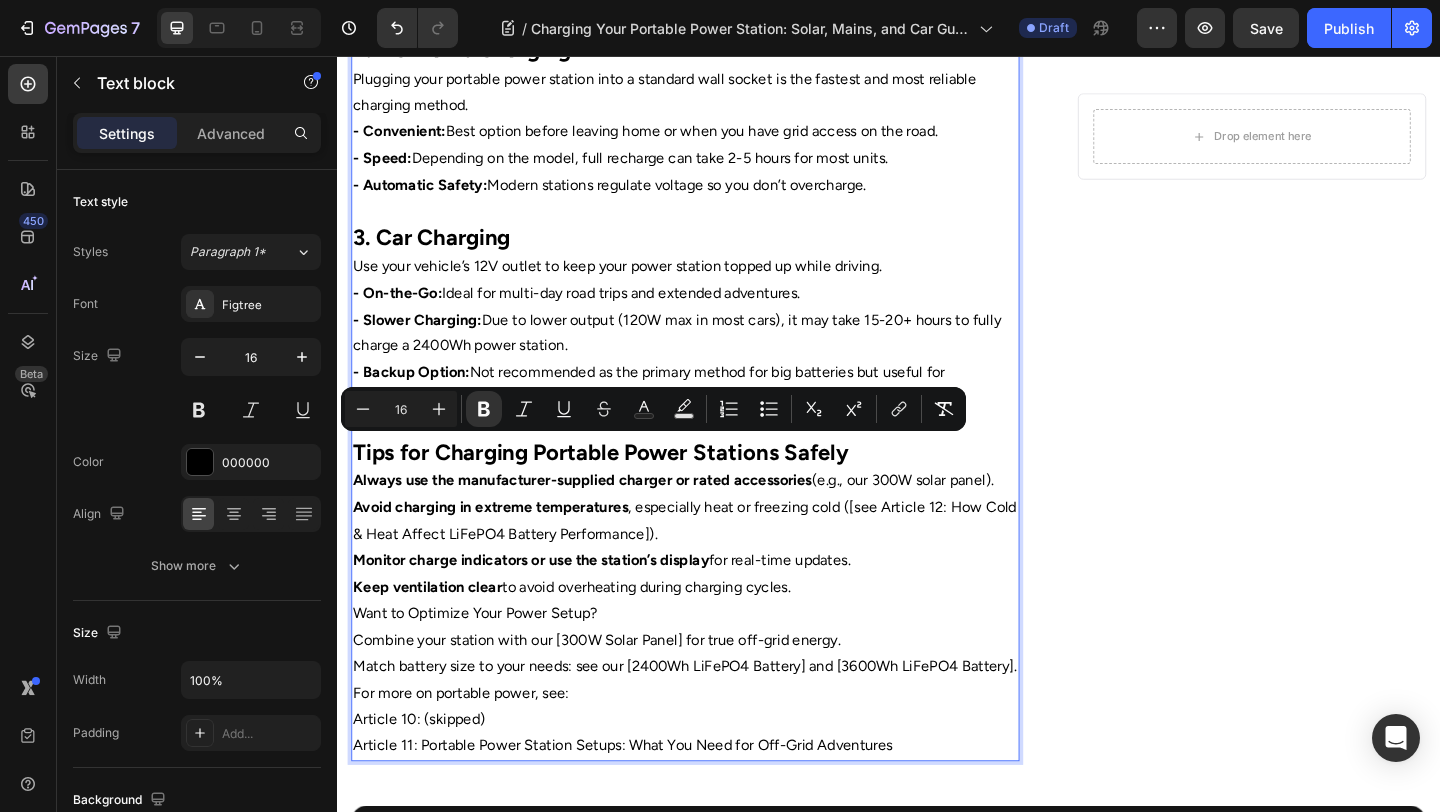 click on "Monitor charge indicators or use the station’s display" at bounding box center (547, 604) 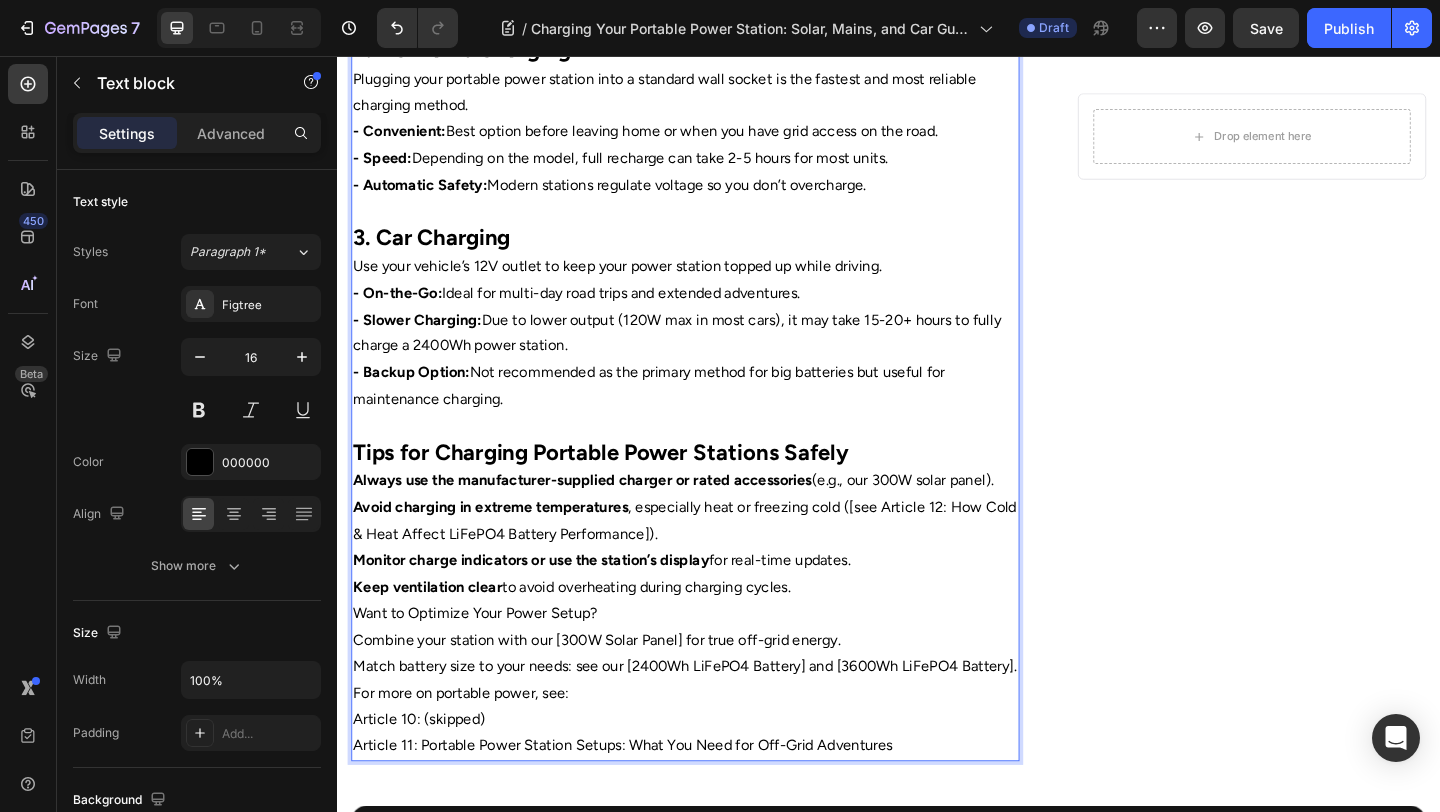 click on "Always use the manufacturer-supplied charger or rated accessories" at bounding box center [603, 517] 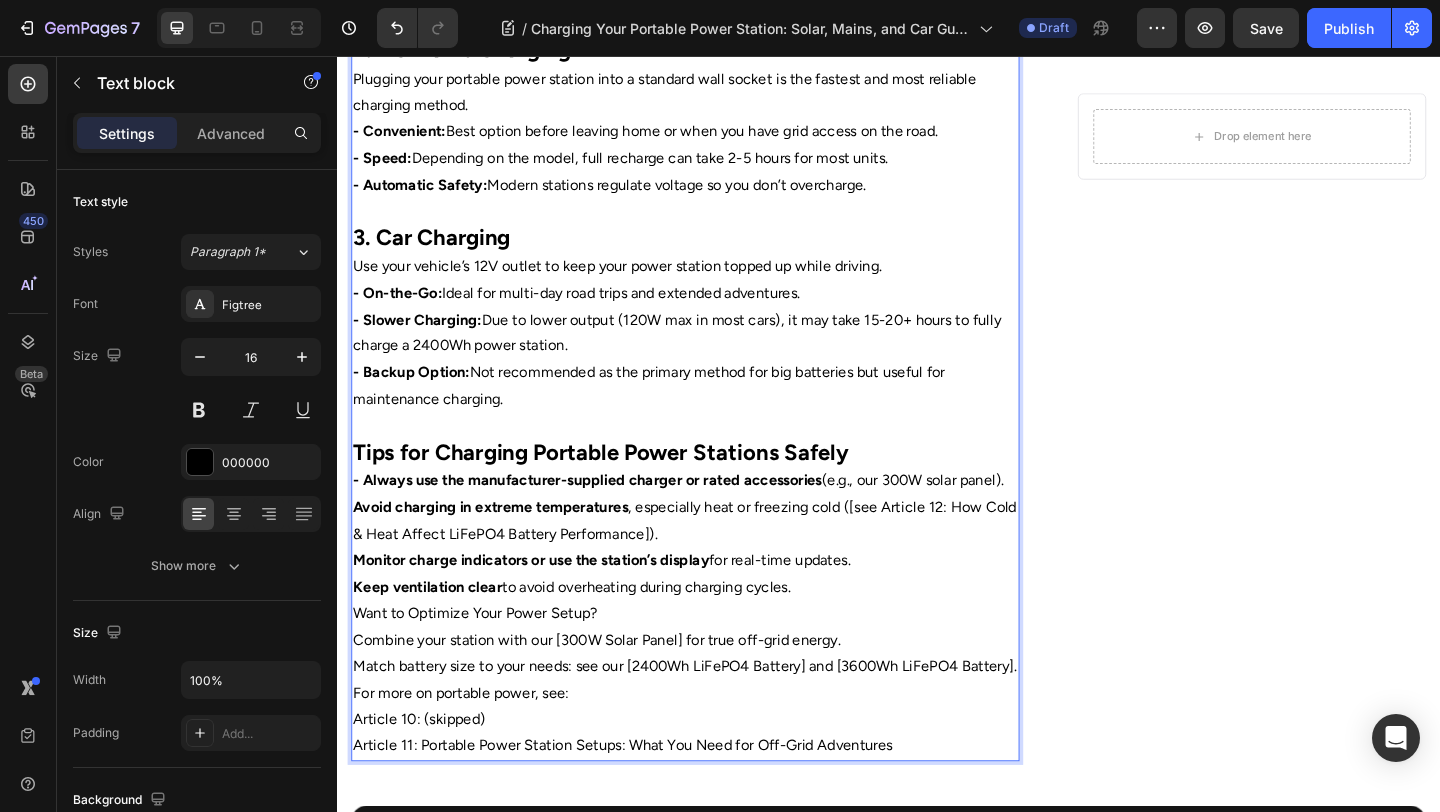 click on "Avoid charging in extreme temperatures" at bounding box center [503, 546] 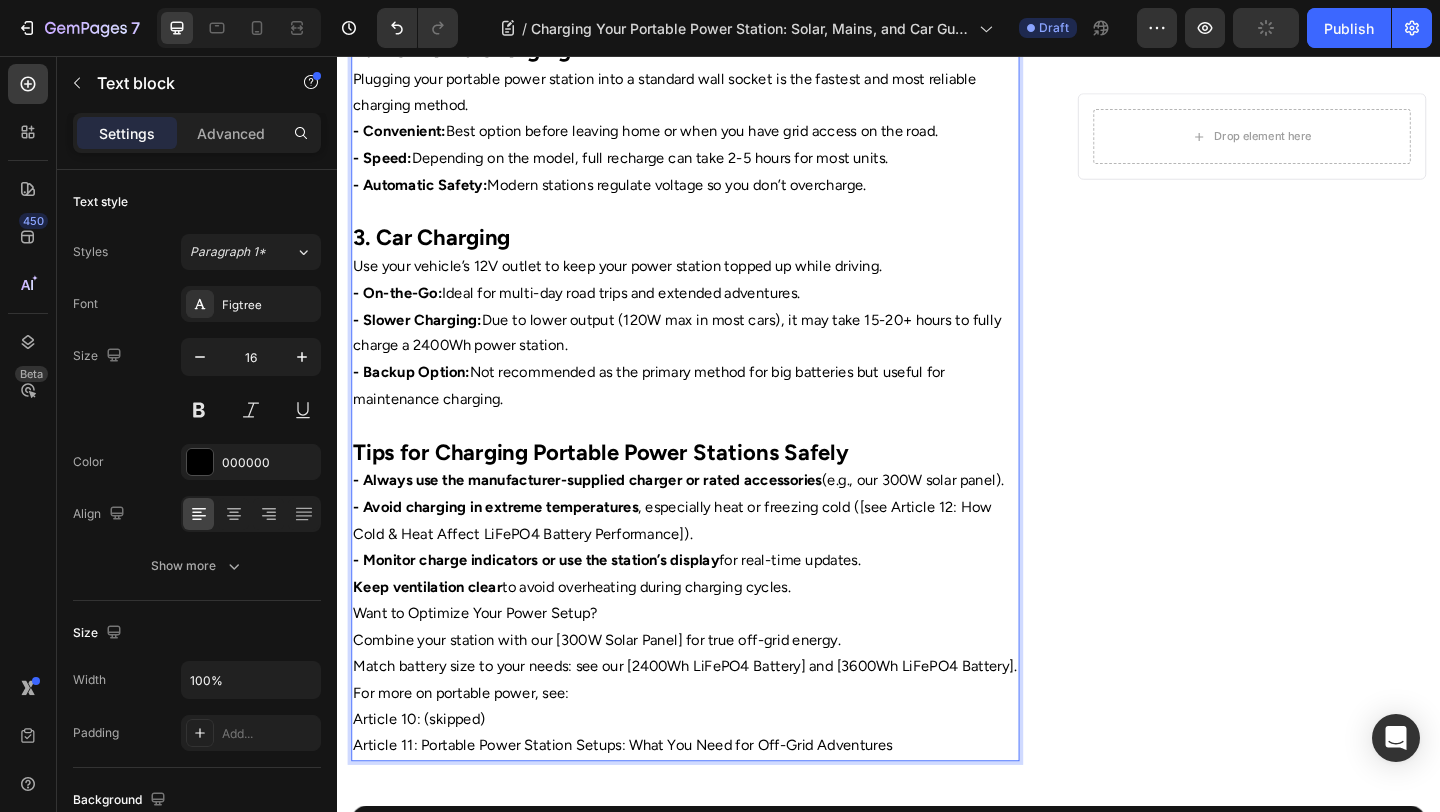 click on "Keep ventilation clear" at bounding box center (435, 633) 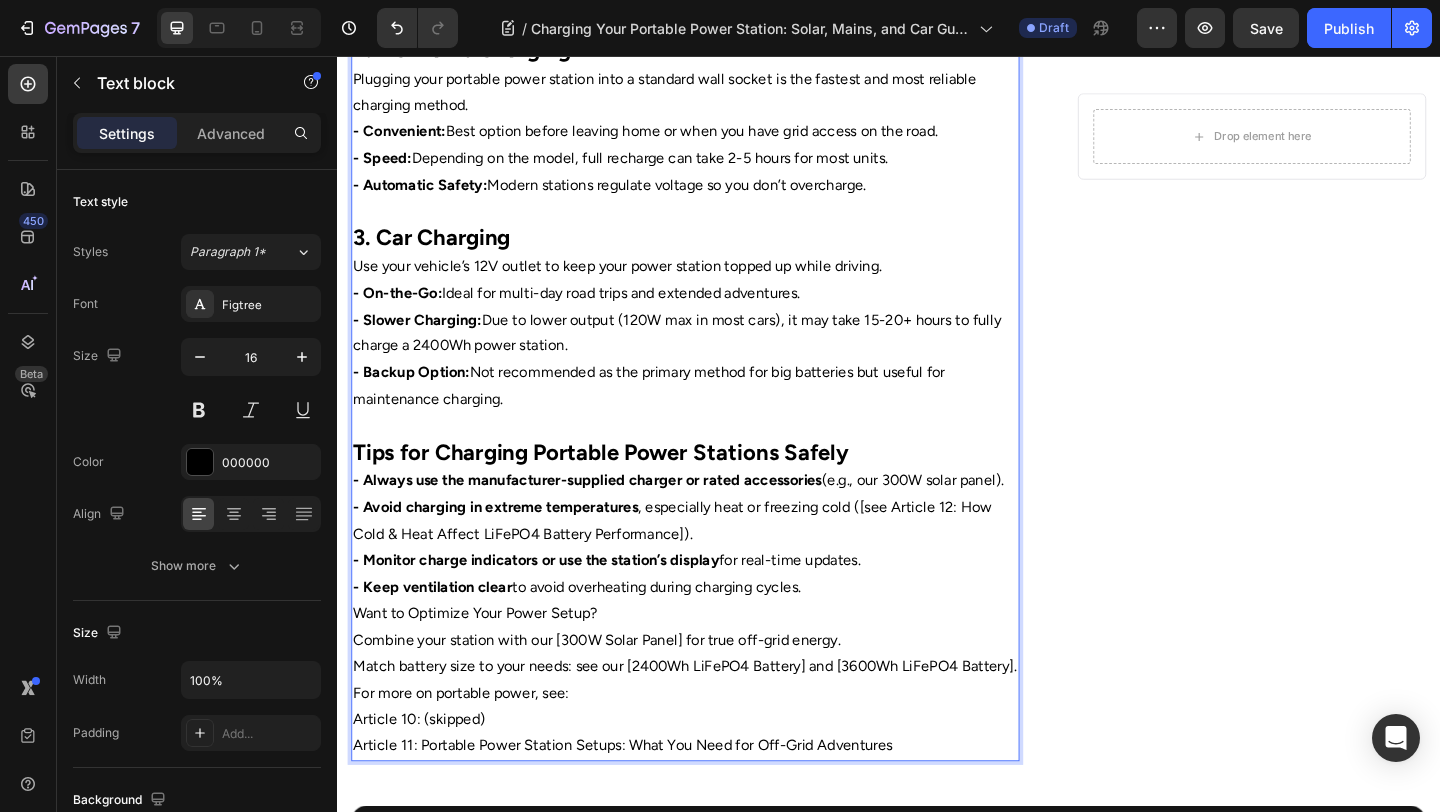 click on "- Keep ventilation clear  to avoid overheating during charging cycles." at bounding box center (715, 634) 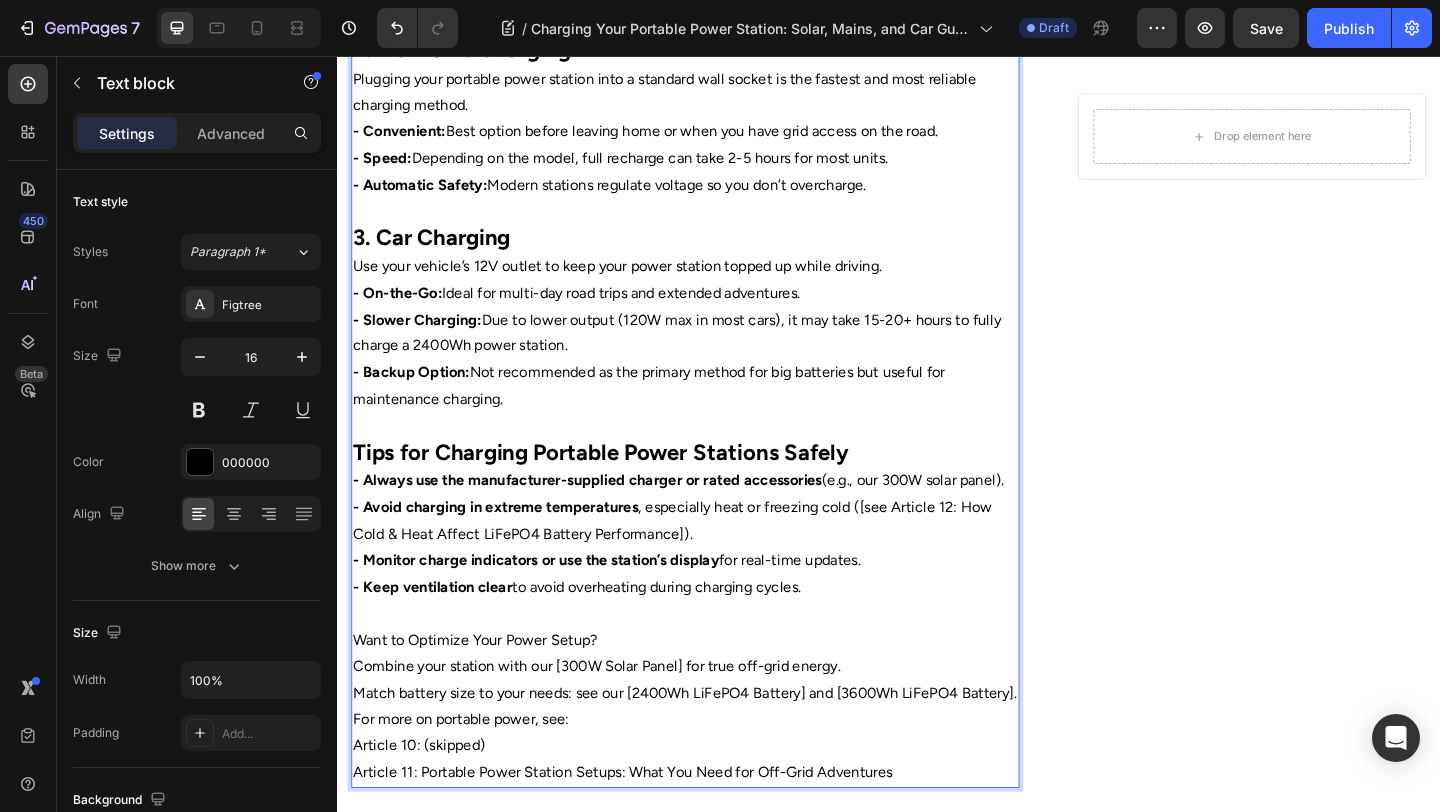 click on "Want to Optimize Your Power Setup?" at bounding box center (715, 691) 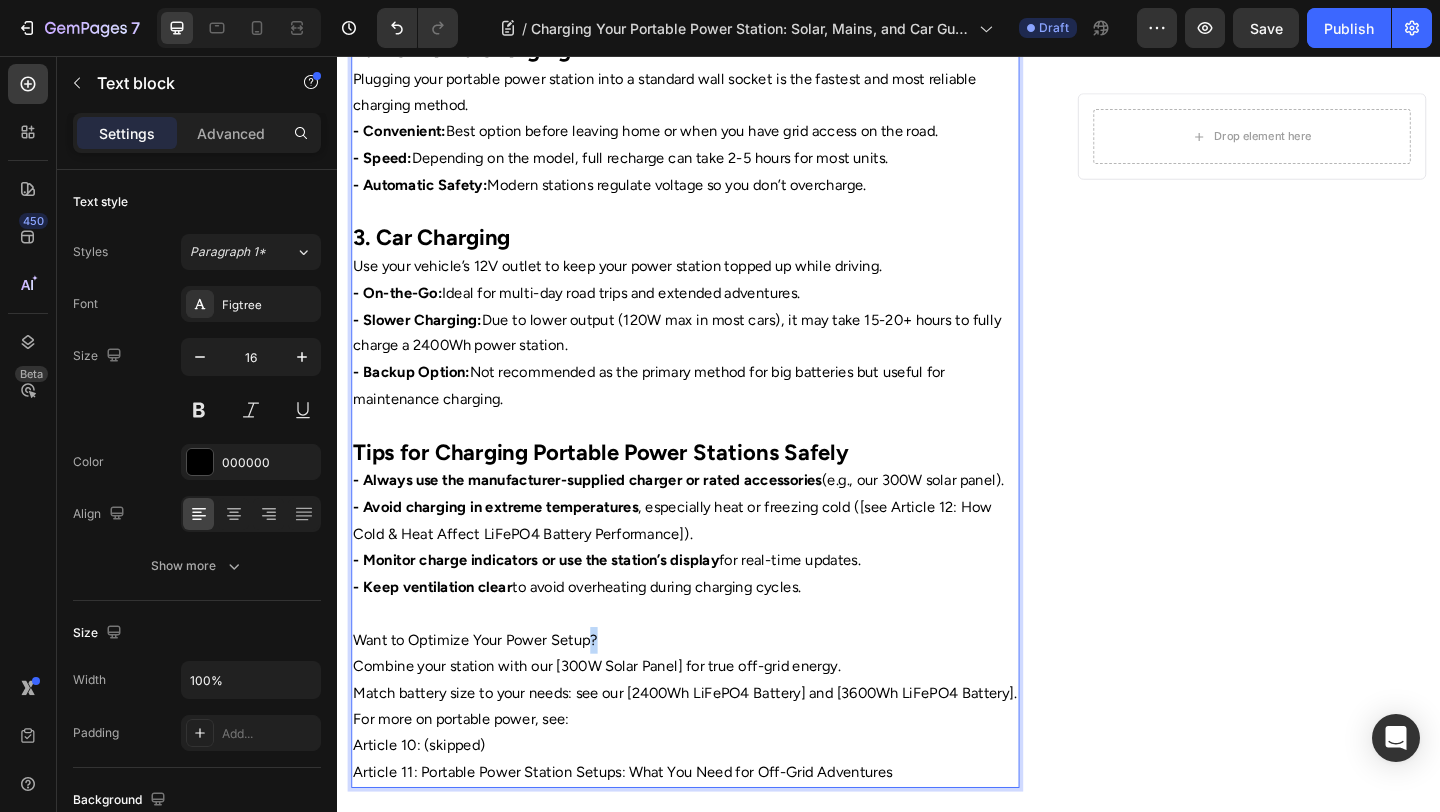 click on "Want to Optimize Your Power Setup?" at bounding box center (715, 691) 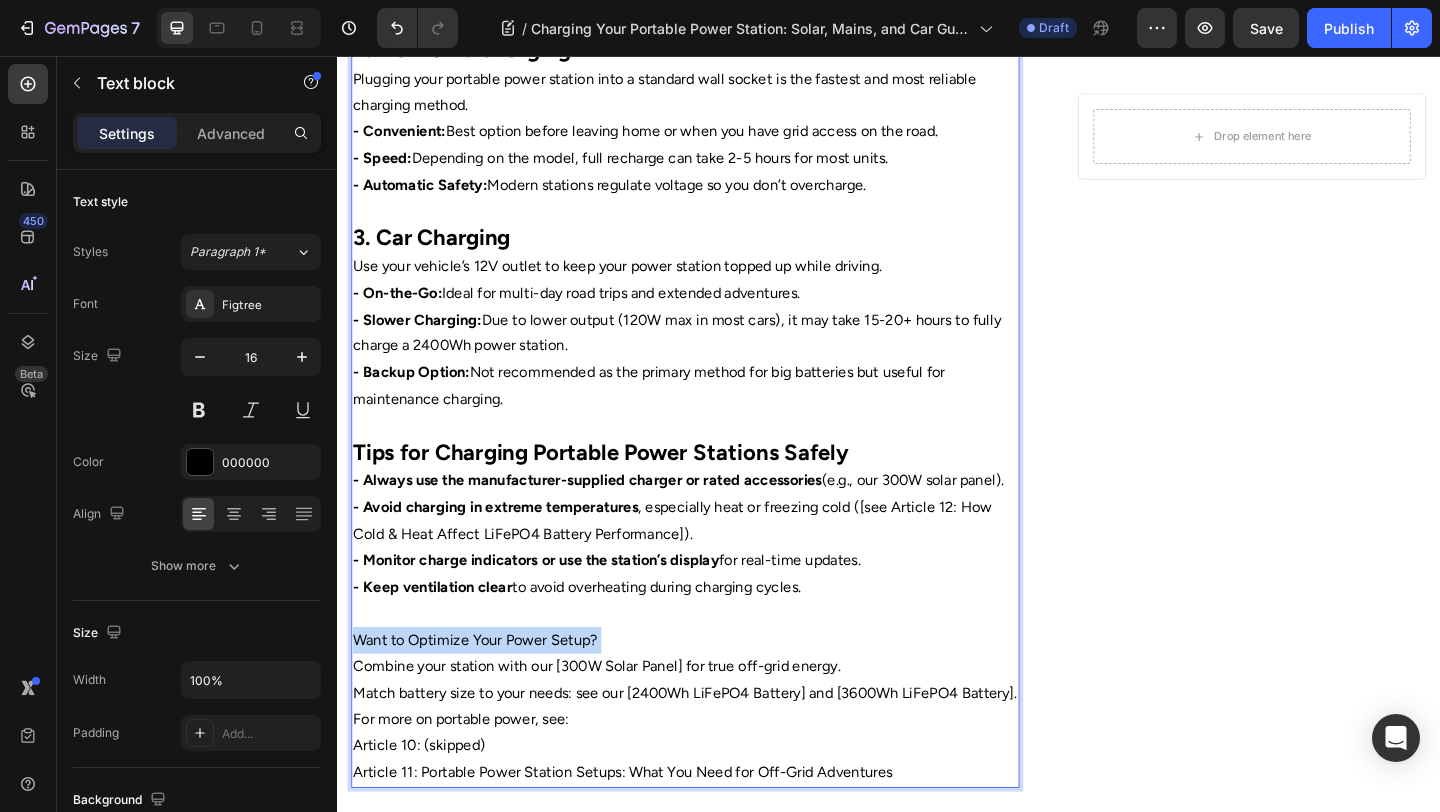 click on "Want to Optimize Your Power Setup?" at bounding box center [715, 691] 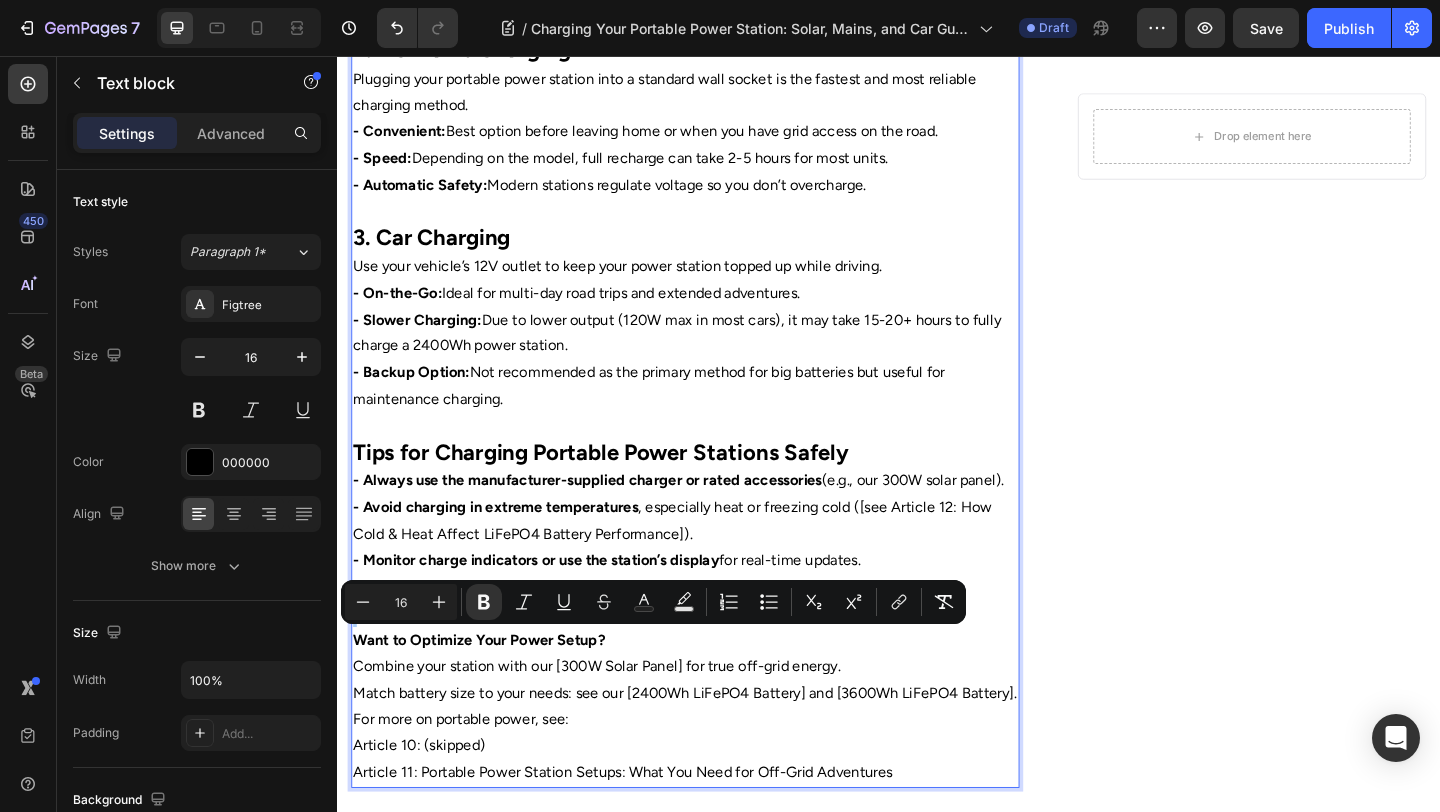 click on "16" at bounding box center (401, 602) 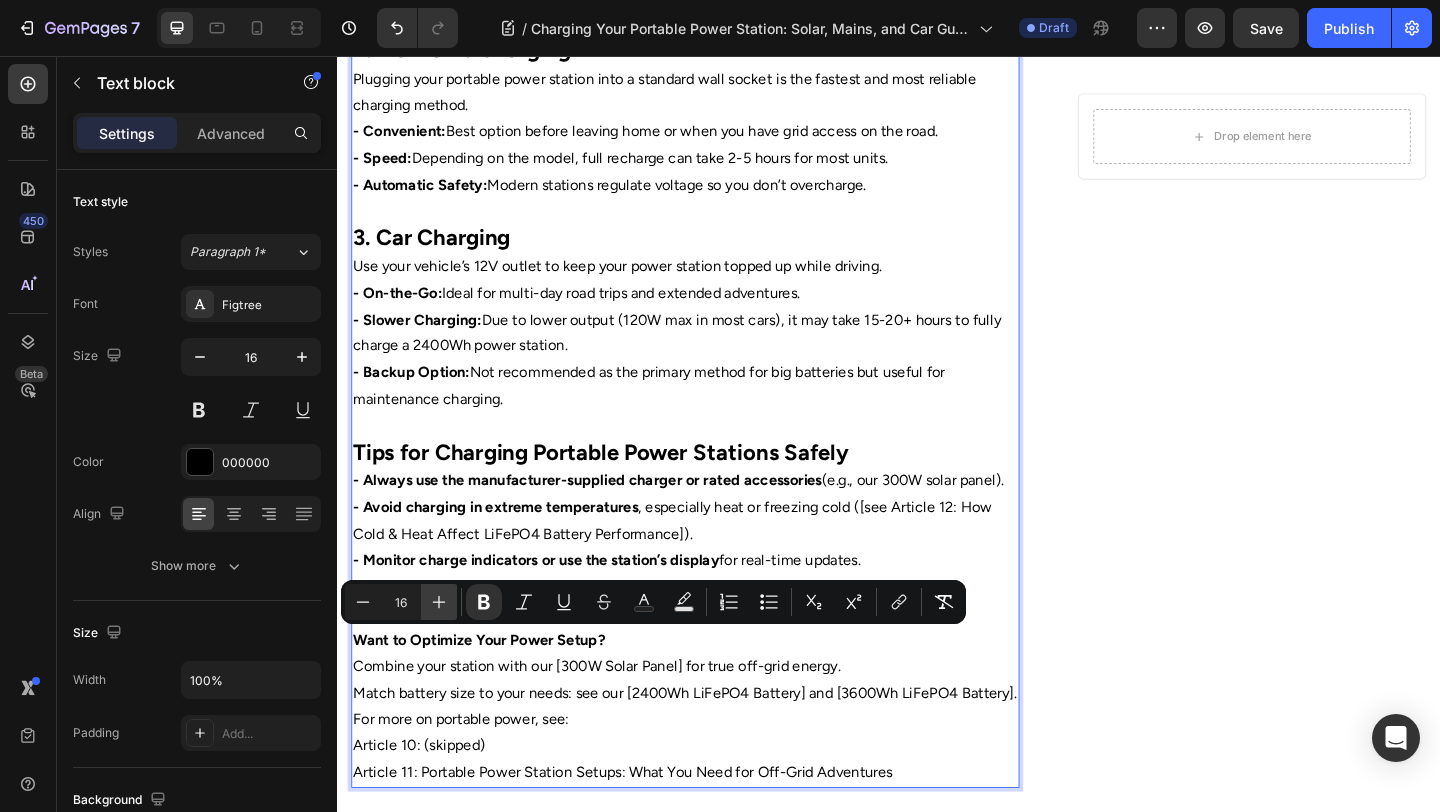 click 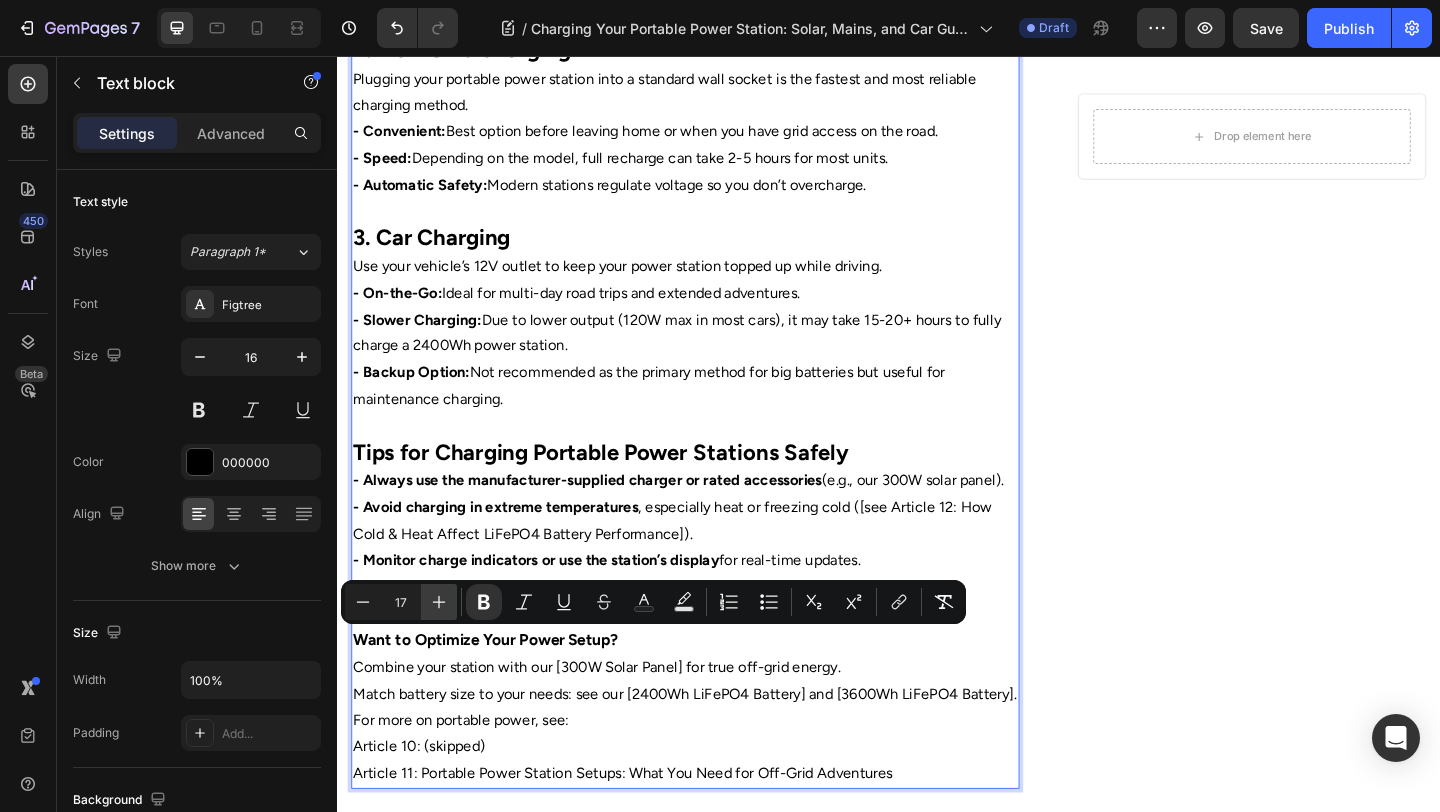 click 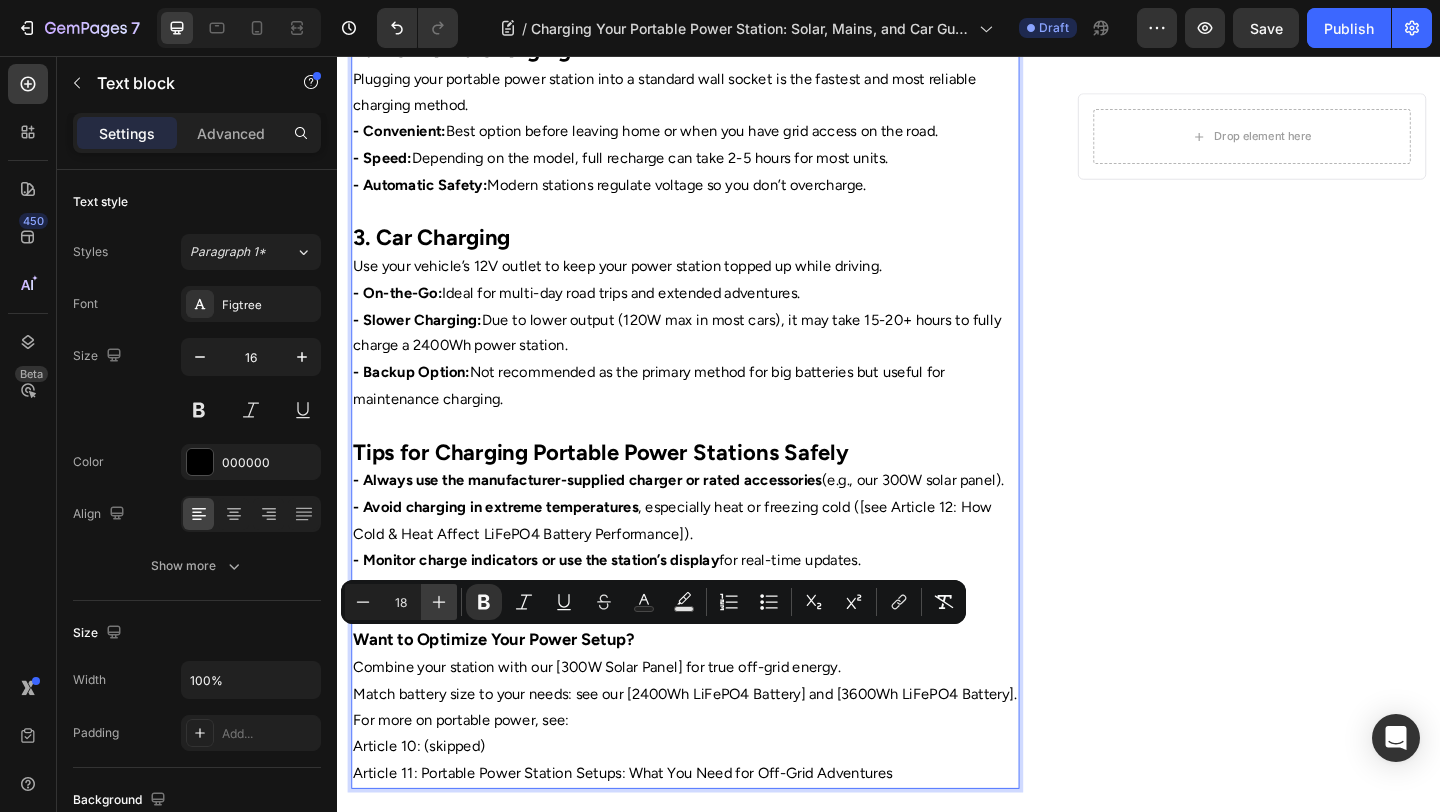 click 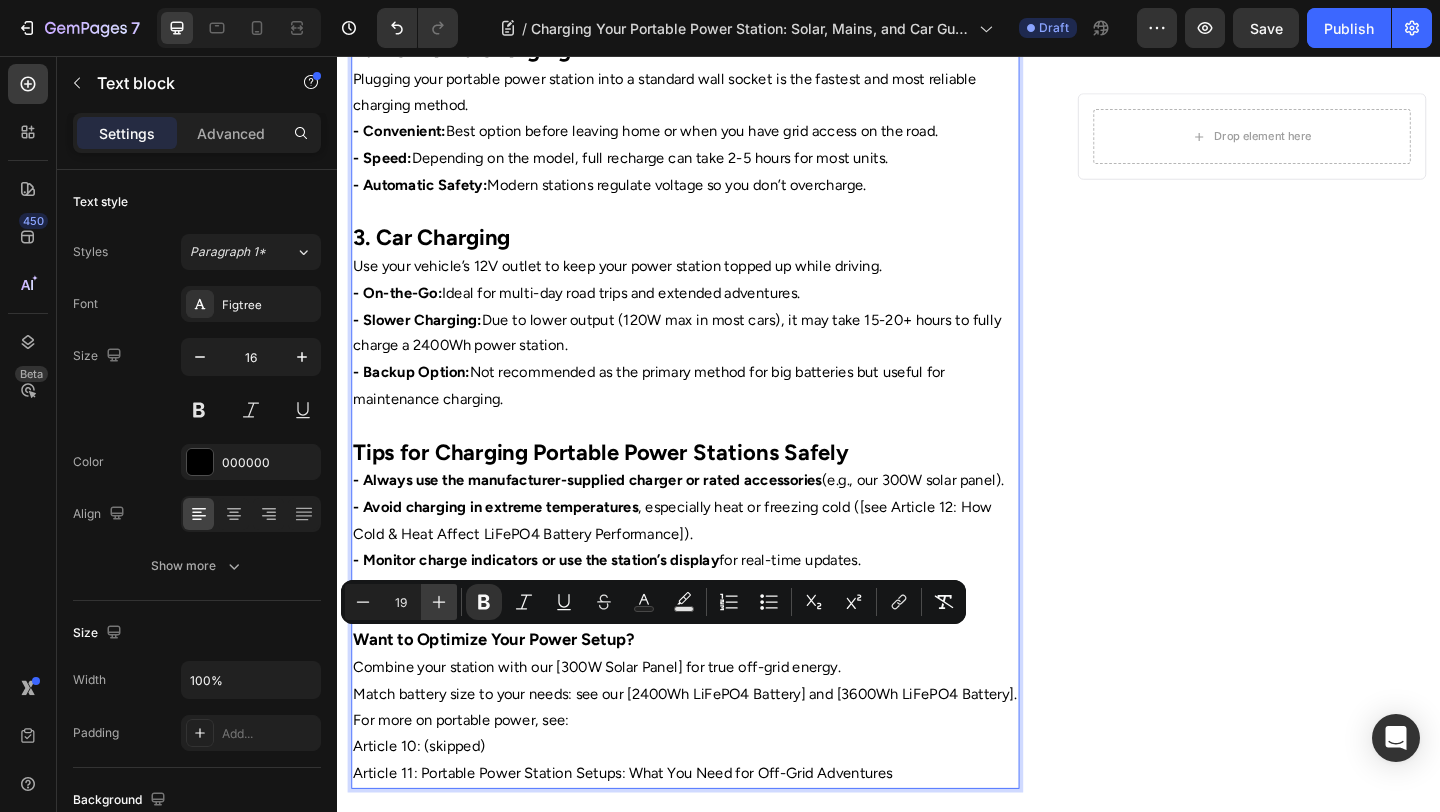 click 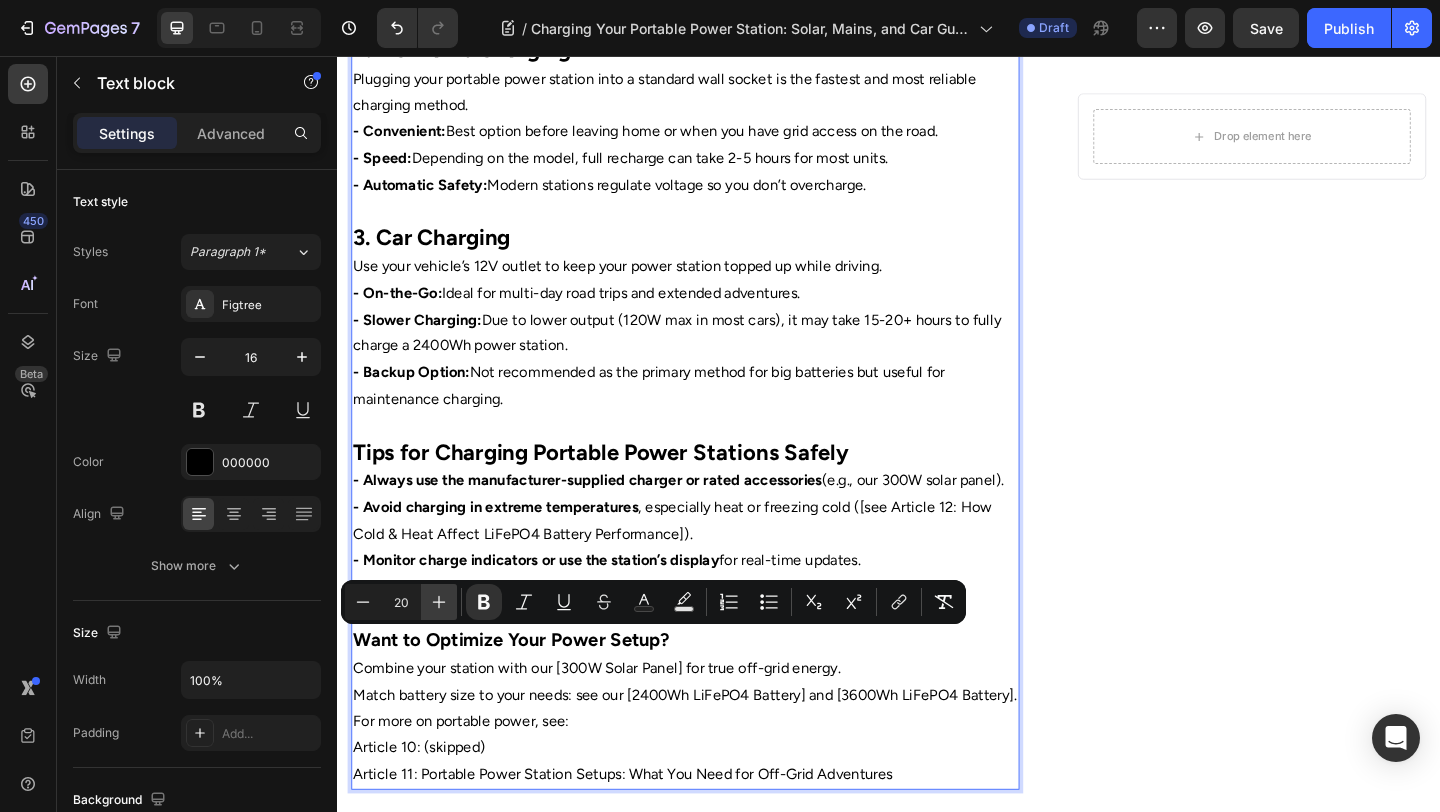 click 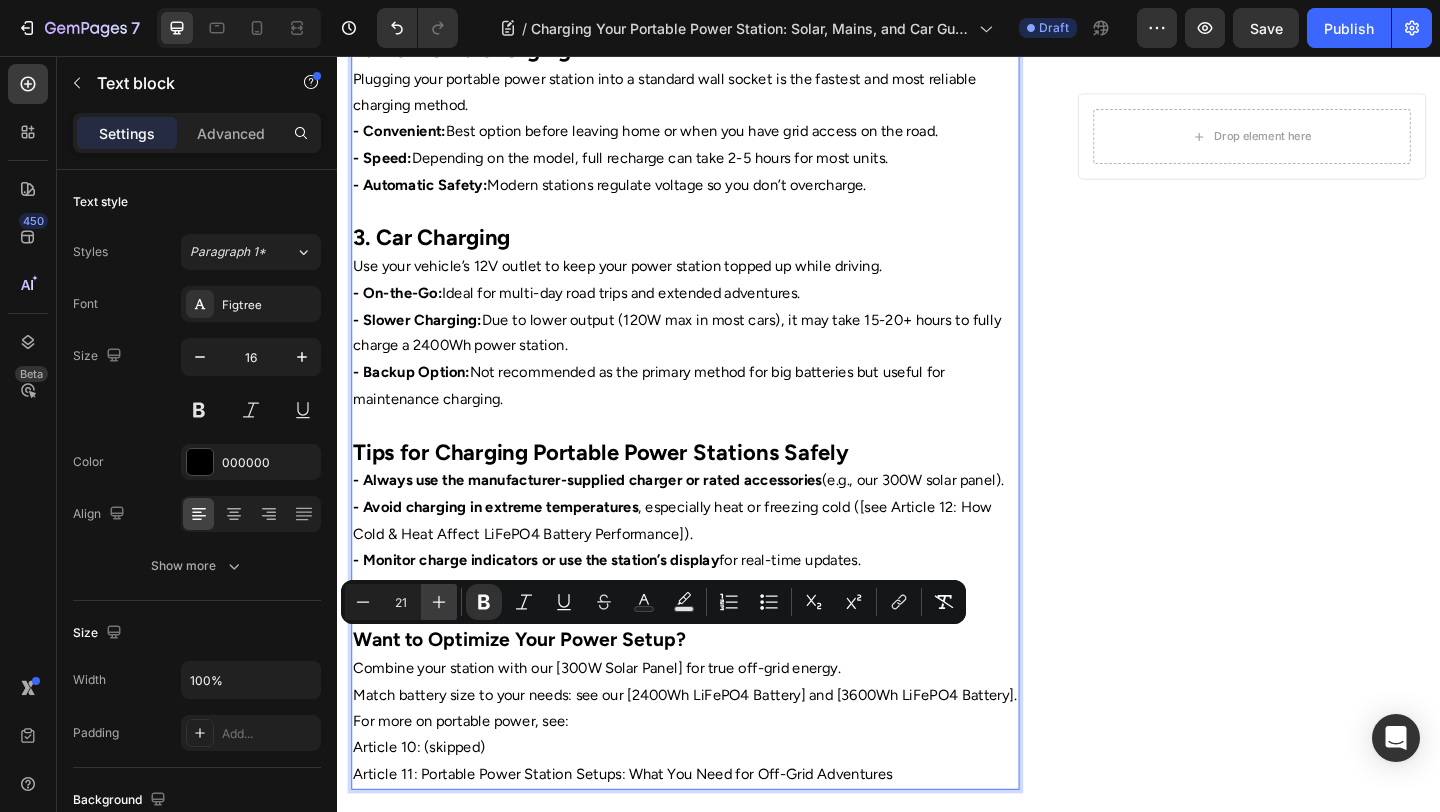 click 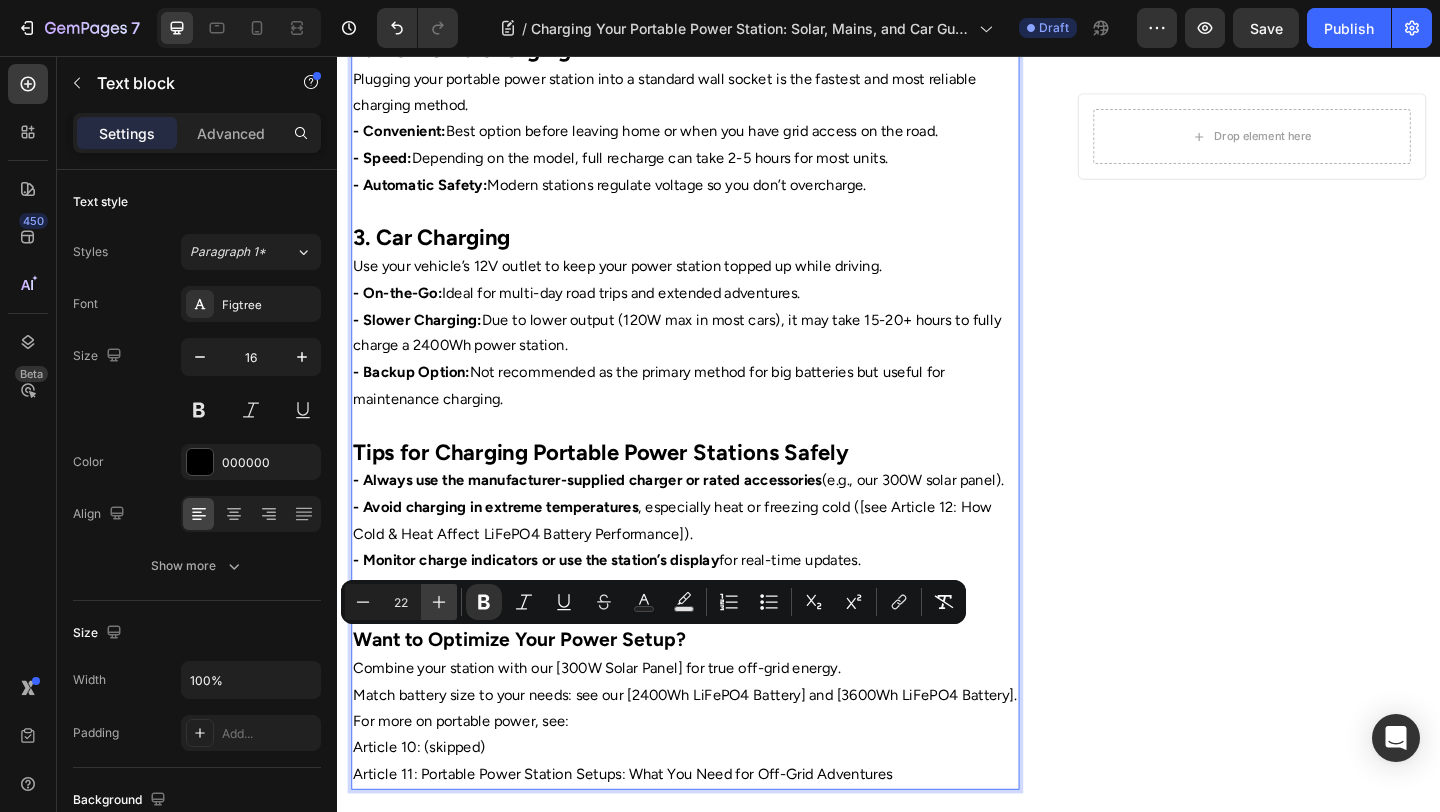 click 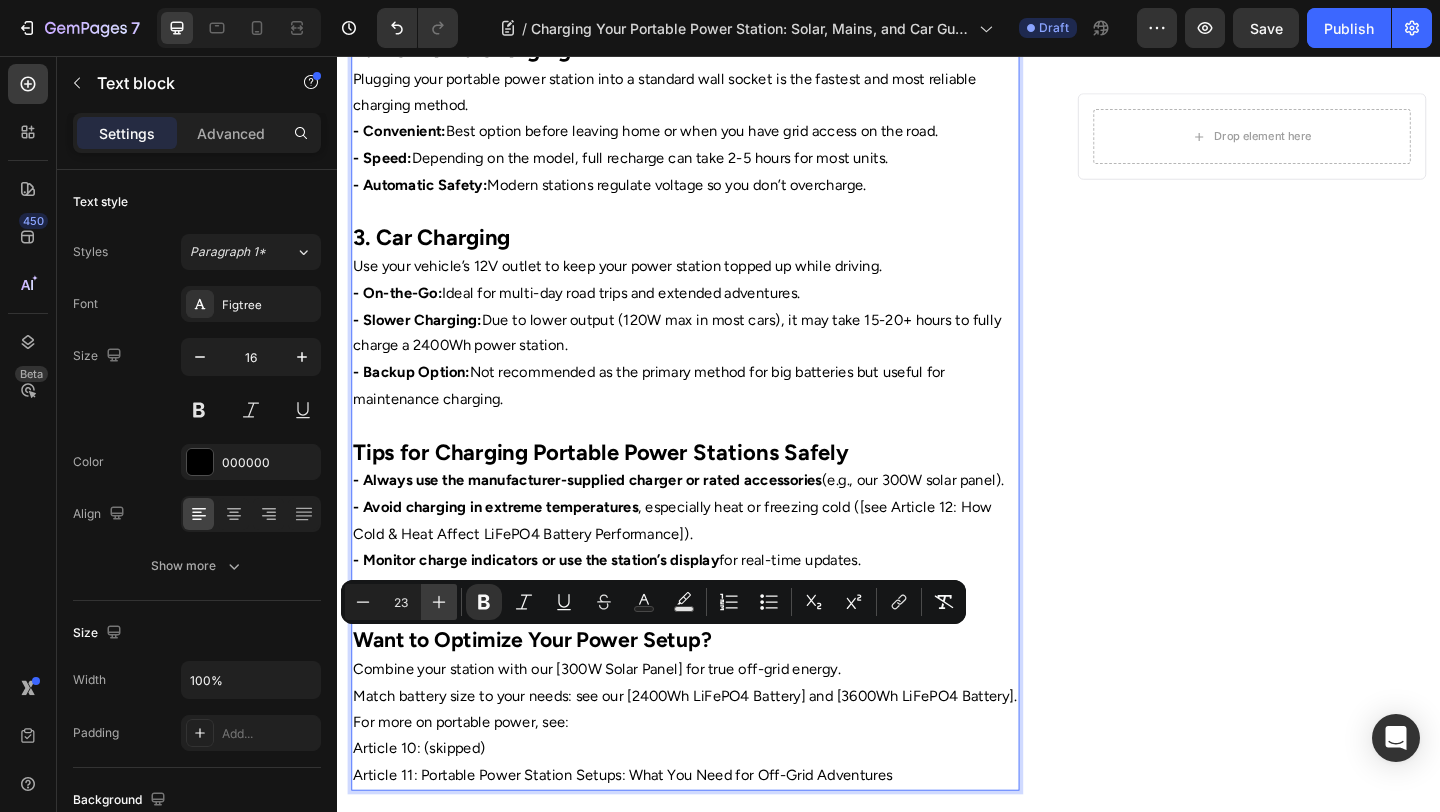 click 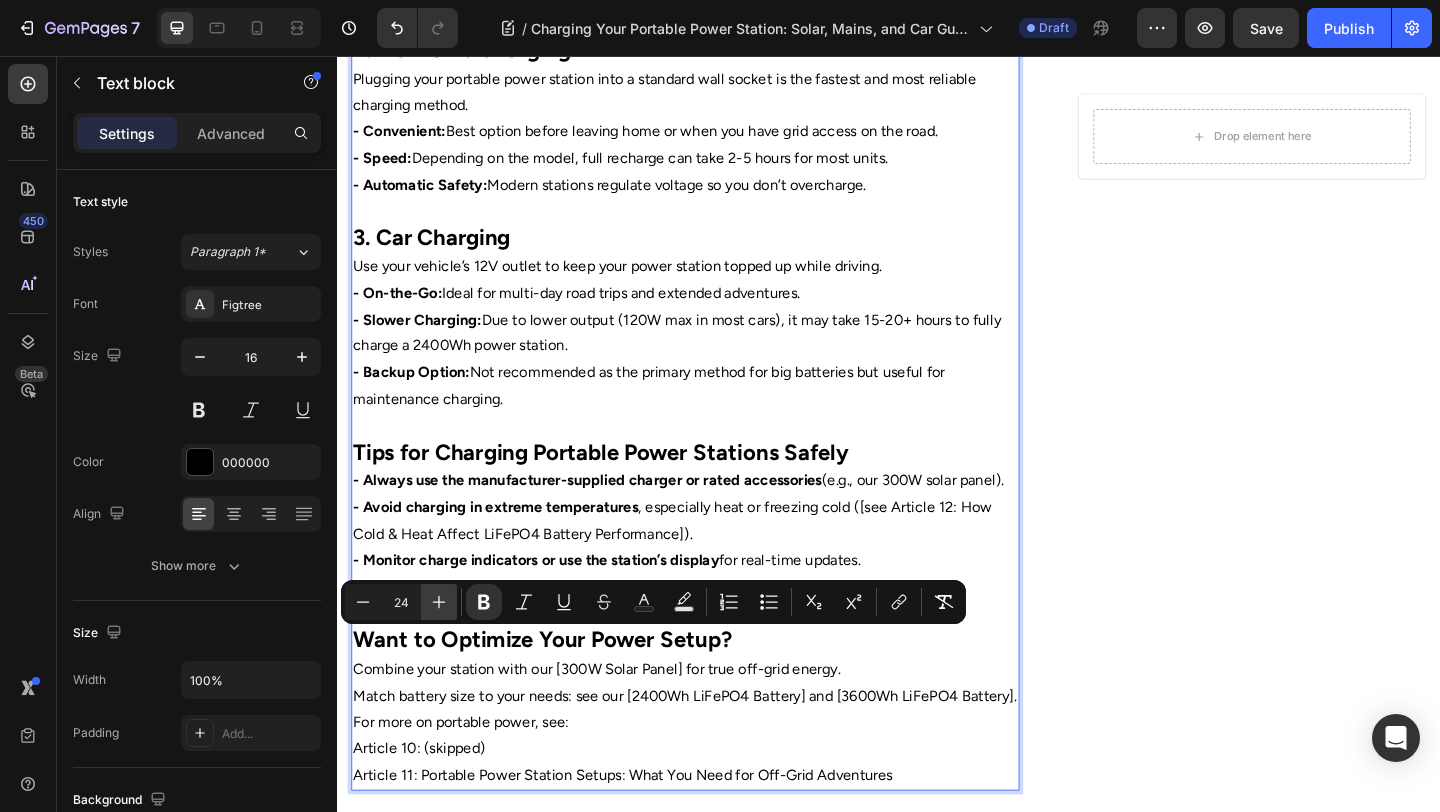 click 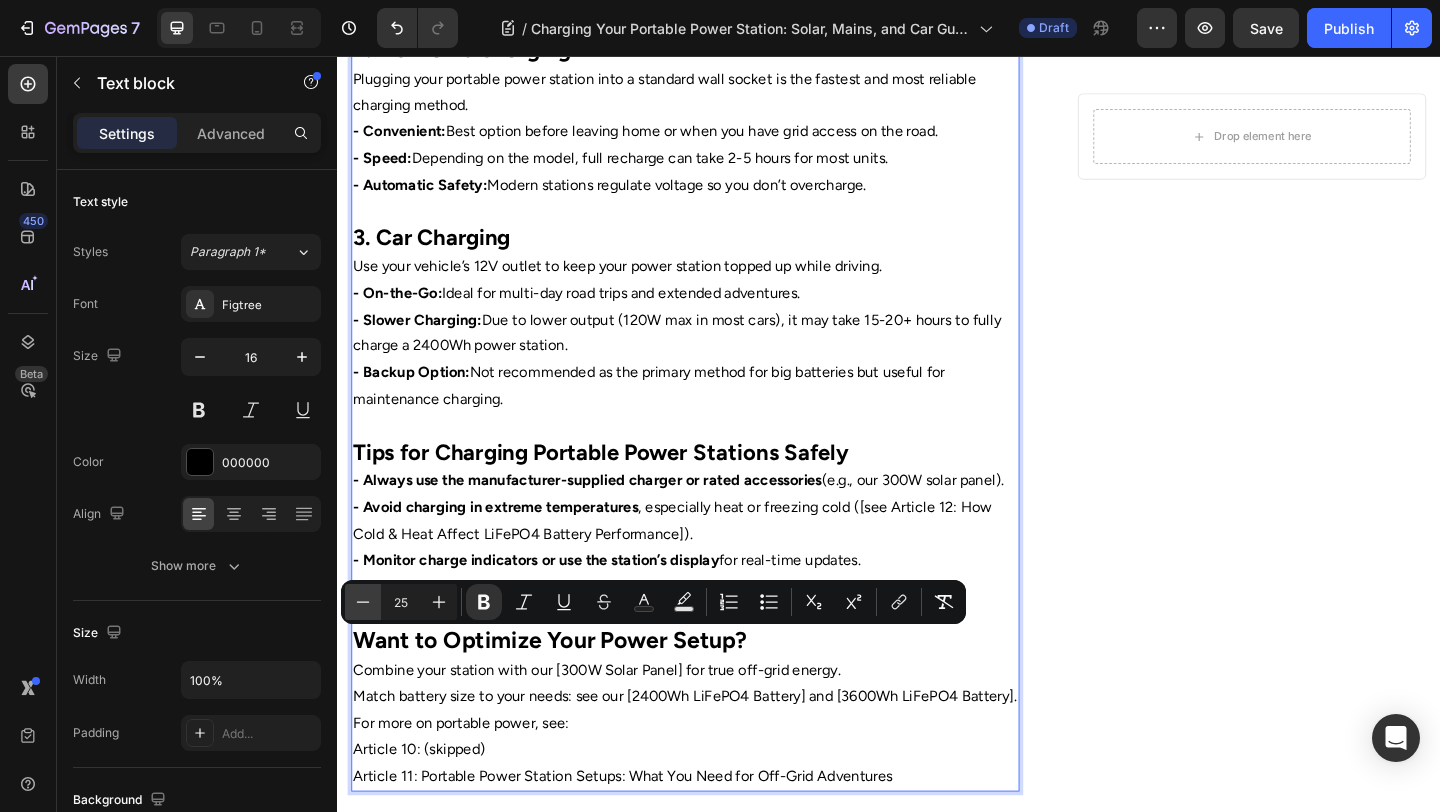 click 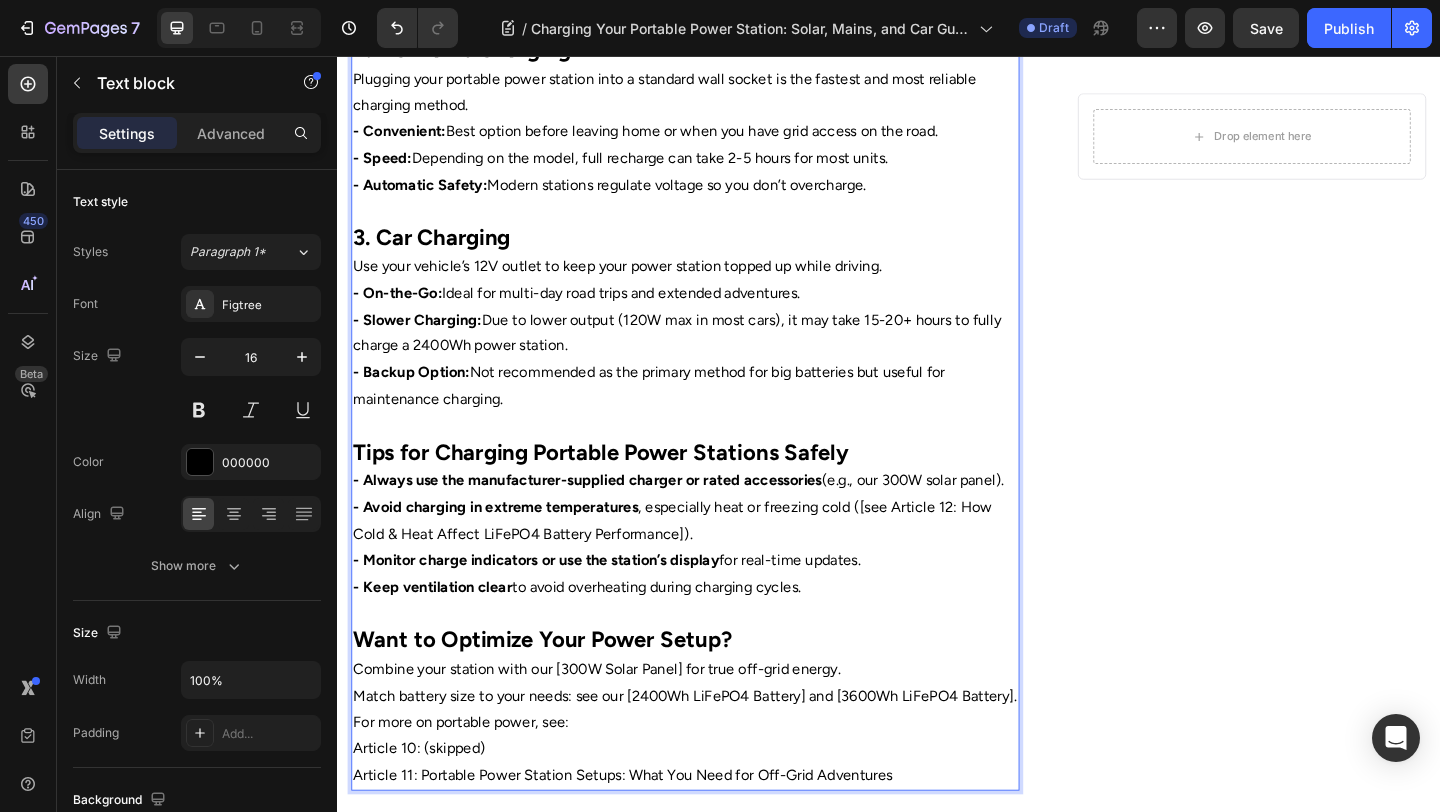 click on "- Avoid charging in extreme temperatures , especially heat or freezing cold ([see Article 12: How Cold & Heat Affect LiFePO4 Battery Performance])." at bounding box center [715, 562] 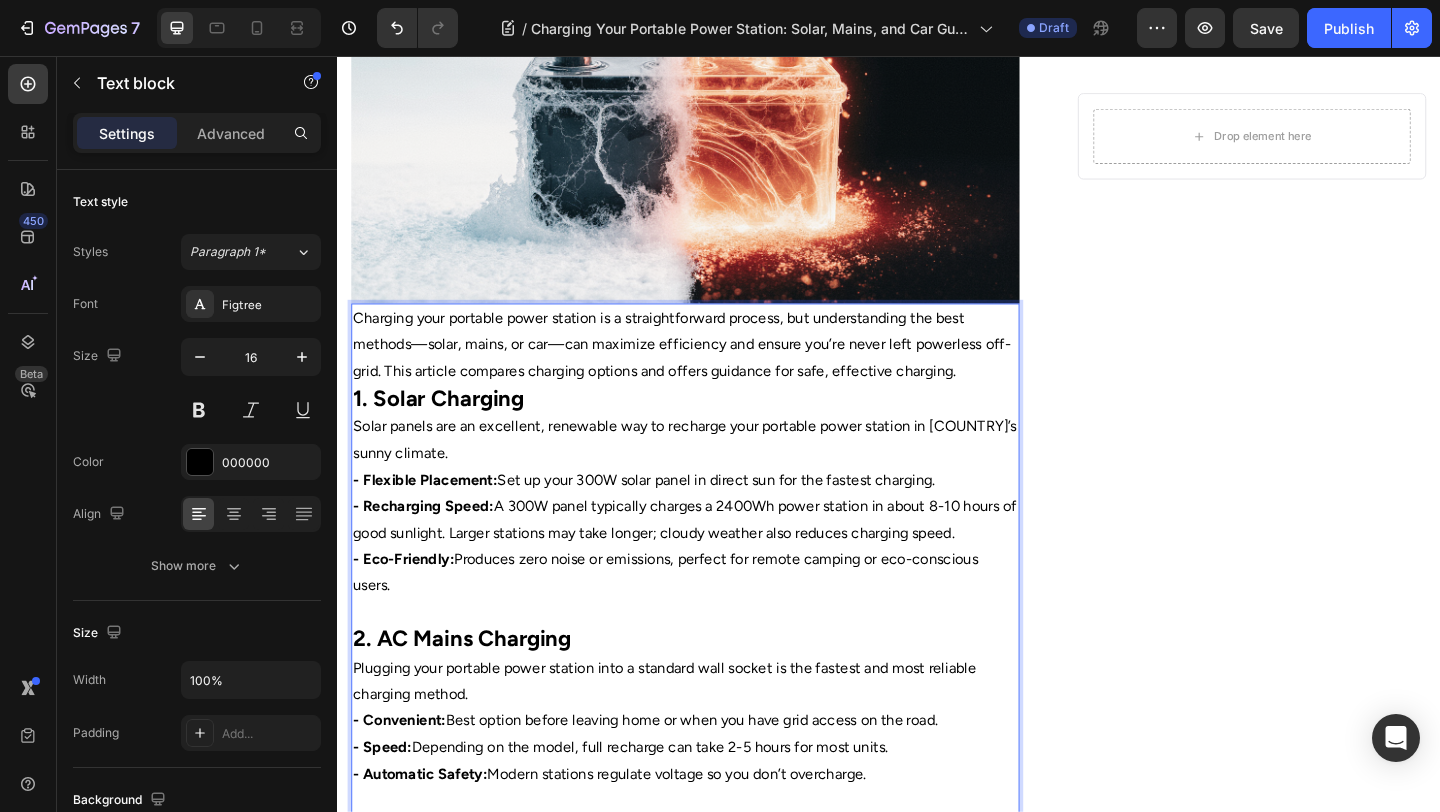 scroll, scrollTop: 499, scrollLeft: 0, axis: vertical 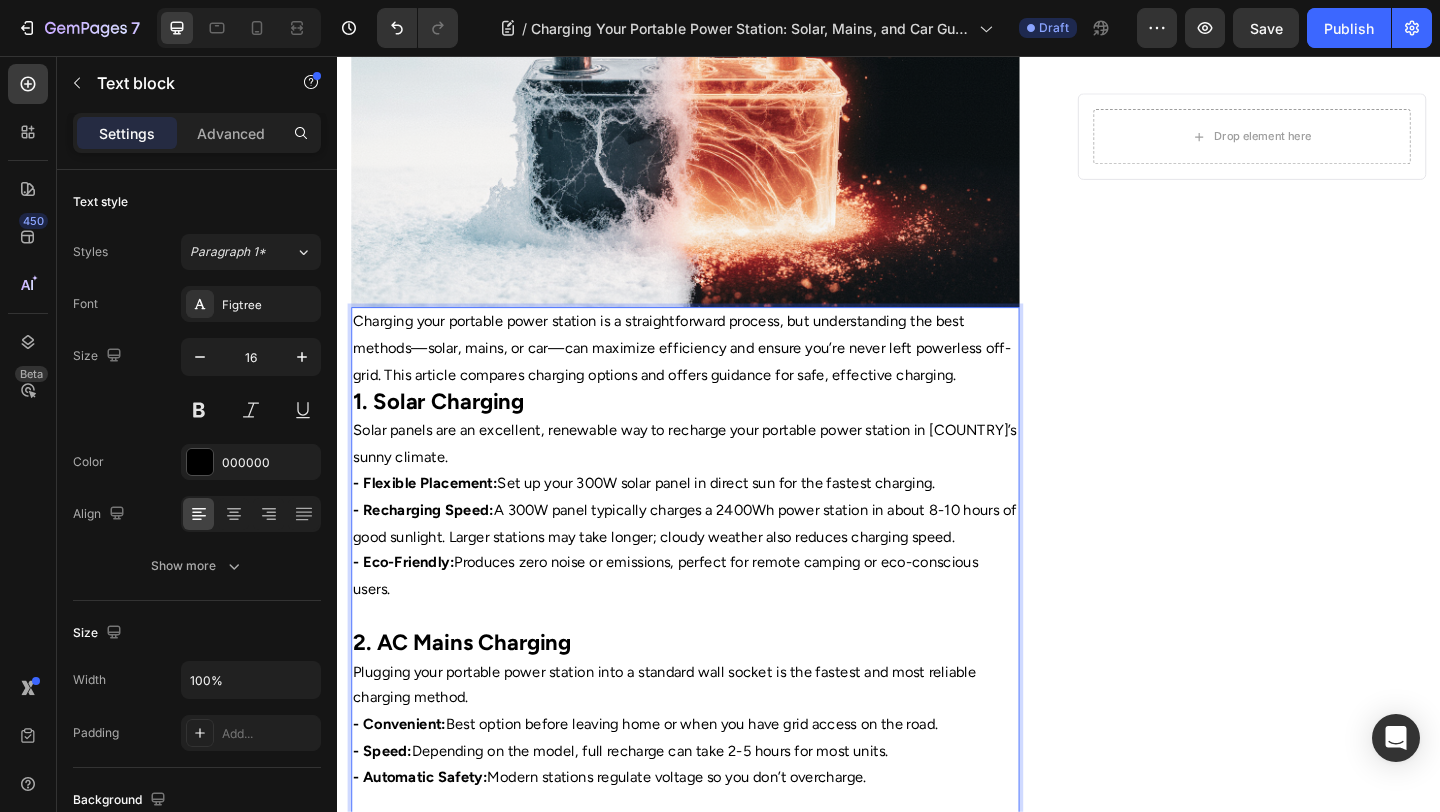 click on "Charging your portable power station is a straightforward process, but understanding the best methods—solar, mains, or car—can maximize efficiency and ensure you’re never left powerless off-grid. This article compares charging options and offers guidance for safe, effective charging." at bounding box center [715, 374] 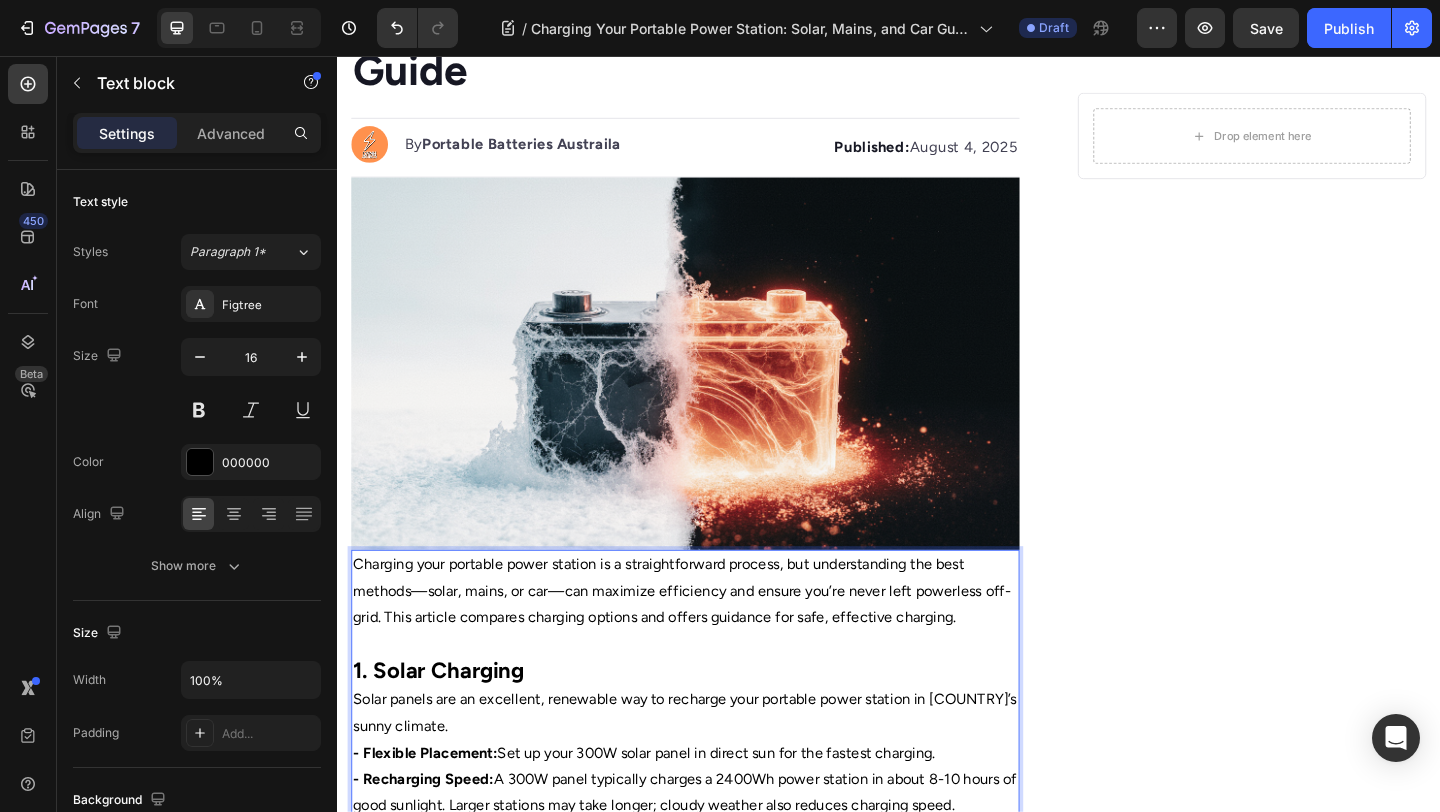 scroll, scrollTop: 189, scrollLeft: 0, axis: vertical 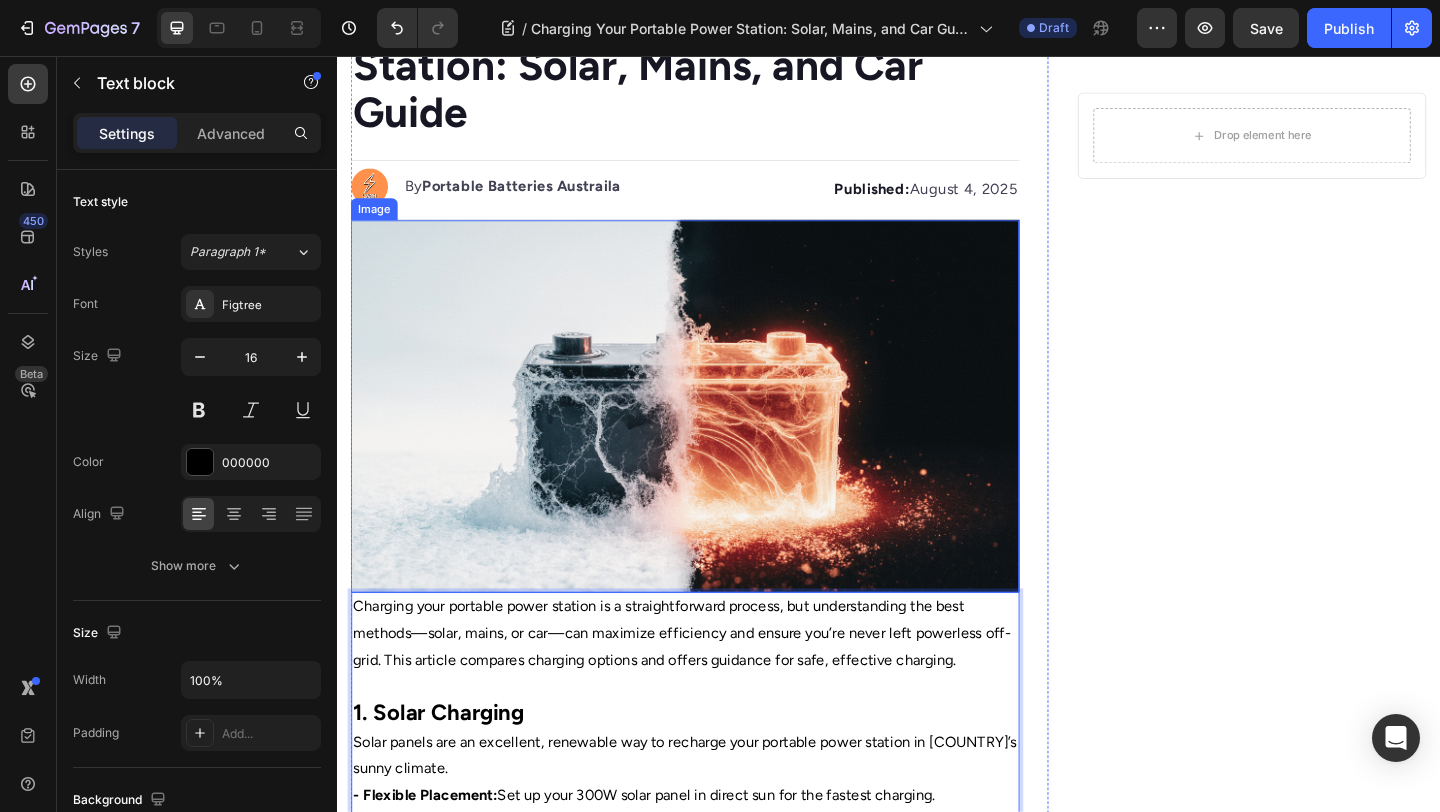 click at bounding box center [715, 437] 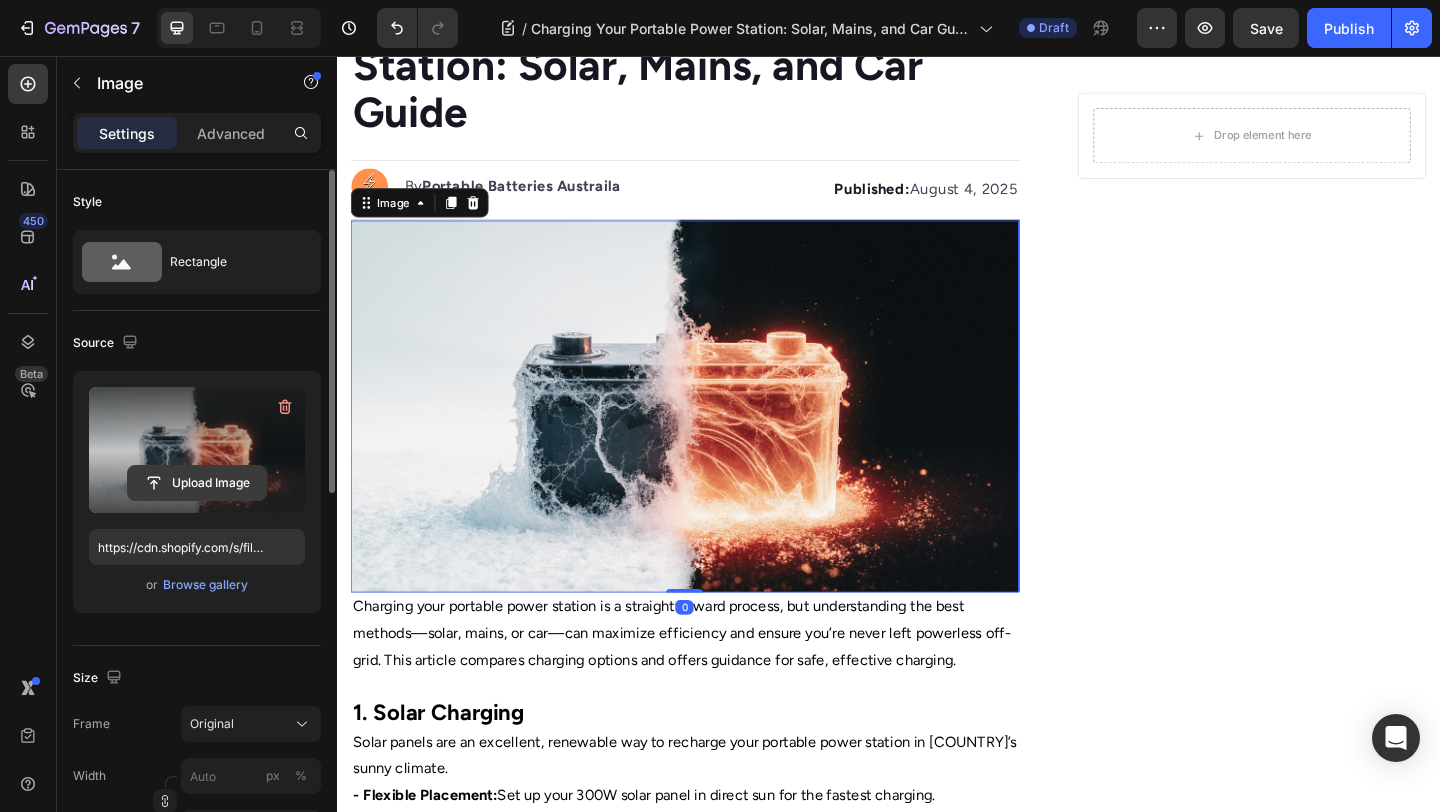 click 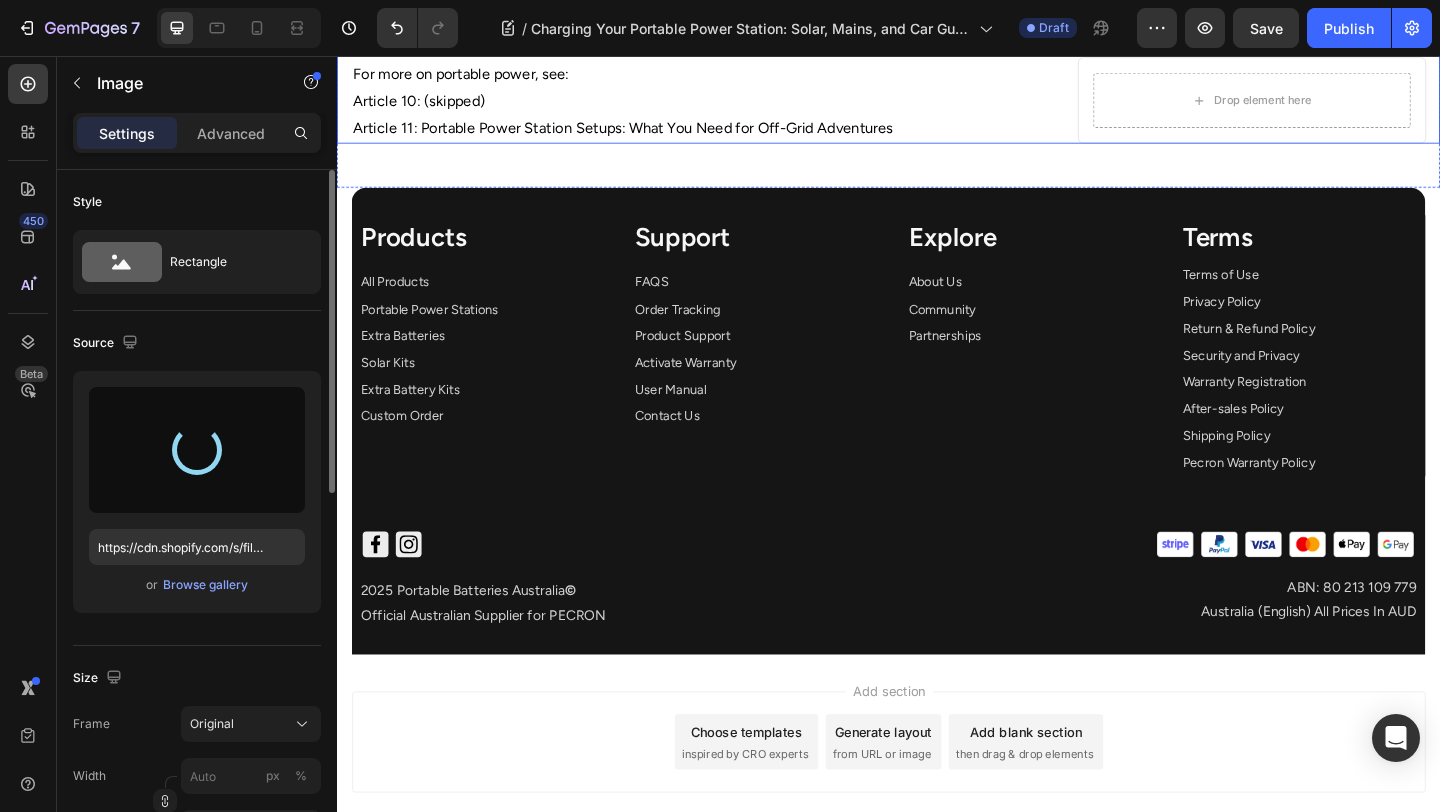 type on "https://cdn.shopify.com/s/files/1/0668/9642/9137/files/gempages_567543371971691561-f4345578-f4ad-467c-9f57-f2c66da9da79.webp" 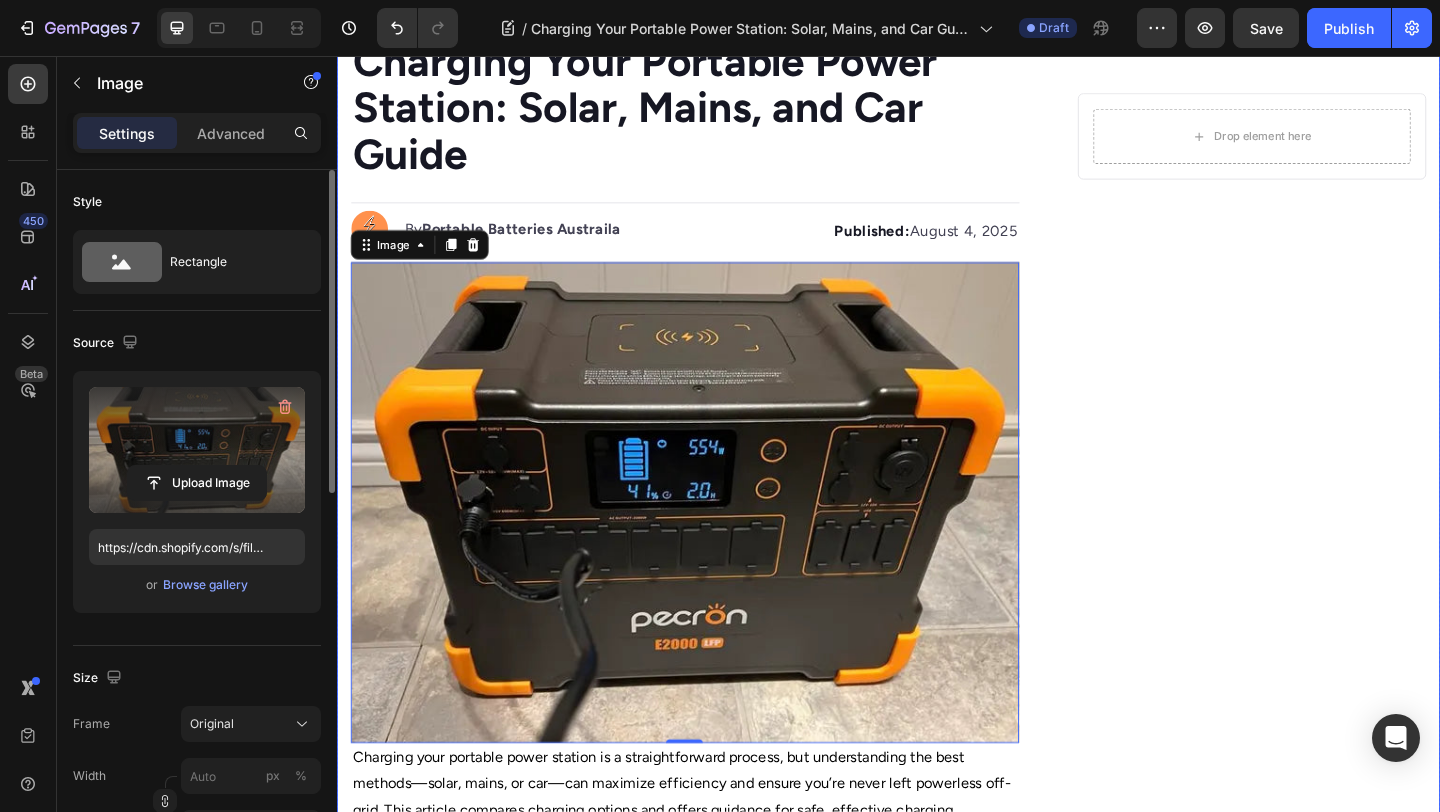 scroll, scrollTop: 146, scrollLeft: 0, axis: vertical 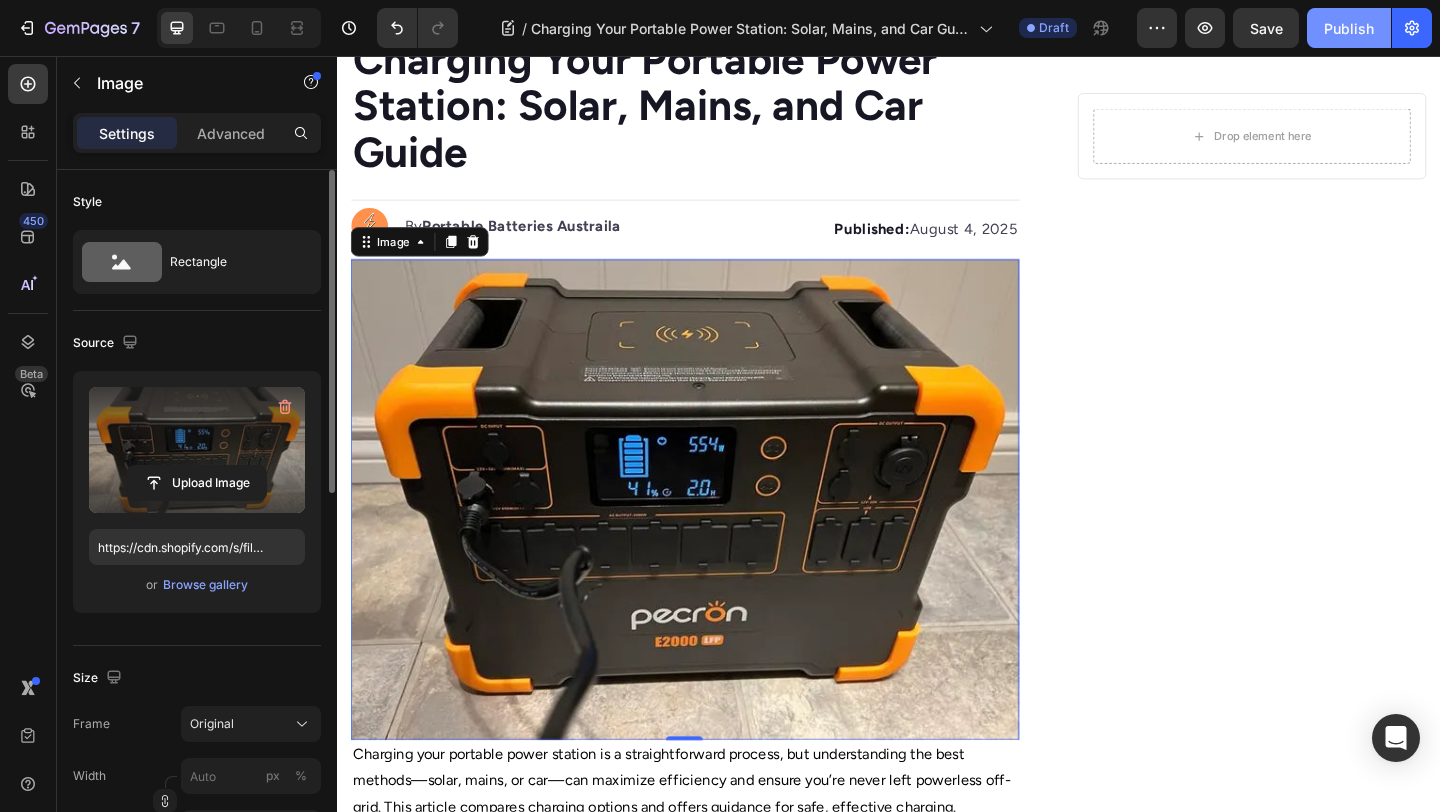 click on "Publish" 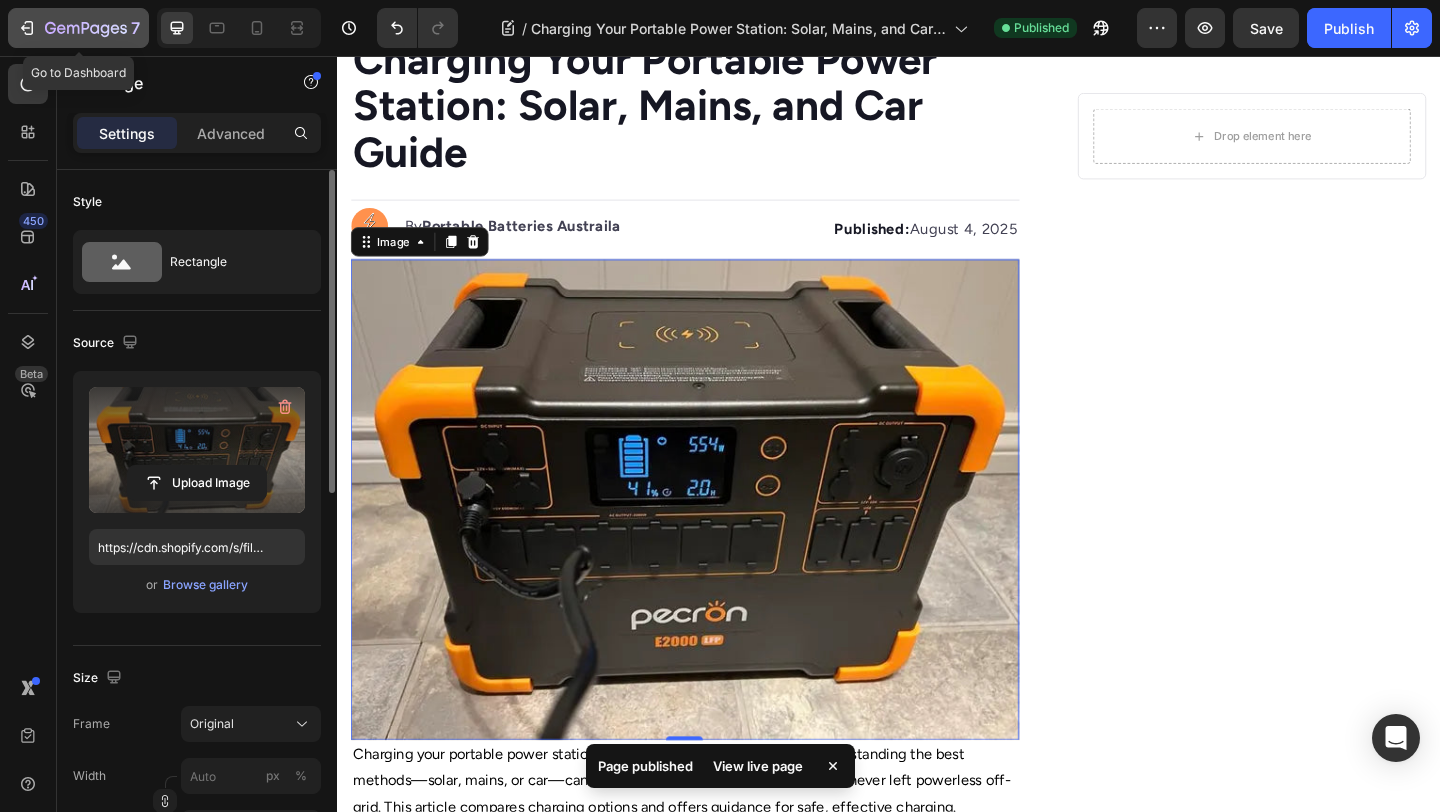 click 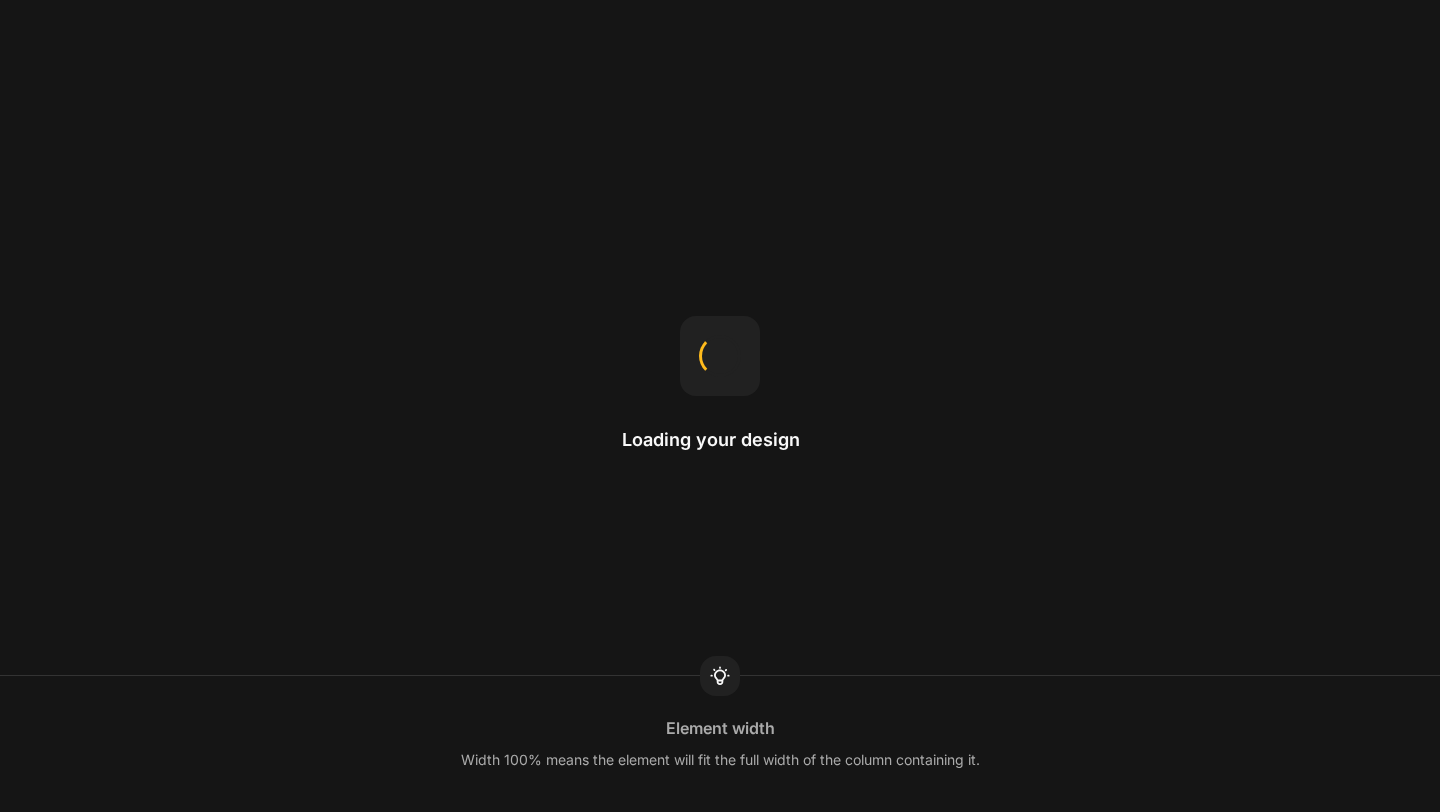 scroll, scrollTop: 0, scrollLeft: 0, axis: both 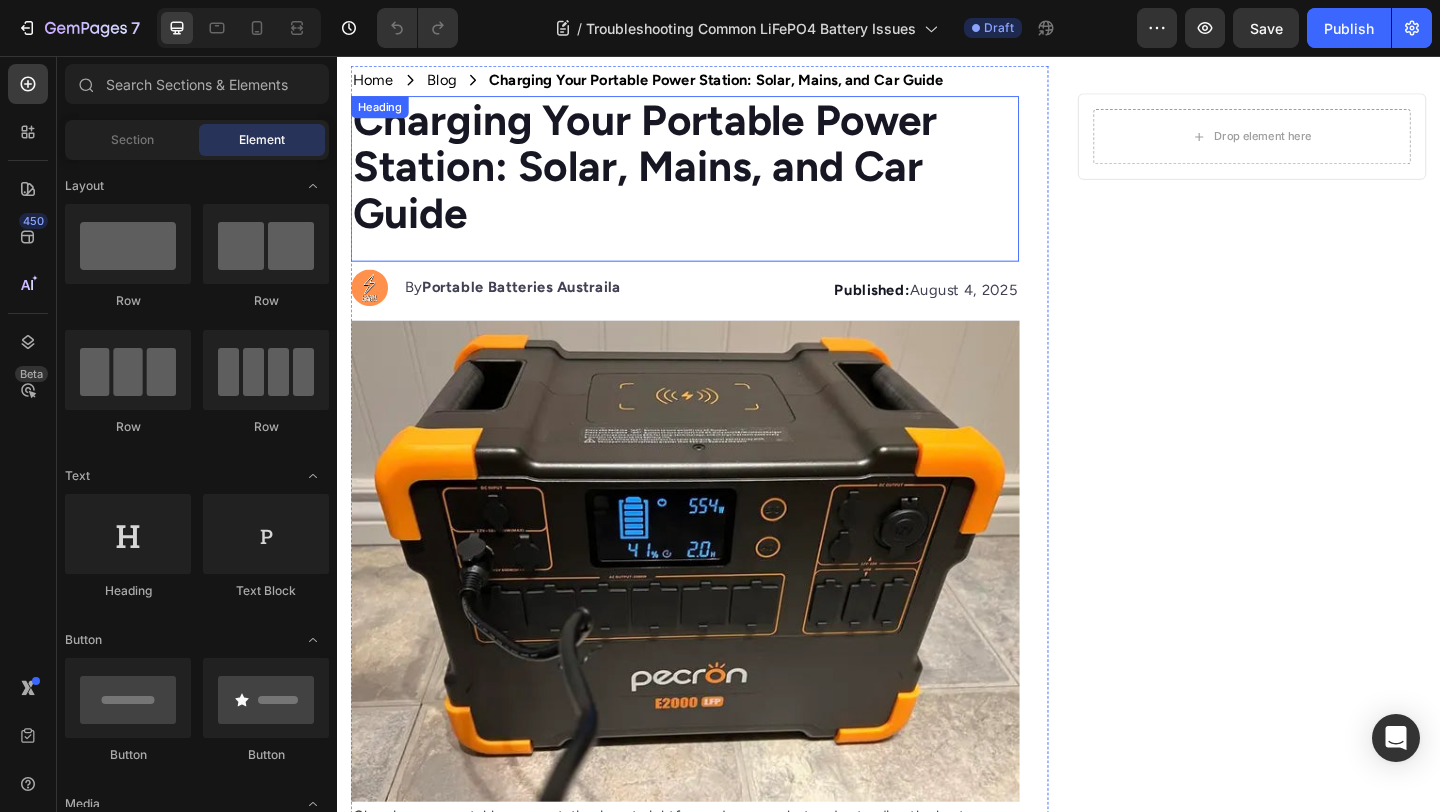 click on "Charging Your Portable Power Station: Solar, Mains, and Car Guide" at bounding box center [671, 176] 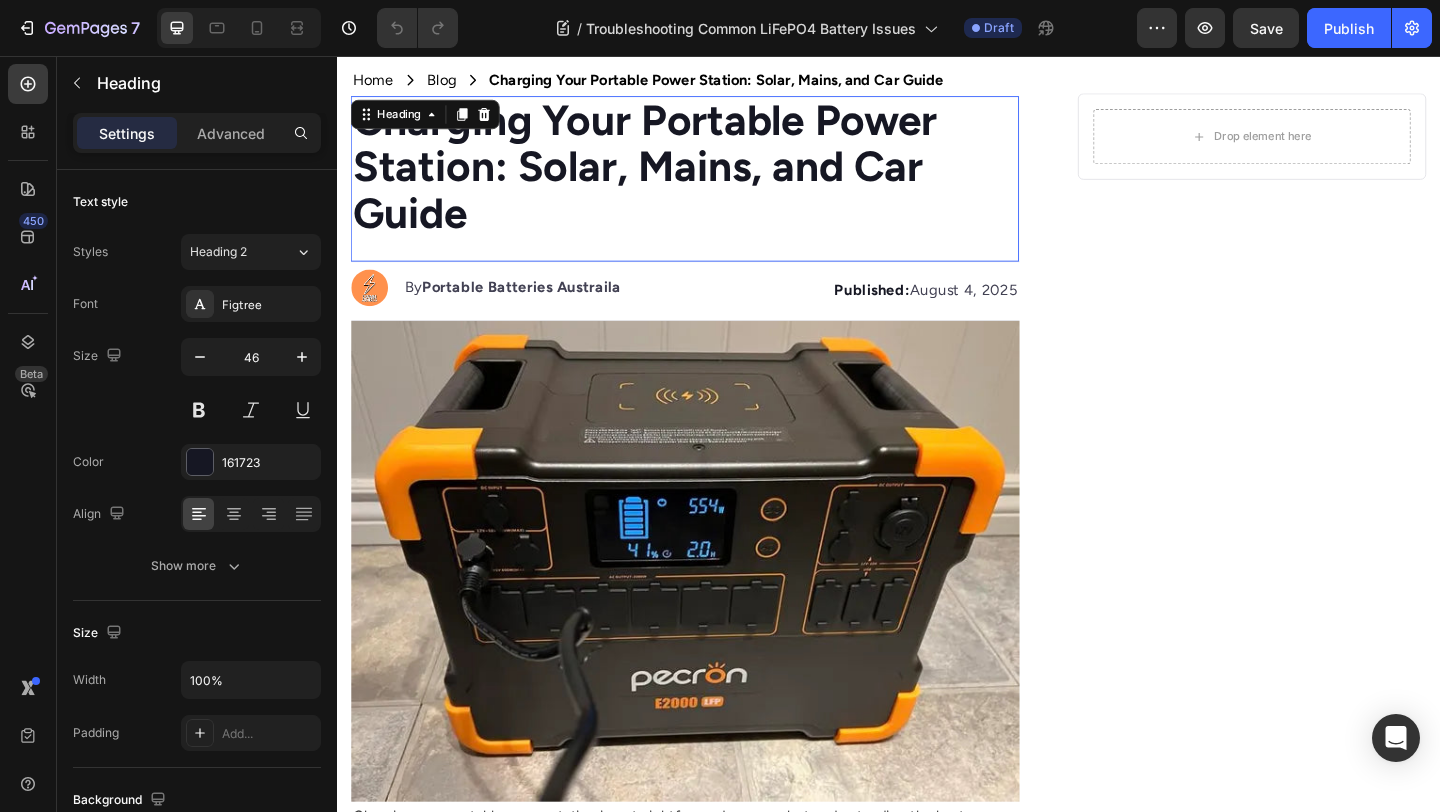 click on "Charging Your Portable Power Station: Solar, Mains, and Car Guide" at bounding box center (671, 176) 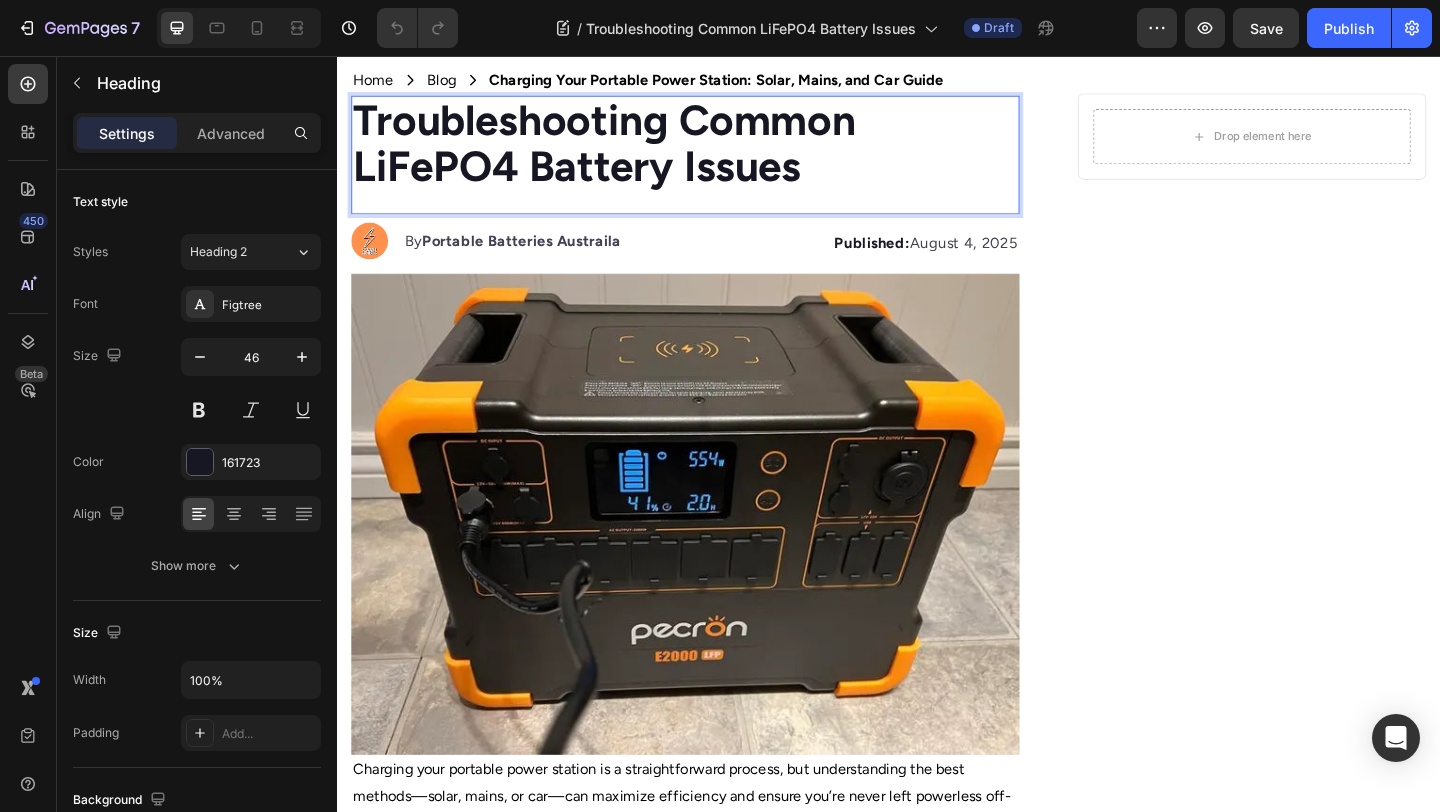 scroll, scrollTop: 0, scrollLeft: 0, axis: both 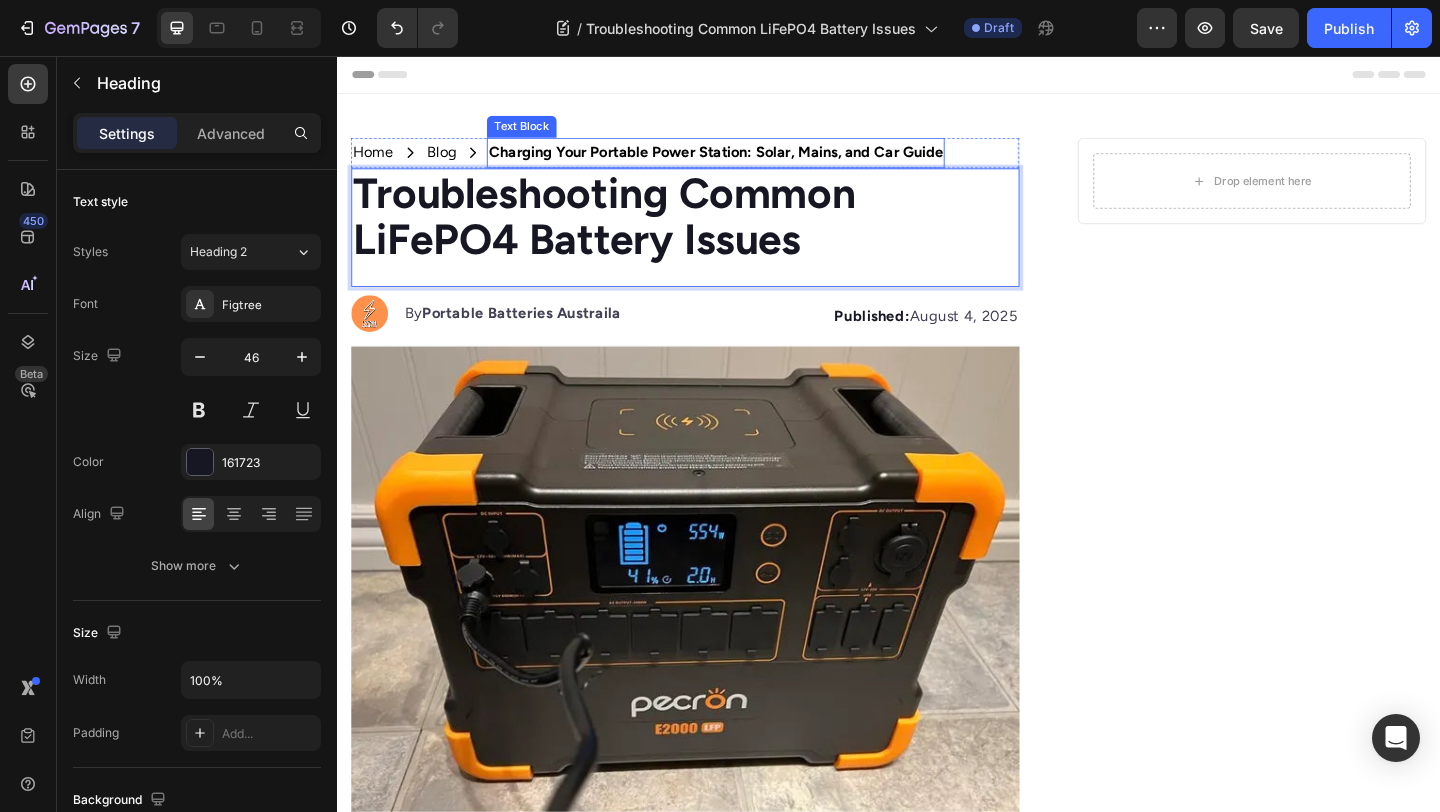 click on "Charging Your Portable Power Station: Solar, Mains, and Car Guide" at bounding box center [749, 160] 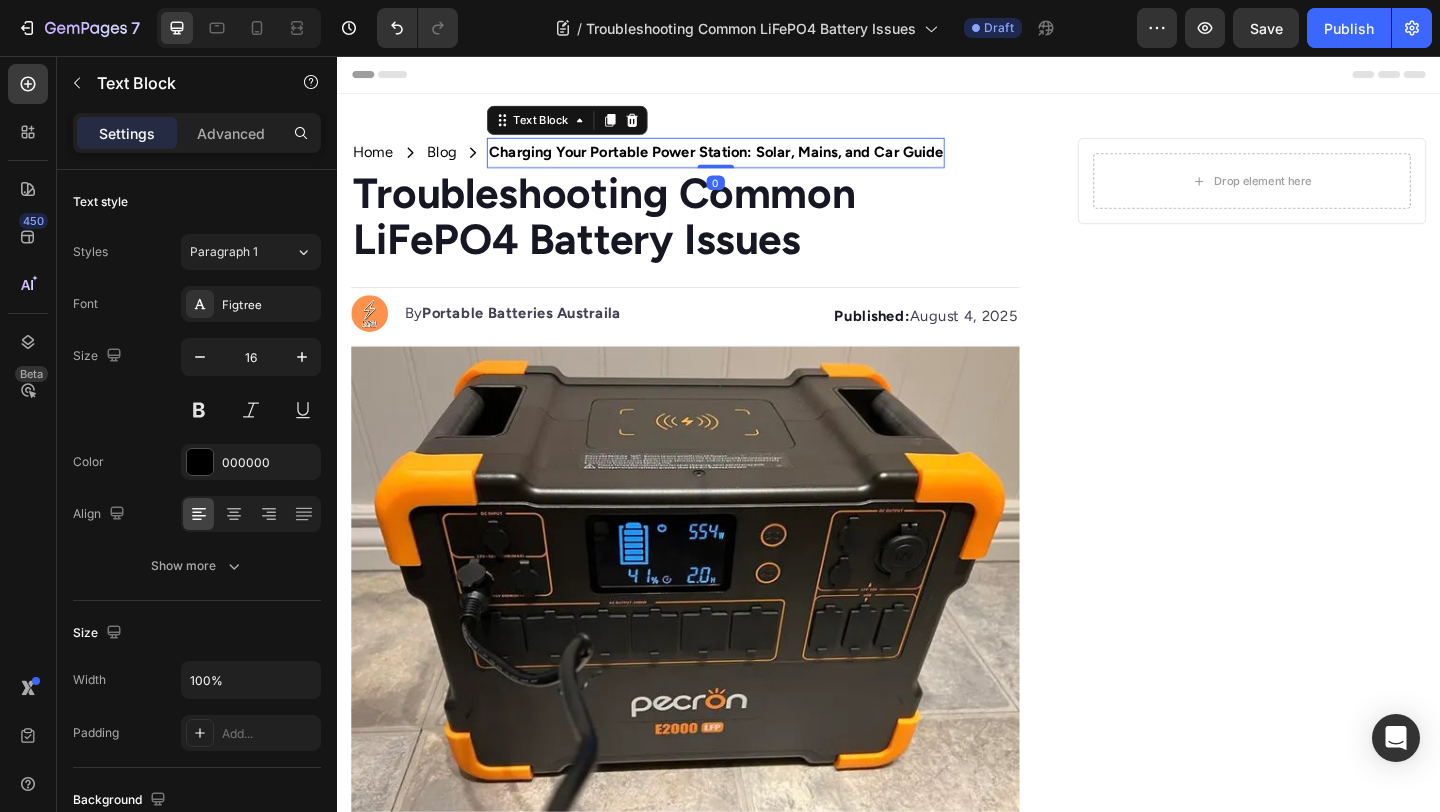 click on "Charging Your Portable Power Station: Solar, Mains, and Car Guide" at bounding box center (749, 160) 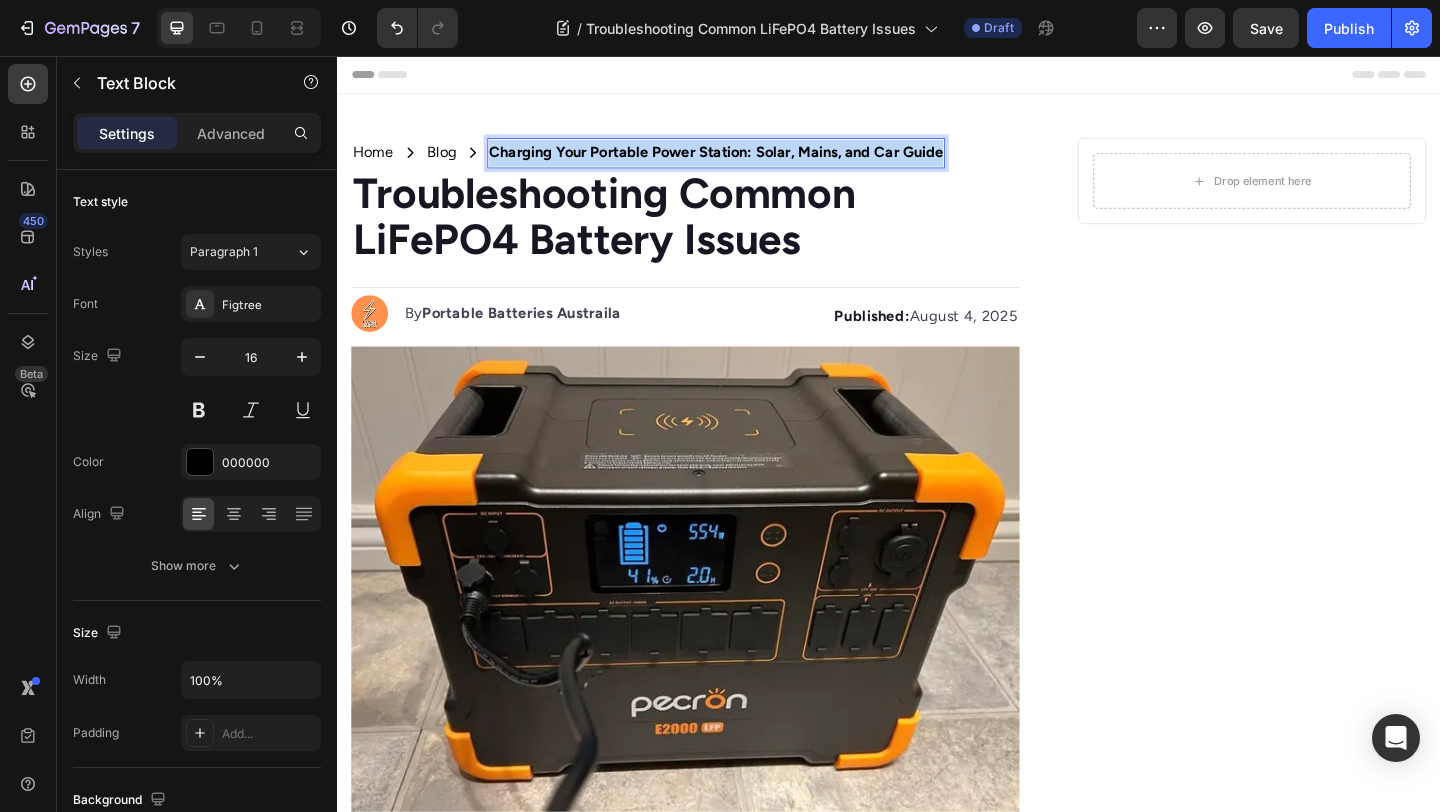 click on "Charging Your Portable Power Station: Solar, Mains, and Car Guide" at bounding box center (749, 160) 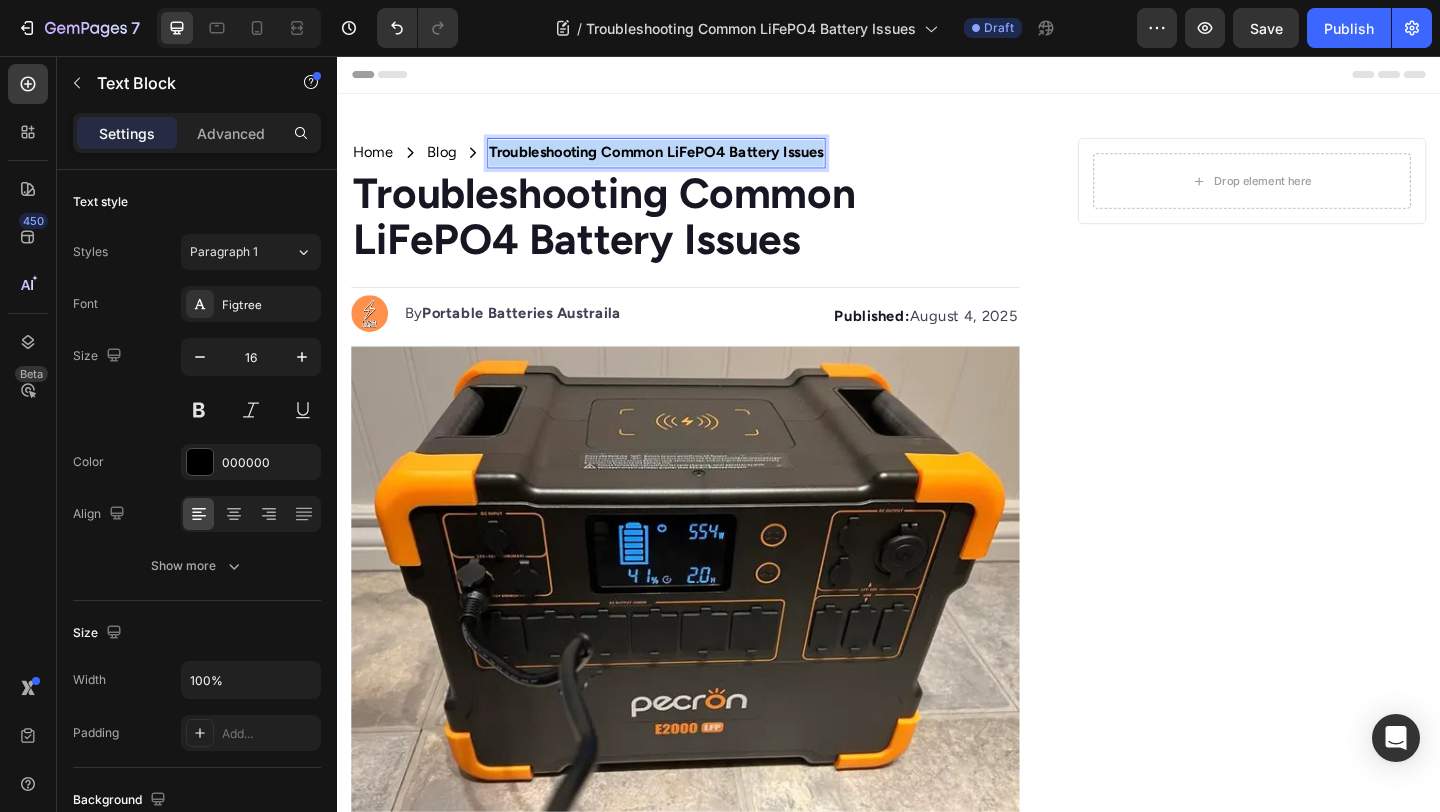 click on "Troubleshooting Common LiFePO4 Battery Issues" at bounding box center [684, 160] 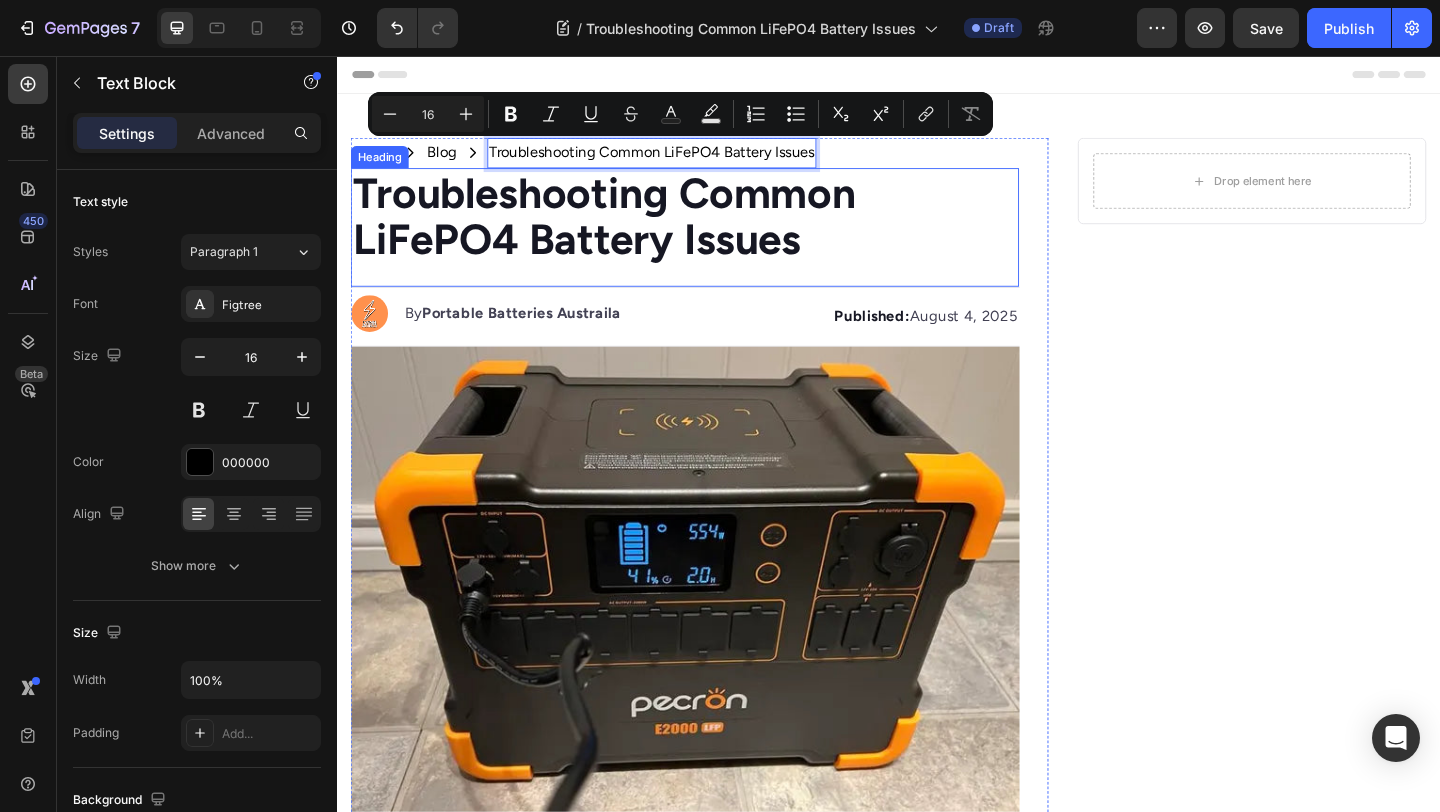 click on "Troubleshooting Common LiFePO4 Battery Issues" at bounding box center (627, 230) 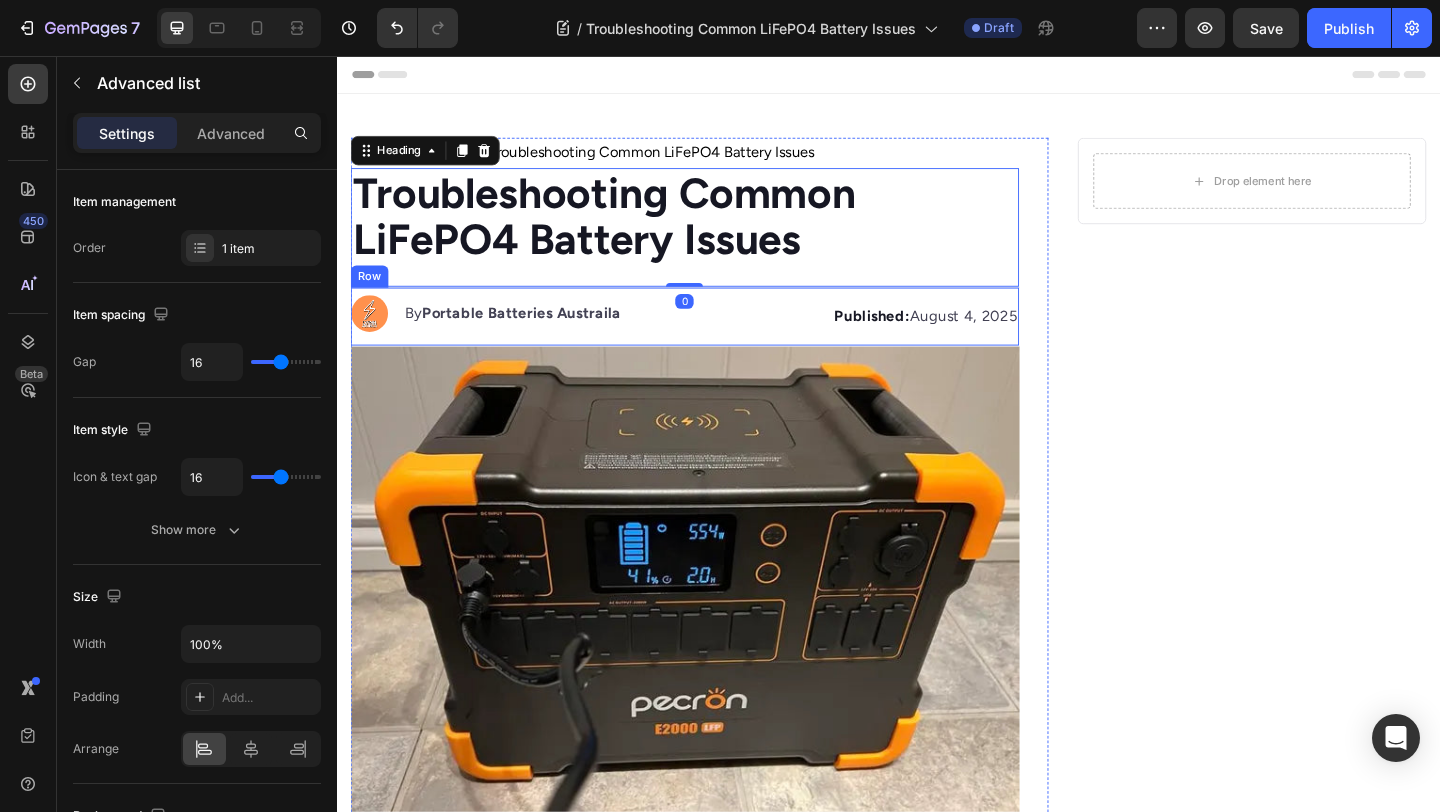 click on "Image By  Portable Batteries Austraila Text block" at bounding box center [531, 339] 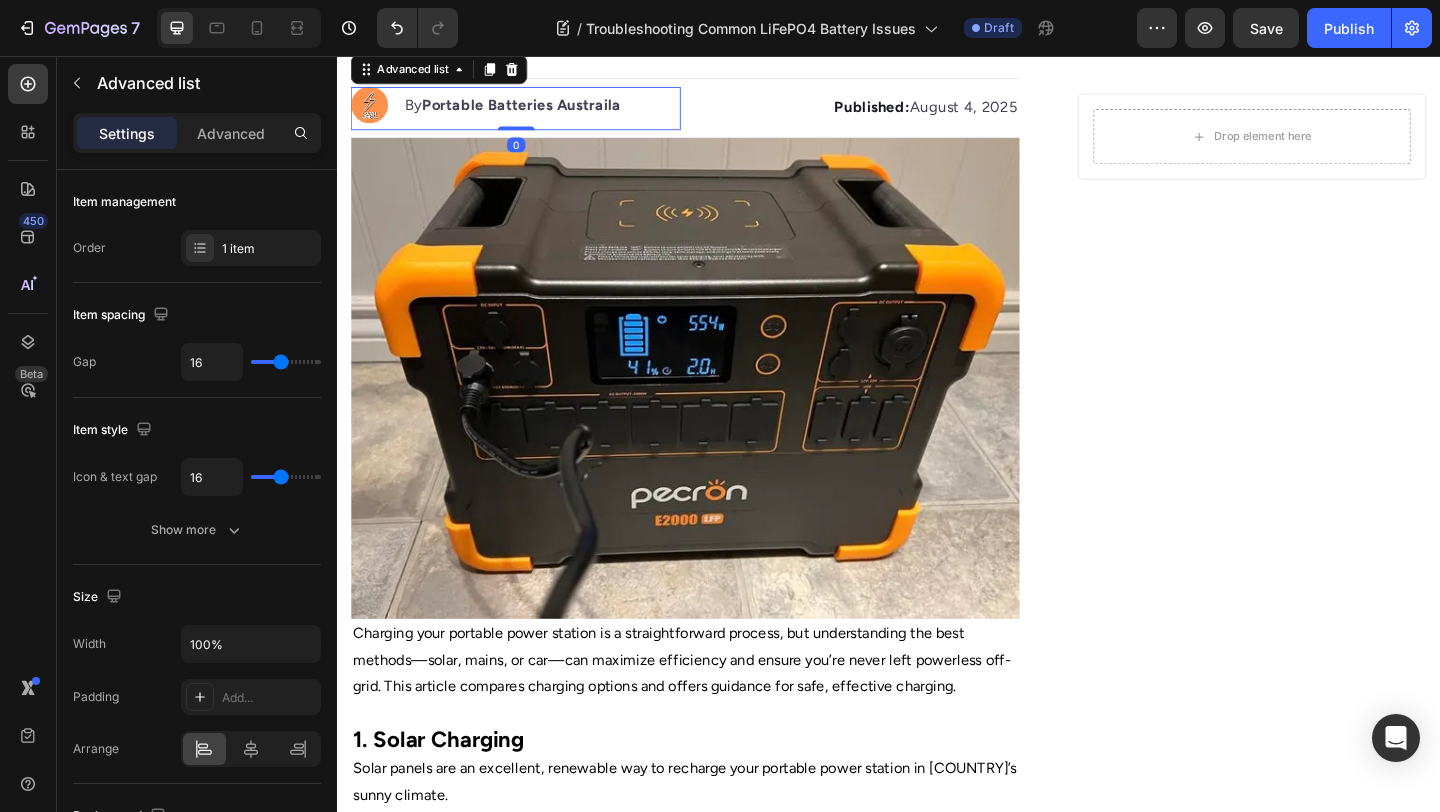scroll, scrollTop: 228, scrollLeft: 0, axis: vertical 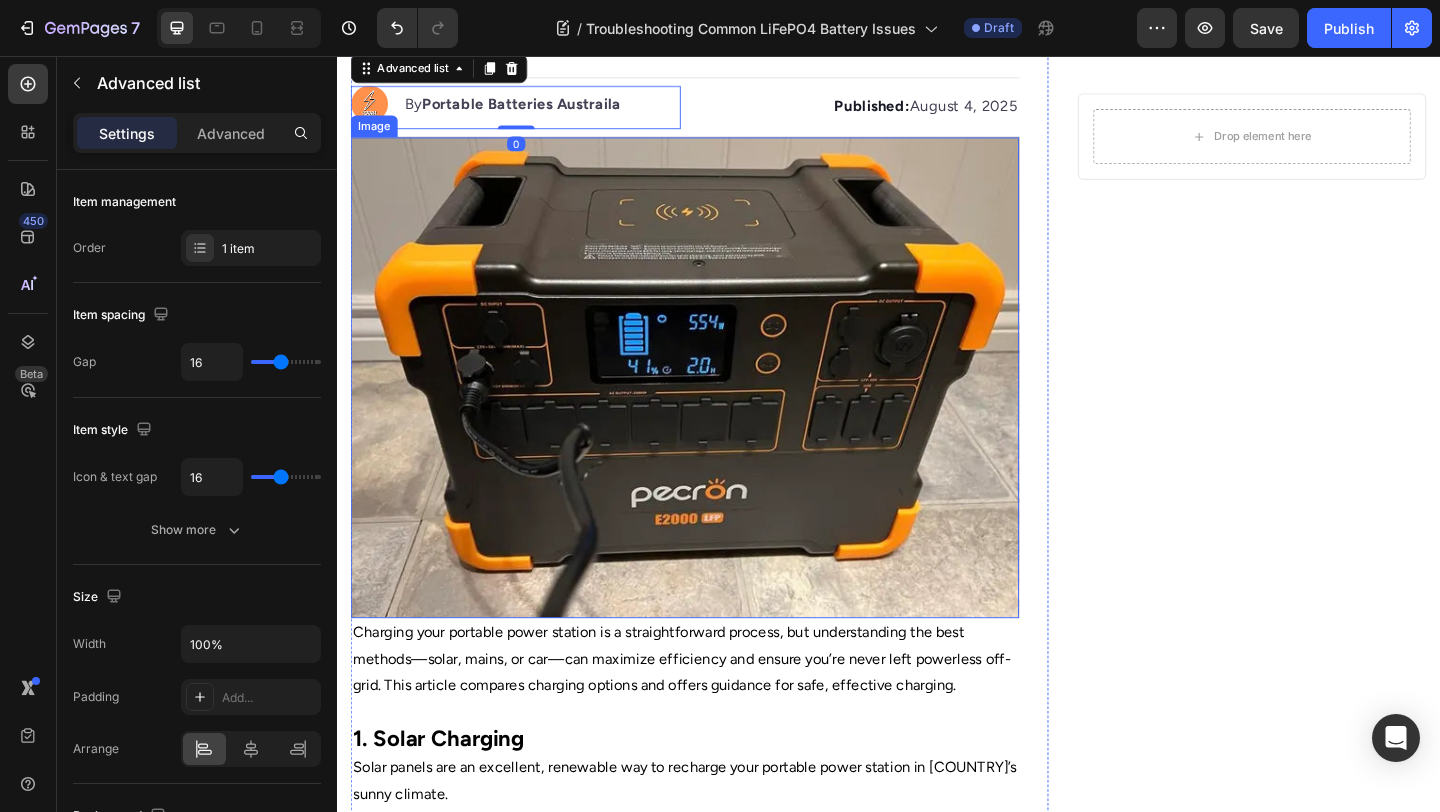 click at bounding box center [715, 405] 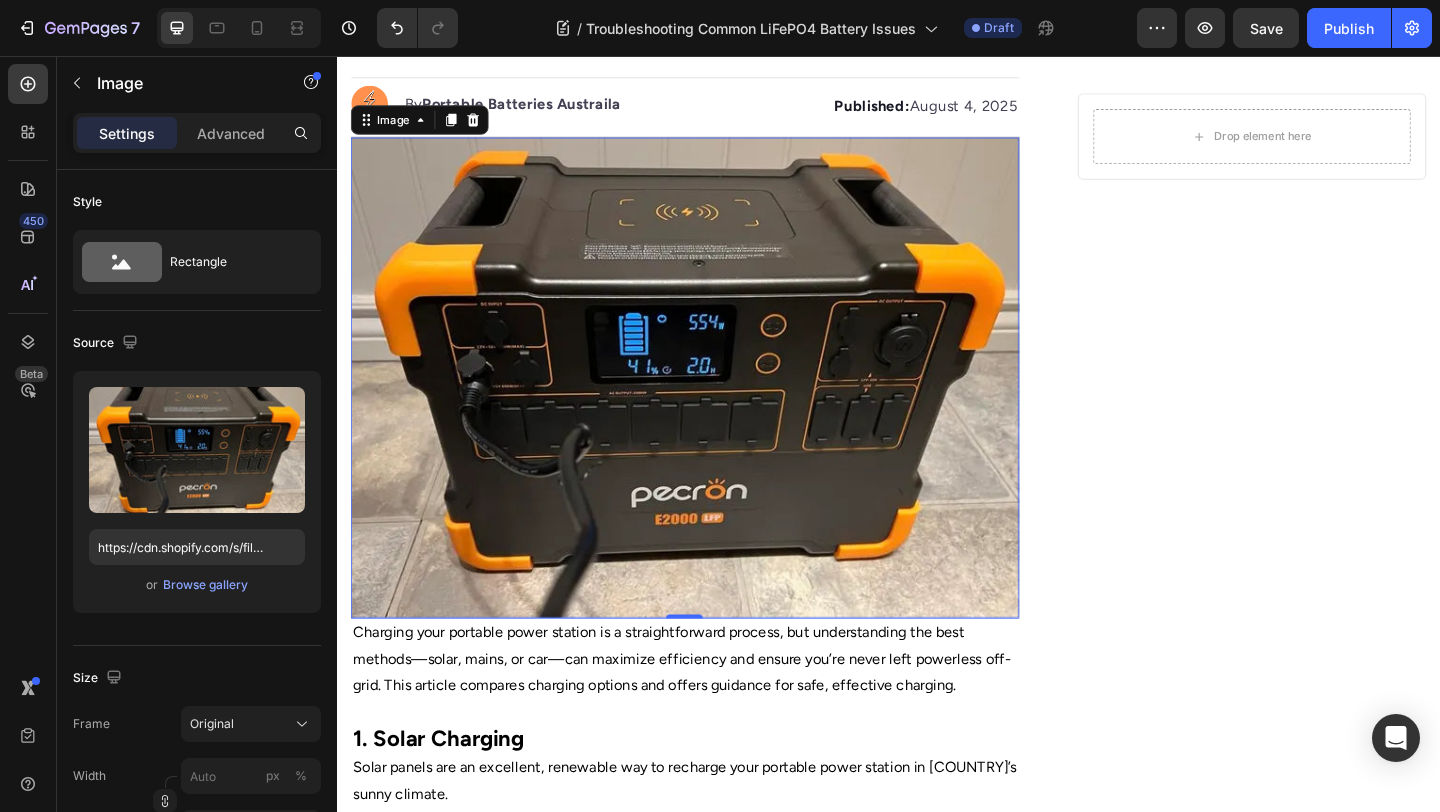 scroll, scrollTop: 0, scrollLeft: 0, axis: both 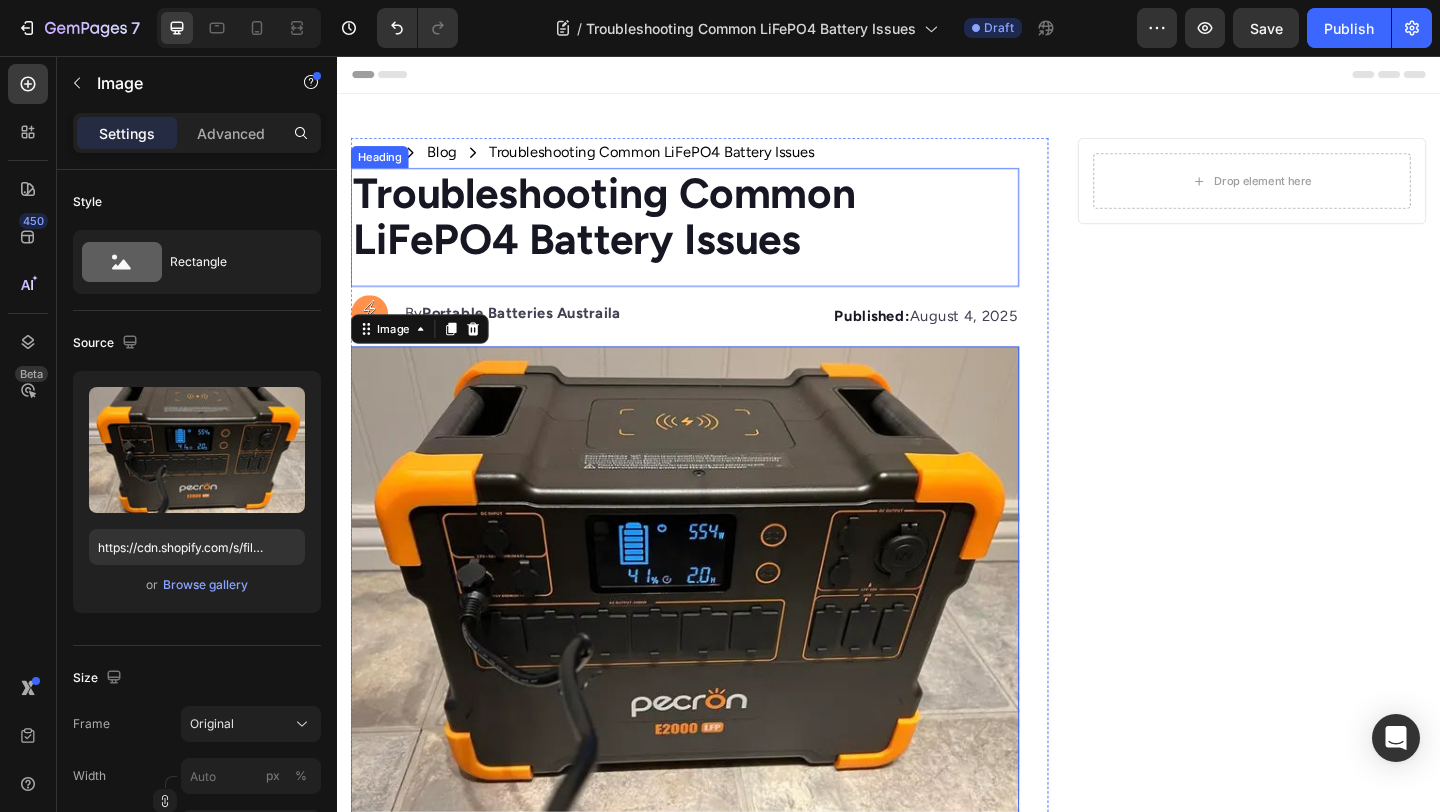 click on "Troubleshooting Common LiFePO4 Battery Issues" at bounding box center [627, 230] 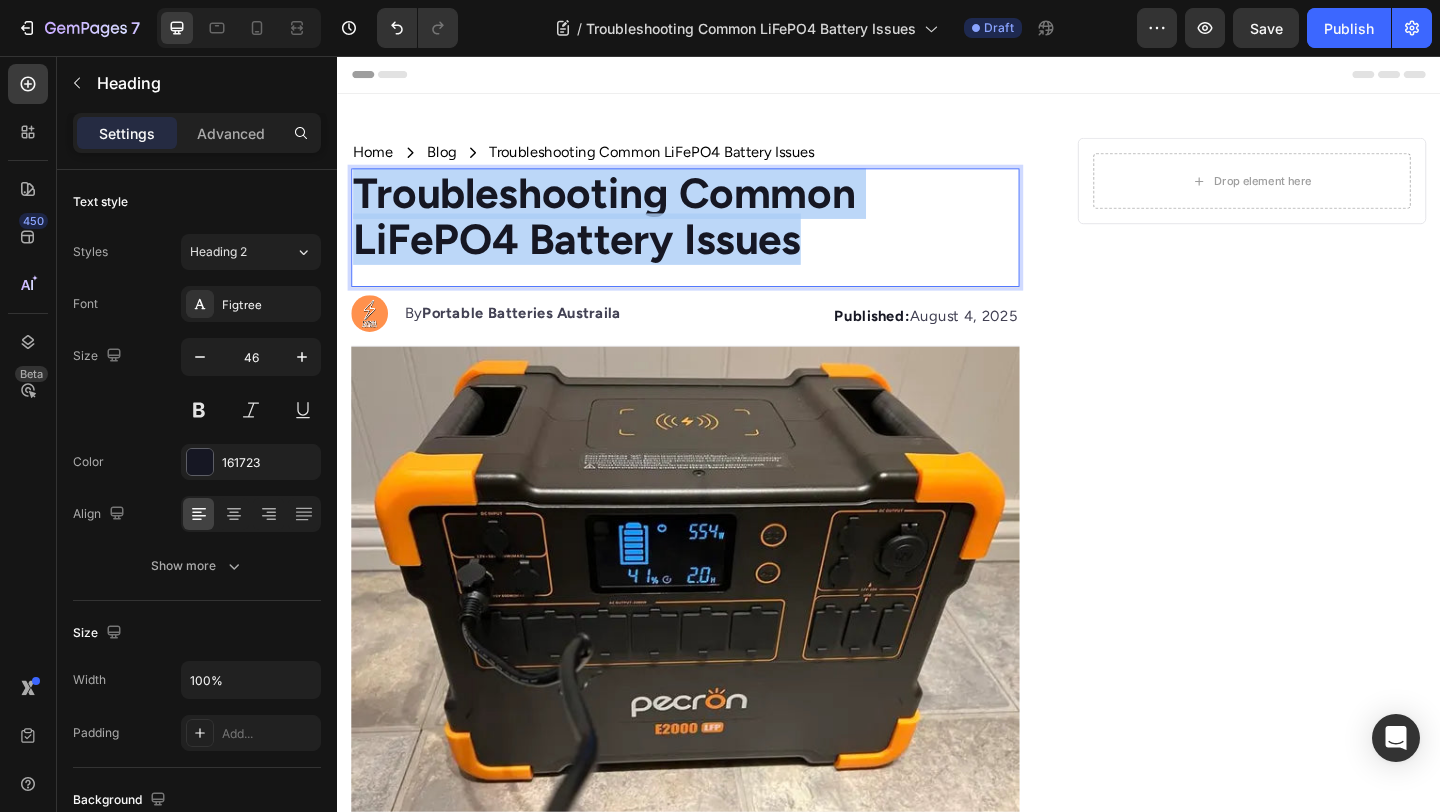 click on "Troubleshooting Common LiFePO4 Battery Issues" at bounding box center (627, 230) 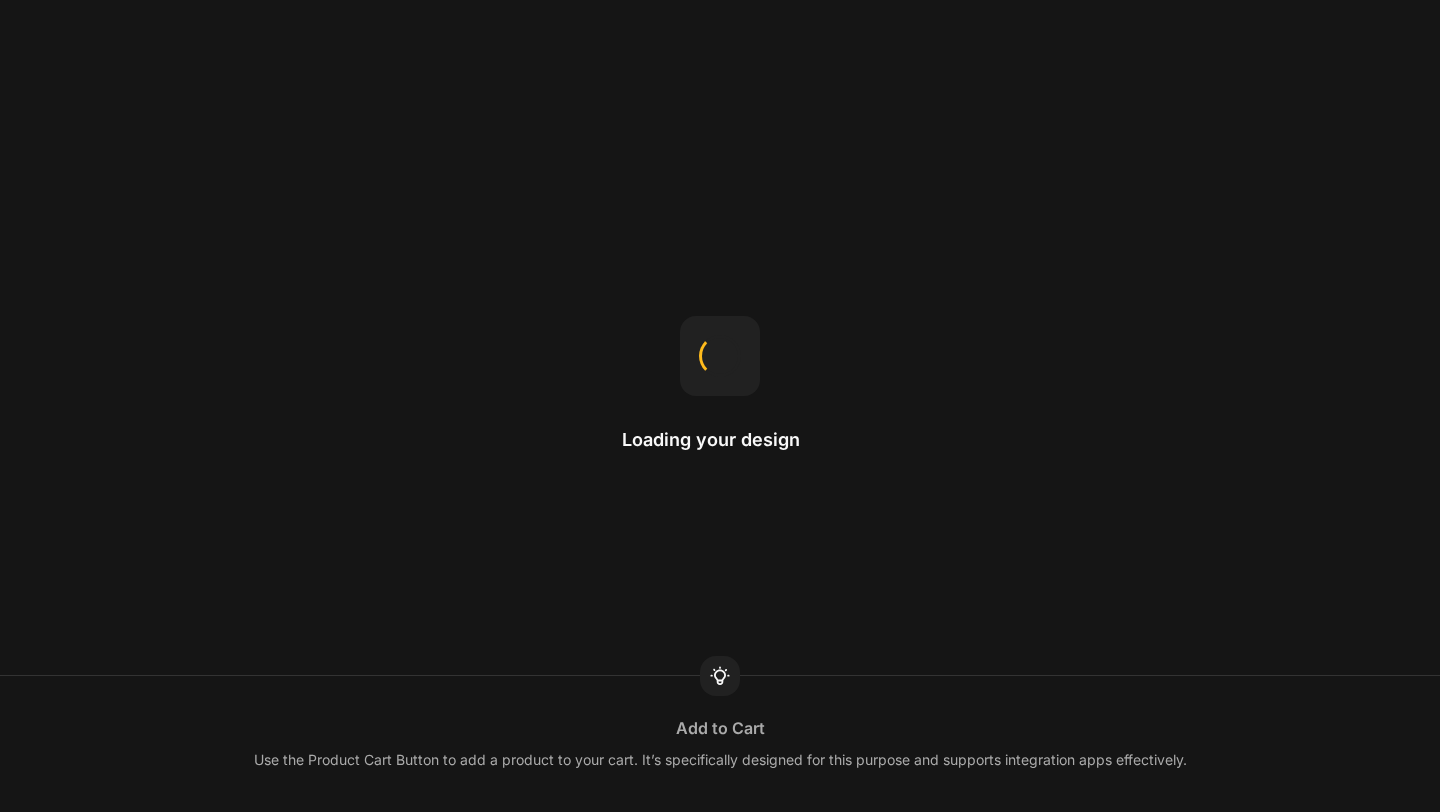 scroll, scrollTop: 0, scrollLeft: 0, axis: both 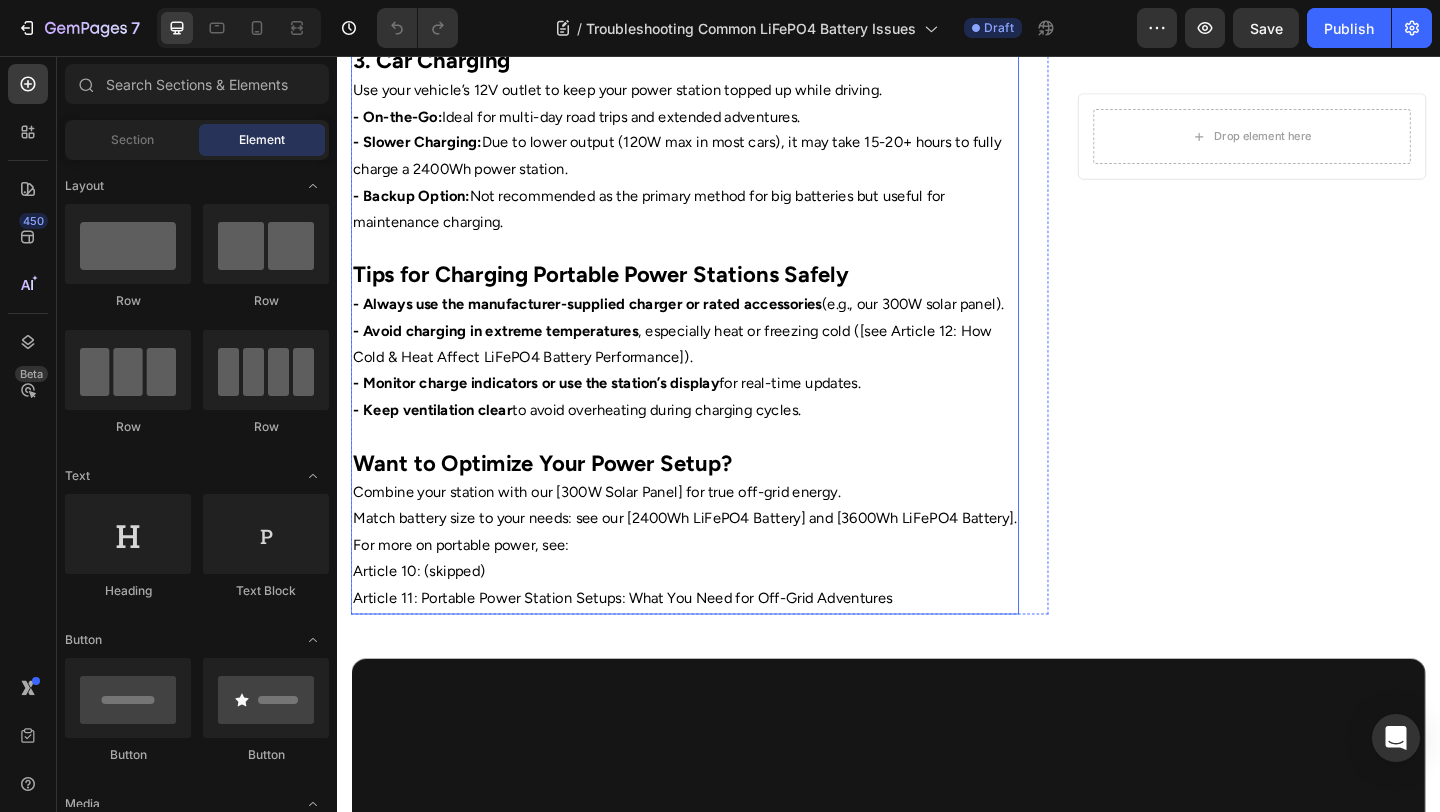 click on "- Convenient:  Best option before leaving home or when you have grid access on the road." at bounding box center [715, -54] 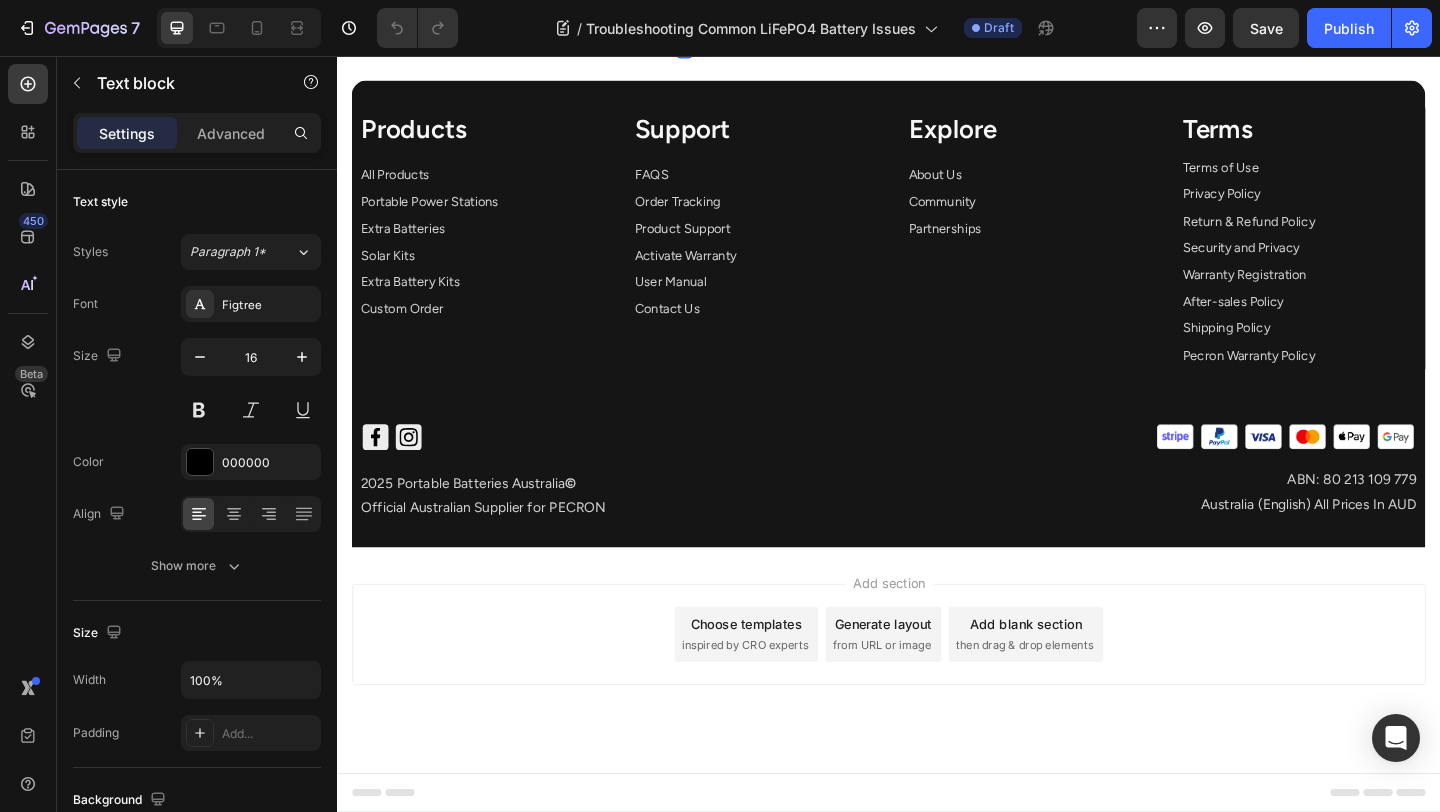 scroll, scrollTop: 1454, scrollLeft: 0, axis: vertical 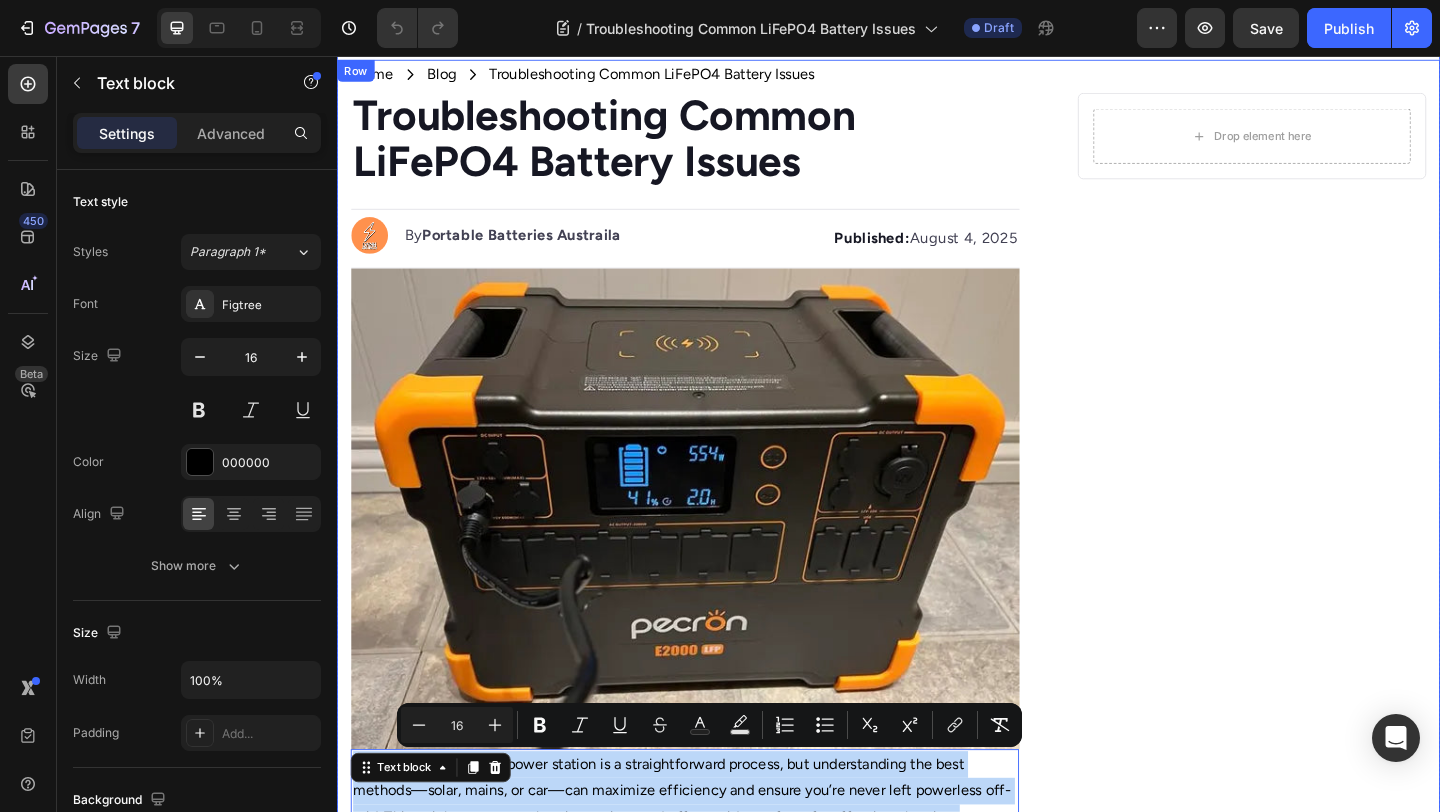 drag, startPoint x: 1002, startPoint y: 644, endPoint x: 341, endPoint y: 827, distance: 685.86444 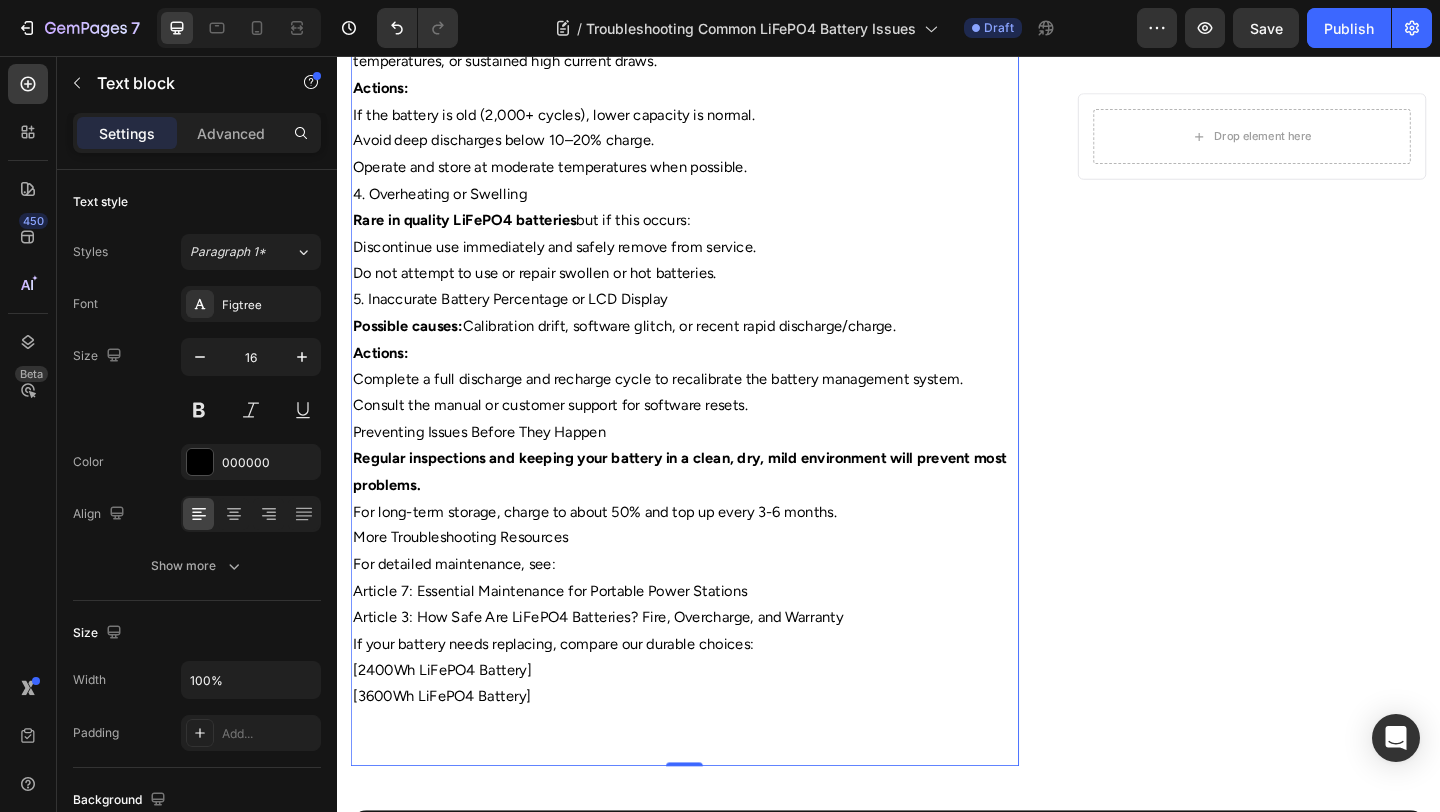 scroll, scrollTop: 1544, scrollLeft: 0, axis: vertical 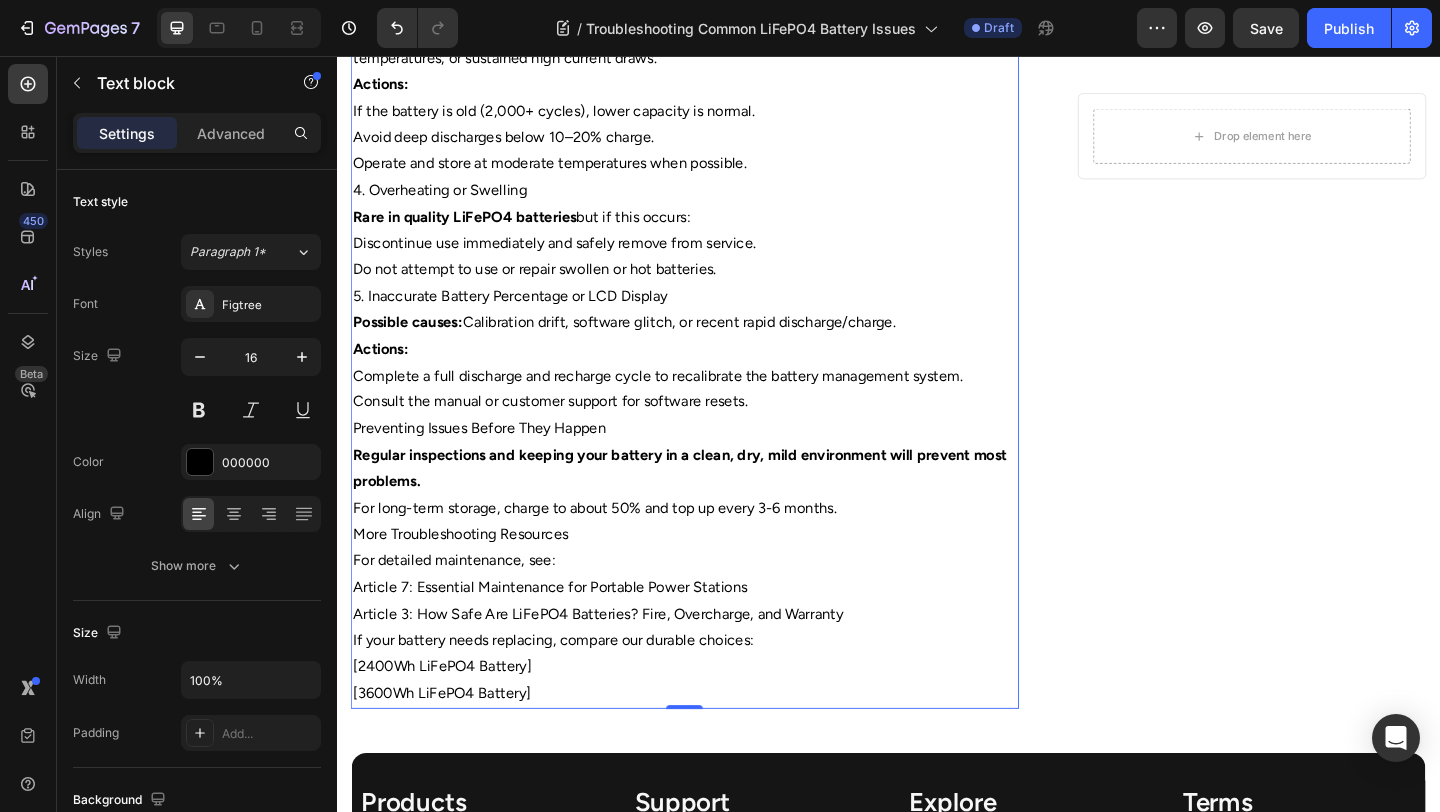click on "For long-term storage, charge to about 50% and top up every 3-6 months." at bounding box center [715, 548] 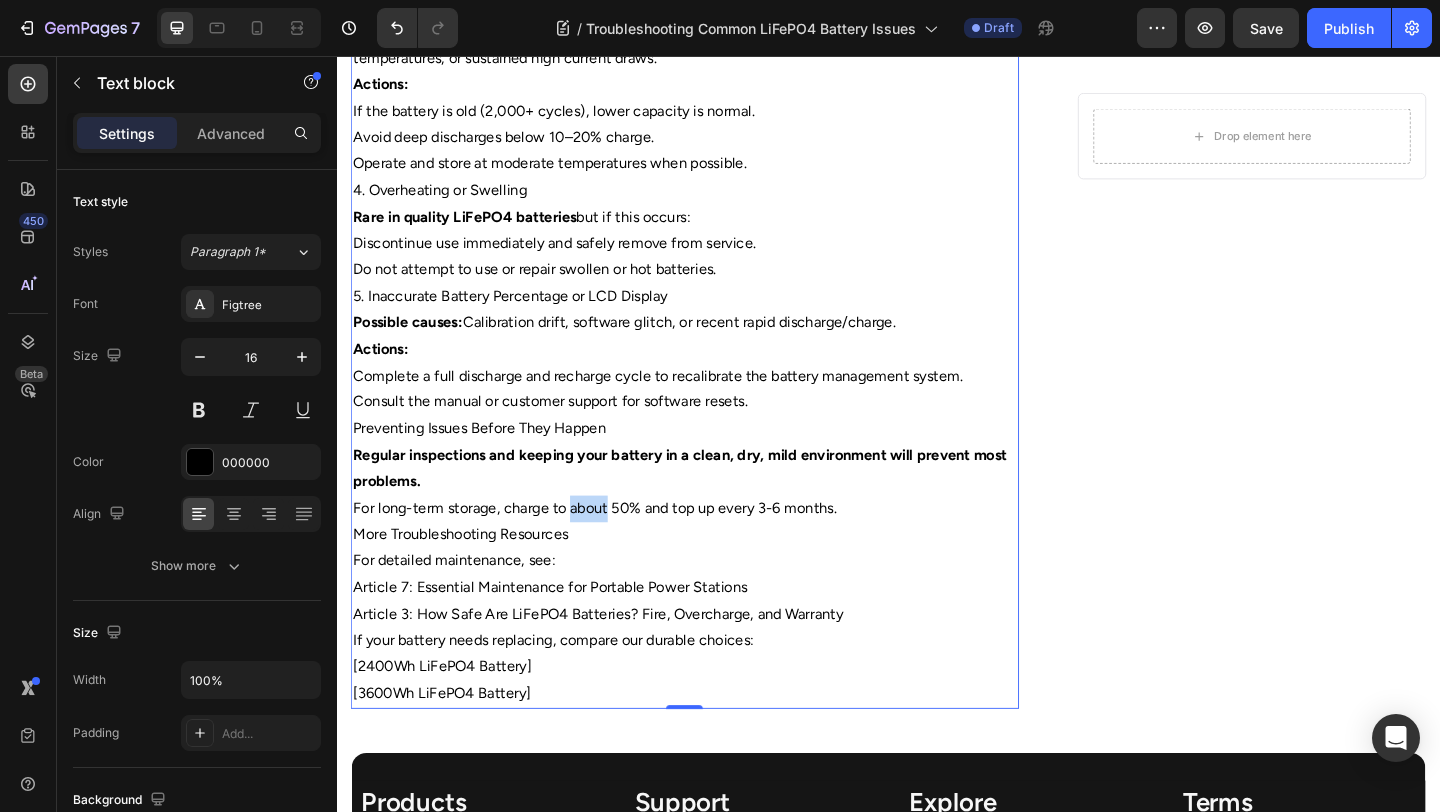 click on "For long-term storage, charge to about 50% and top up every 3-6 months." at bounding box center (715, 548) 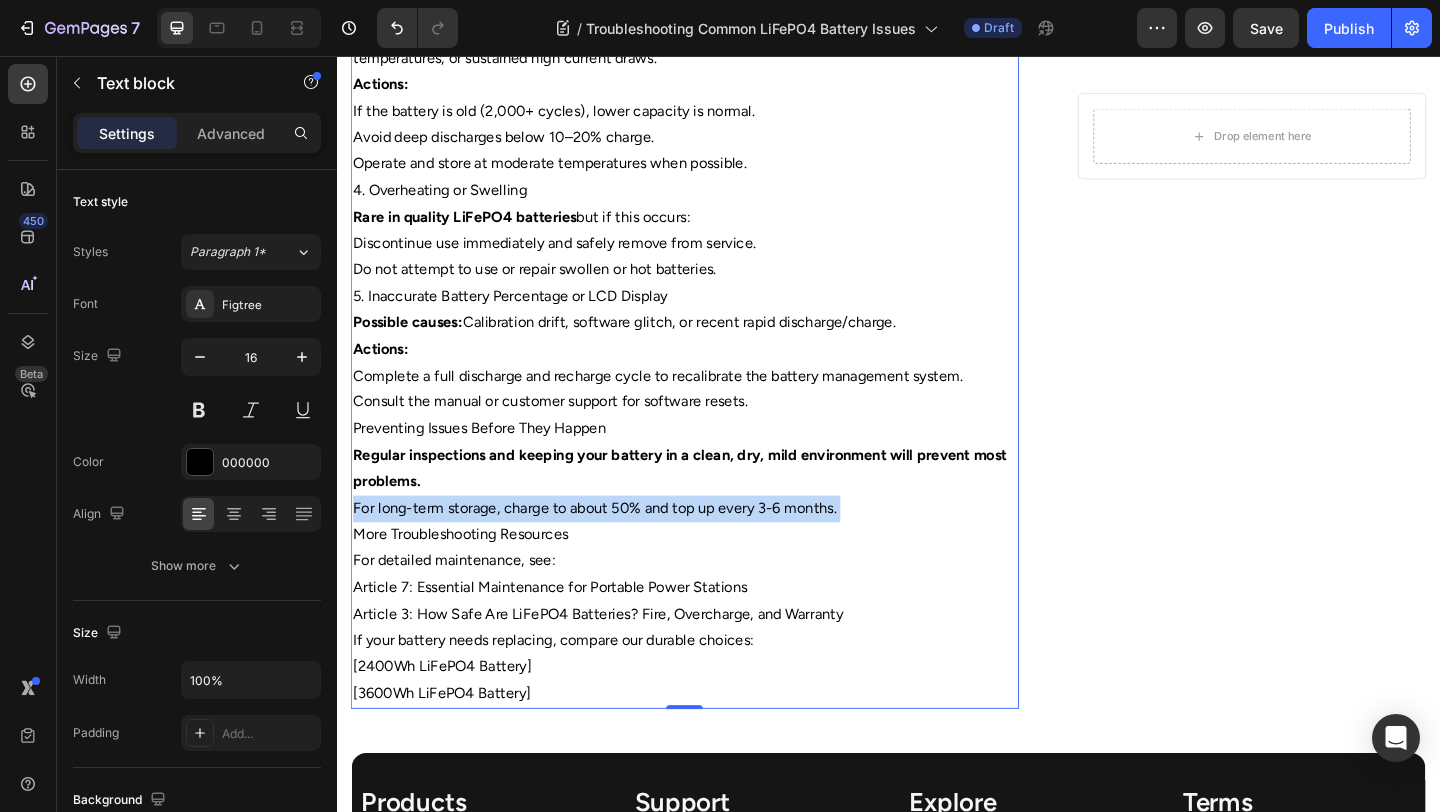click on "For long-term storage, charge to about 50% and top up every 3-6 months." at bounding box center (715, 548) 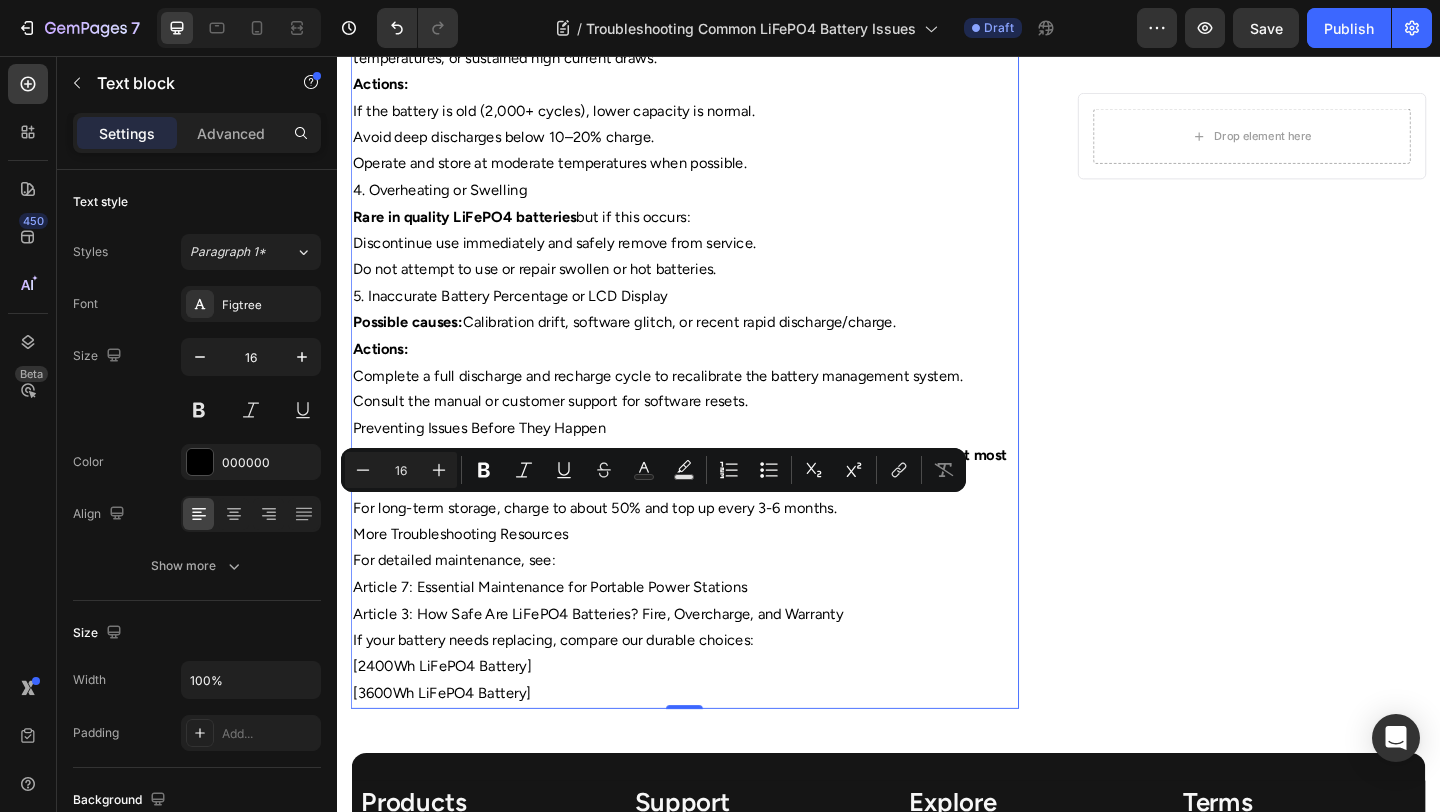 click on "More Troubleshooting Resources" at bounding box center [715, 576] 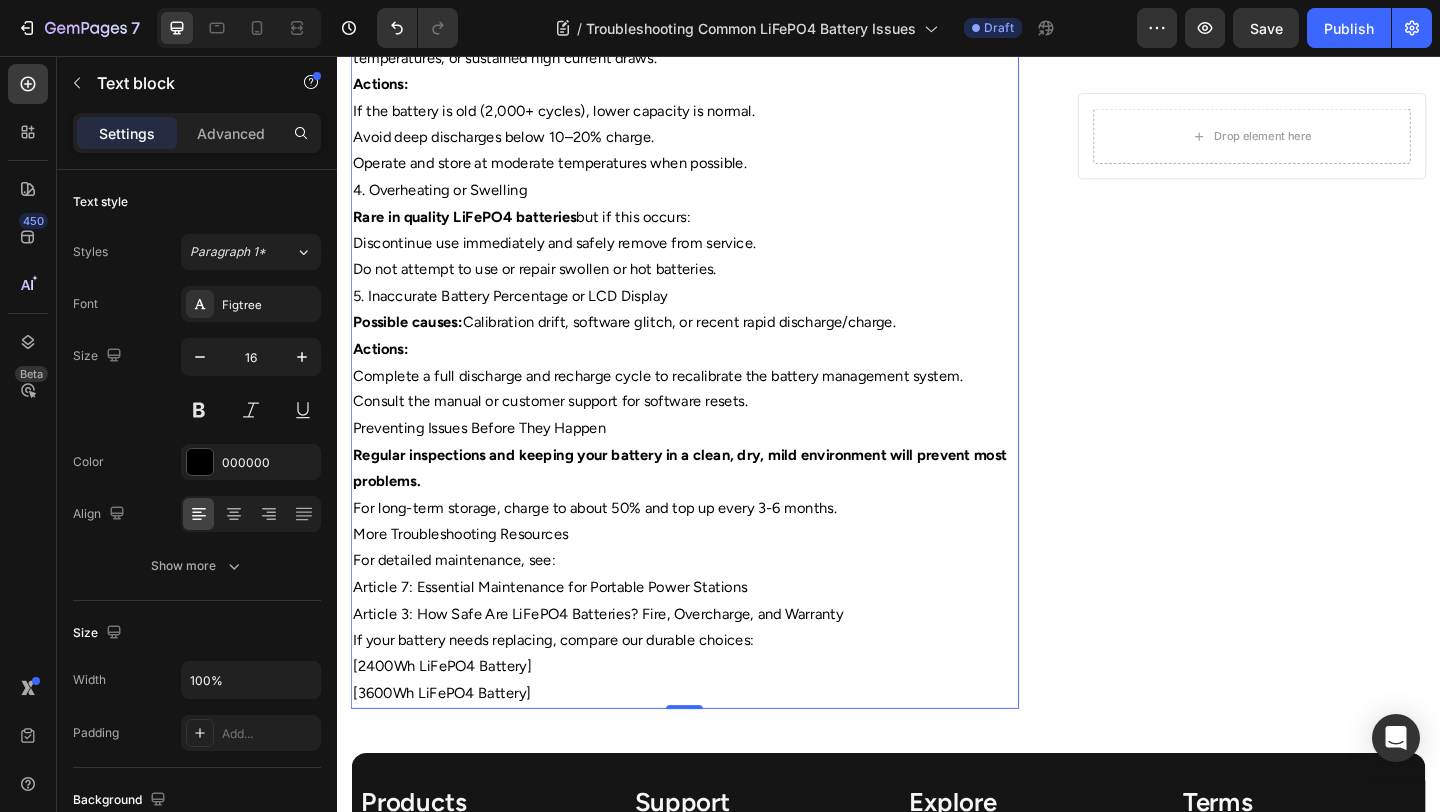 click on "More Troubleshooting Resources" at bounding box center (715, 576) 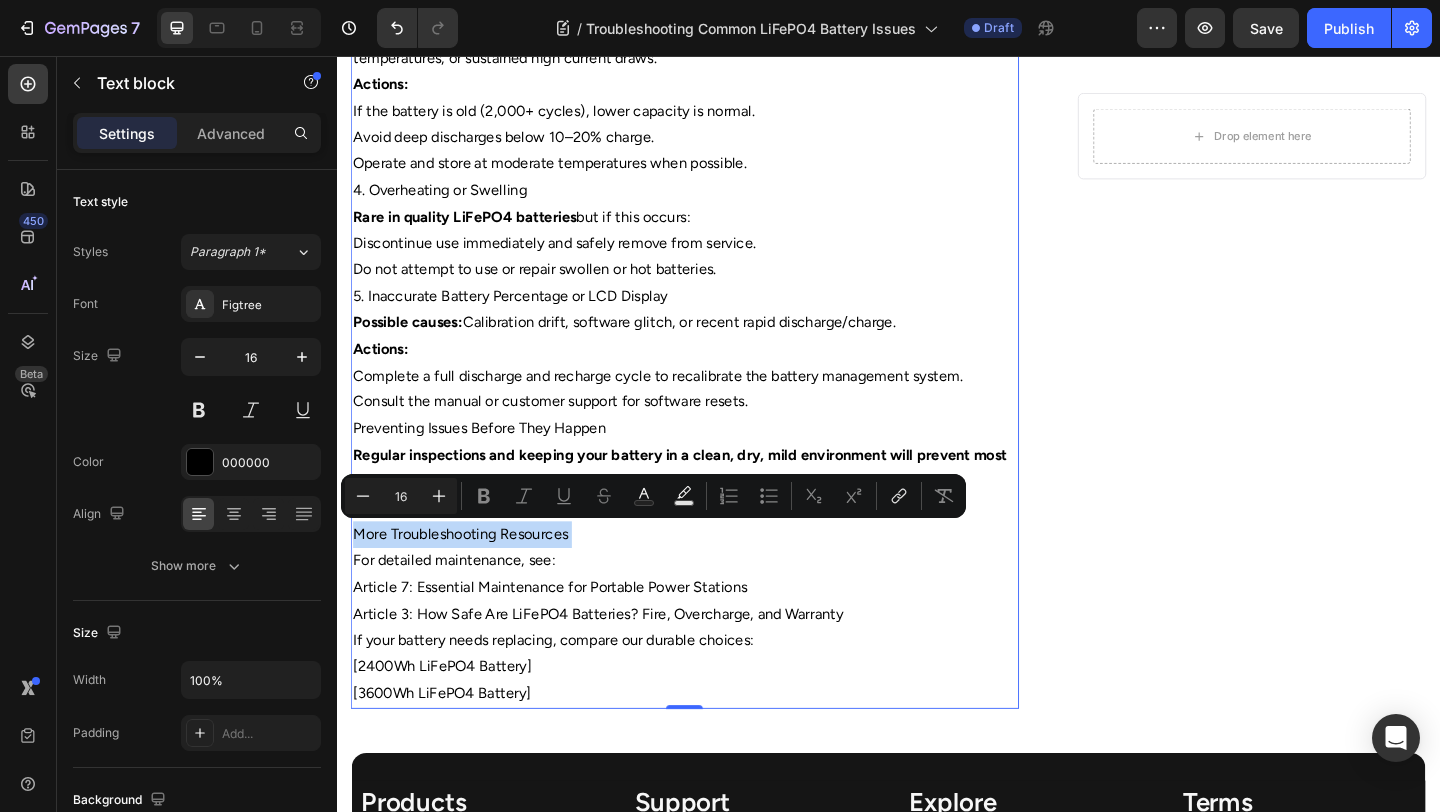 click on "More Troubleshooting Resources" at bounding box center [715, 576] 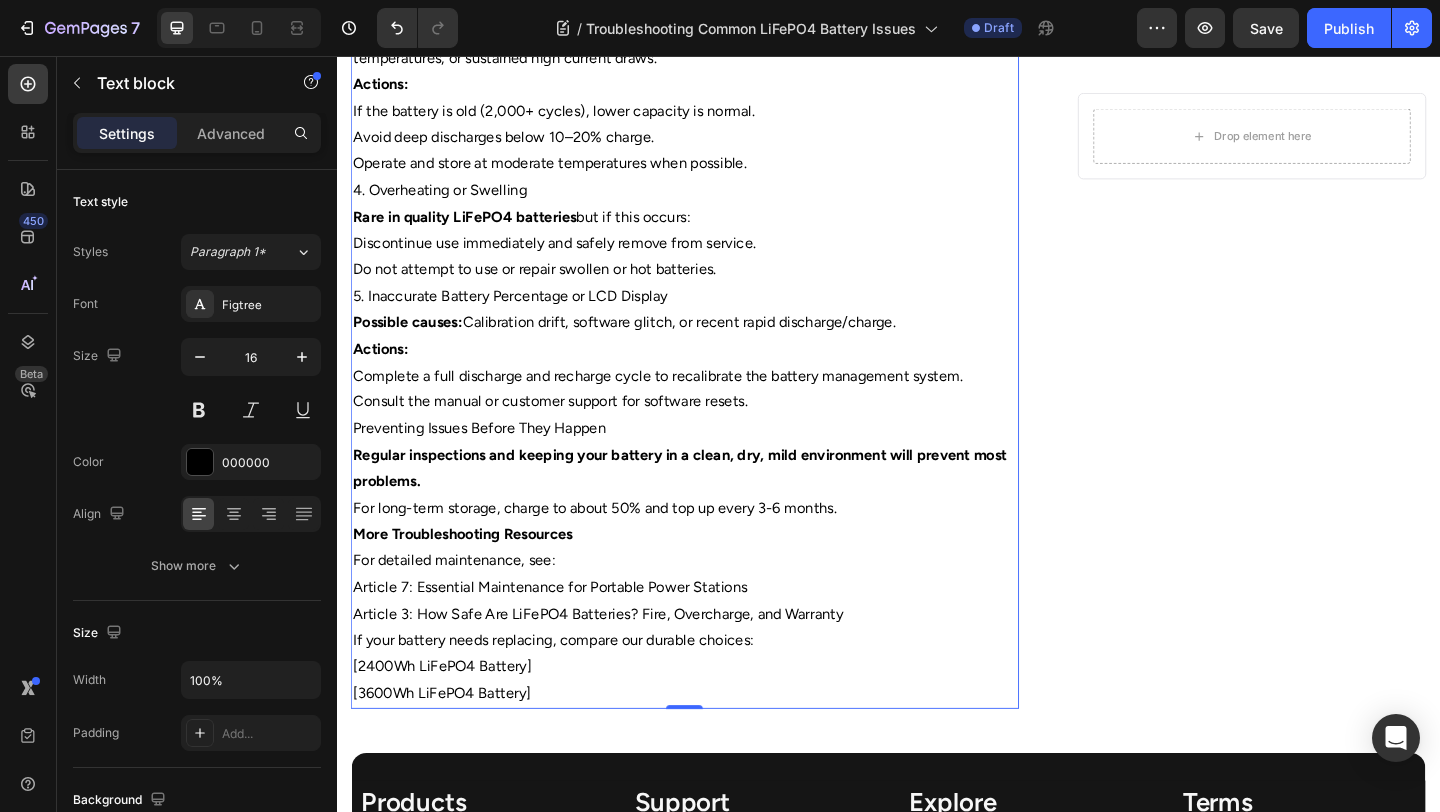 click on "For long-term storage, charge to about 50% and top up every 3-6 months." at bounding box center (715, 548) 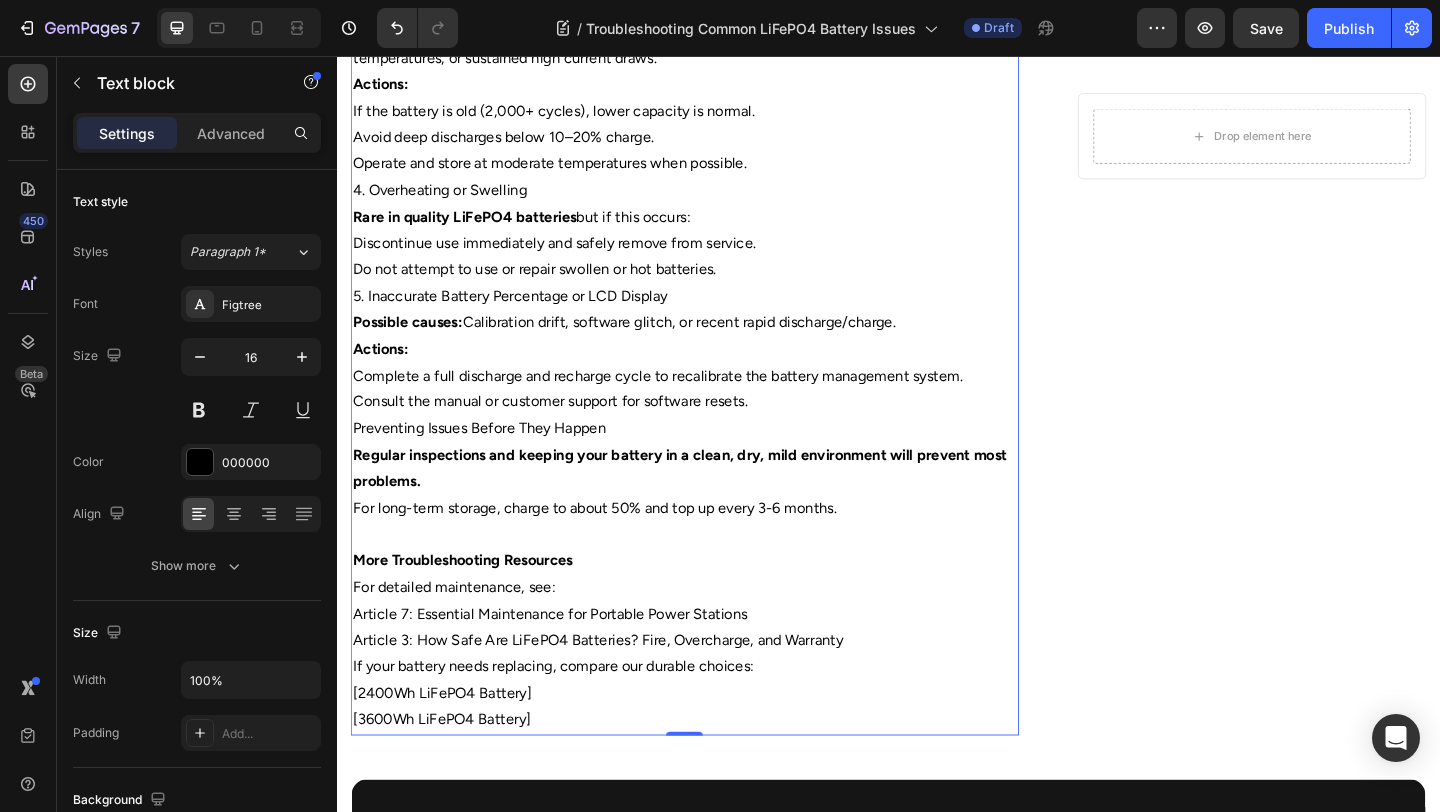 click on "More Troubleshooting Resources" at bounding box center [715, 605] 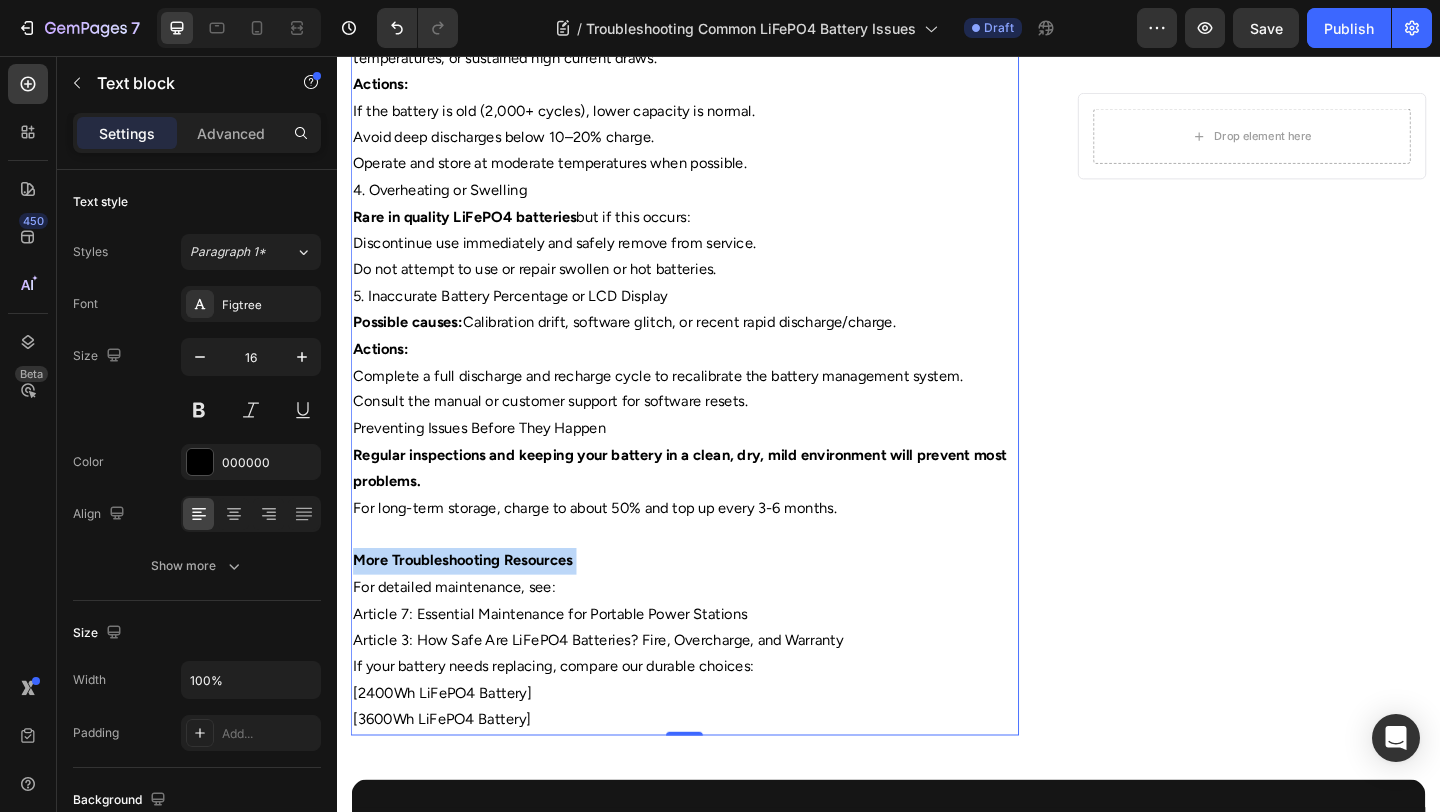 click on "More Troubleshooting Resources" at bounding box center [715, 605] 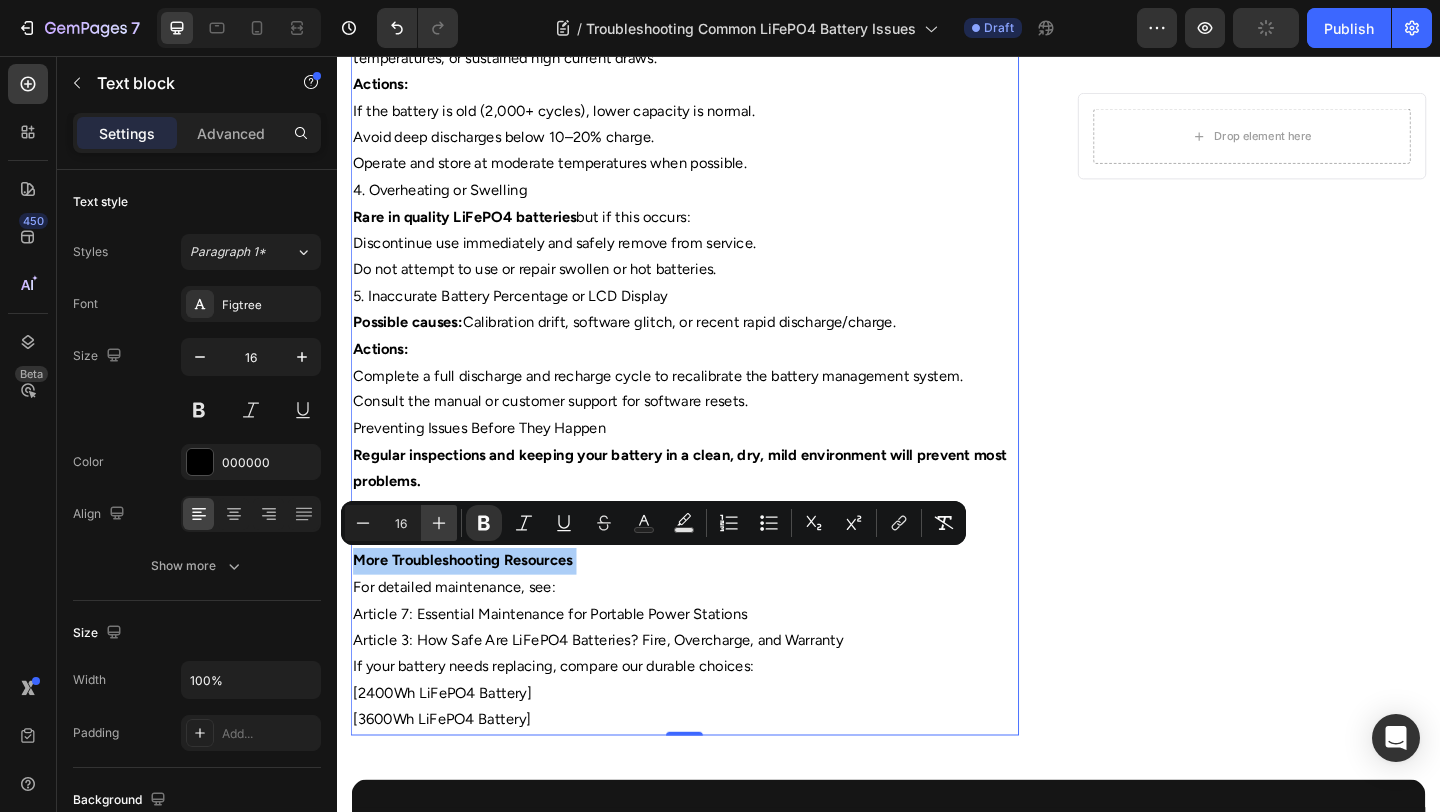 click 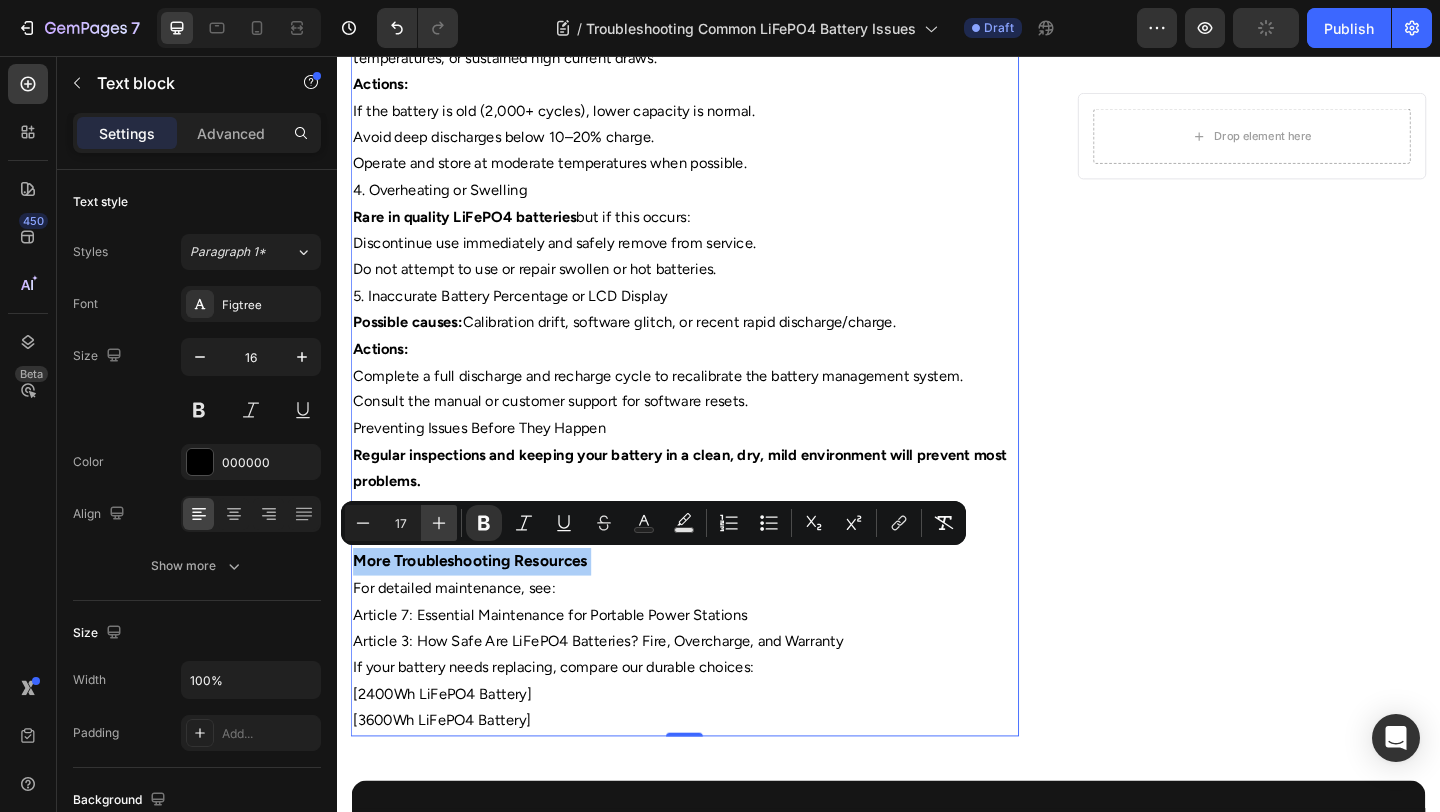 click 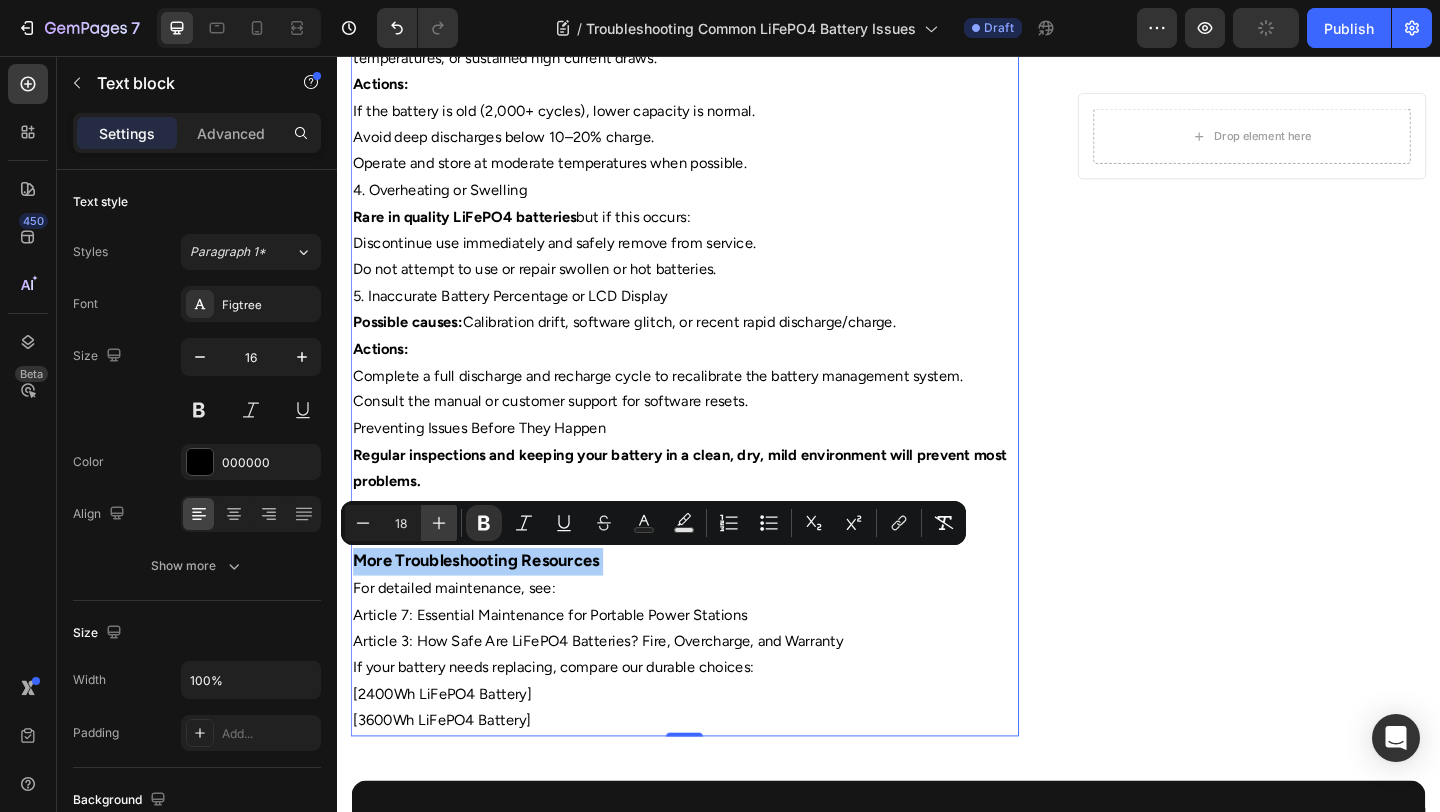 click 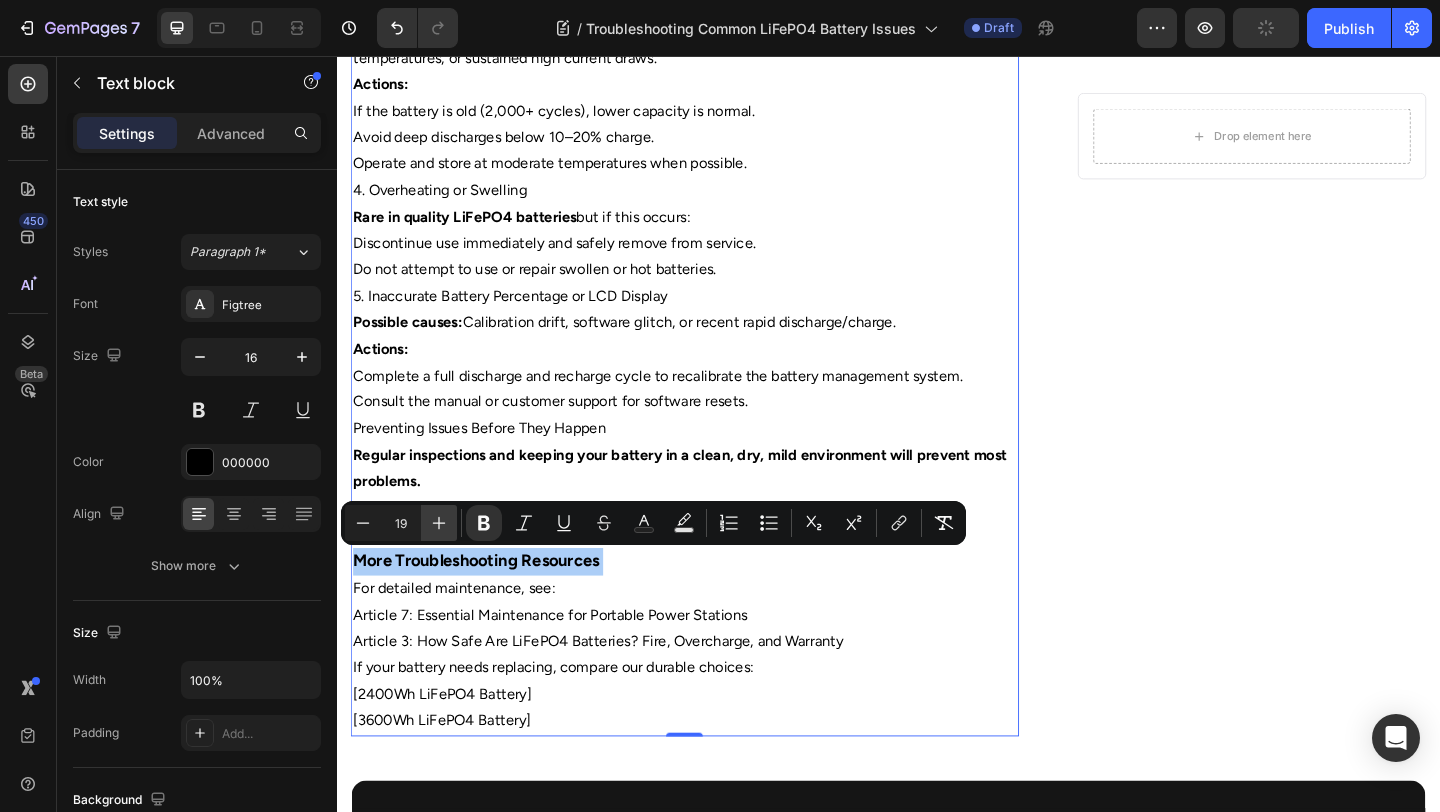 click 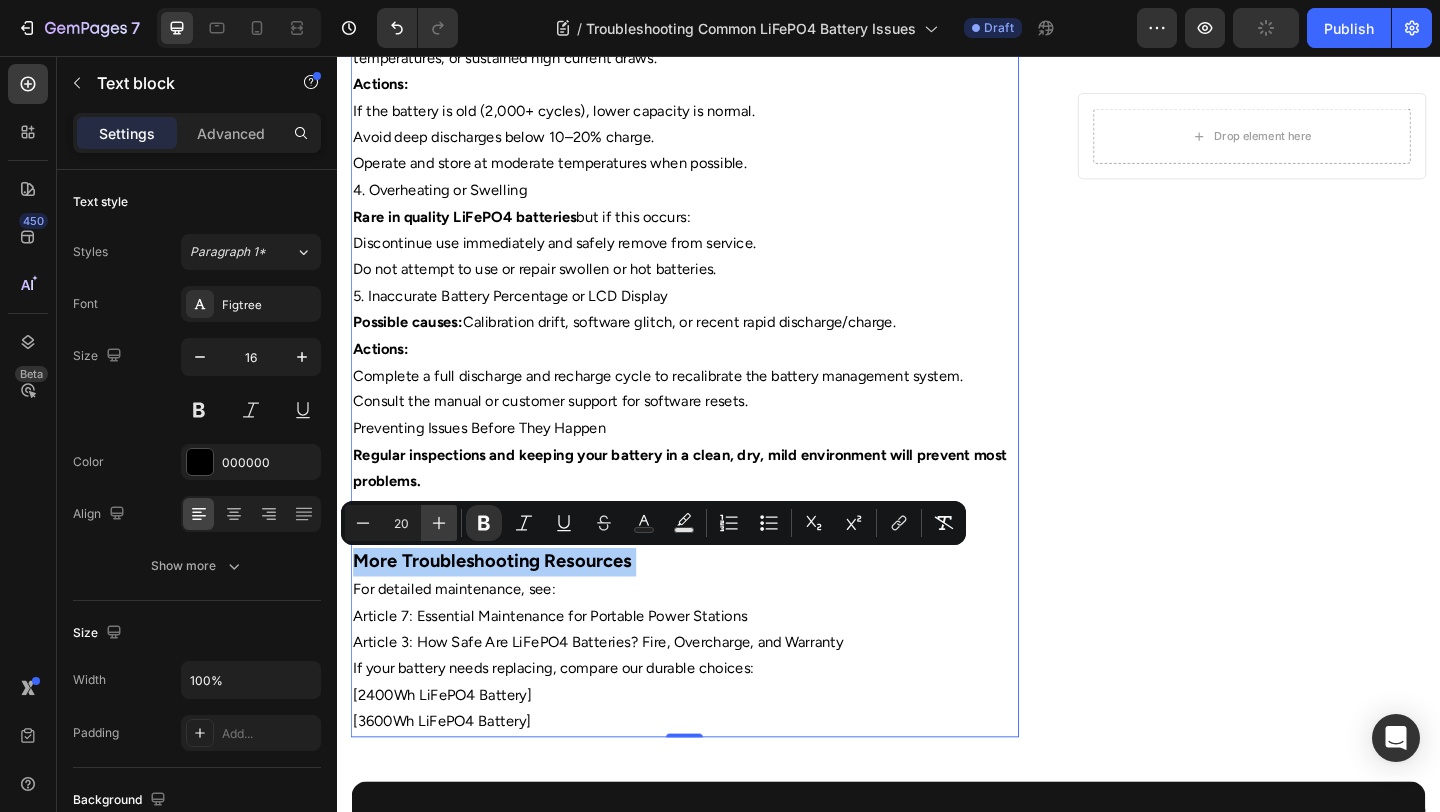 click 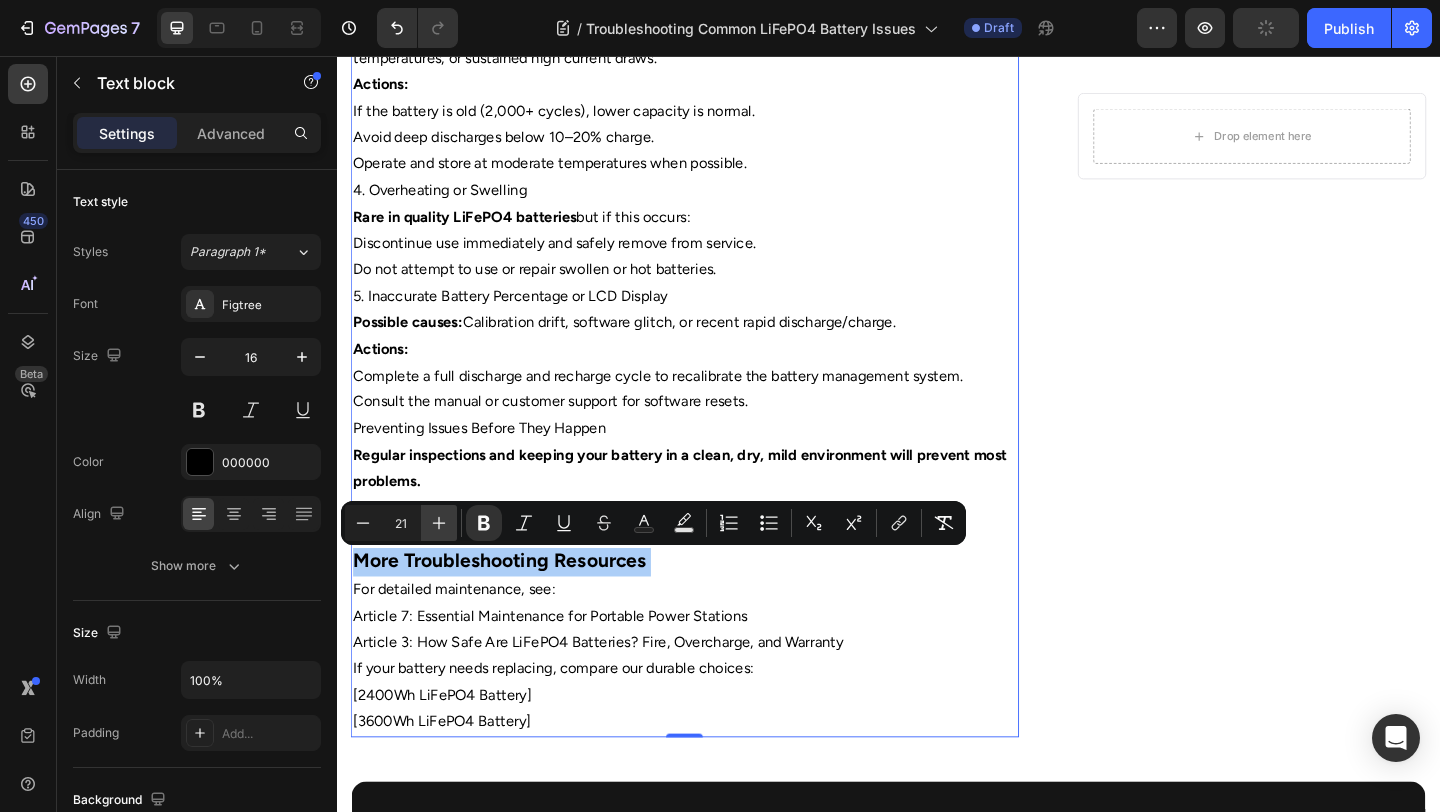 click 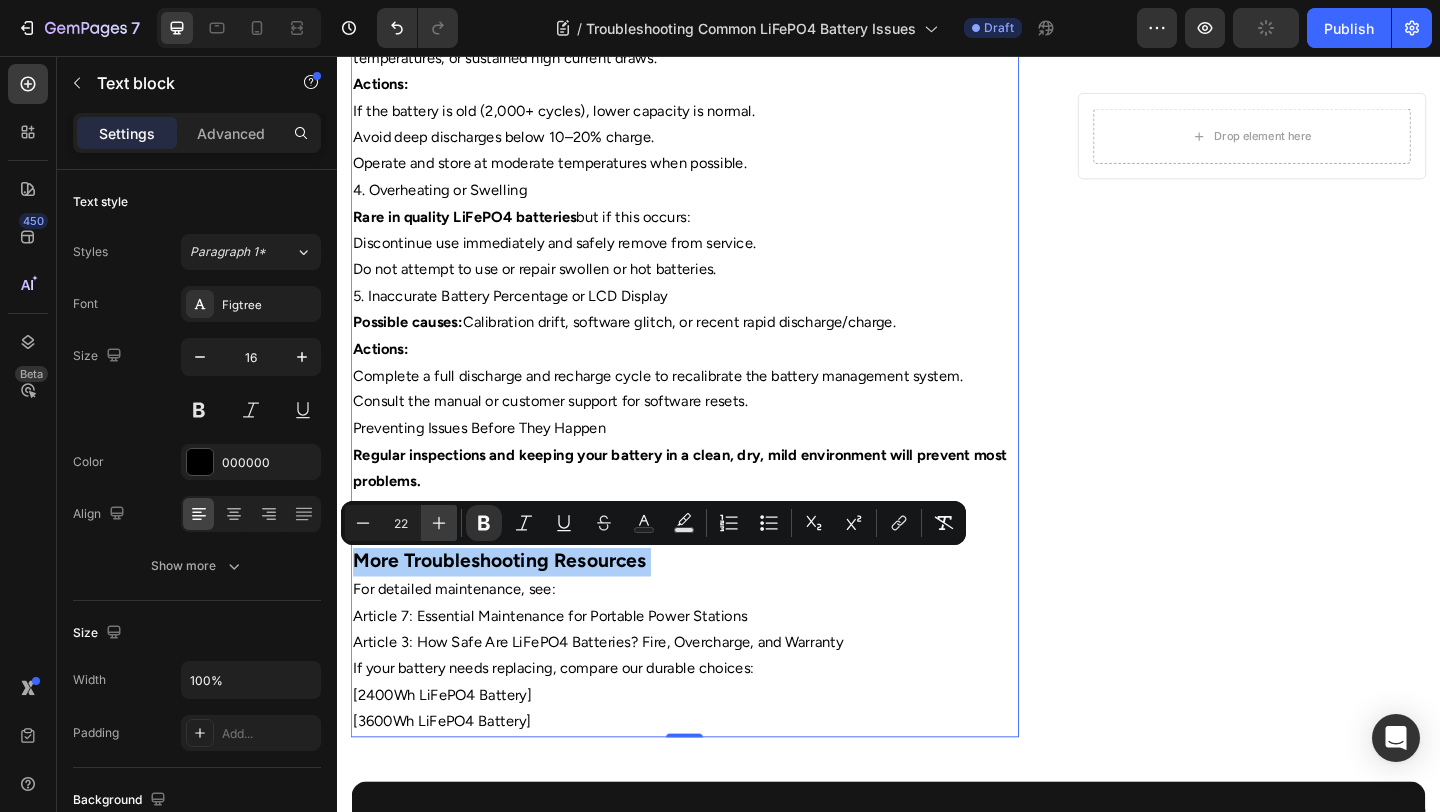 click 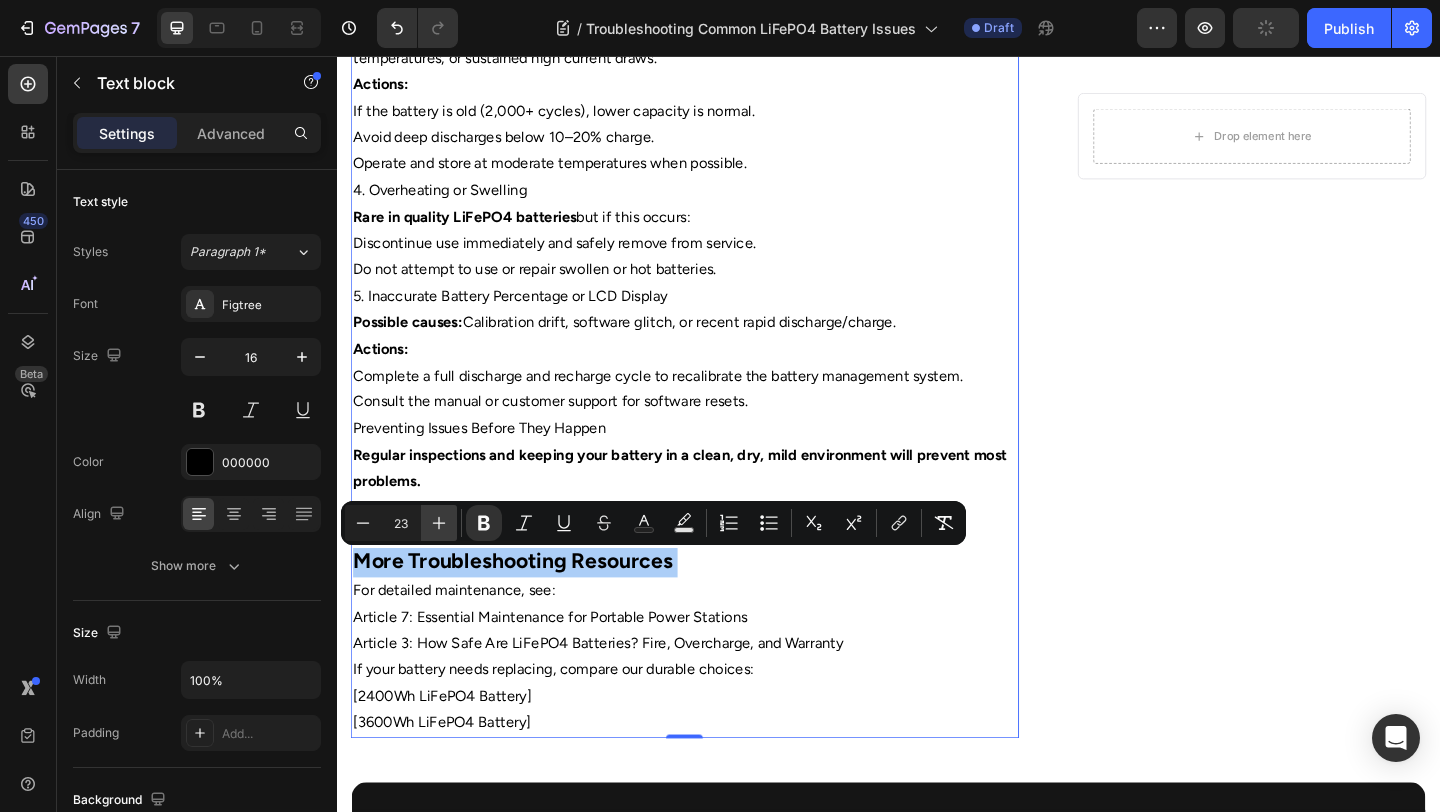 click 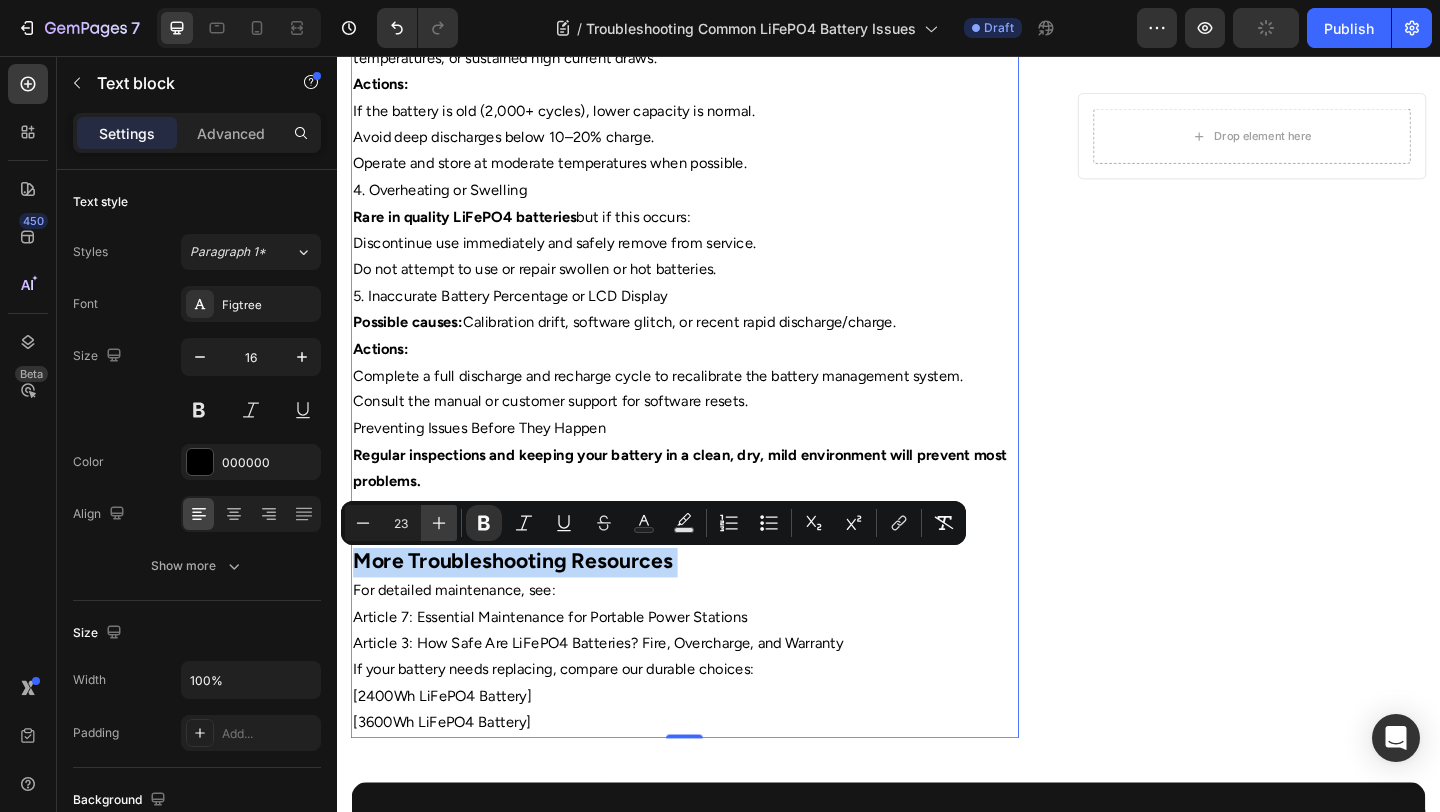 type on "24" 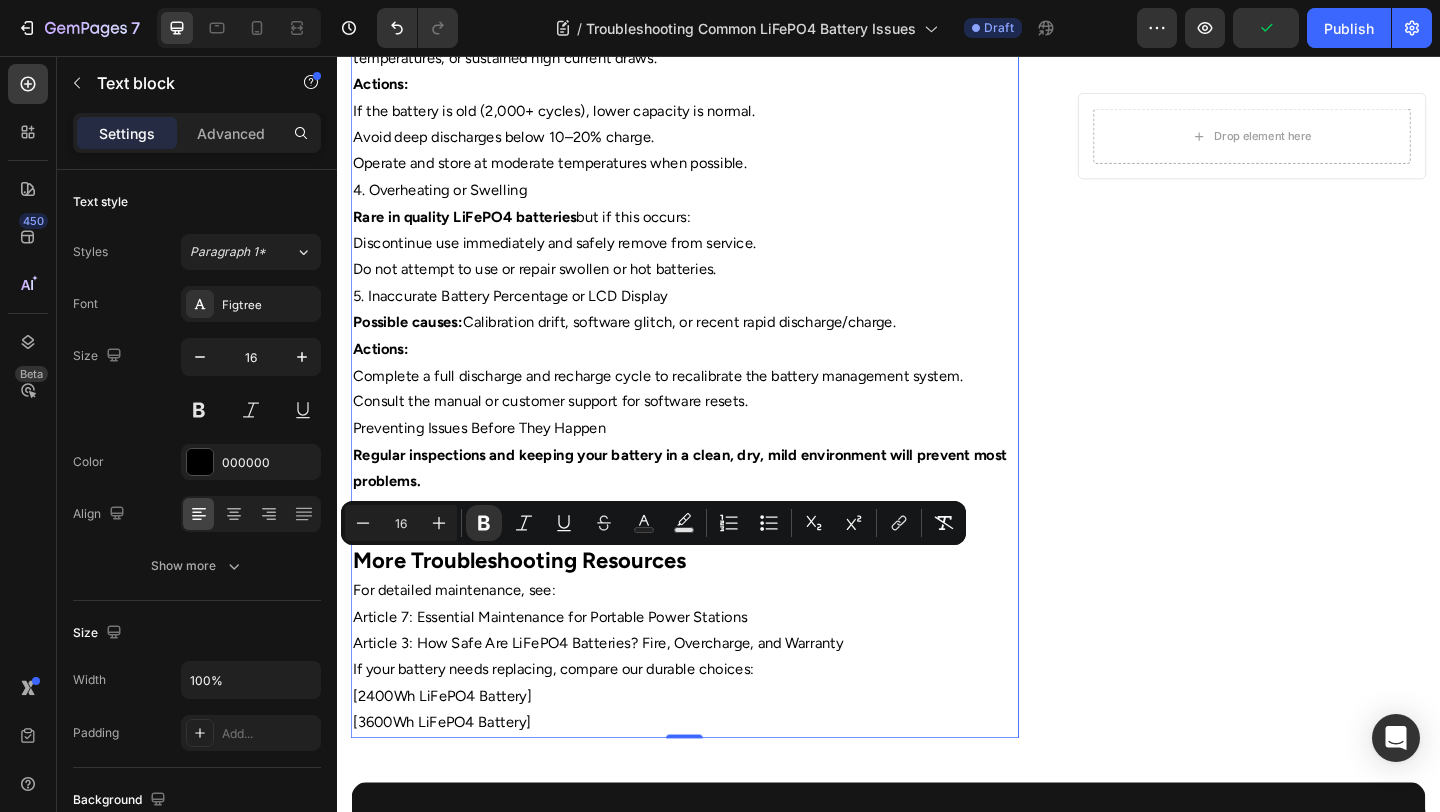 click on "Article 3: How Safe Are LiFePO4 Batteries? Fire, Overcharge, and Warranty" at bounding box center (715, 695) 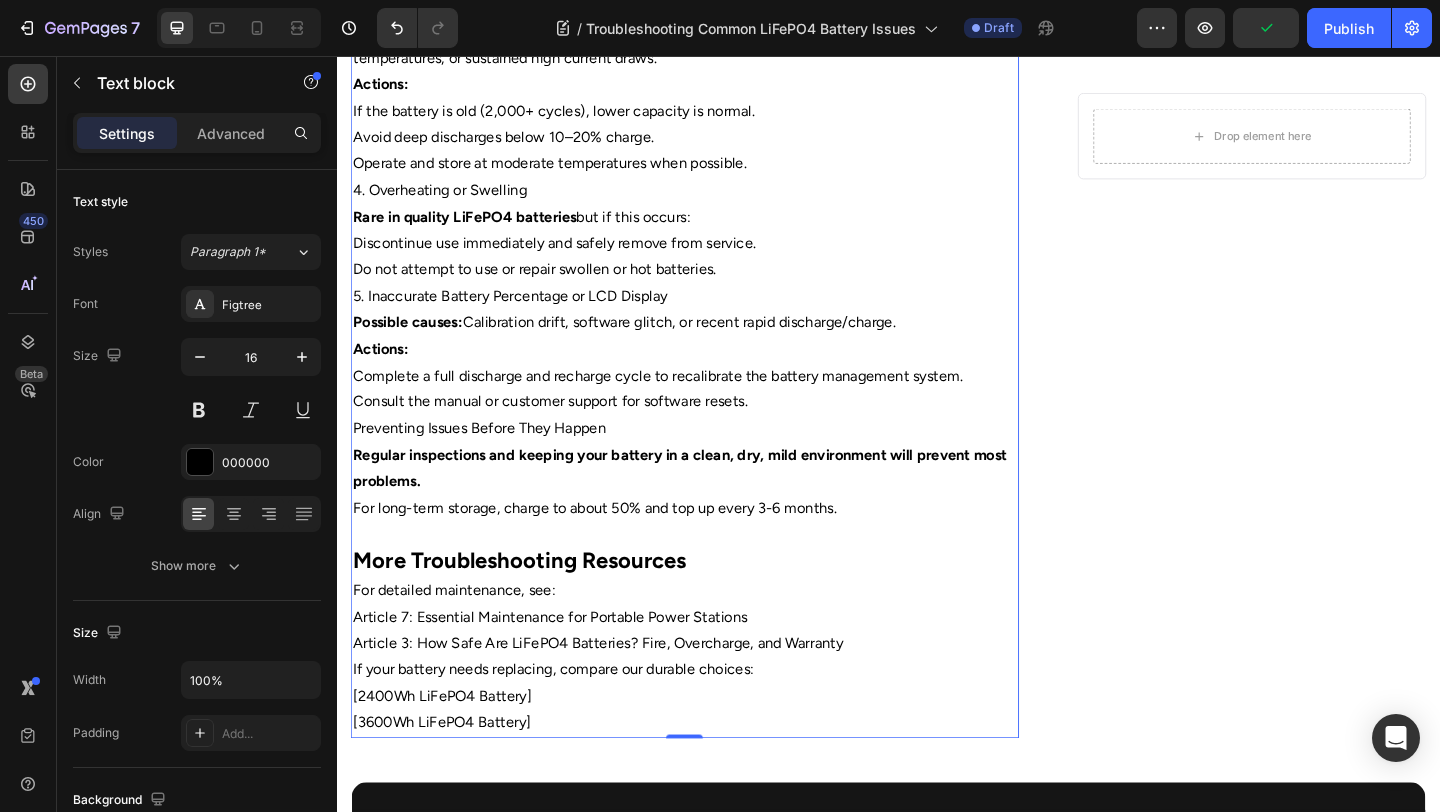 scroll, scrollTop: 1472, scrollLeft: 0, axis: vertical 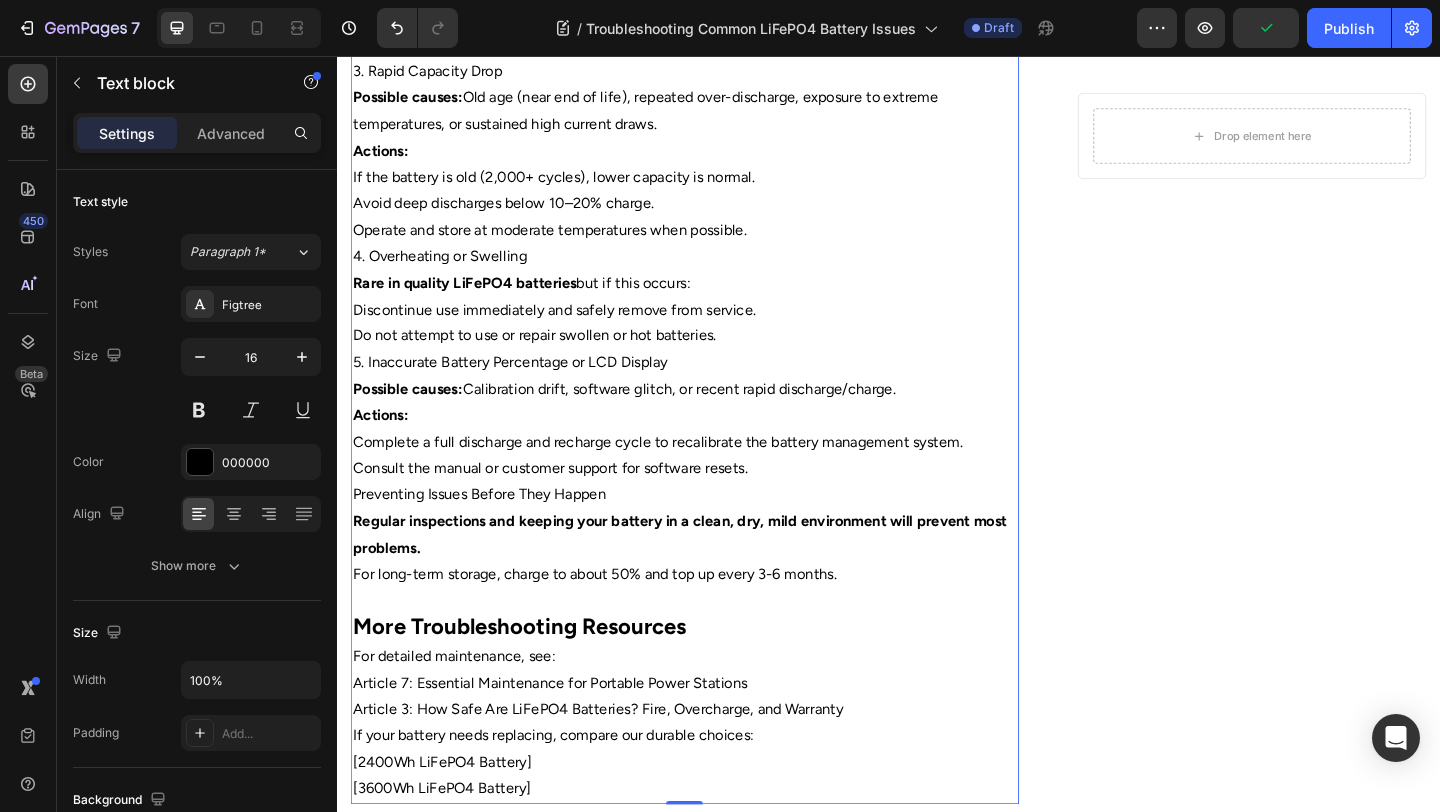 click on "Regular inspections and keeping your battery in a clean, dry, mild environment will prevent most problems." at bounding box center (715, 577) 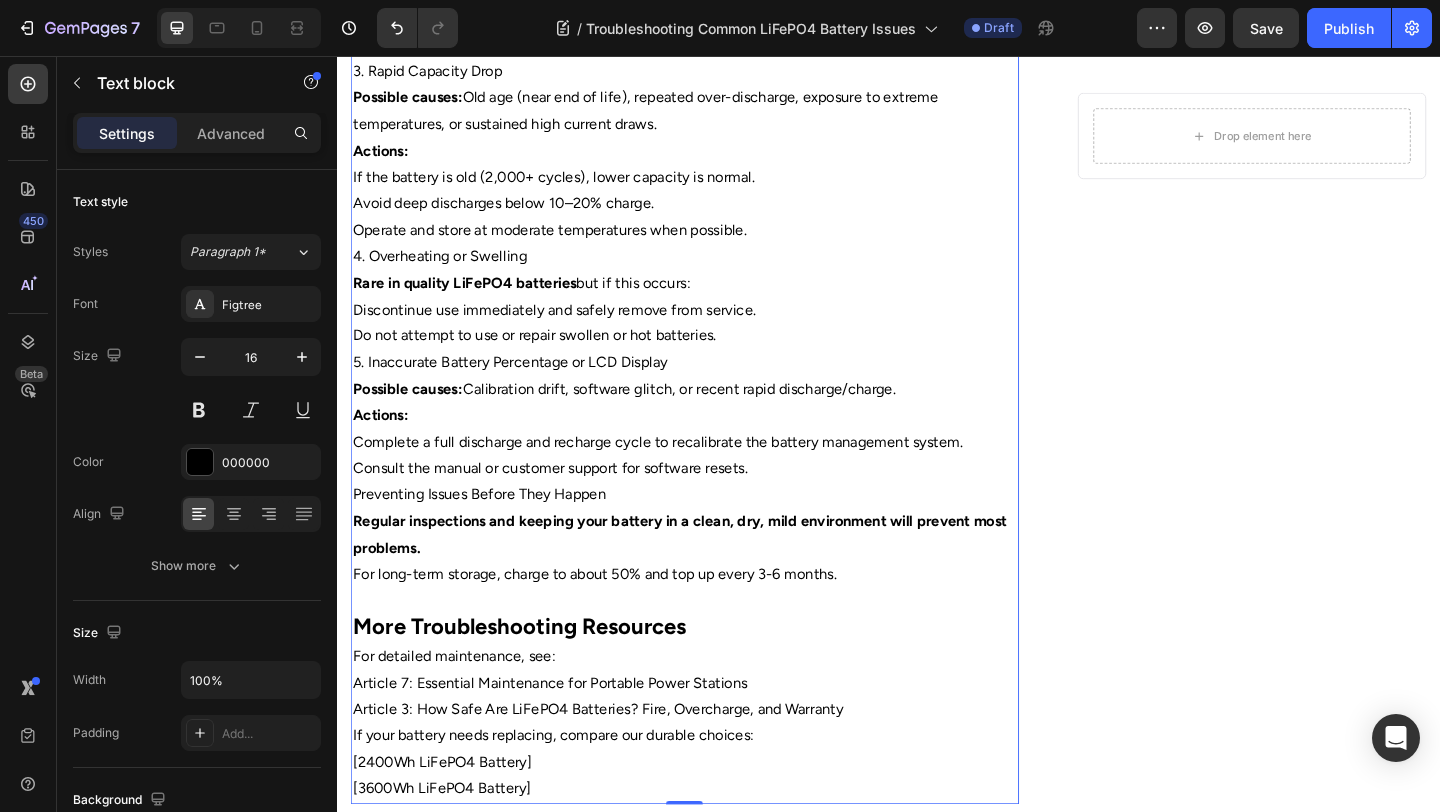 click on "Preventing Issues Before They Happen" at bounding box center [715, 533] 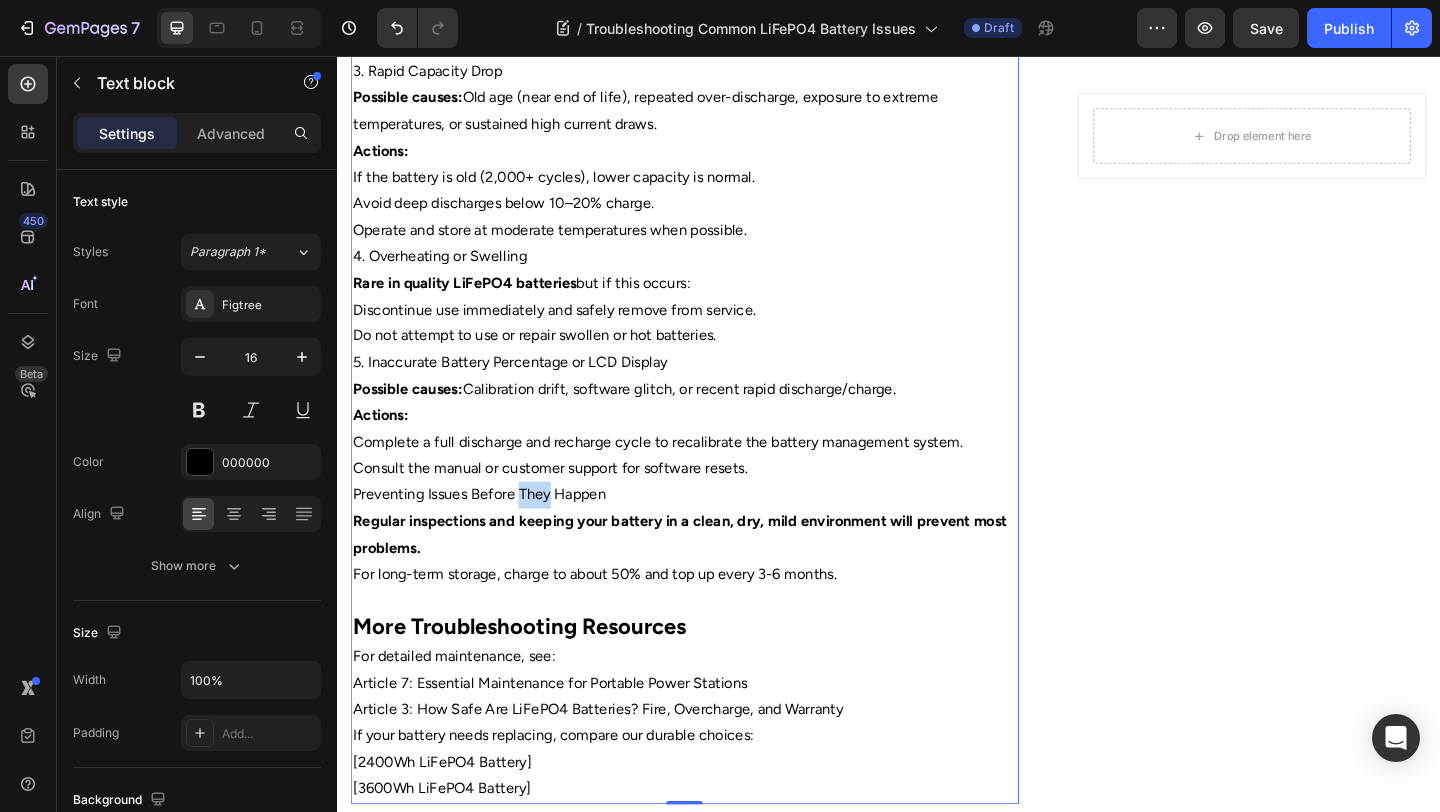 click on "Preventing Issues Before They Happen" at bounding box center [715, 533] 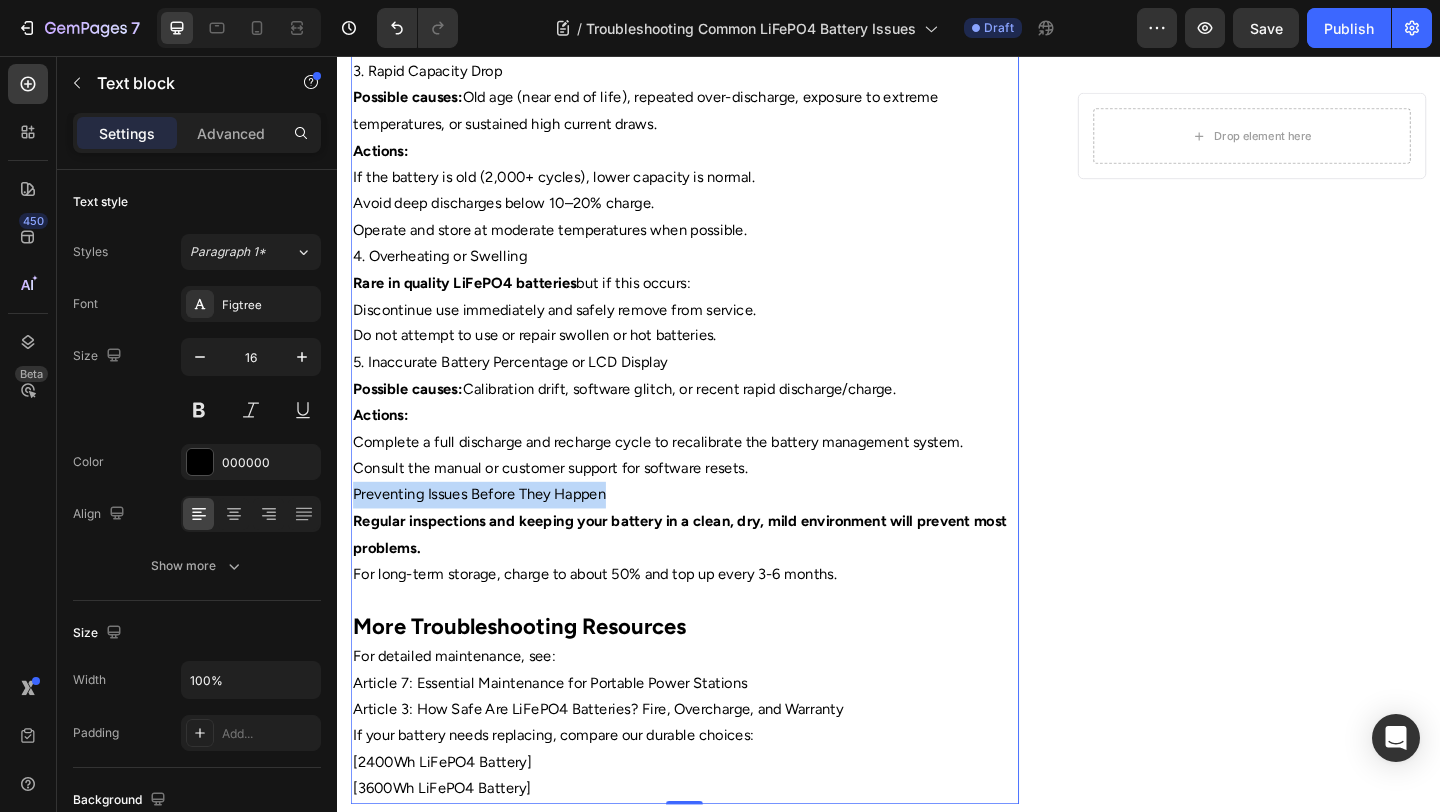 click on "Preventing Issues Before They Happen" at bounding box center (715, 533) 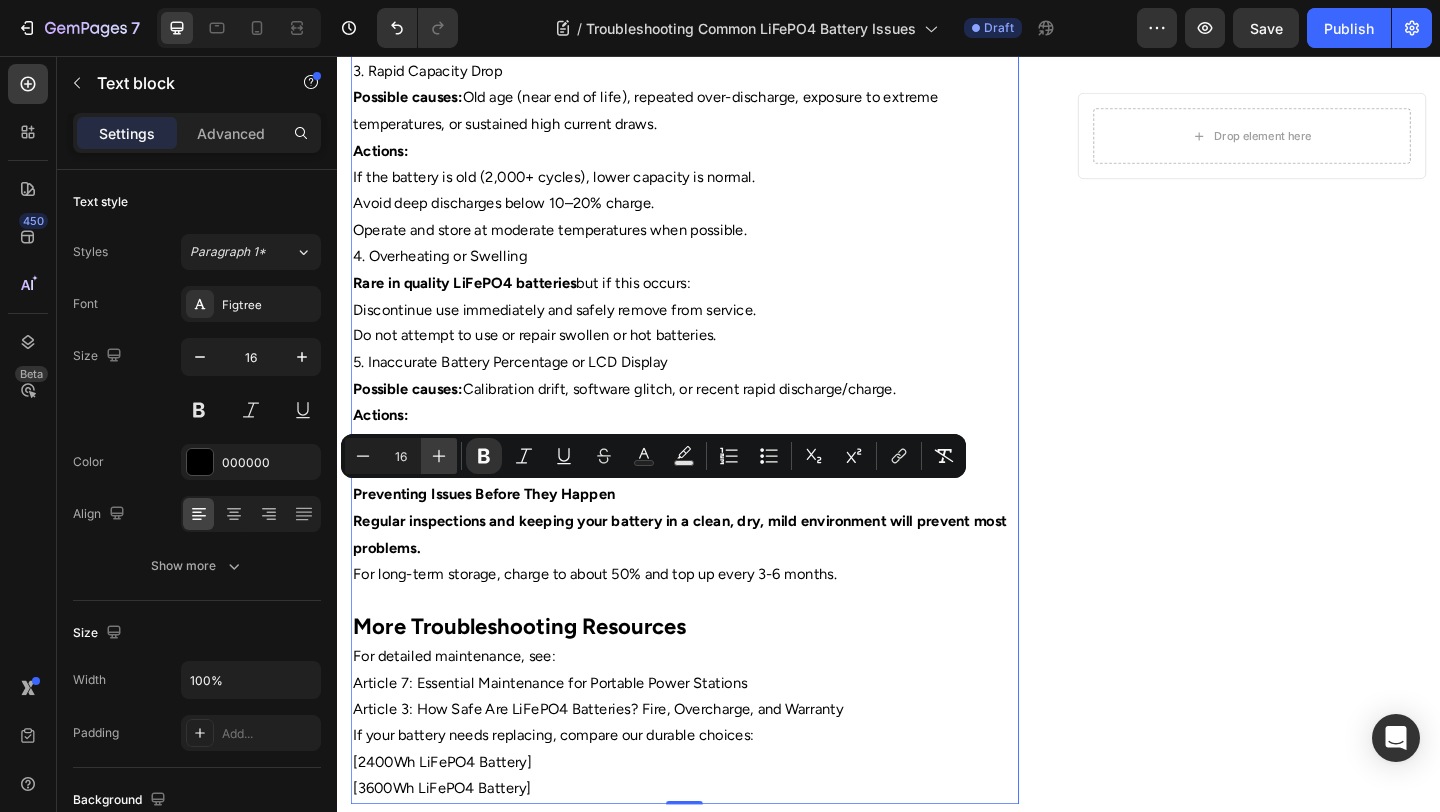 click on "Plus" at bounding box center [439, 456] 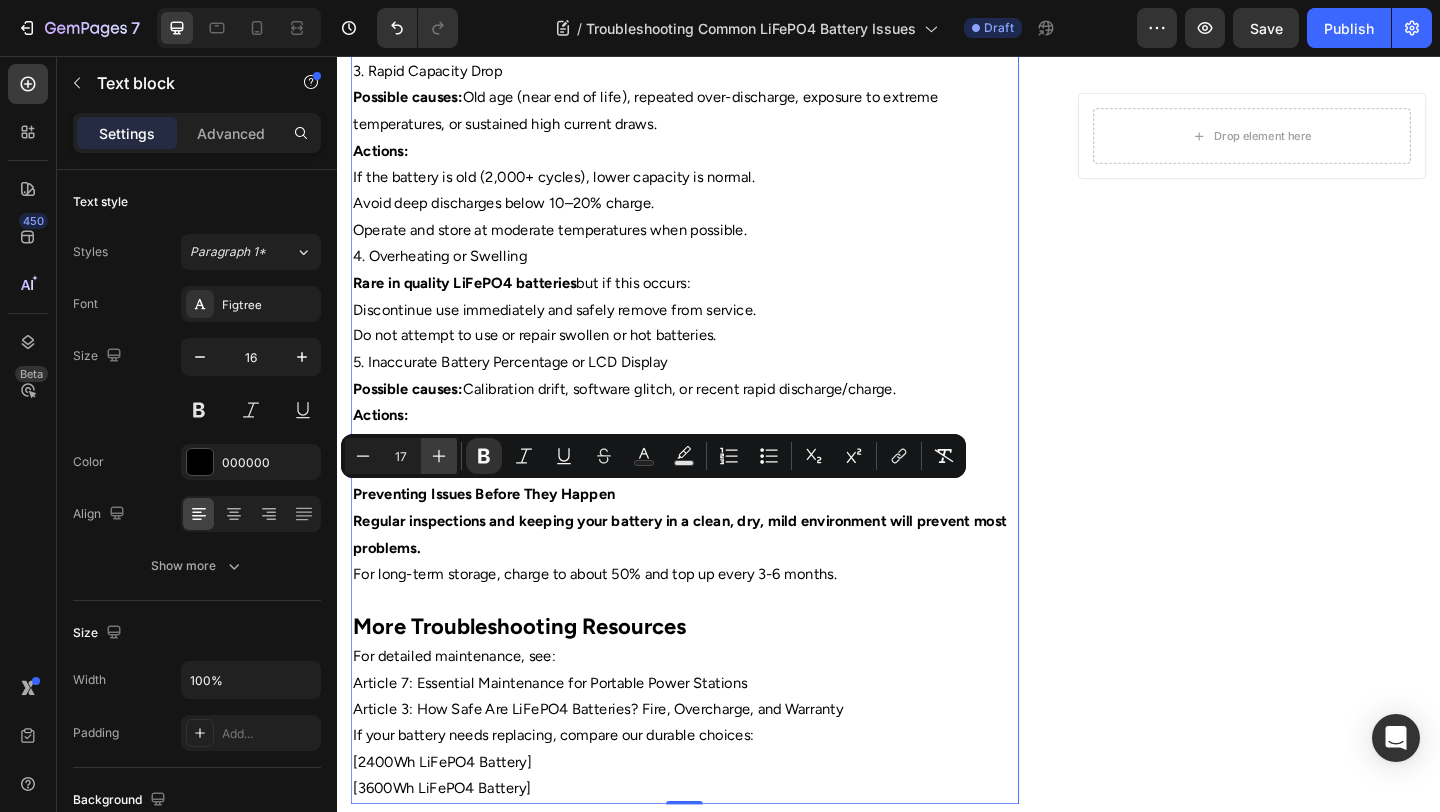 click on "Plus" at bounding box center (439, 456) 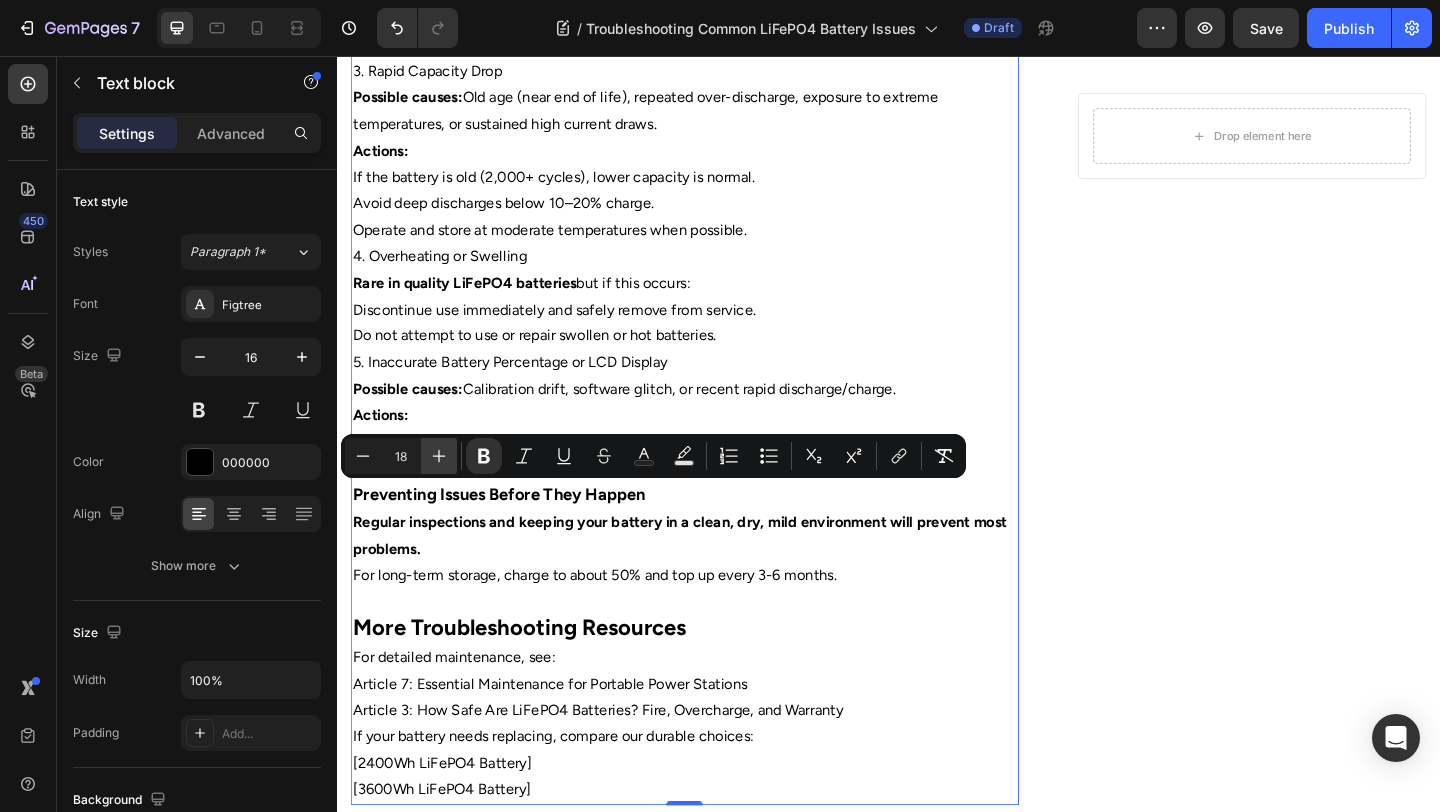 click on "Plus" at bounding box center [439, 456] 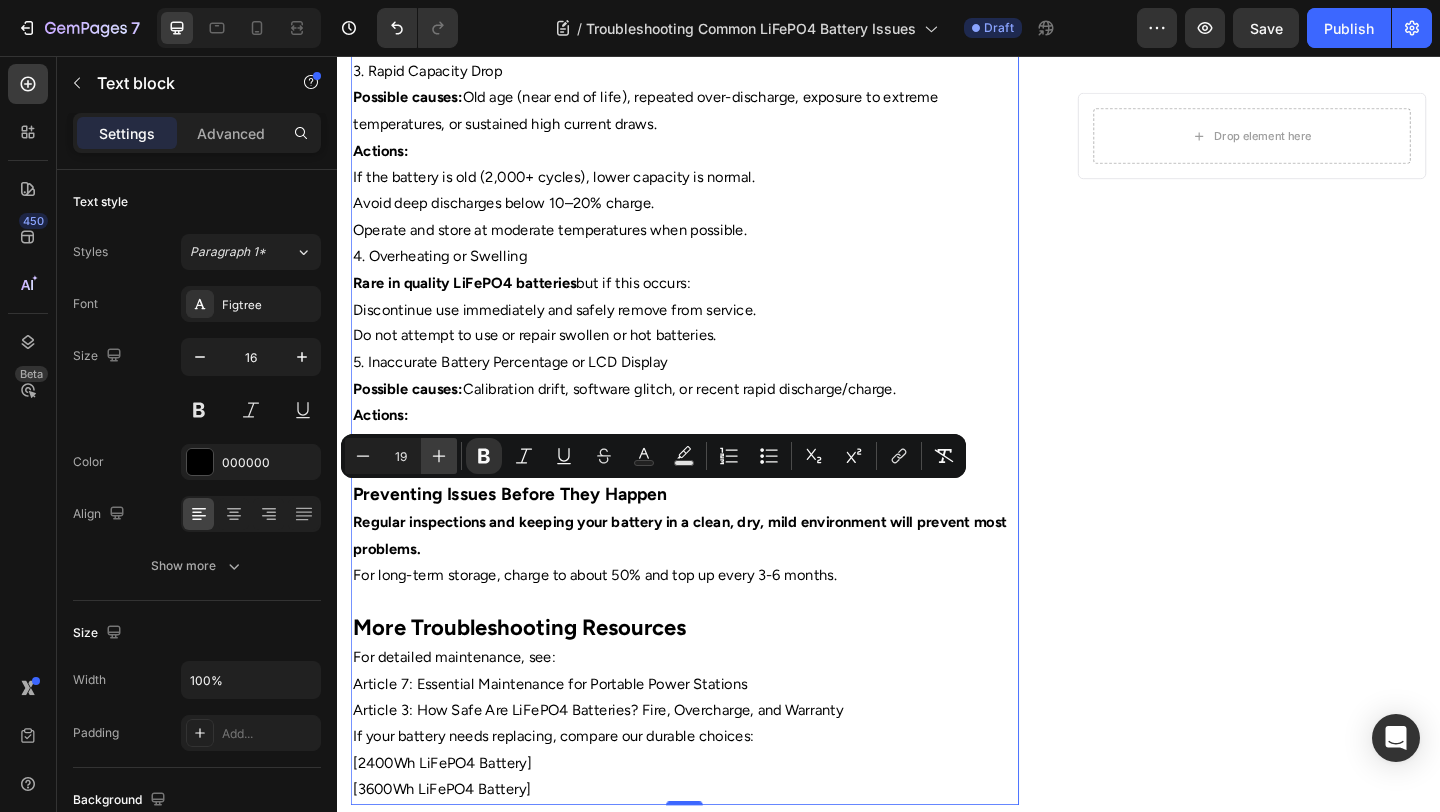 click on "Plus" at bounding box center [439, 456] 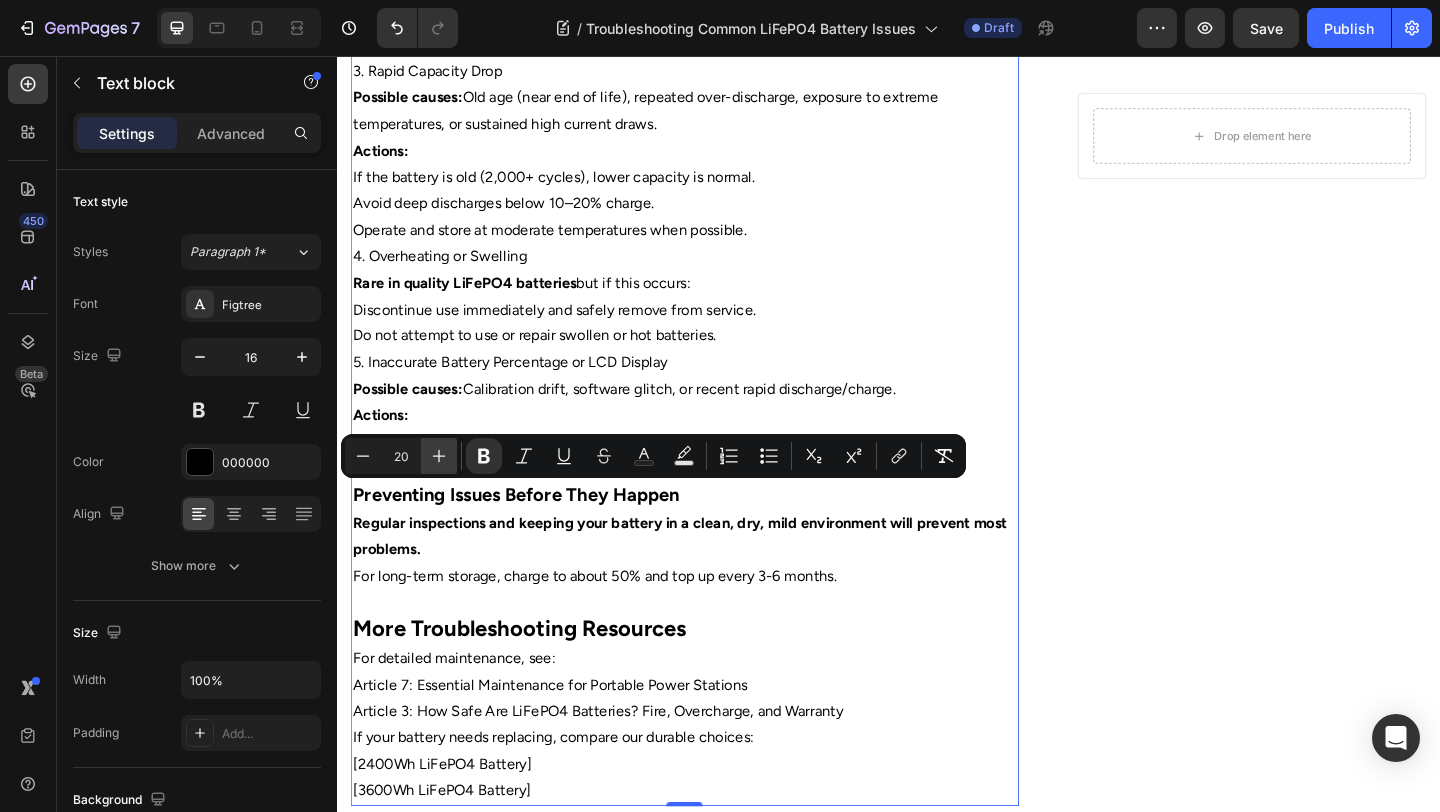 click on "Plus" at bounding box center (439, 456) 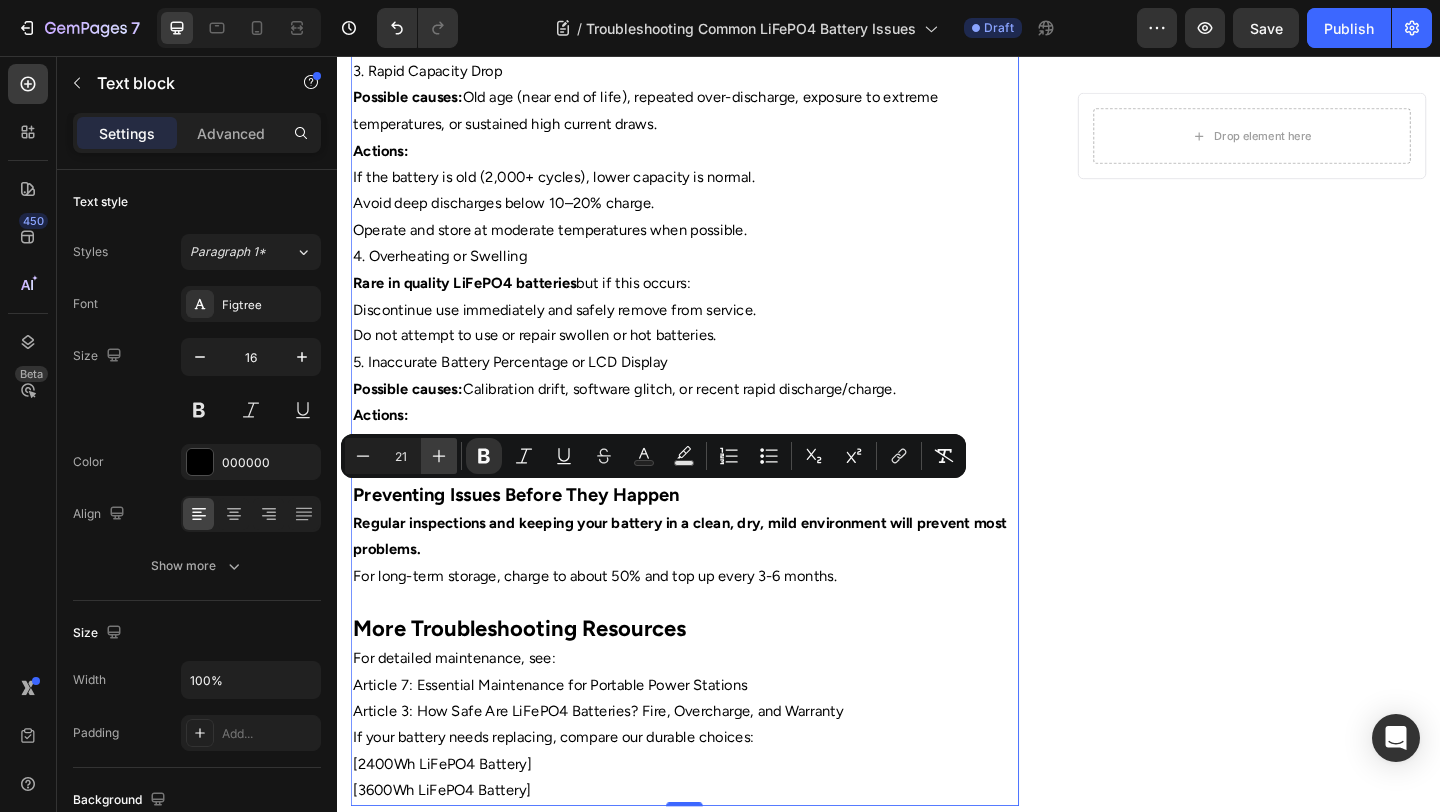 click on "Plus" at bounding box center (439, 456) 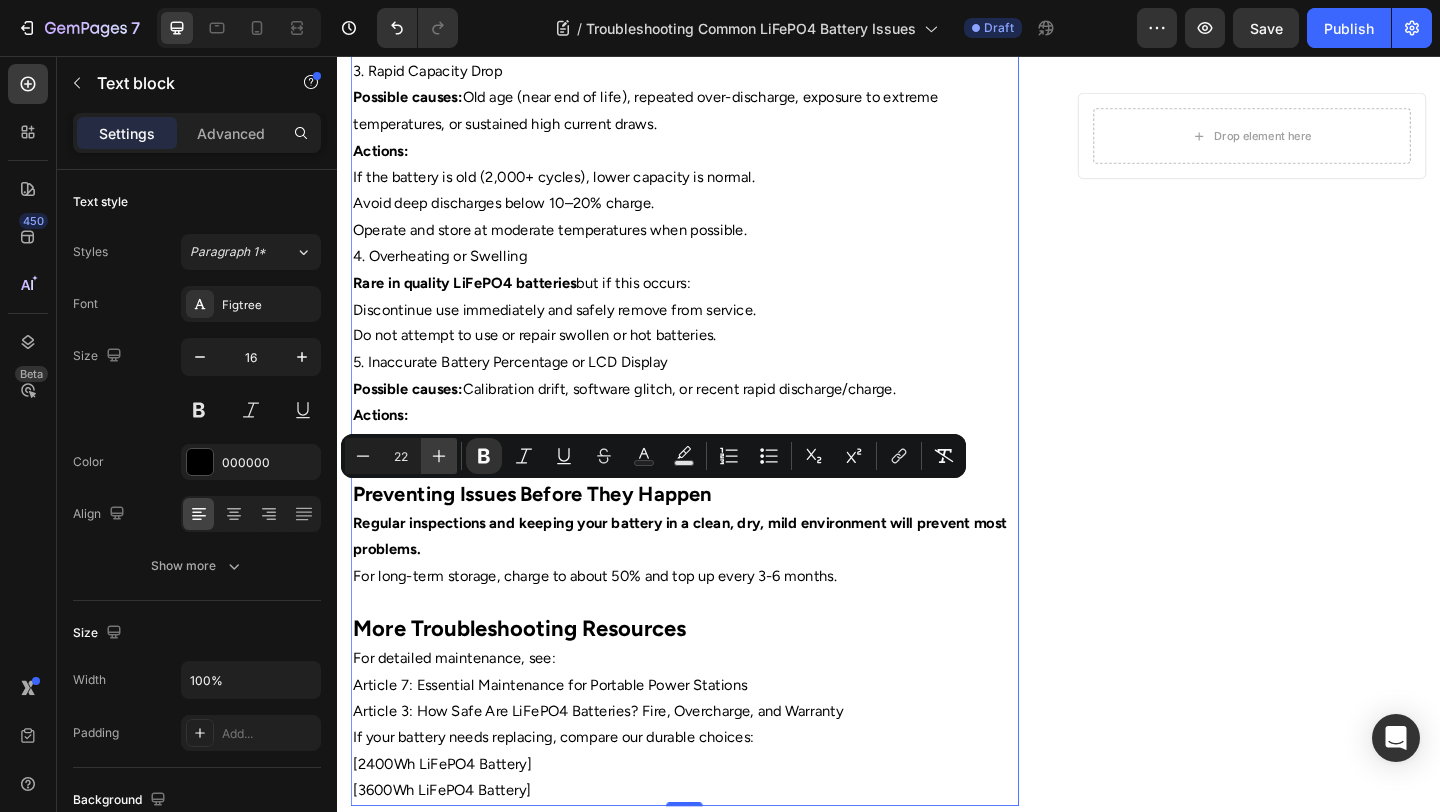 click on "Plus" at bounding box center [439, 456] 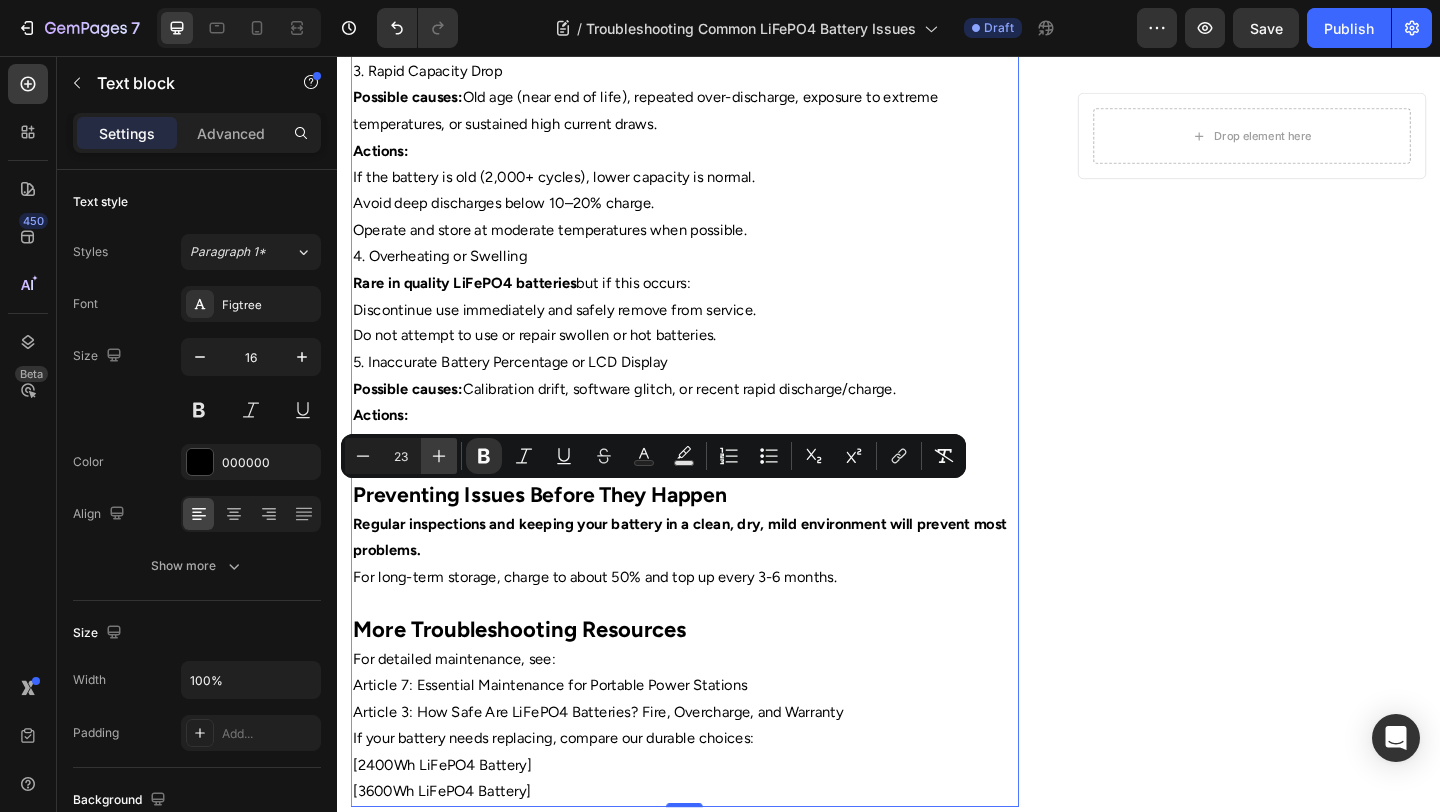 click on "Plus" at bounding box center [439, 456] 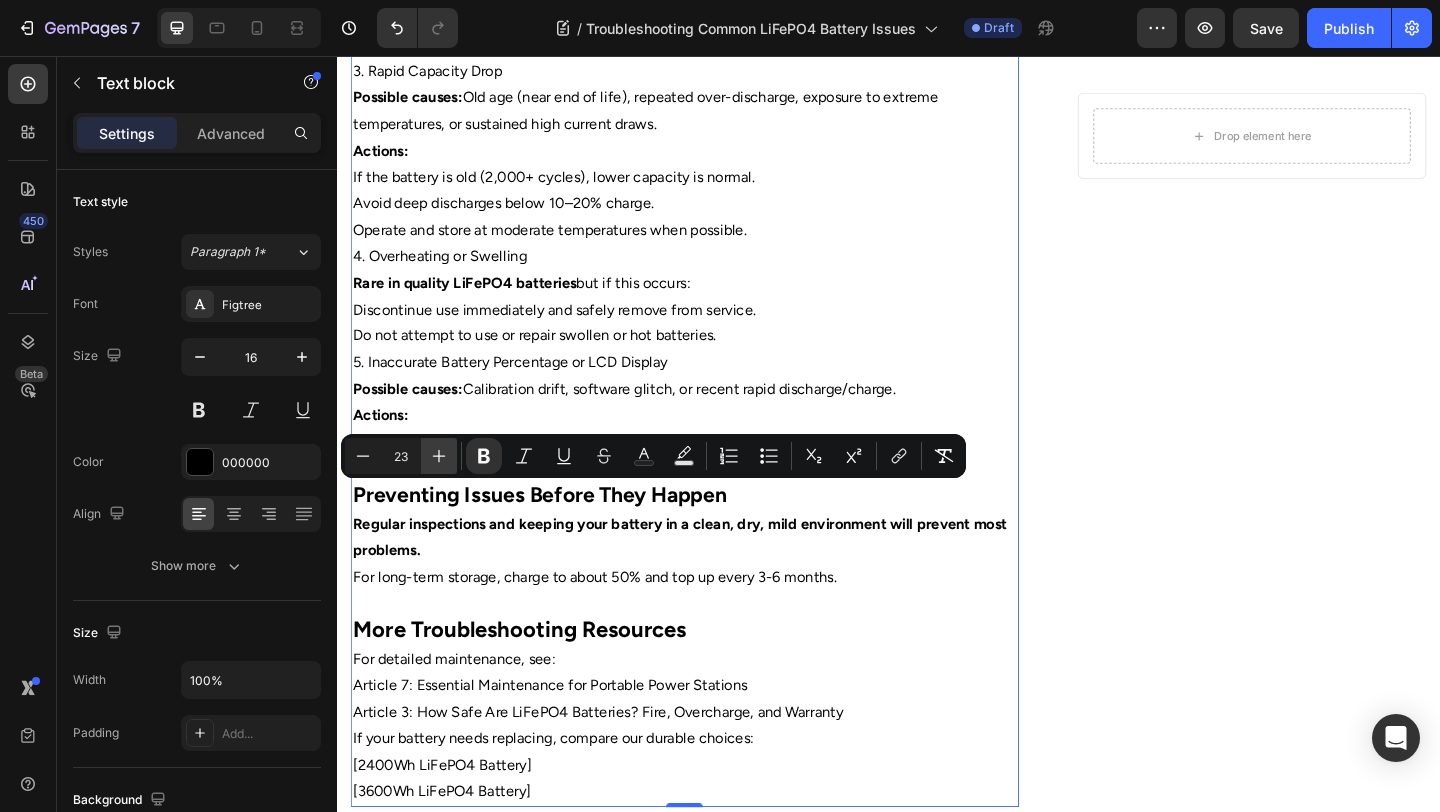 type on "24" 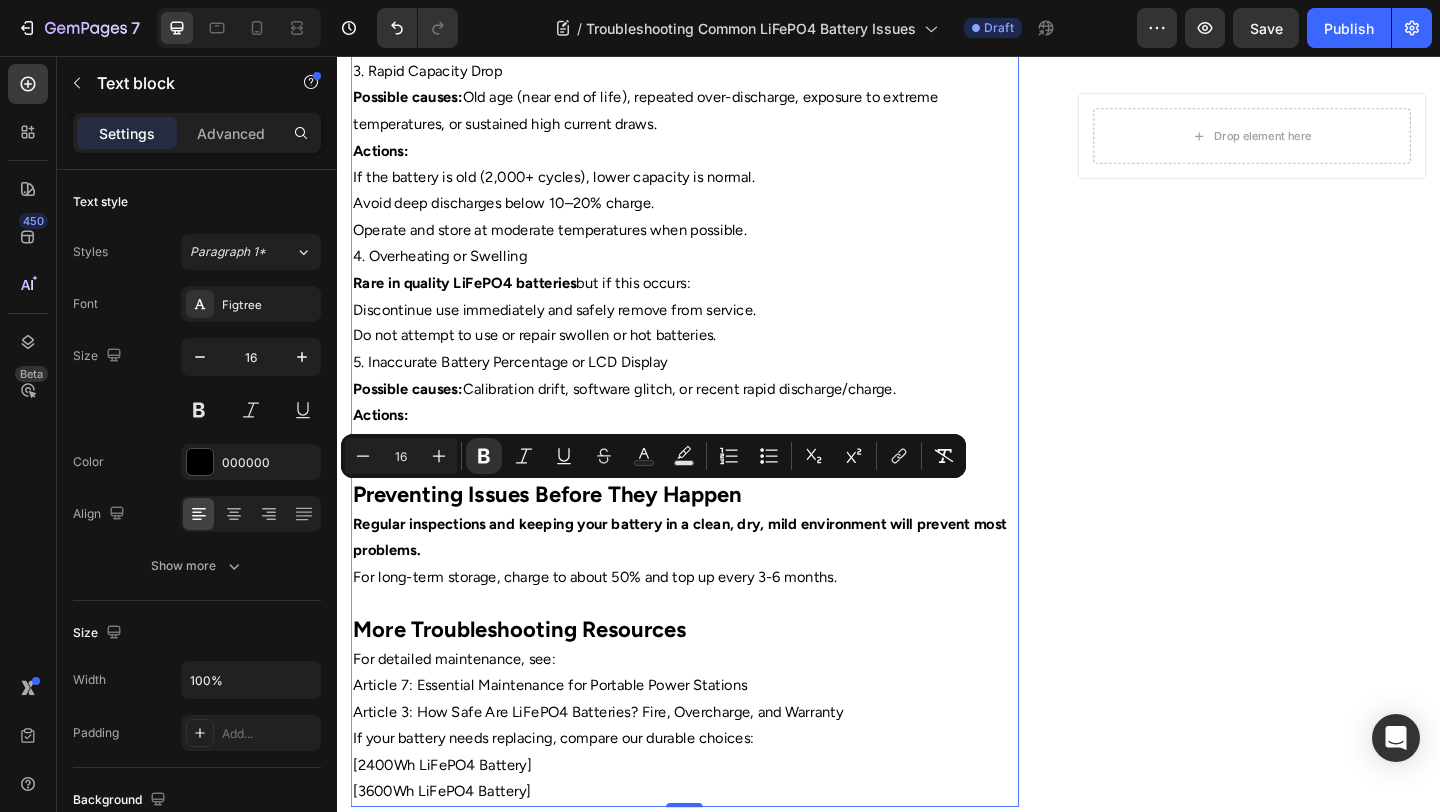 click on "Regular inspections and keeping your battery in a clean, dry, mild environment will prevent most problems." at bounding box center [709, 579] 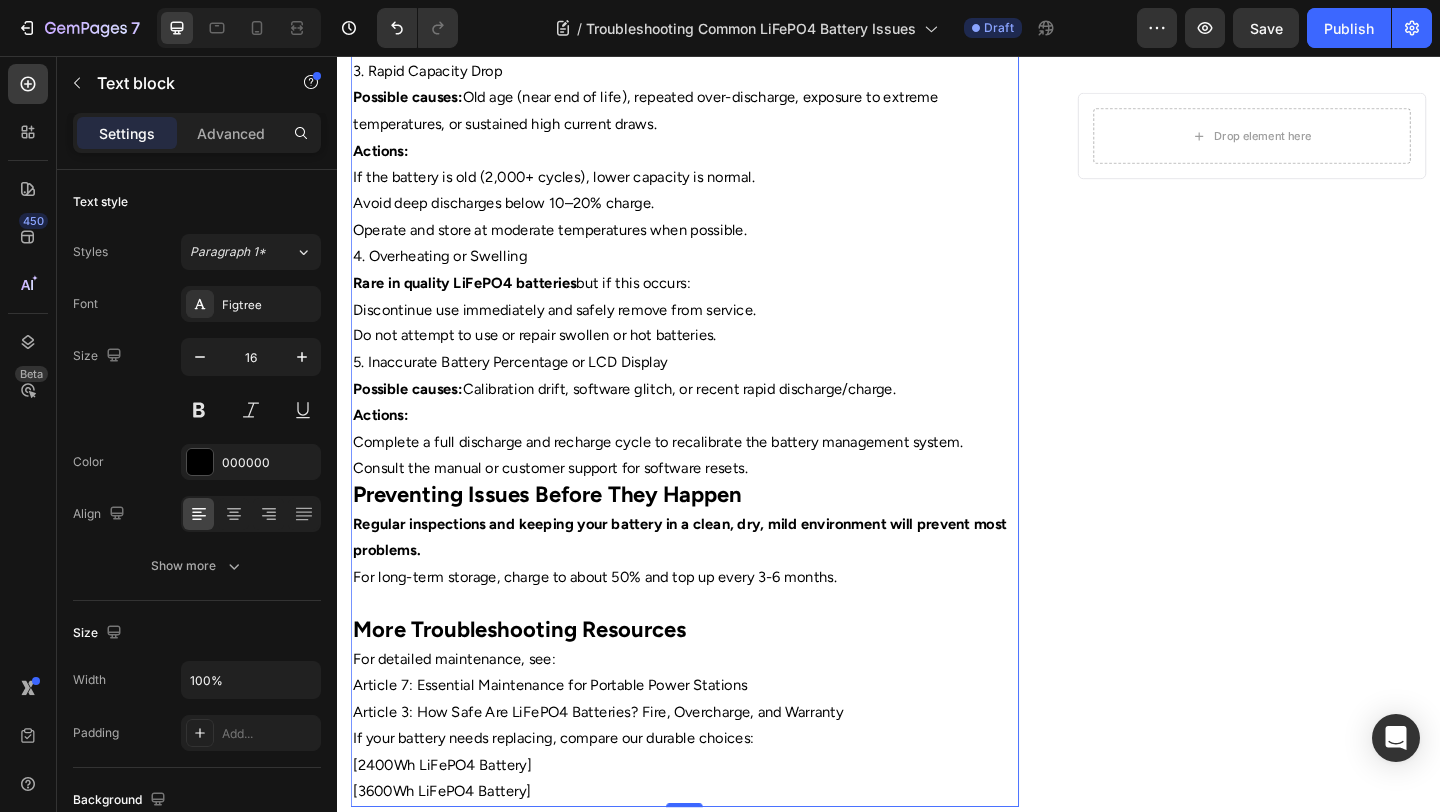 click on "Consult the manual or customer support for software resets." at bounding box center [715, 504] 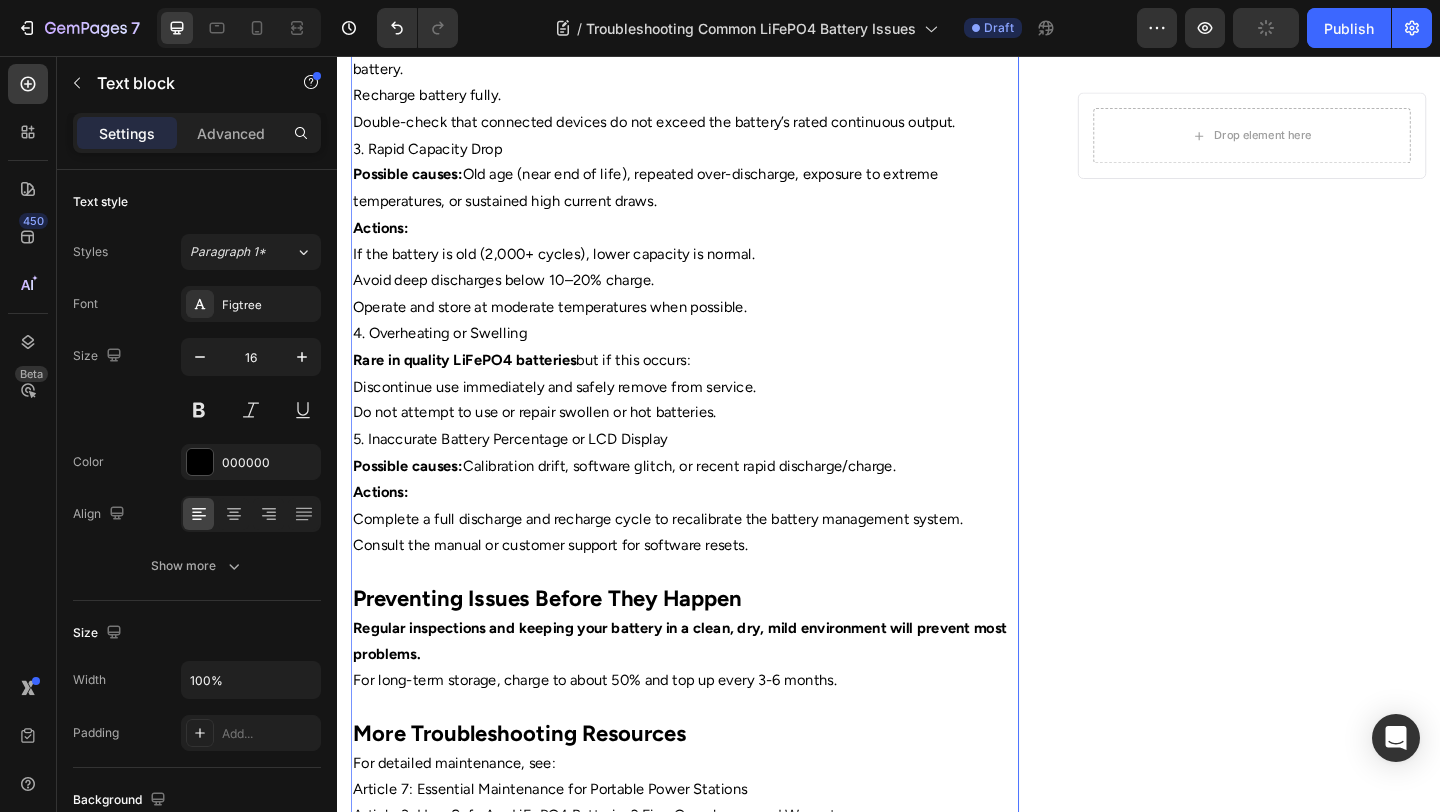 scroll, scrollTop: 1381, scrollLeft: 0, axis: vertical 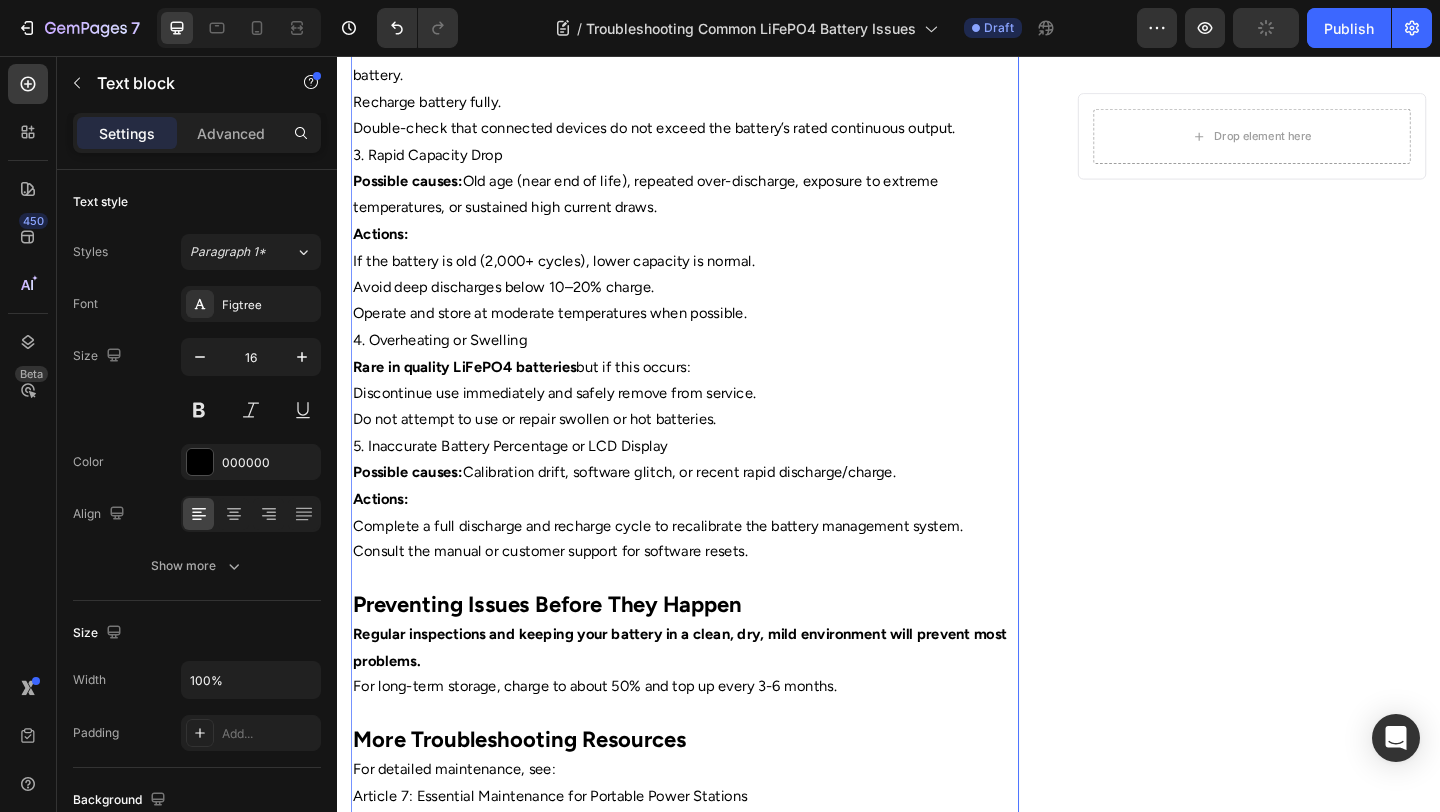 click on "Actions:" at bounding box center [715, 538] 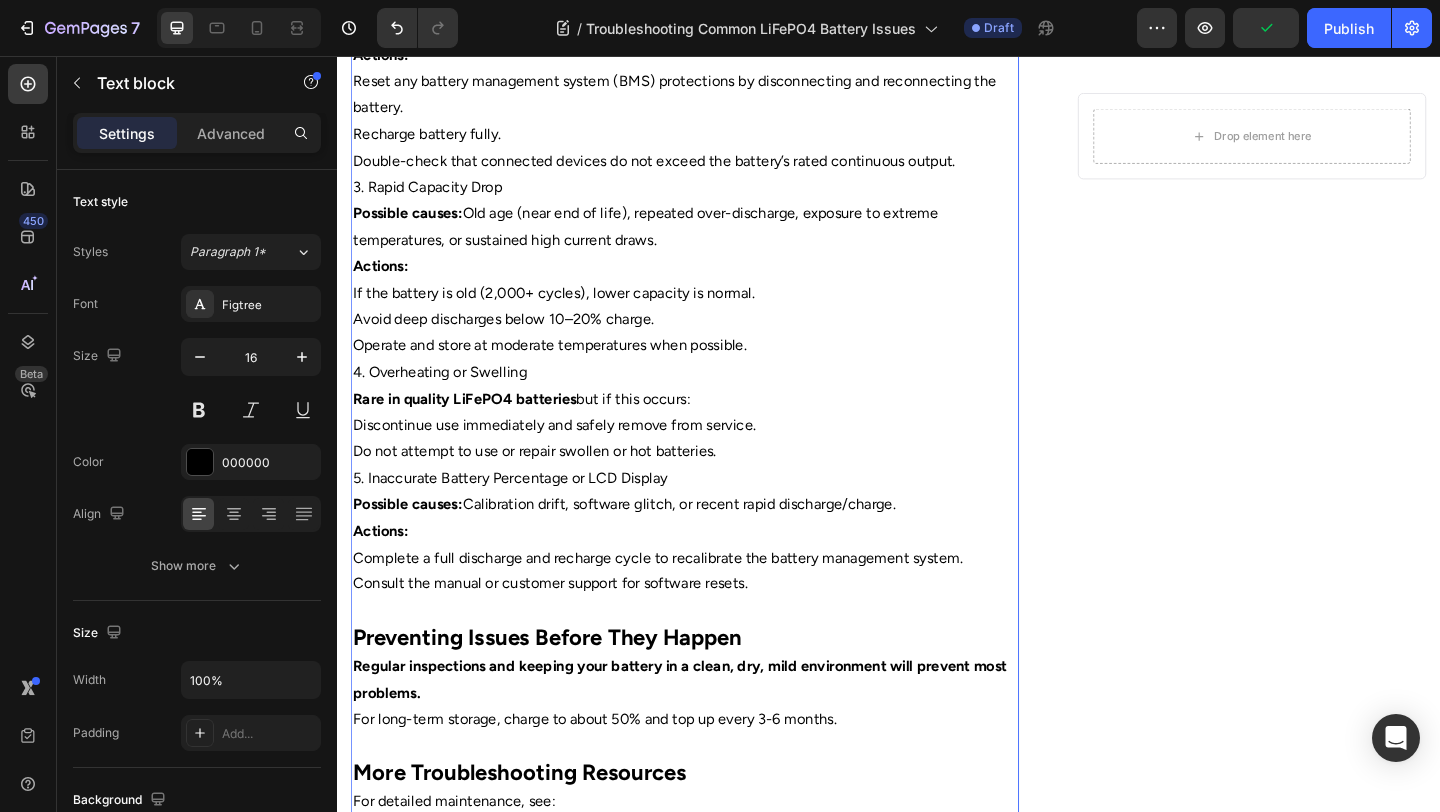 scroll, scrollTop: 1345, scrollLeft: 0, axis: vertical 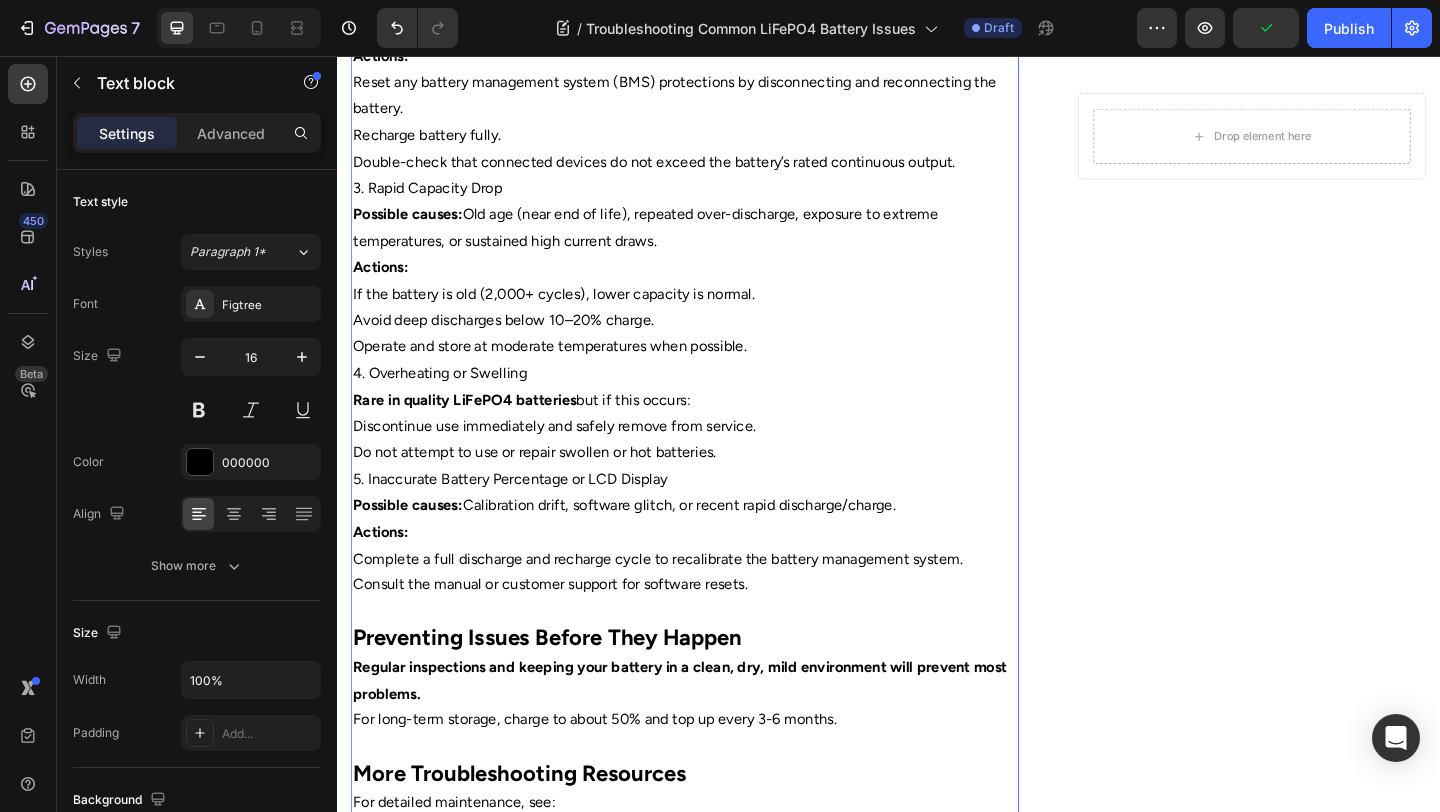click on "Discontinue use immediately and safely remove from service." at bounding box center [715, 459] 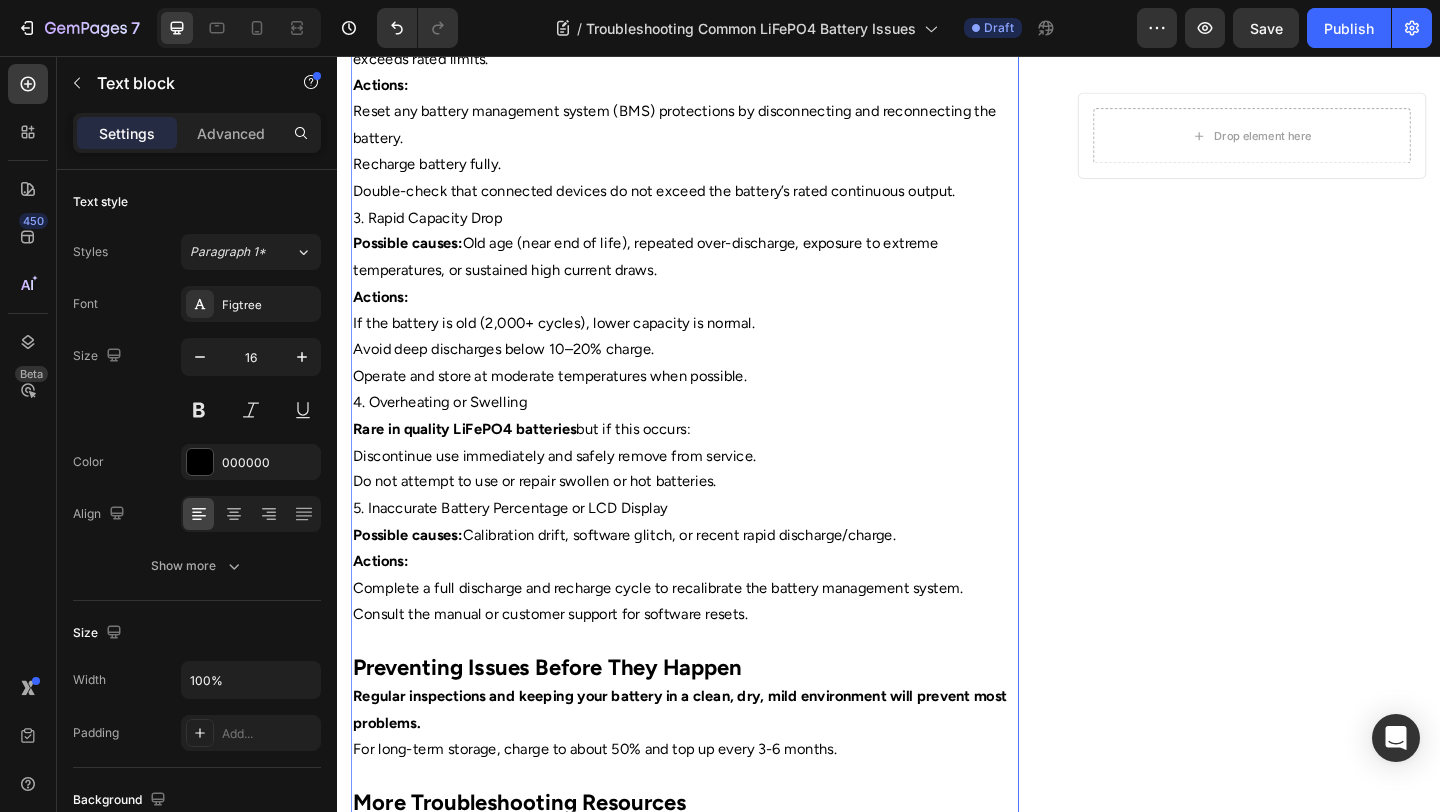 scroll, scrollTop: 1312, scrollLeft: 0, axis: vertical 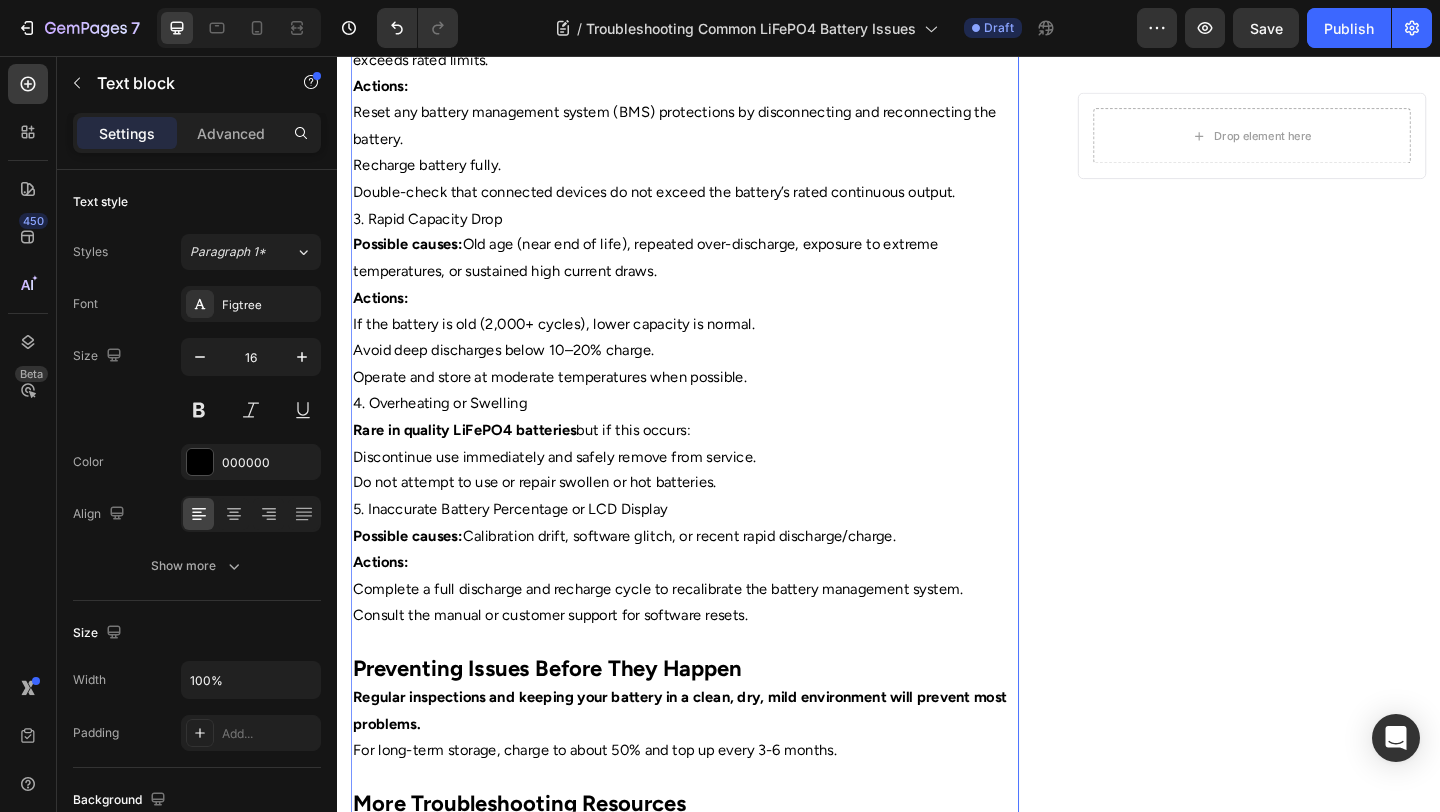 click on "For long-term storage, charge to about 50% and top up every 3-6 months." at bounding box center [715, 811] 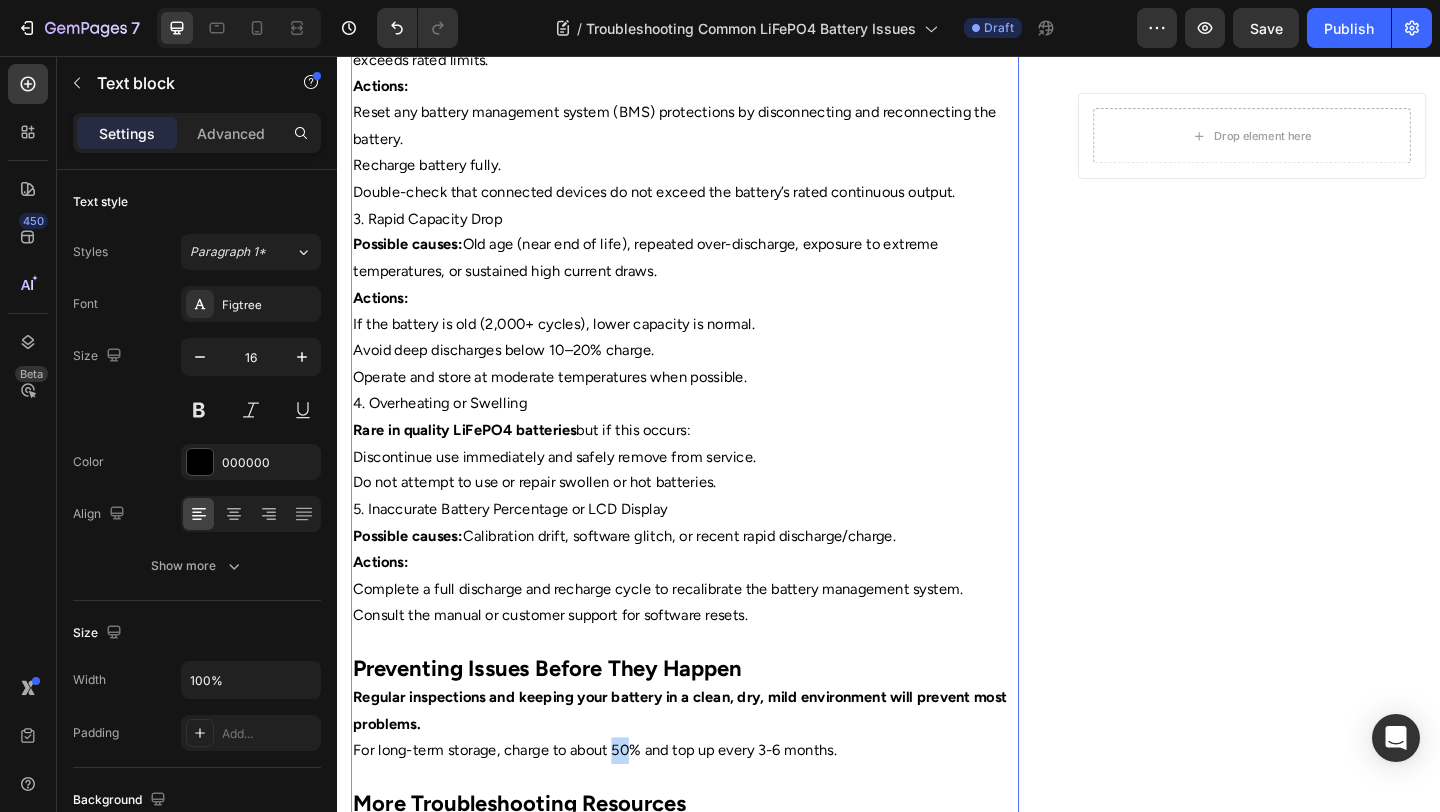 click on "For long-term storage, charge to about 50% and top up every 3-6 months." at bounding box center [715, 811] 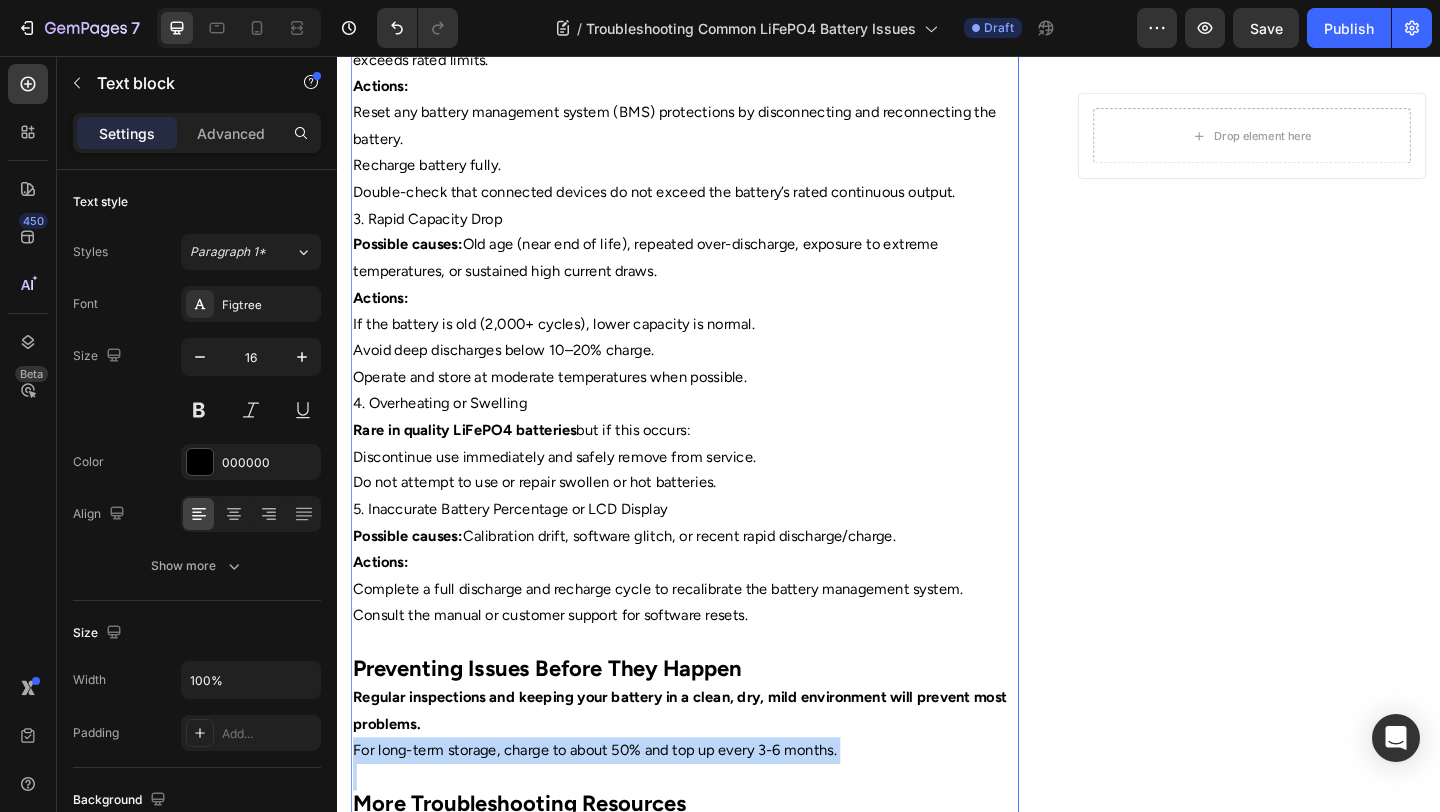 click on "For long-term storage, charge to about 50% and top up every 3-6 months." at bounding box center (715, 811) 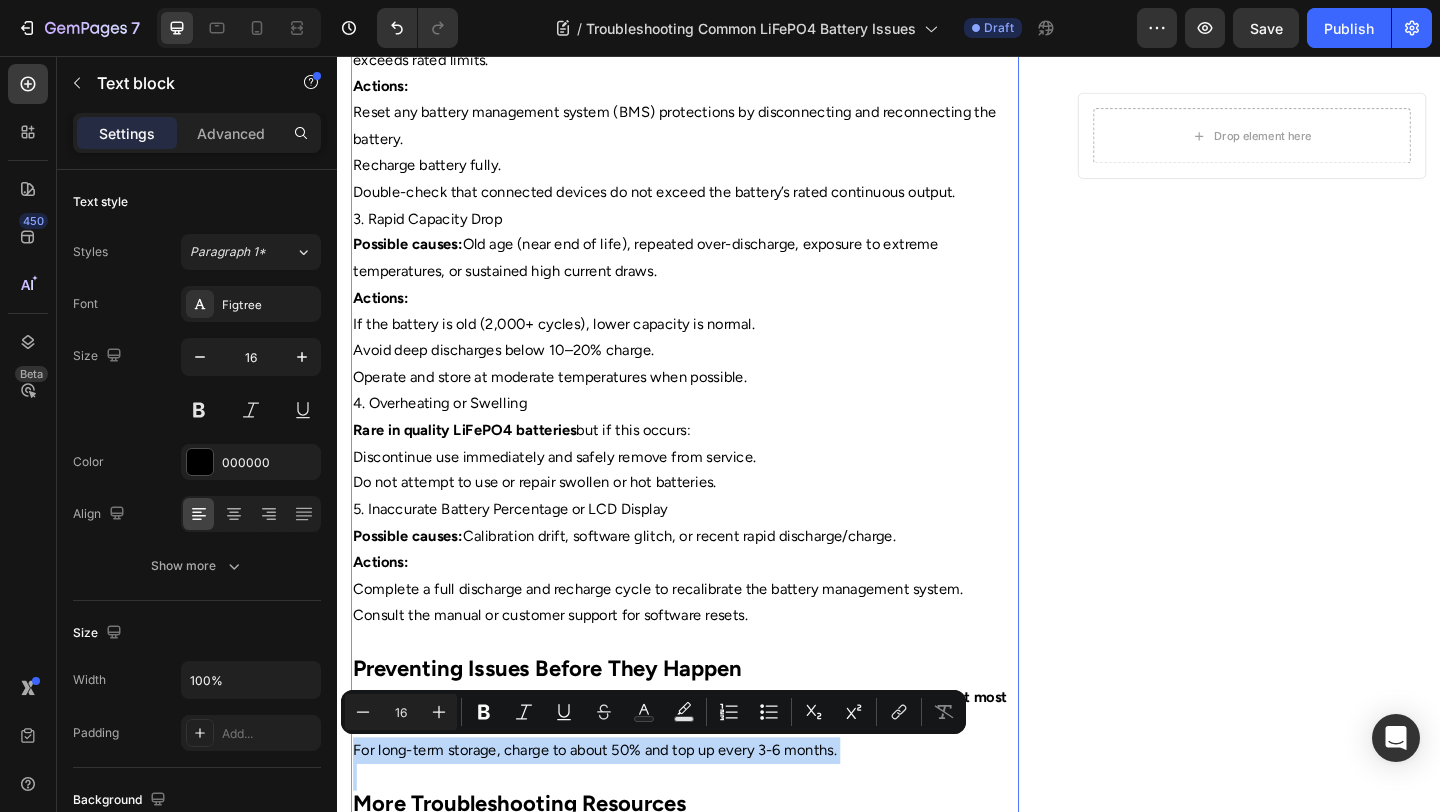 click at bounding box center (715, 840) 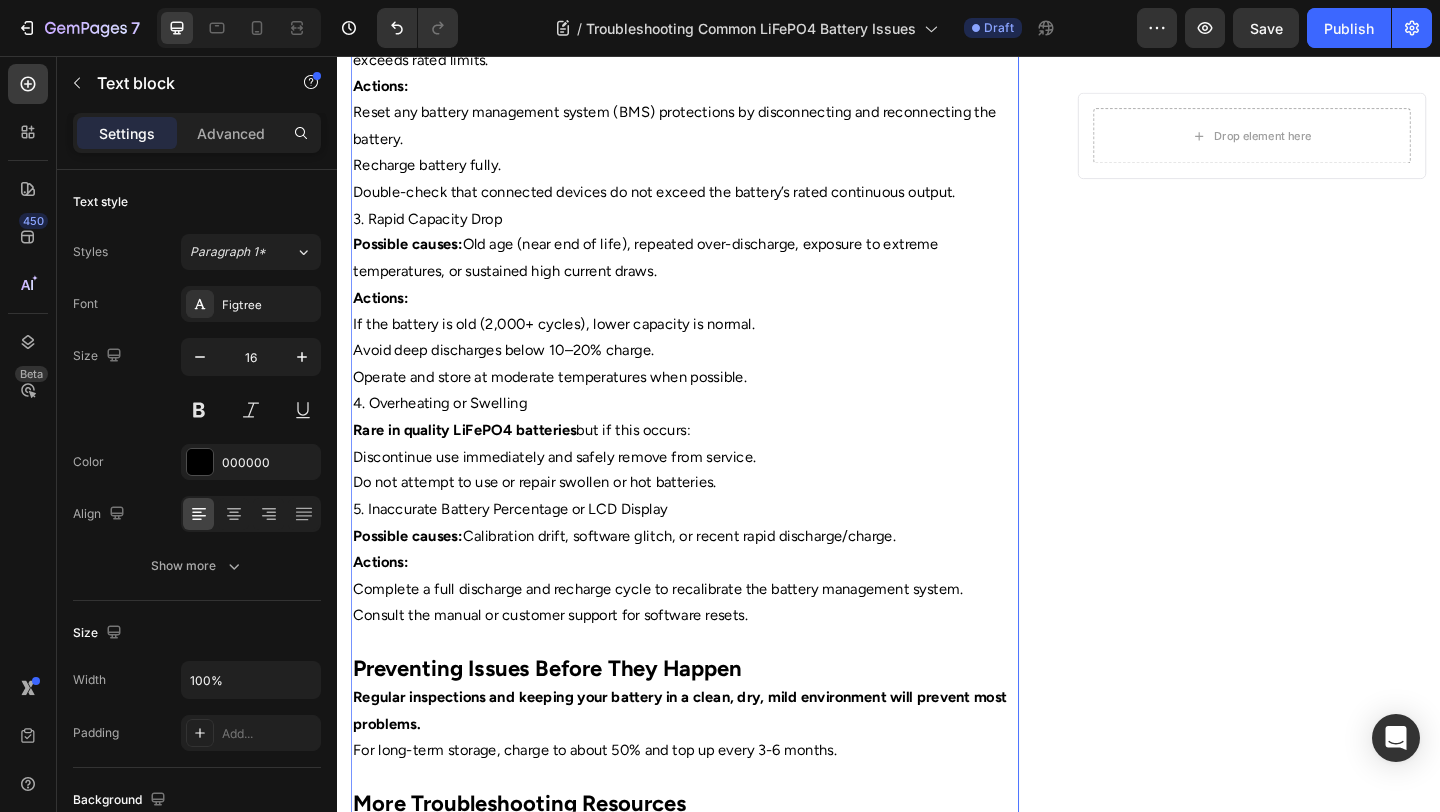 click on "For long-term storage, charge to about 50% and top up every 3-6 months." at bounding box center [715, 811] 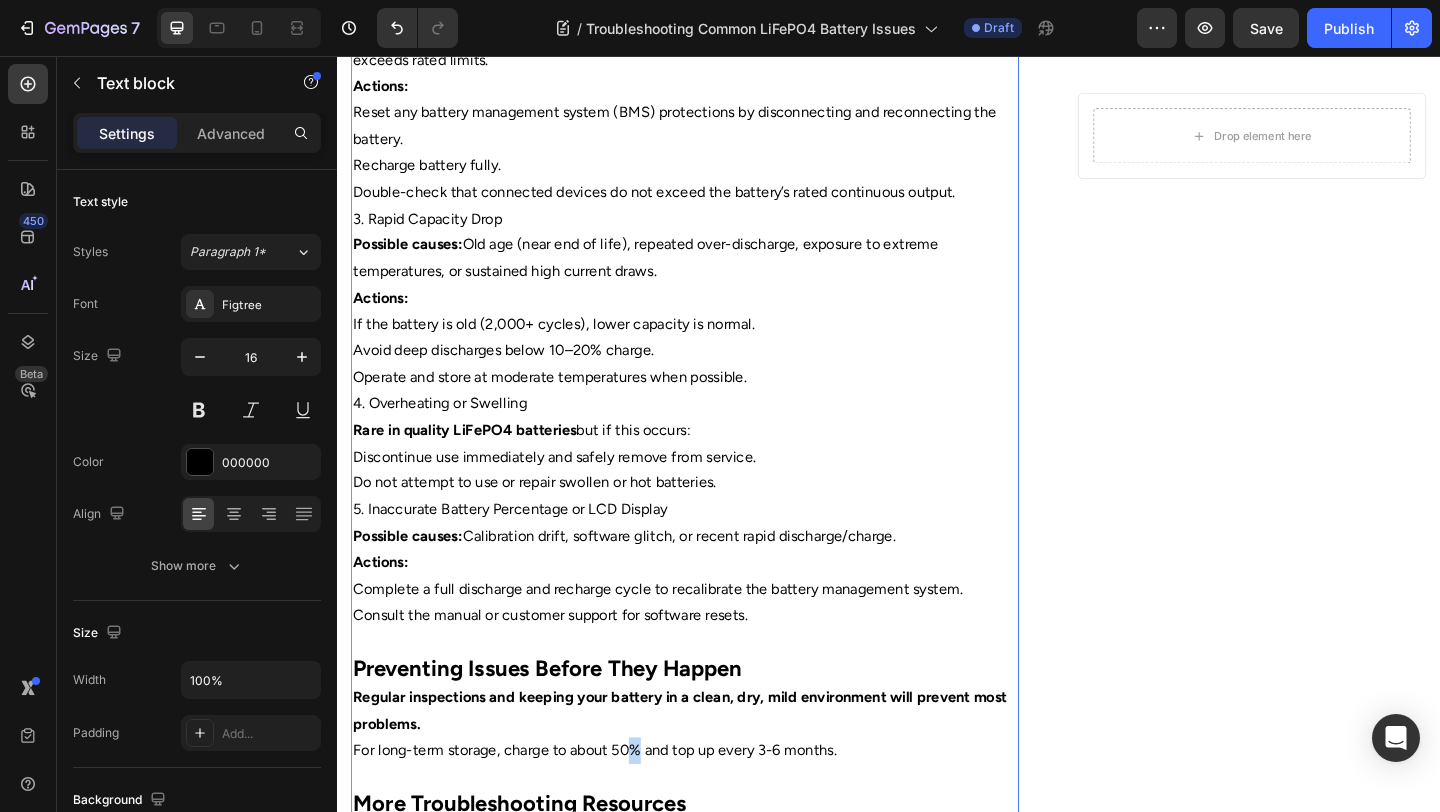 click on "For long-term storage, charge to about 50% and top up every 3-6 months." at bounding box center (715, 811) 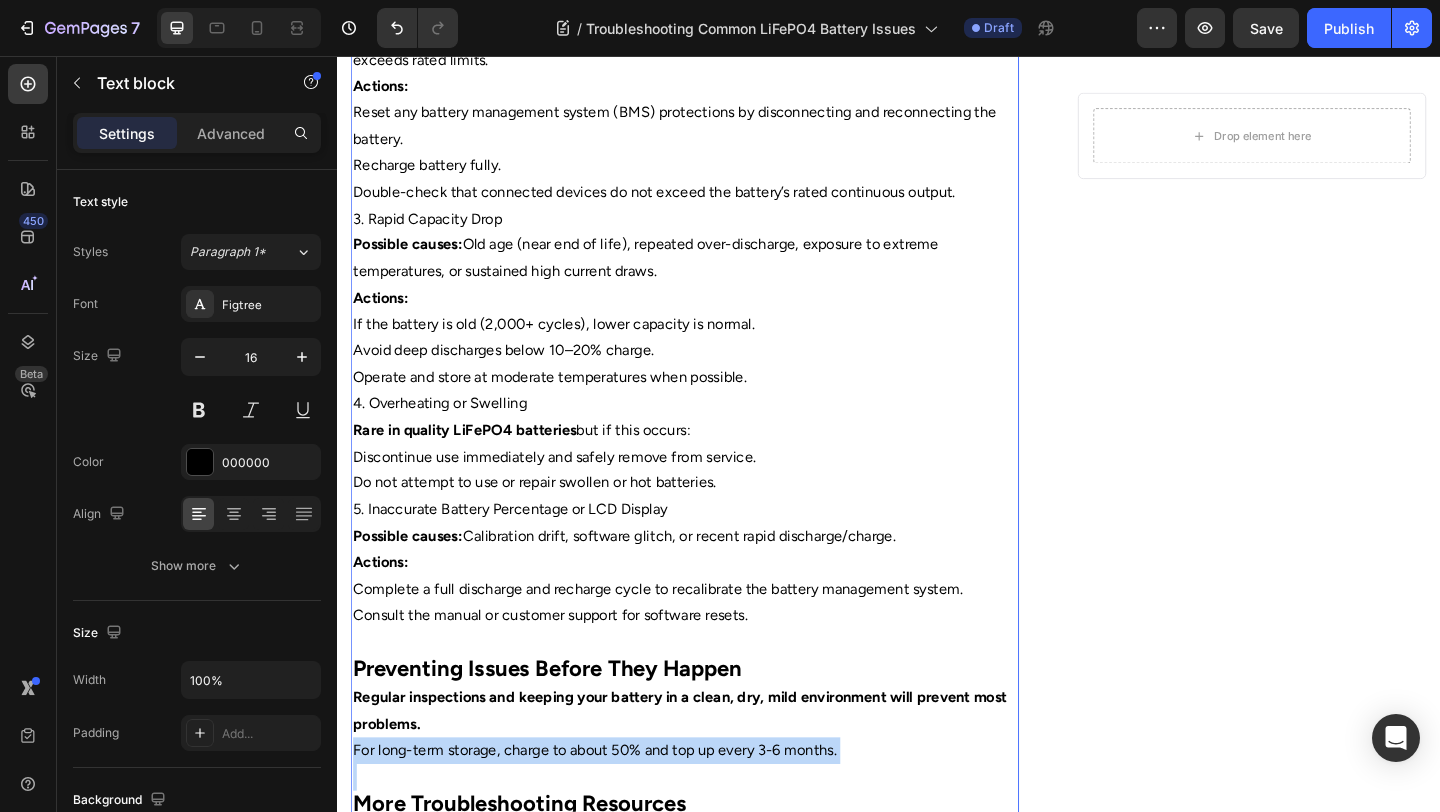 click on "For long-term storage, charge to about 50% and top up every 3-6 months." at bounding box center [715, 811] 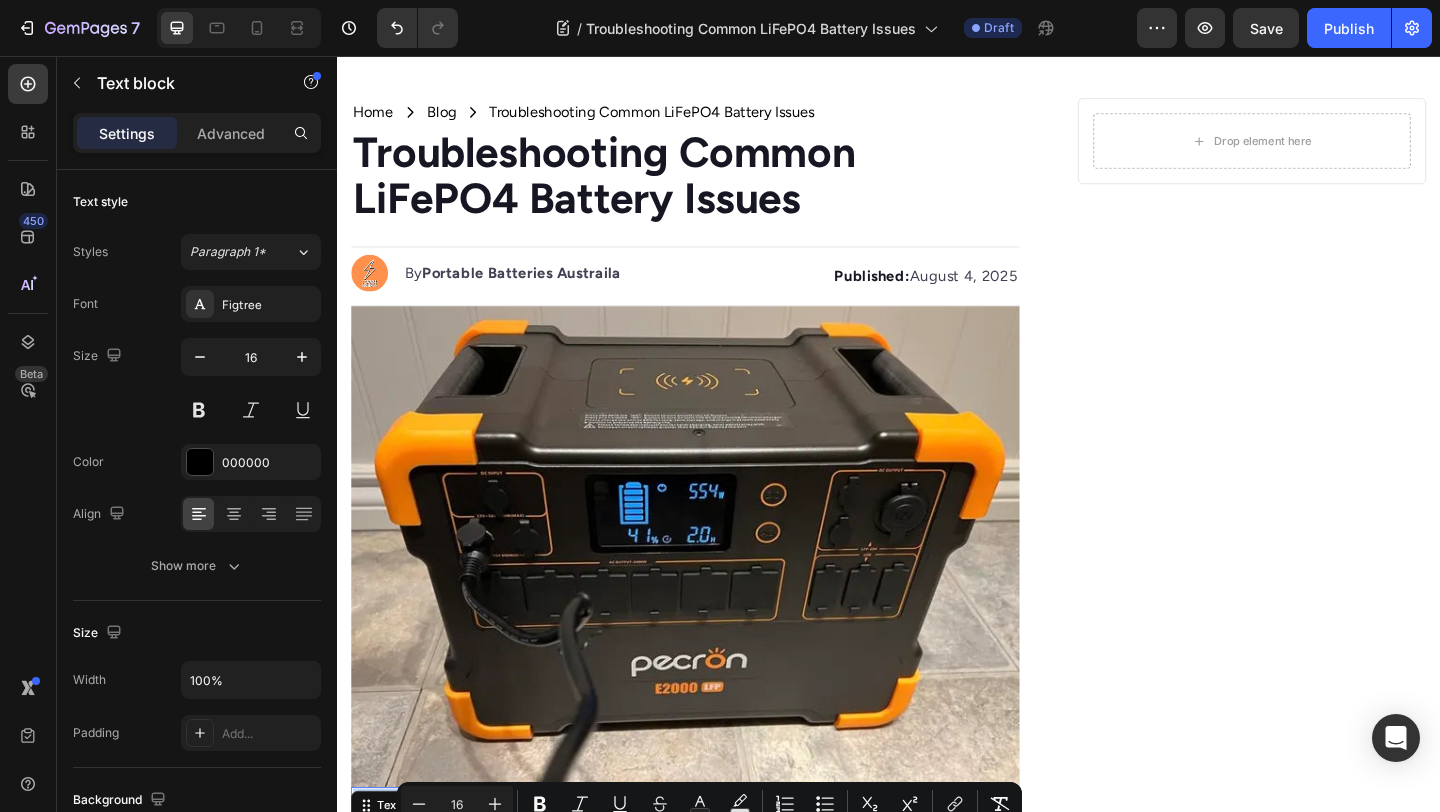 scroll, scrollTop: 0, scrollLeft: 0, axis: both 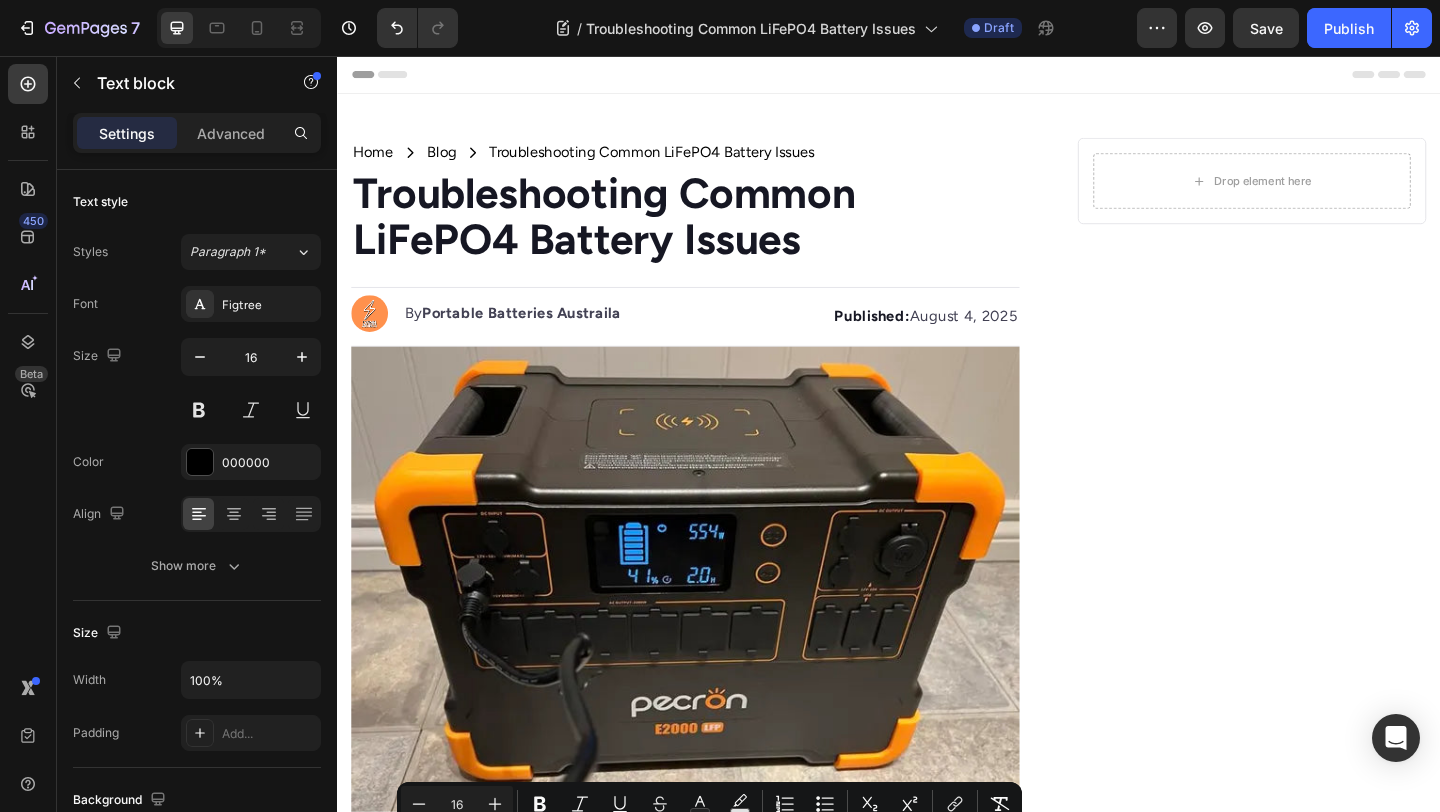 drag, startPoint x: 607, startPoint y: 493, endPoint x: 528, endPoint y: -5, distance: 504.22714 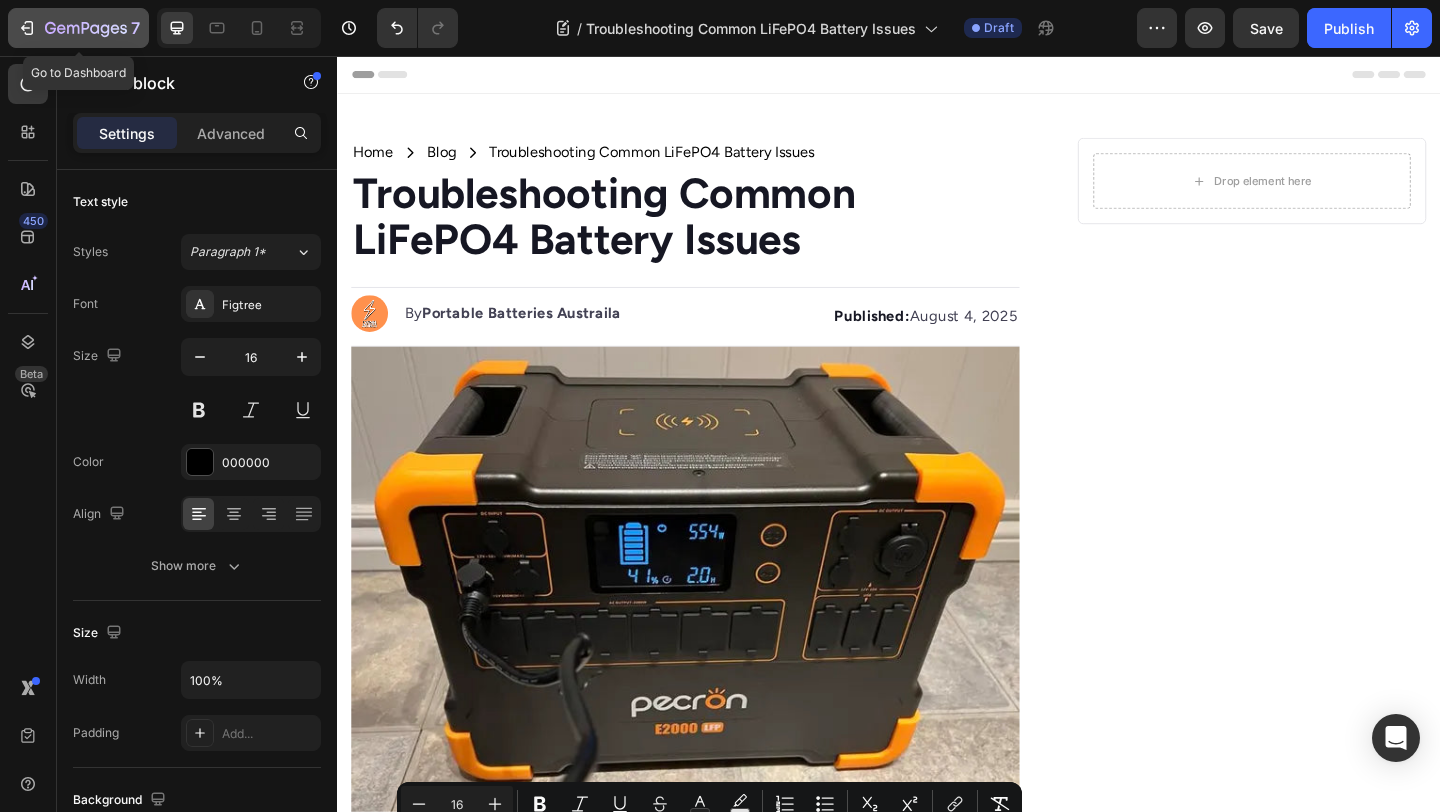 click on "7" 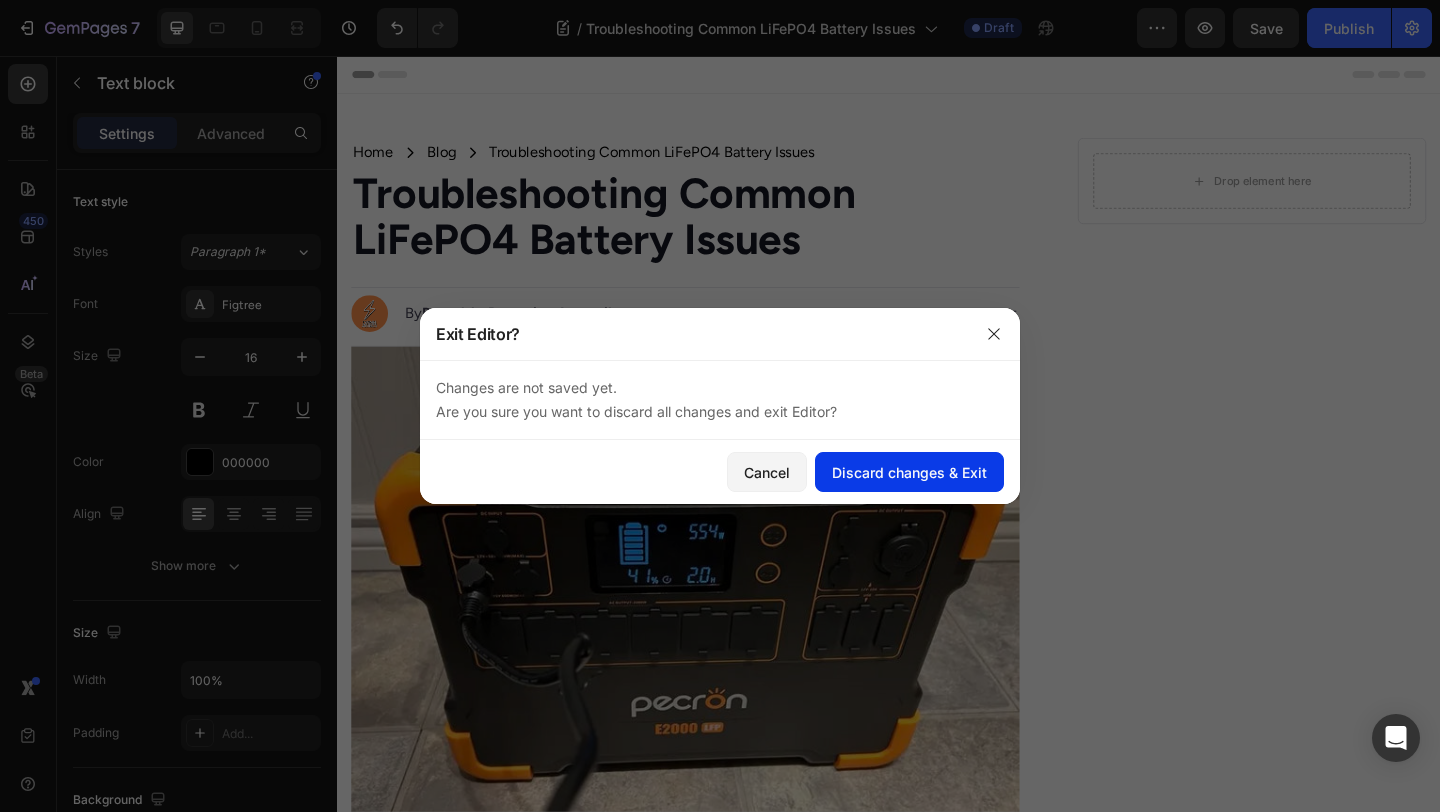 click on "Discard changes & Exit" at bounding box center [909, 472] 